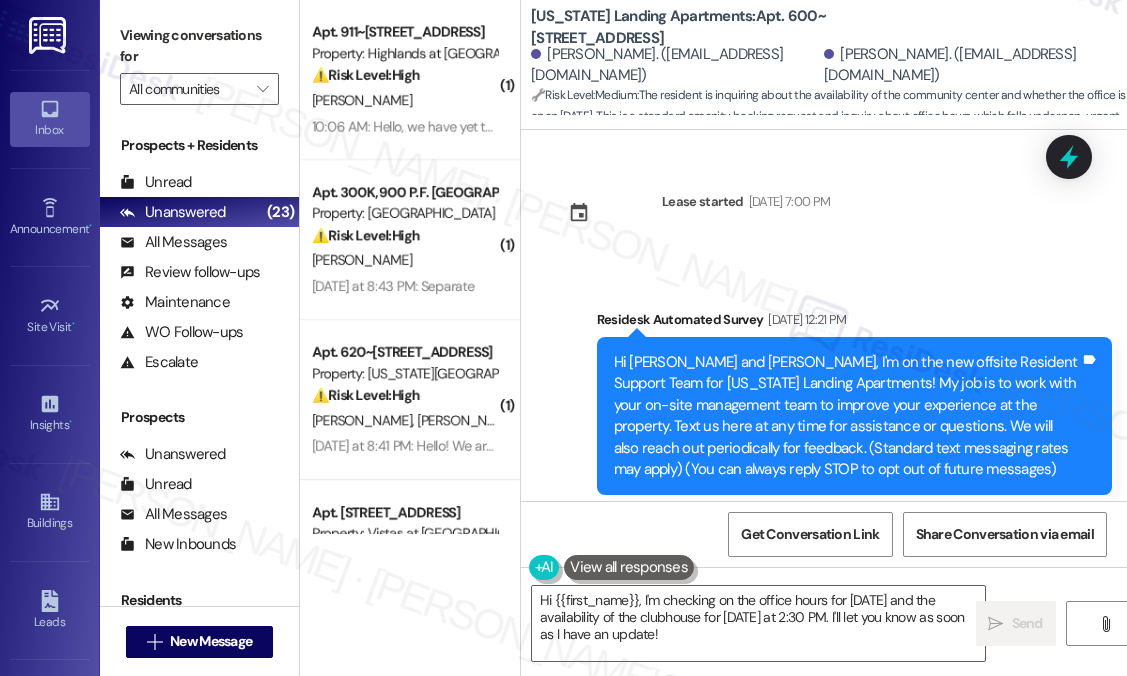 scroll, scrollTop: 0, scrollLeft: 0, axis: both 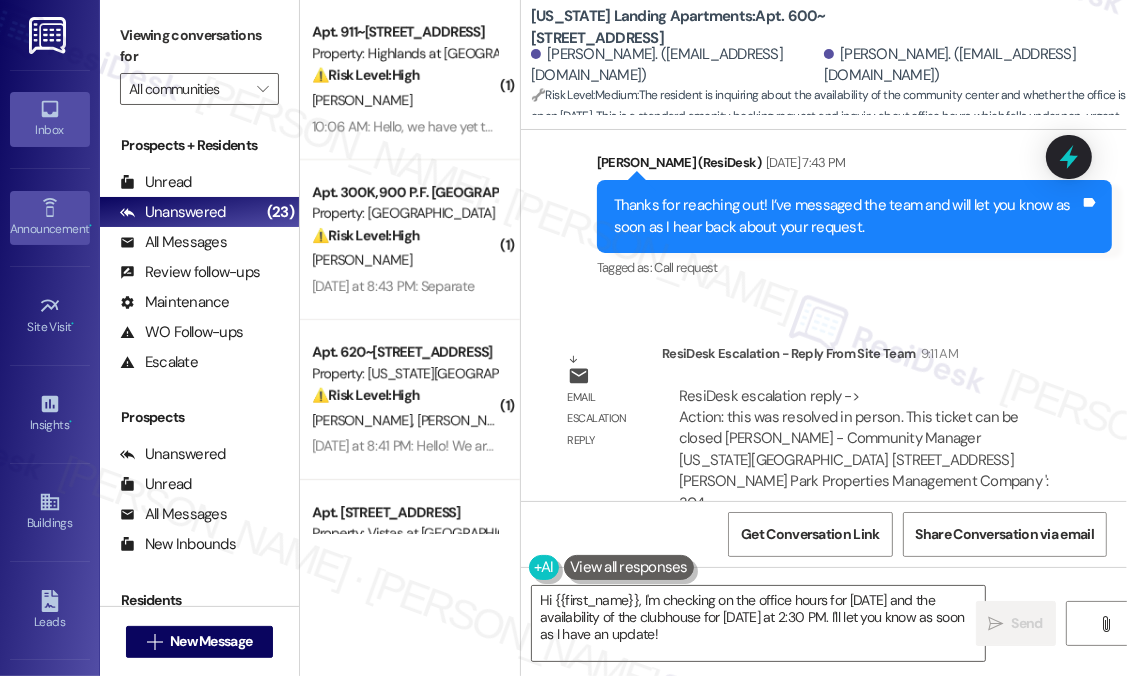 click 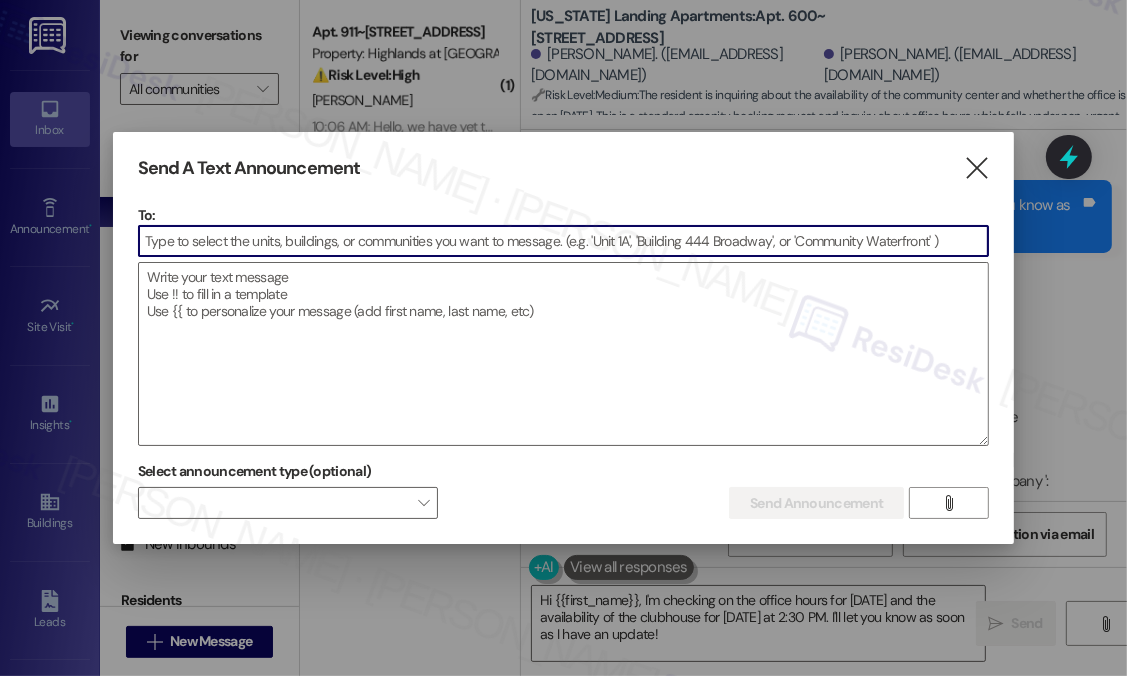 click at bounding box center (564, 241) 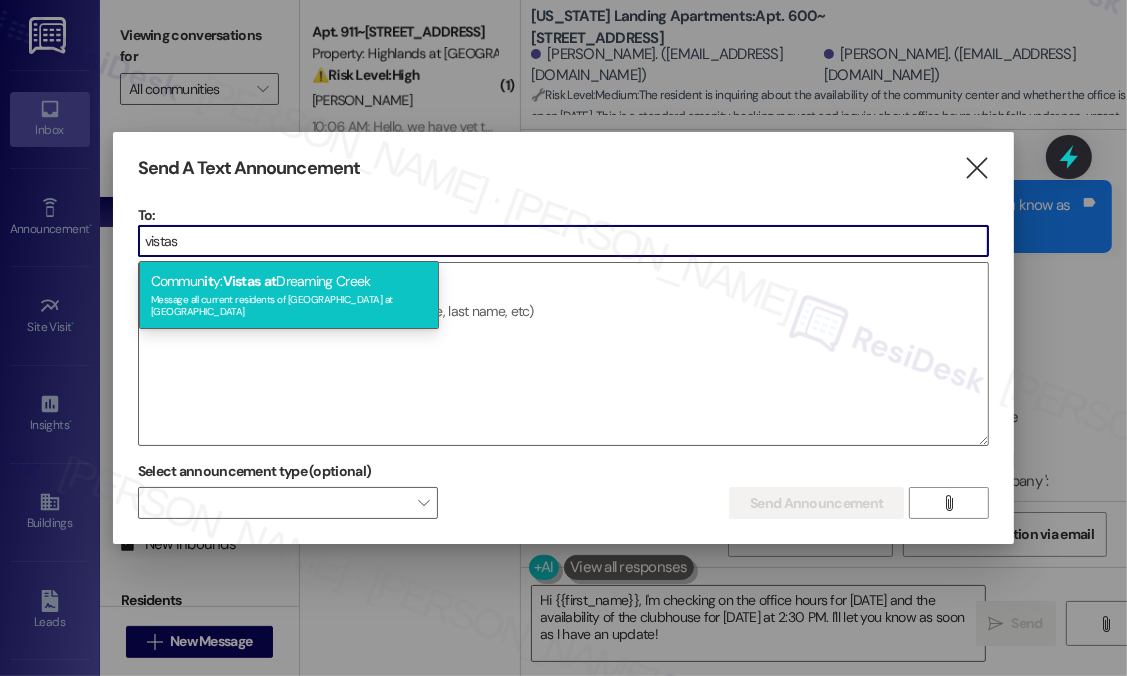 type on "vistas" 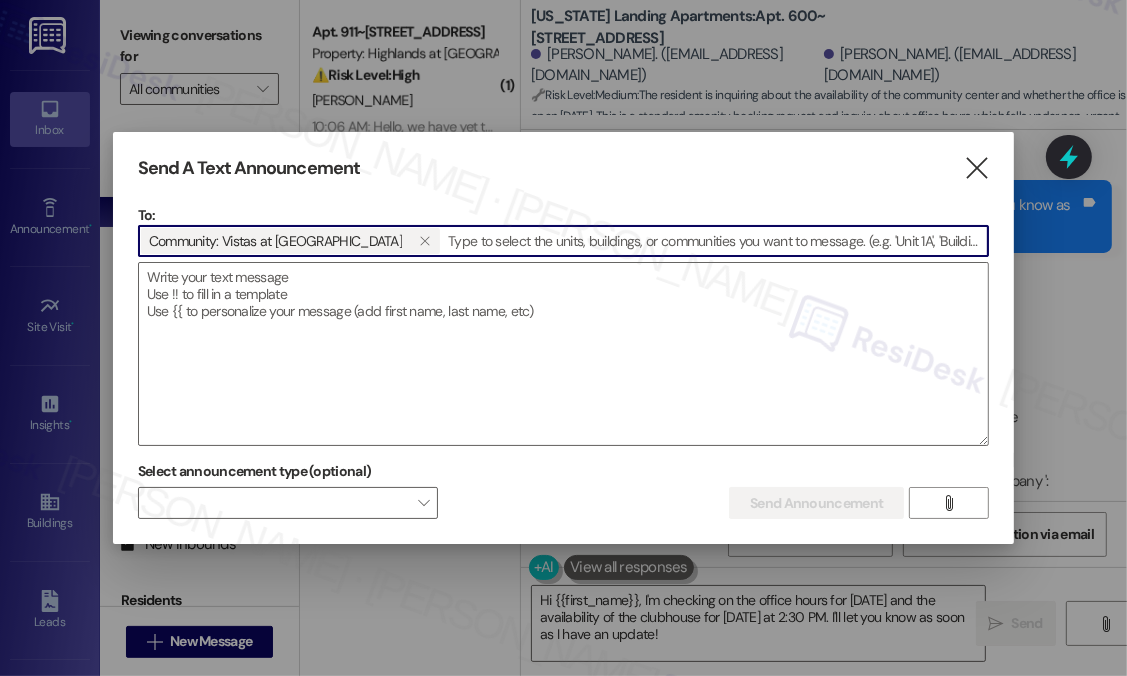 click at bounding box center (564, 354) 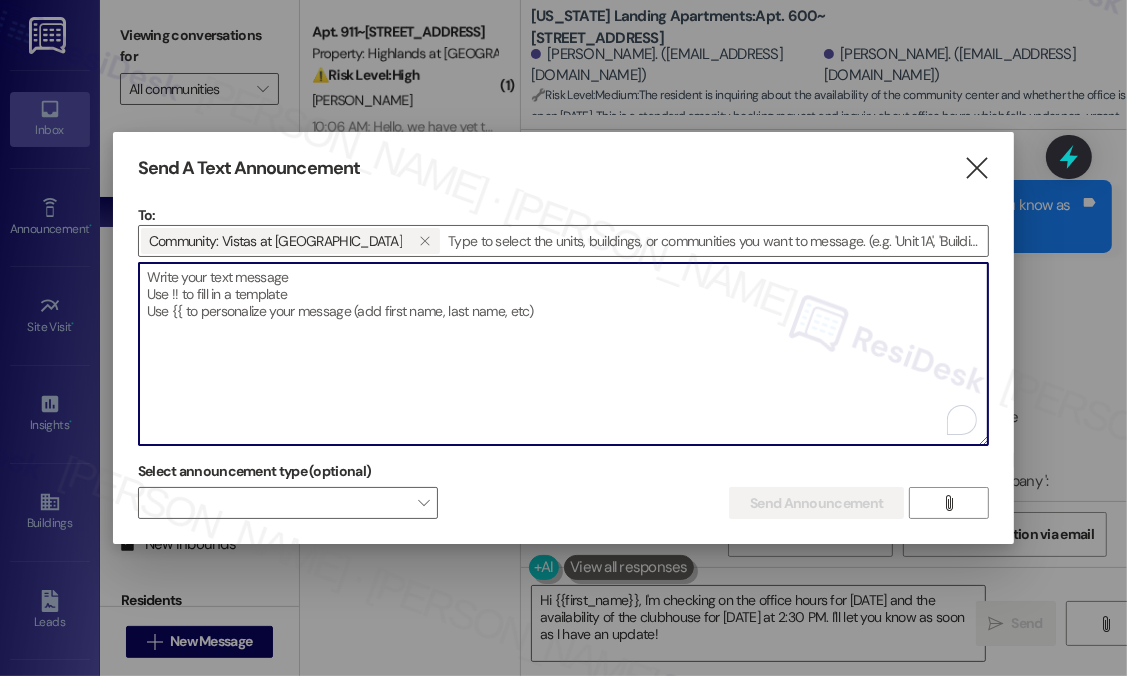 paste on "Hi {{first_name}},
Check Your Email!
You’ve received an email from the office about an upcoming community event—we’d love for you to join us! Be sure to check your inbox for all the details." 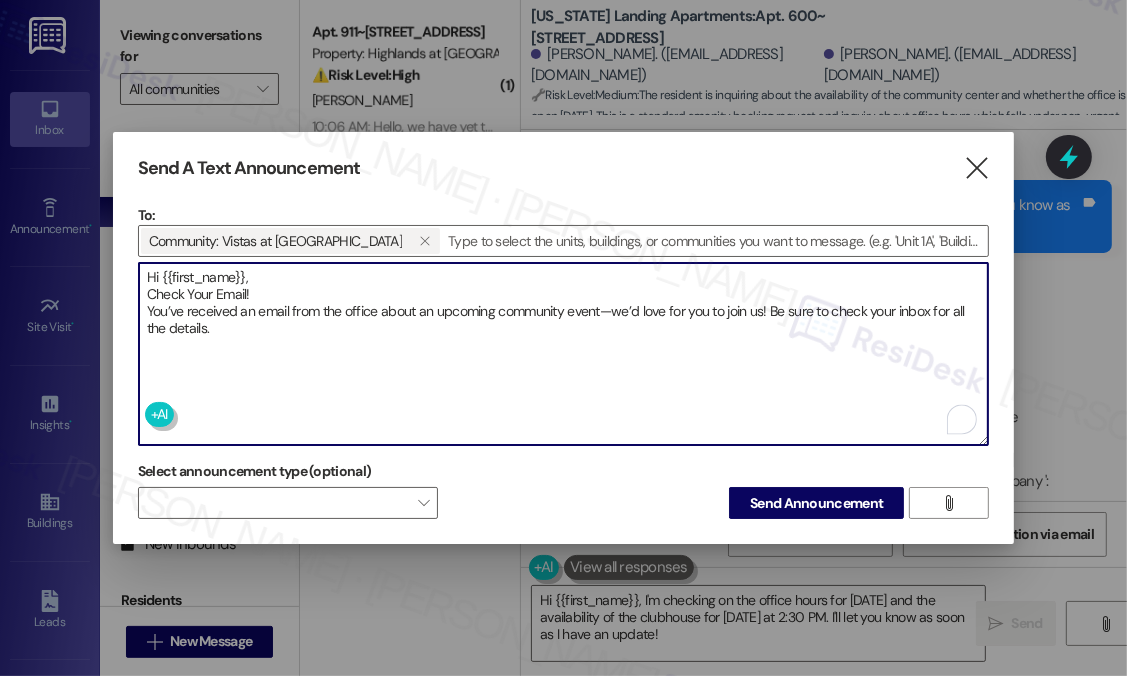 click on "Hi {{first_name}},
Check Your Email!
You’ve received an email from the office about an upcoming community event—we’d love for you to join us! Be sure to check your inbox for all the details." at bounding box center (564, 354) 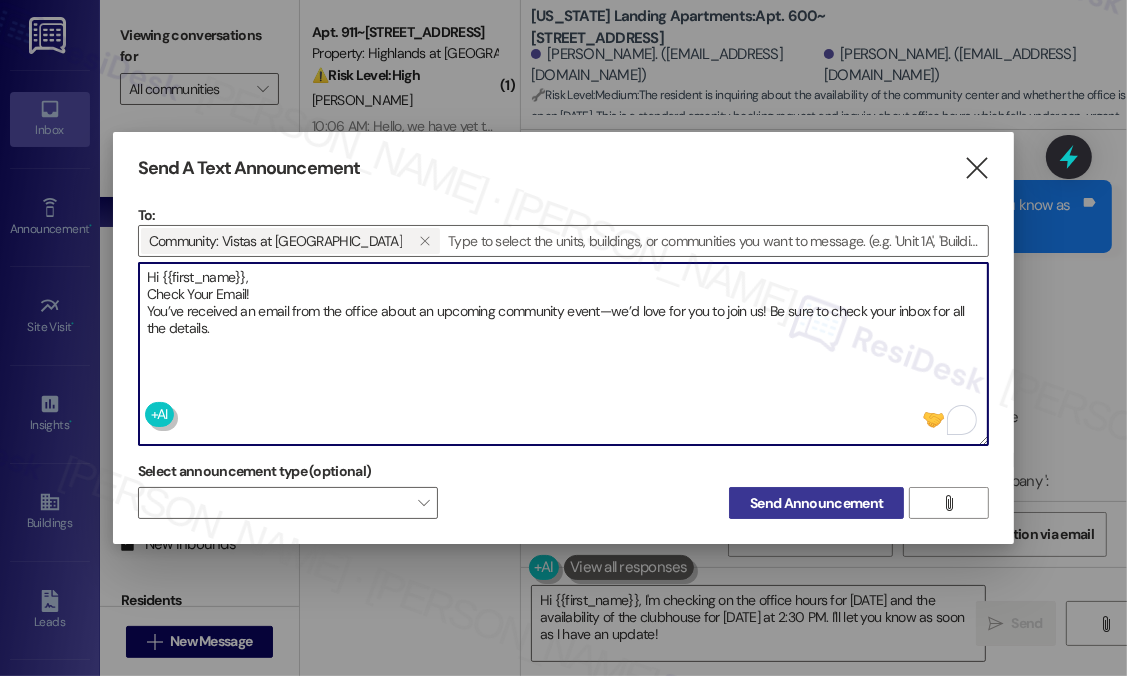type on "Hi {{first_name}},
Check Your Email!
You’ve received an email from the office about an upcoming community event—we’d love for you to join us! Be sure to check your inbox for all the details." 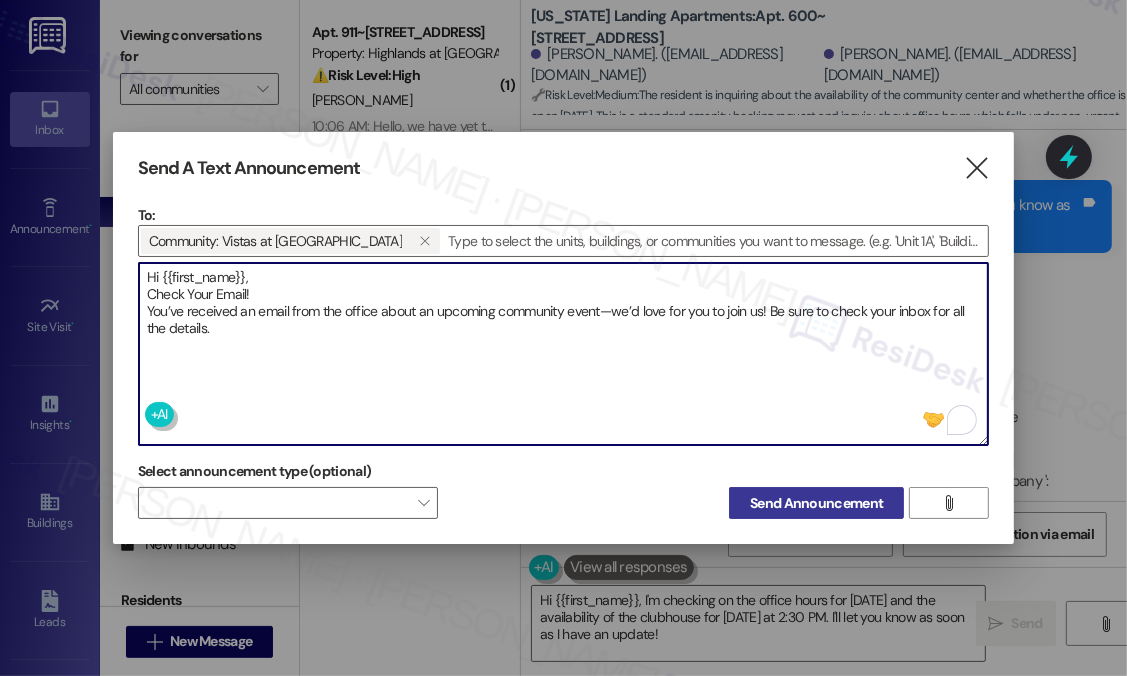 click on "Send Announcement" at bounding box center (816, 503) 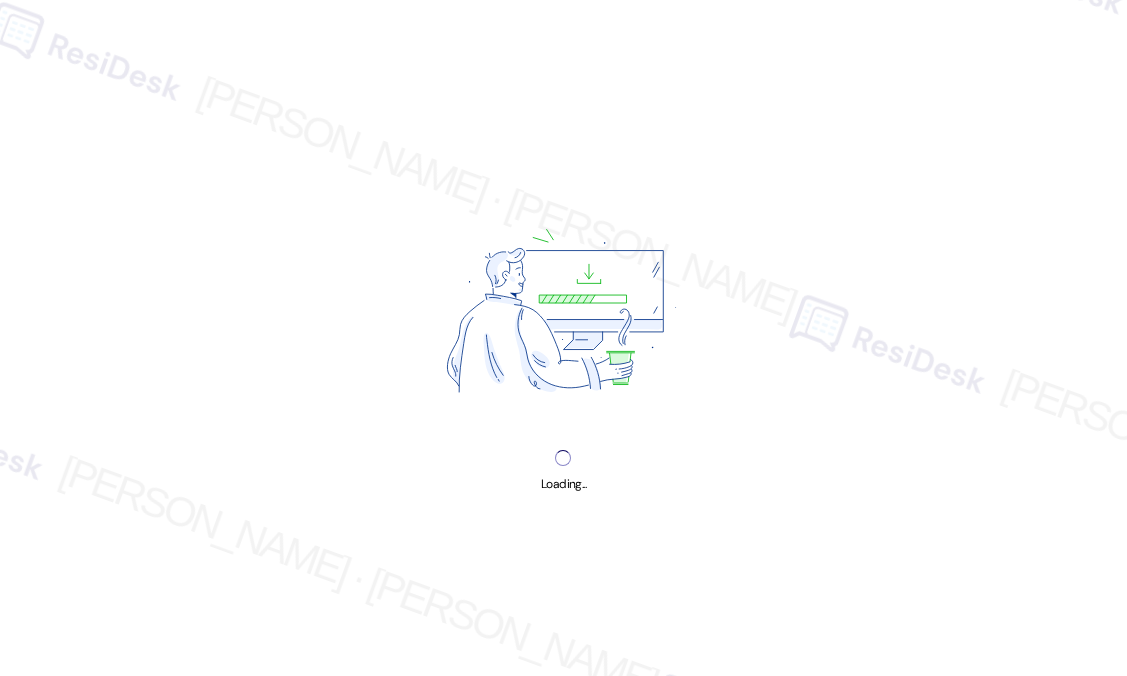 scroll, scrollTop: 0, scrollLeft: 0, axis: both 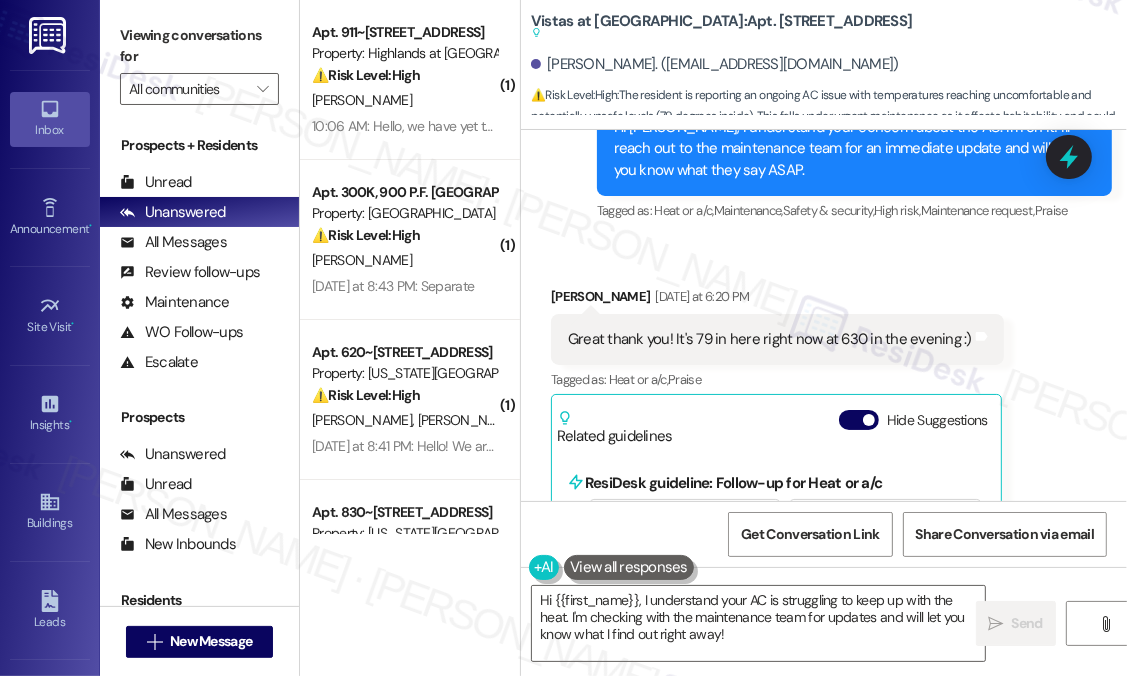 click on "Received via SMS Alexzandra Gancedo Yesterday at 6:20 PM Great thank you! It's 79 in here right now at 630 in the evening :)  Tags and notes Tagged as:   Heat or a/c ,  Click to highlight conversations about Heat or a/c Praise Click to highlight conversations about Praise  Related guidelines Hide Suggestions ResiDesk guideline: Follow-up for Heat or a/c   Guideline If the resident complains about their heat, ask if they are getting hot air, cold air or any air from the vents.  Please keep in mind this is only relevant if the resident has forced hot air produced by a furnace.   1  suggestion  for next step (Click to fill) ' Happy to help! Is there any air coming out of the vents and is it hot or cold? ' Click to use this message in your reply" at bounding box center (777, 505) 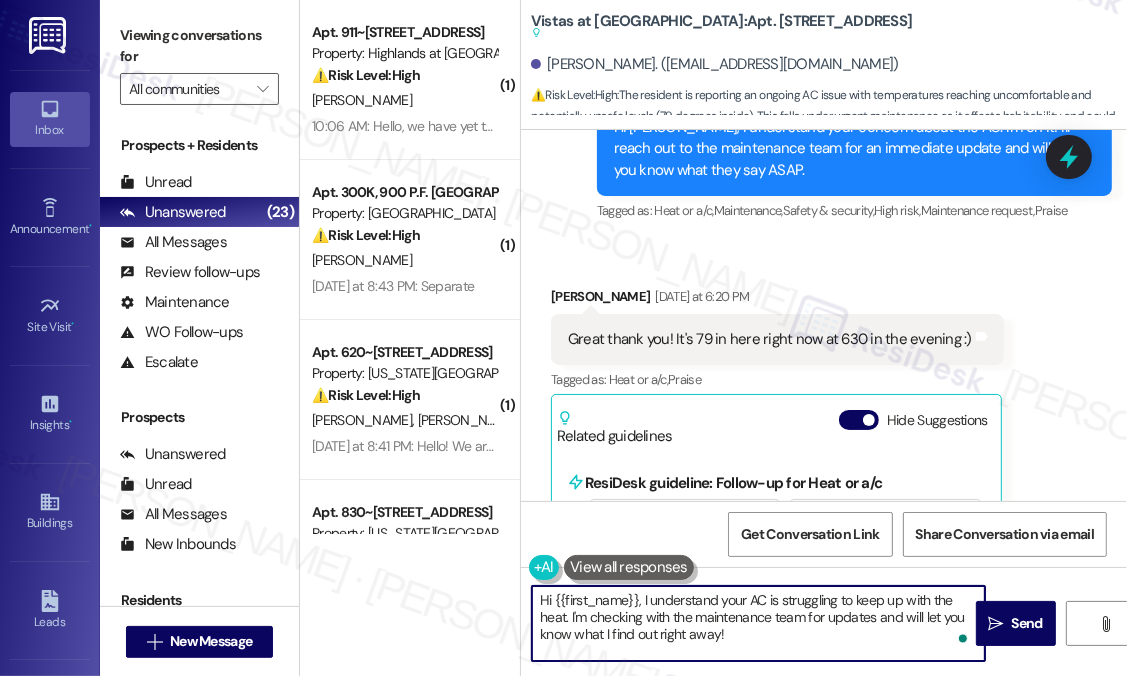 drag, startPoint x: 775, startPoint y: 639, endPoint x: 652, endPoint y: 610, distance: 126.37247 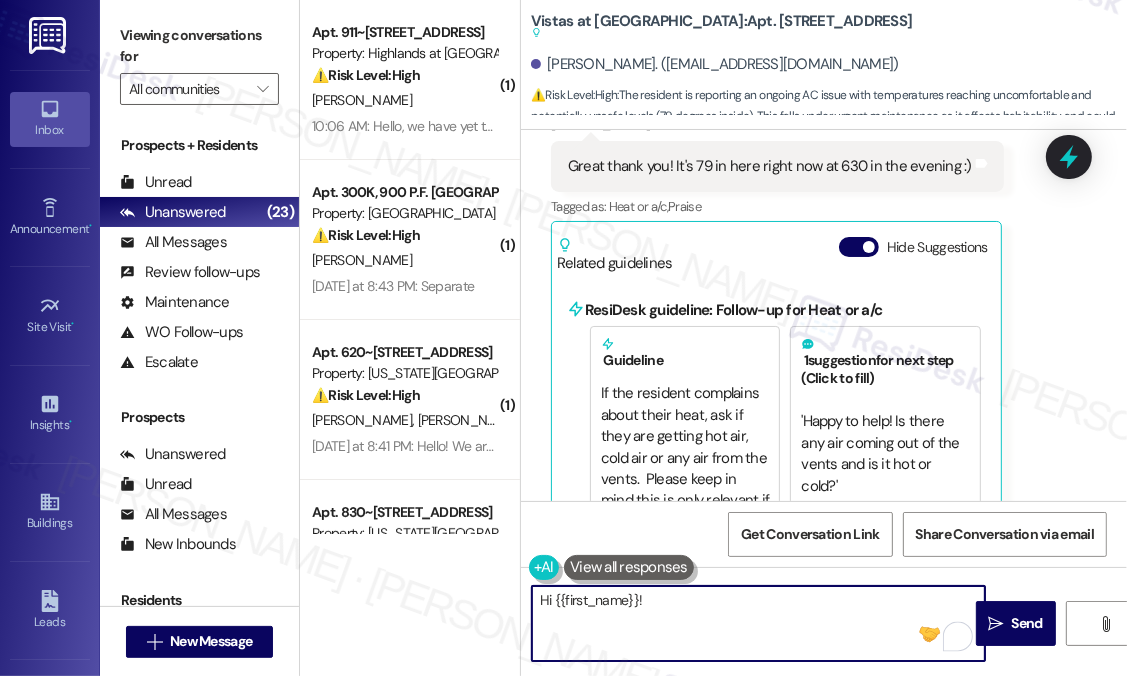 scroll, scrollTop: 7564, scrollLeft: 0, axis: vertical 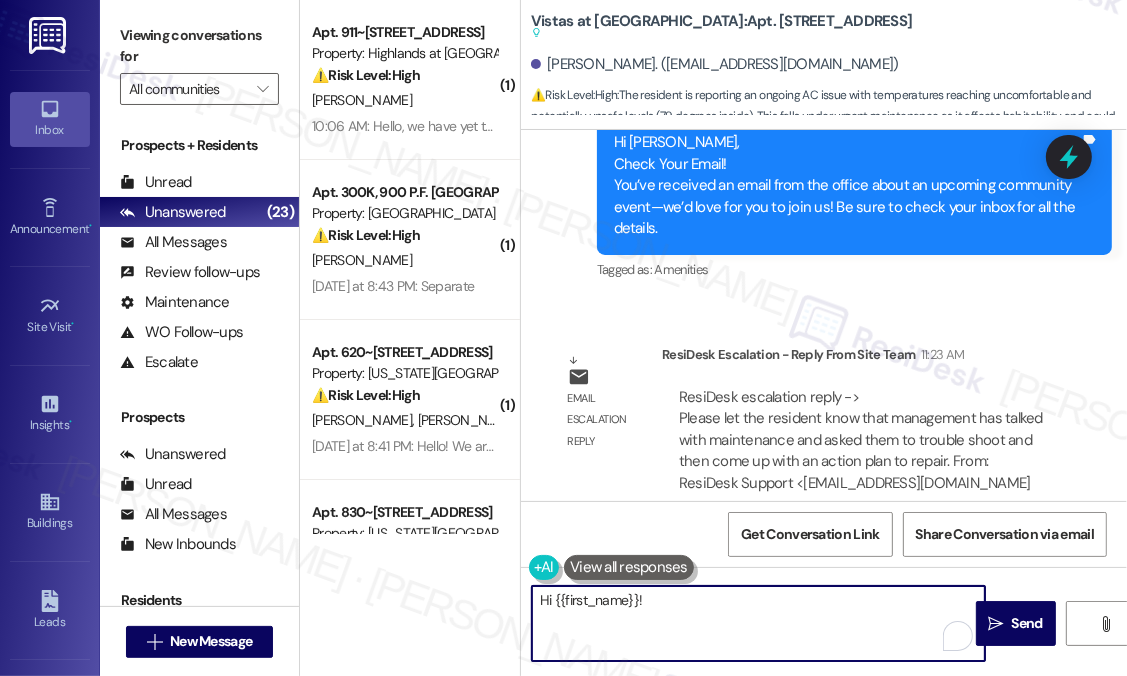 paste on "The site team asked me to let you know that management has spoken with maintenance and requested that they troubleshoot the issue and develop an action plan for the repair." 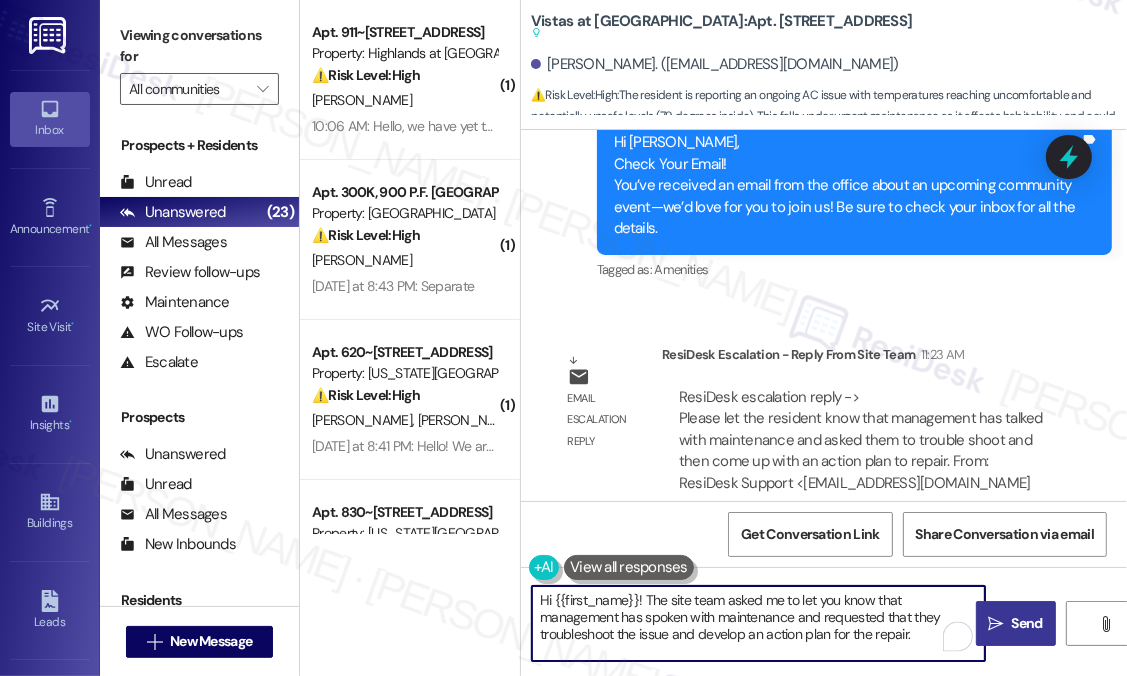 type on "Hi {{first_name}}! The site team asked me to let you know that management has spoken with maintenance and requested that they troubleshoot the issue and develop an action plan for the repair." 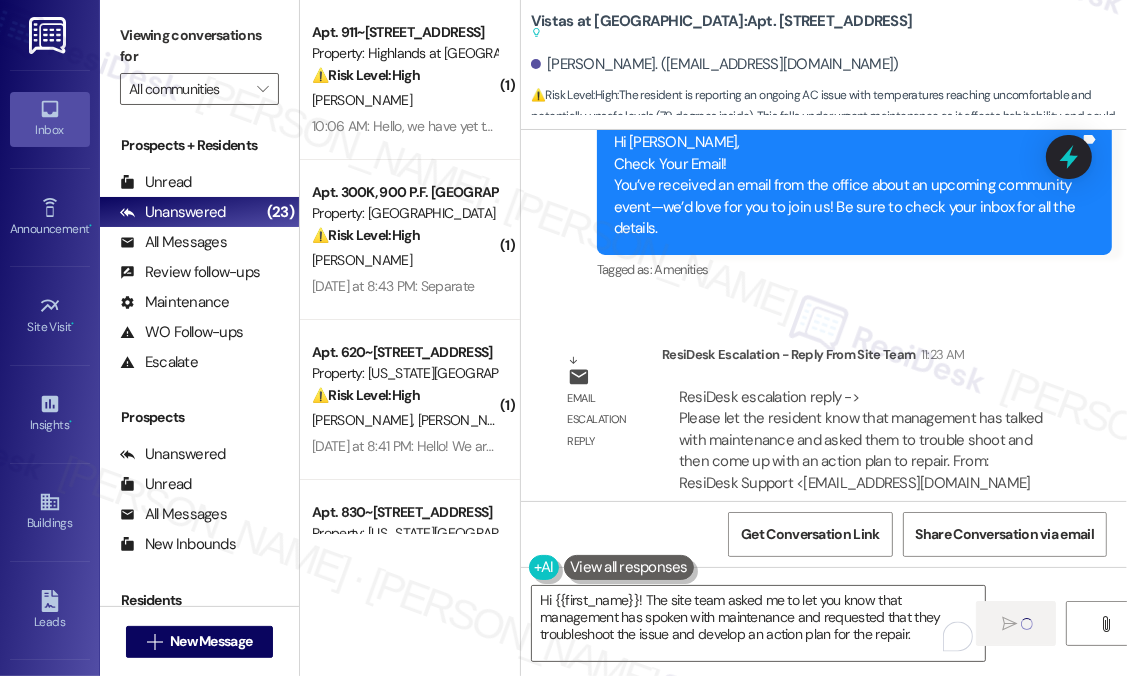 type 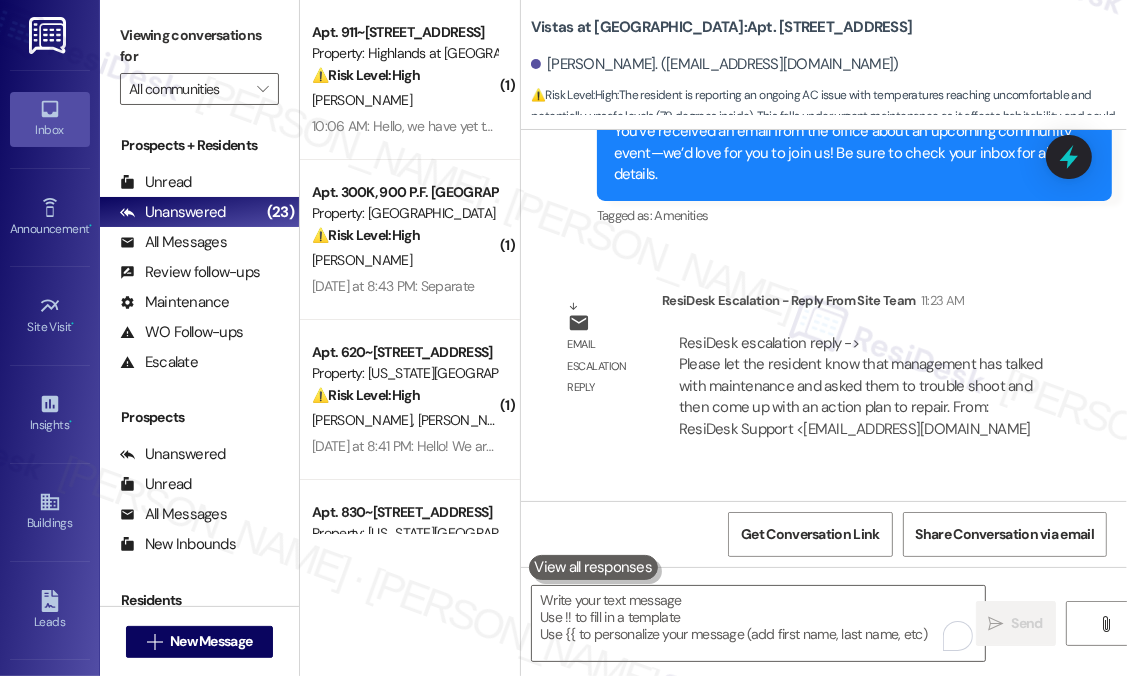 scroll, scrollTop: 8017, scrollLeft: 0, axis: vertical 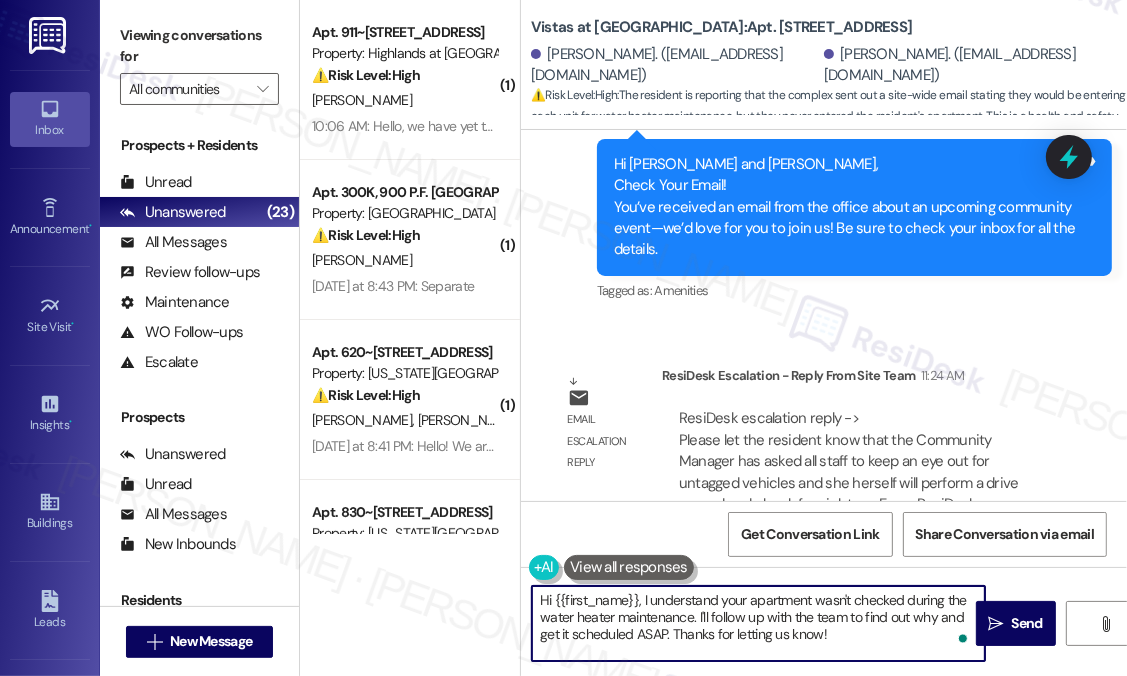 drag, startPoint x: 862, startPoint y: 643, endPoint x: 636, endPoint y: 603, distance: 229.51253 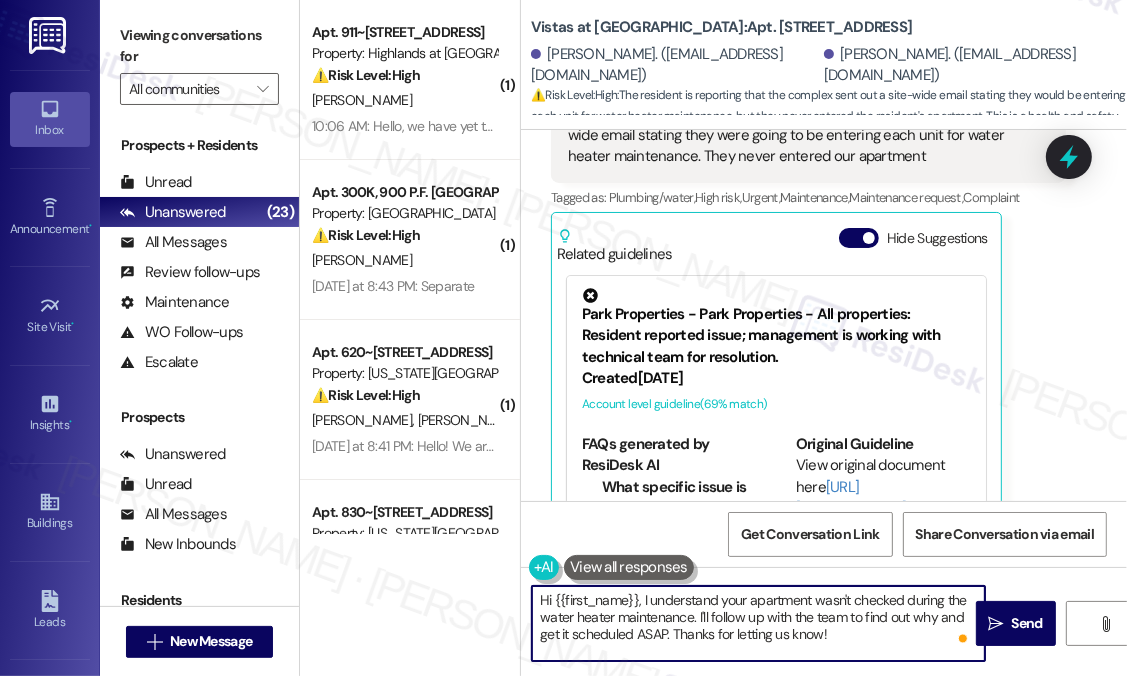 scroll, scrollTop: 4425, scrollLeft: 0, axis: vertical 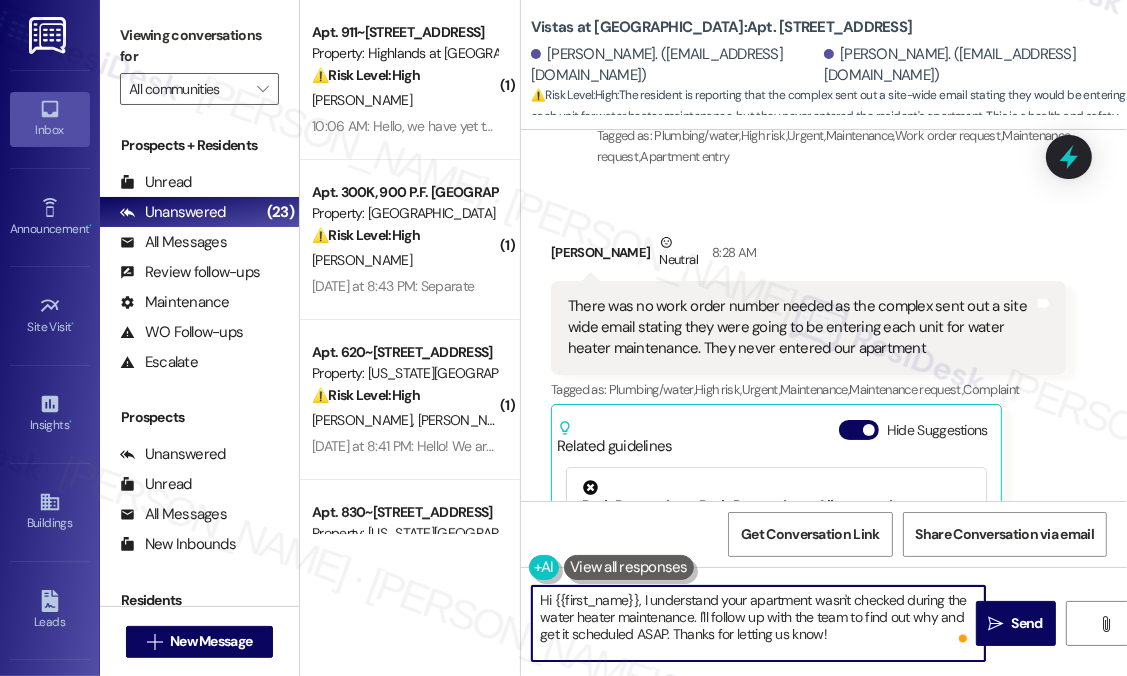 click on "Hi {{first_name}}, I understand your apartment wasn't checked during the water heater maintenance. I'll follow up with the team to find out why and get it scheduled ASAP. Thanks for letting us know!" at bounding box center [758, 623] 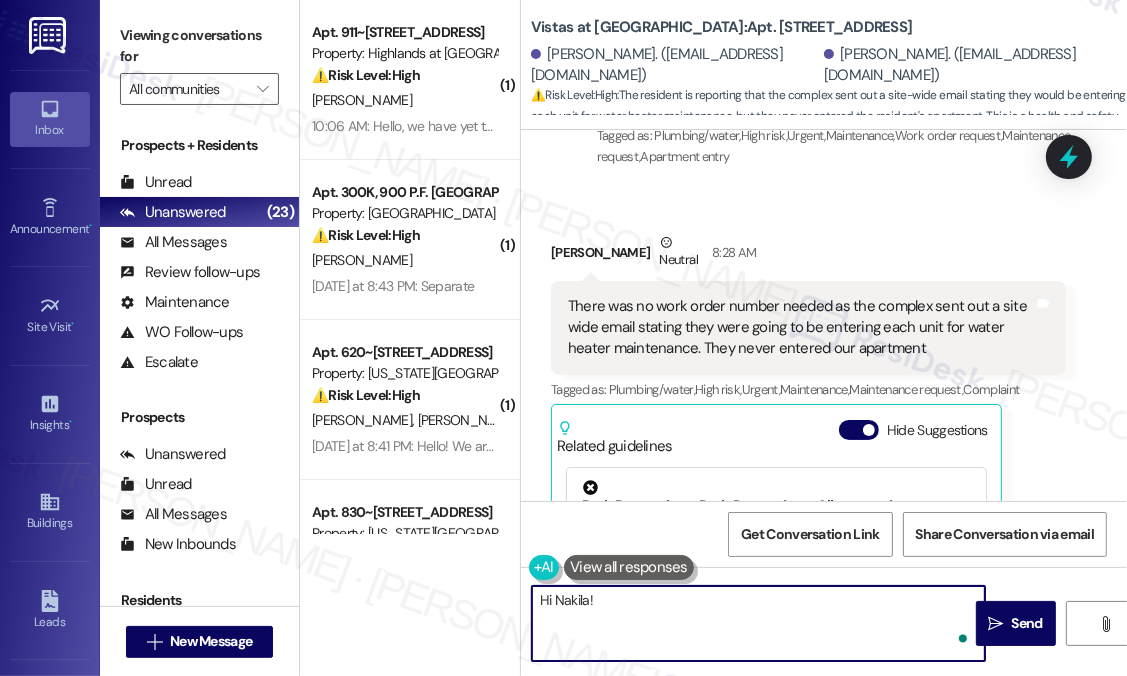 paste on "The site team asked me to share that the Community Manager has instructed all staff to keep an eye out for untagged vehicles, and she will personally be doing a drive-through to check for any violators." 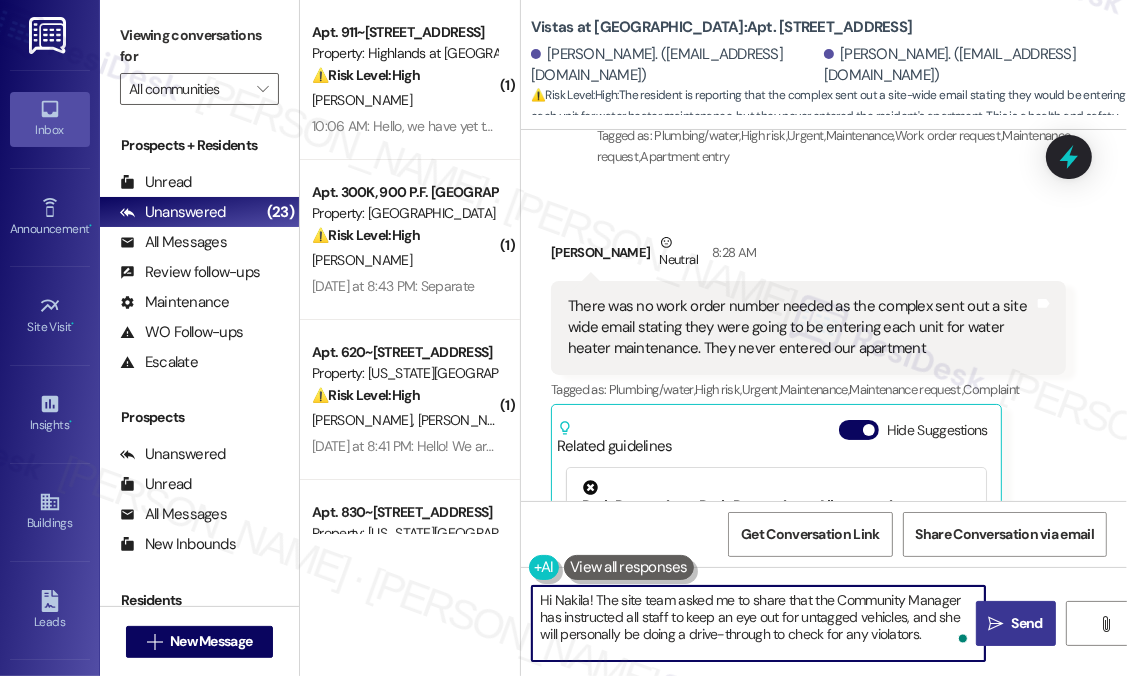 type on "Hi Nakila! The site team asked me to share that the Community Manager has instructed all staff to keep an eye out for untagged vehicles, and she will personally be doing a drive-through to check for any violators." 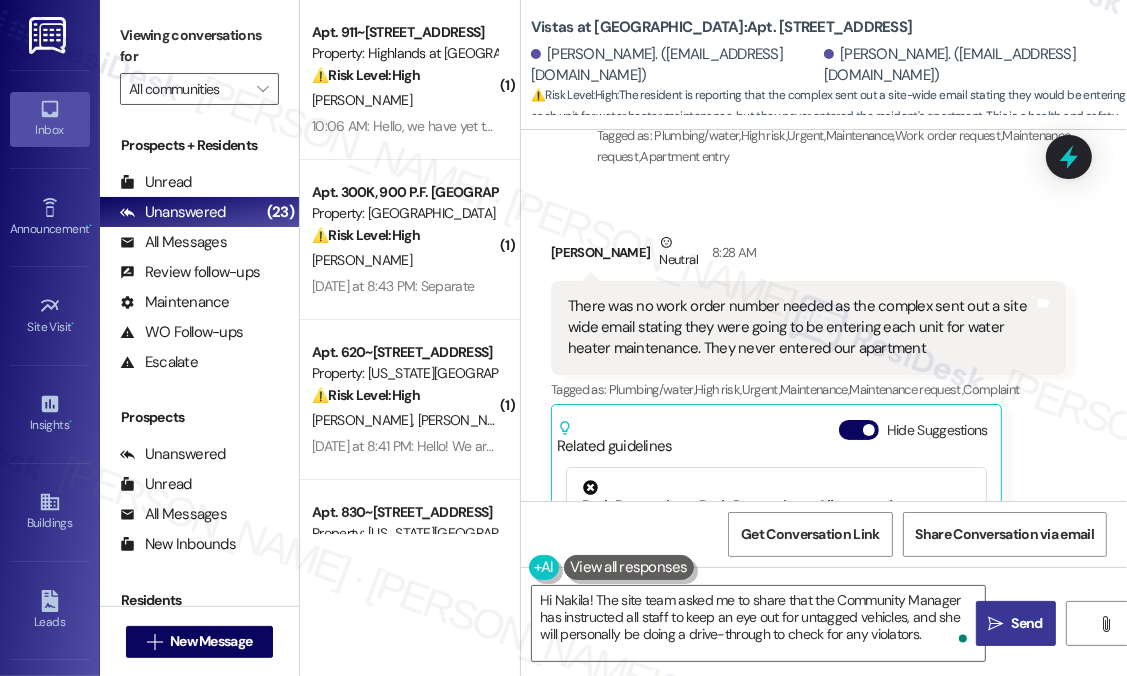 click on "Send" at bounding box center (1027, 623) 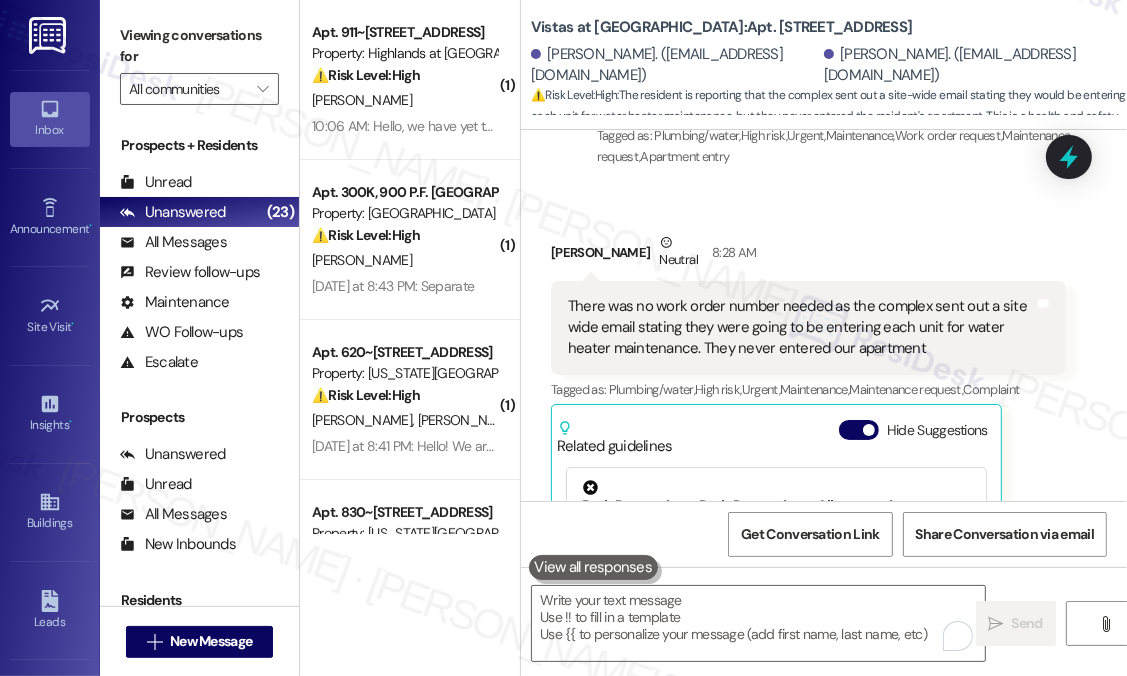 click on "Nakila White   Neutral 8:28 AM" at bounding box center [808, 256] 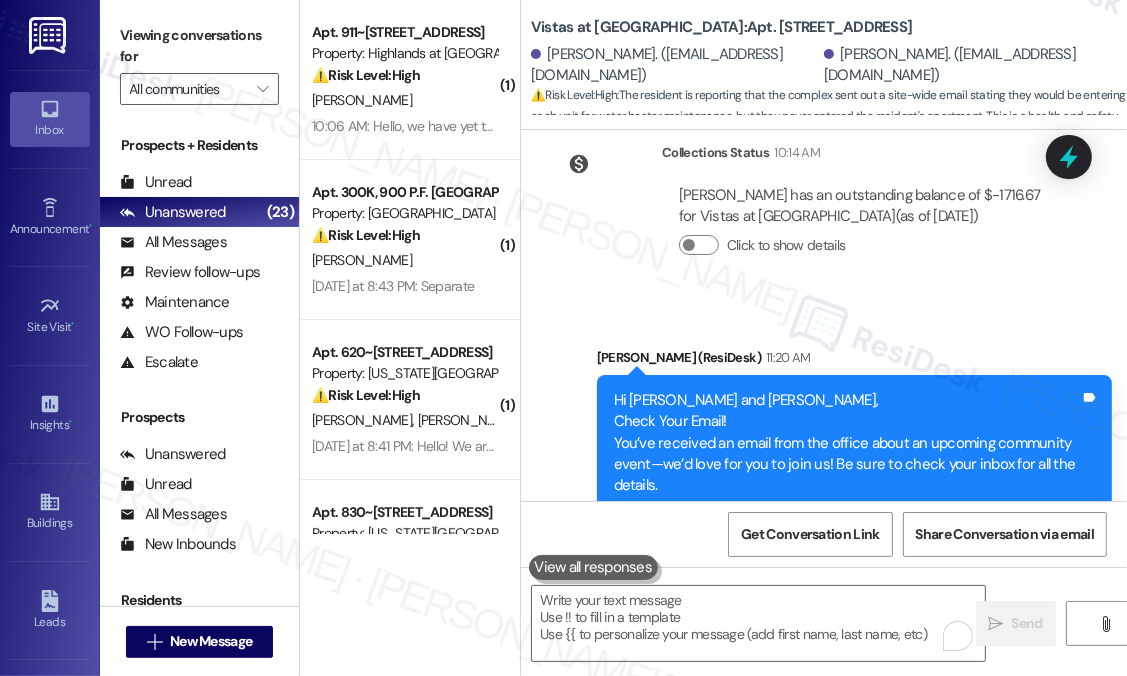scroll, scrollTop: 5525, scrollLeft: 0, axis: vertical 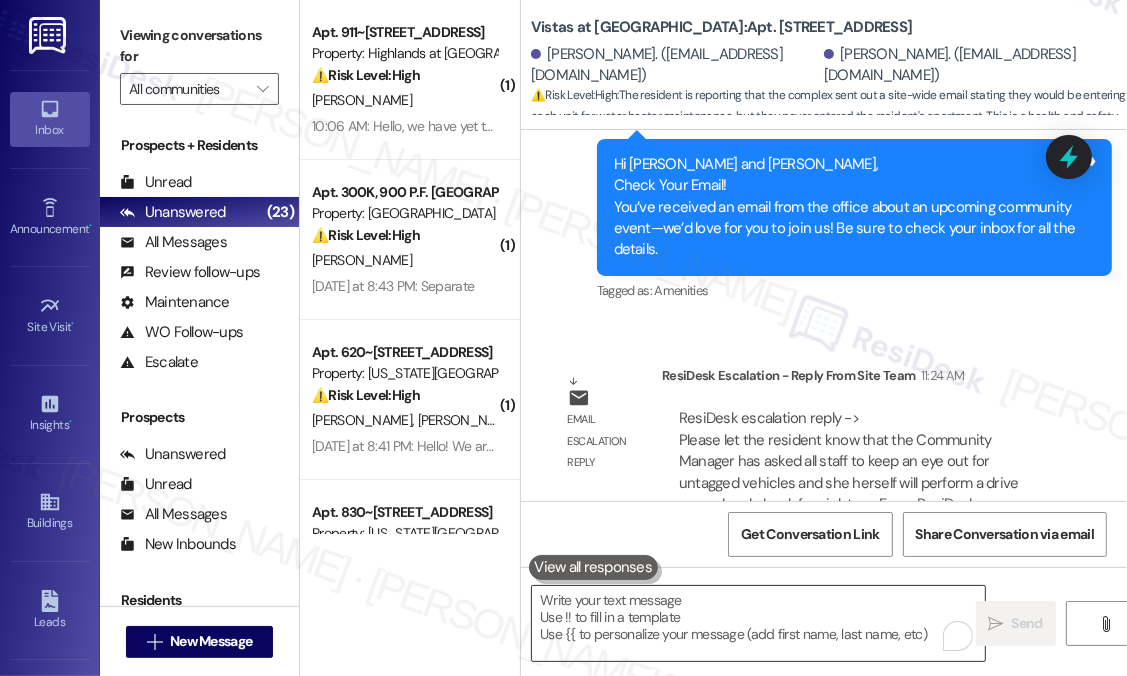 click at bounding box center (758, 623) 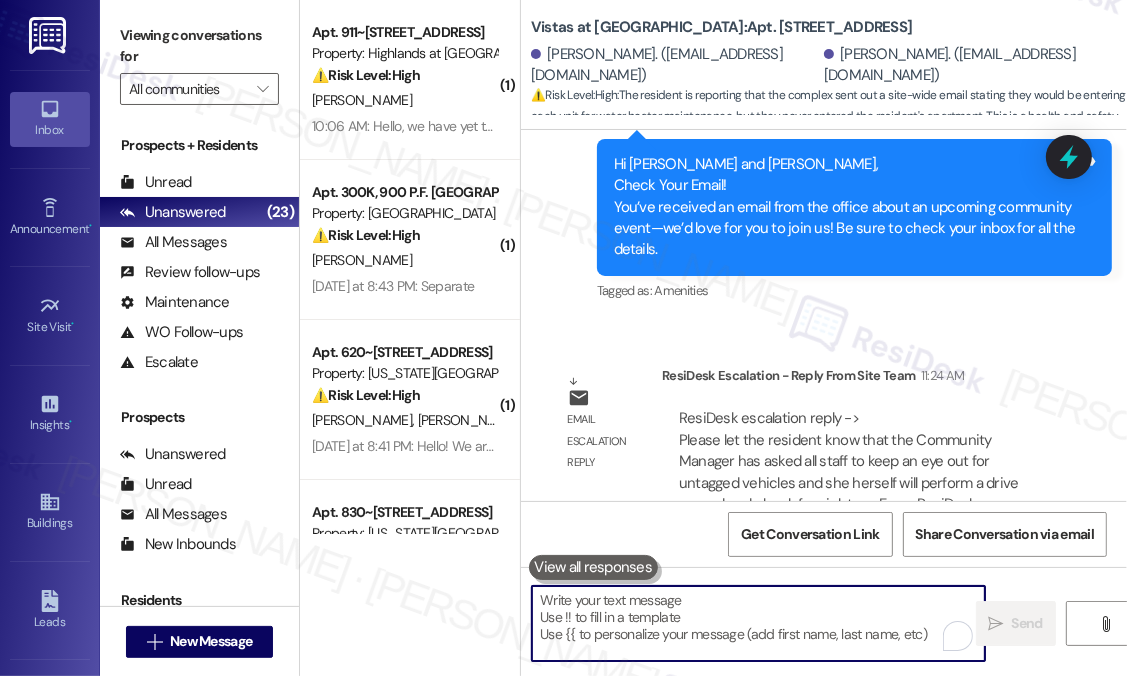 paste on "The site team asked me to share that the Community Manager has instructed all staff to keep an eye out for untagged vehicles, and she will personally be doing a drive-through to check for any violators." 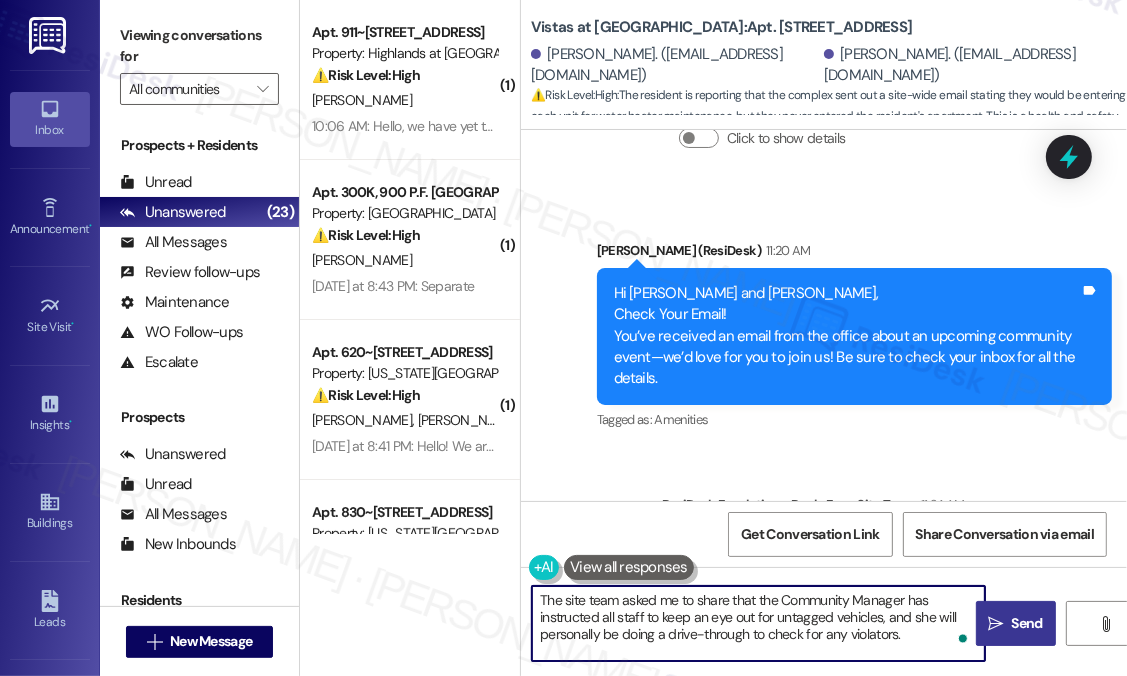 scroll, scrollTop: 5525, scrollLeft: 0, axis: vertical 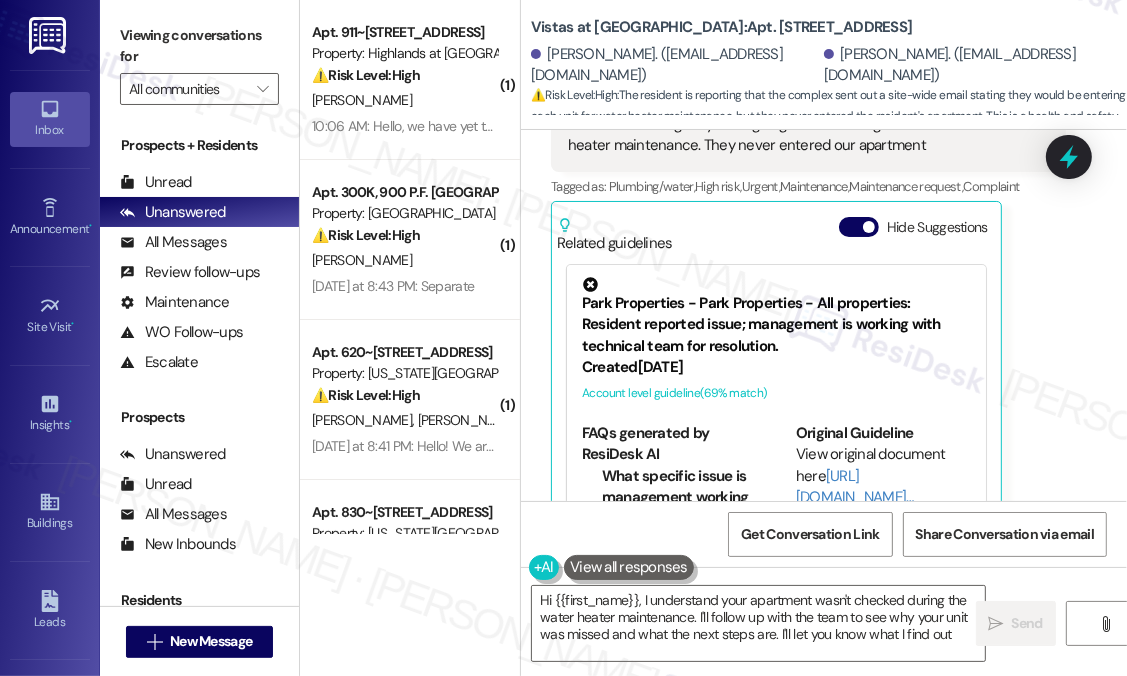 type on "Hi {{first_name}}, I understand your apartment wasn't checked during the water heater maintenance. I'll follow up with the team to see why your unit was missed and what the next steps are. I'll let you know what I find out!" 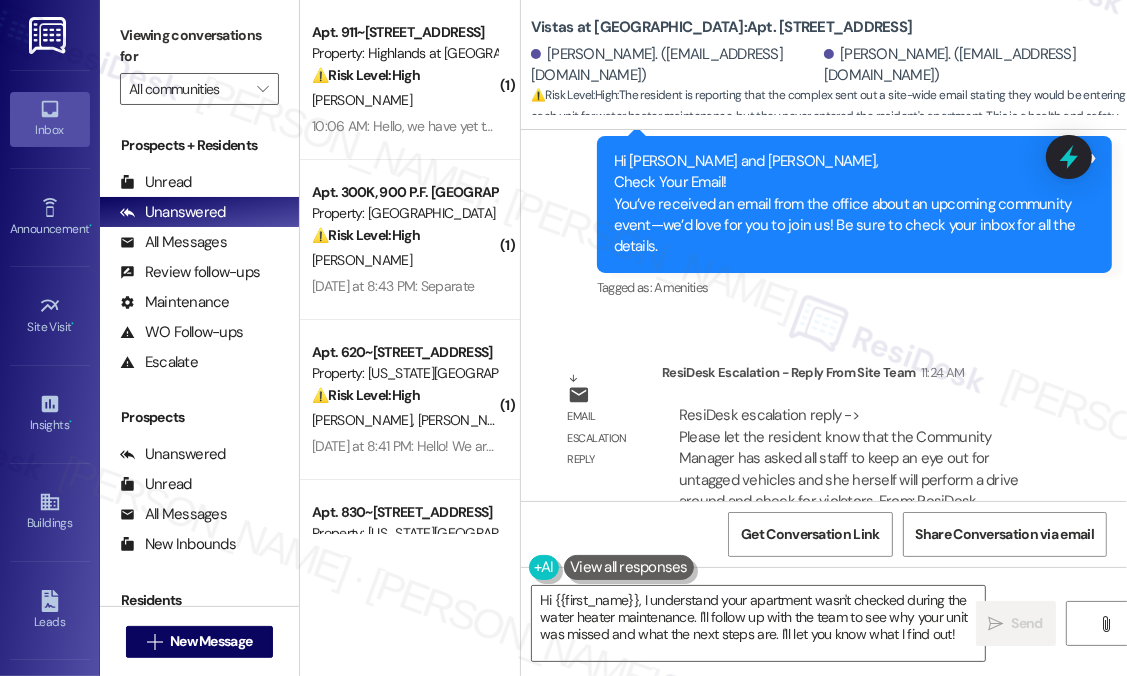 scroll, scrollTop: 5708, scrollLeft: 0, axis: vertical 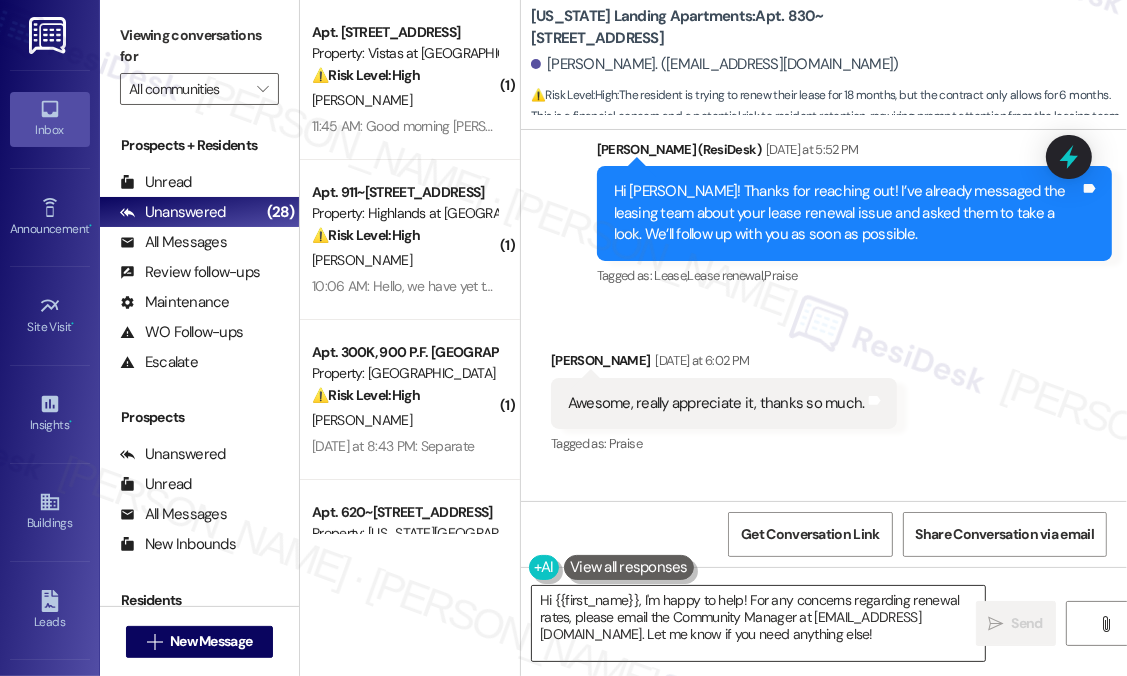 click on "Hi {{first_name}}, I'm happy to help! For any concerns regarding renewal rates, please email the Community Manager at manager@washingtonlanding.com. Let me know if you need anything else!" at bounding box center (758, 623) 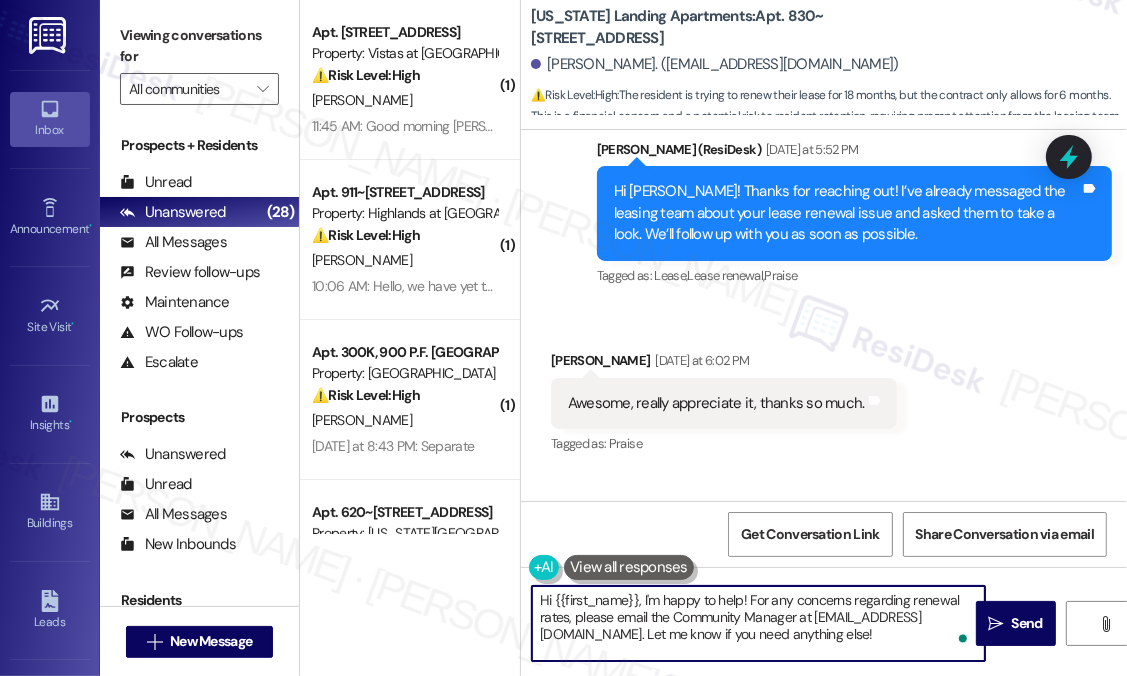 drag, startPoint x: 637, startPoint y: 600, endPoint x: 1007, endPoint y: 665, distance: 375.66608 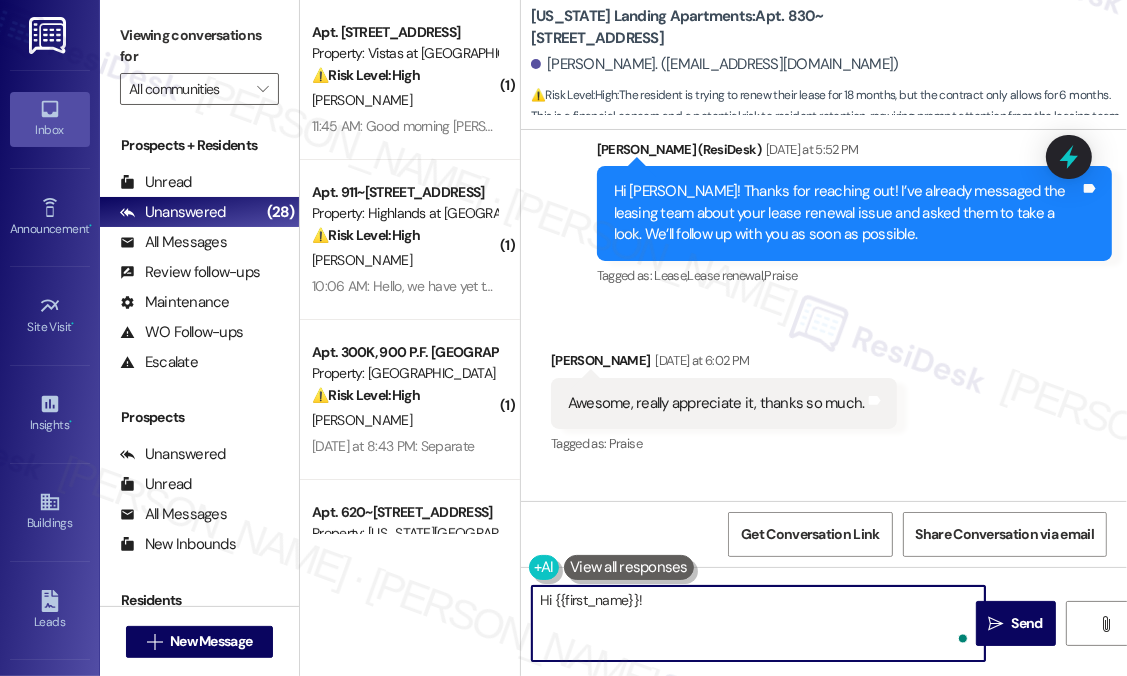 paste on "The site team asked me to let you know that they reviewed your leasing portal, and all renewal options are showing, including the 18-month term.
They recommend logging into your portal and selecting “Lease” > “Lease Info” from the top menu. If you don’t see the options mentioned above, please send over a screenshot of what you're seeing so they can assist you further." 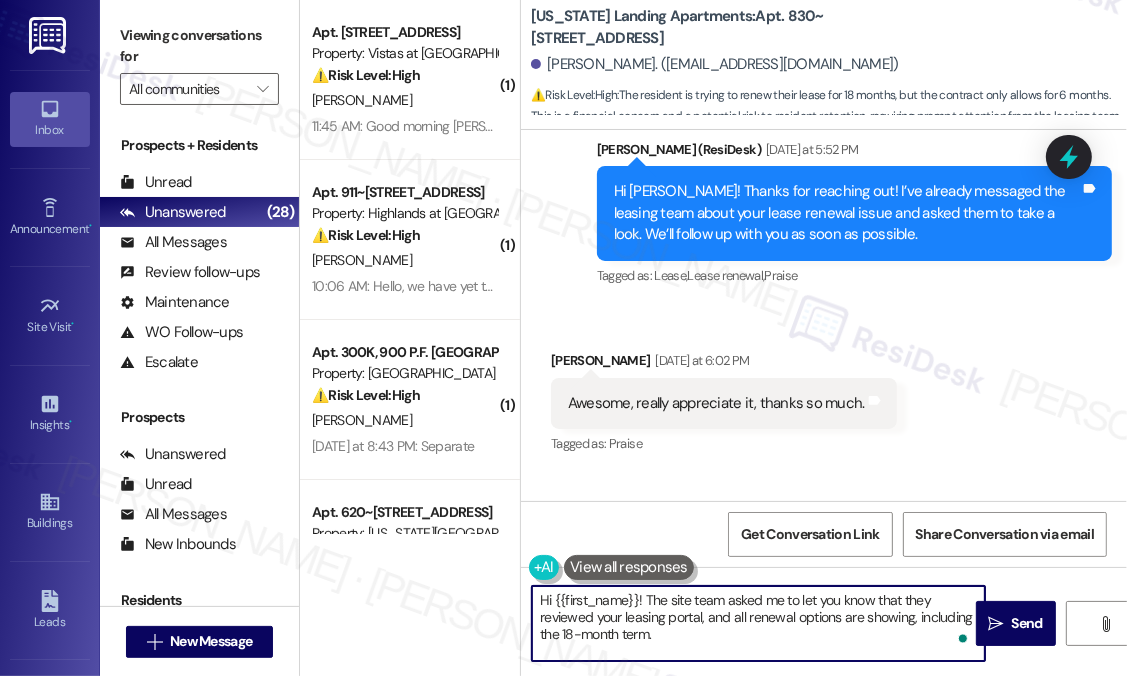 scroll, scrollTop: 67, scrollLeft: 0, axis: vertical 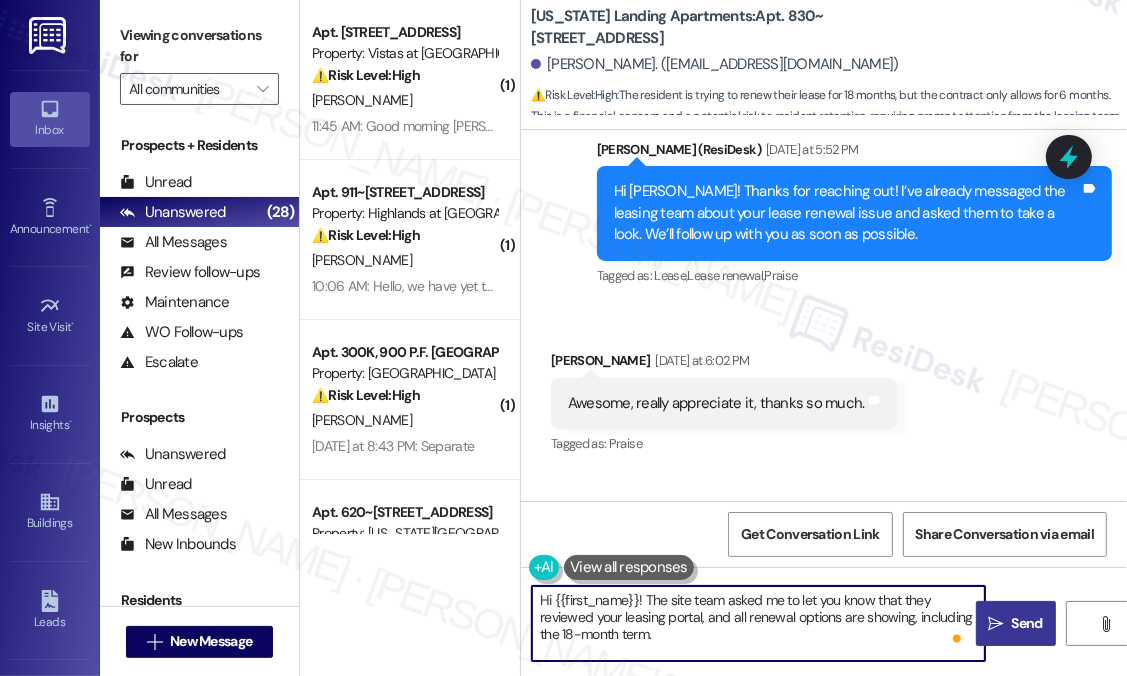 type on "Hi {{first_name}}! The site team asked me to let you know that they reviewed your leasing portal, and all renewal options are showing, including the 18-month term.
They recommend logging into your portal and selecting “Lease” > “Lease Info” from the top menu. If you don’t see the options mentioned above, please send over a screenshot of what you're seeing so they can assist you further." 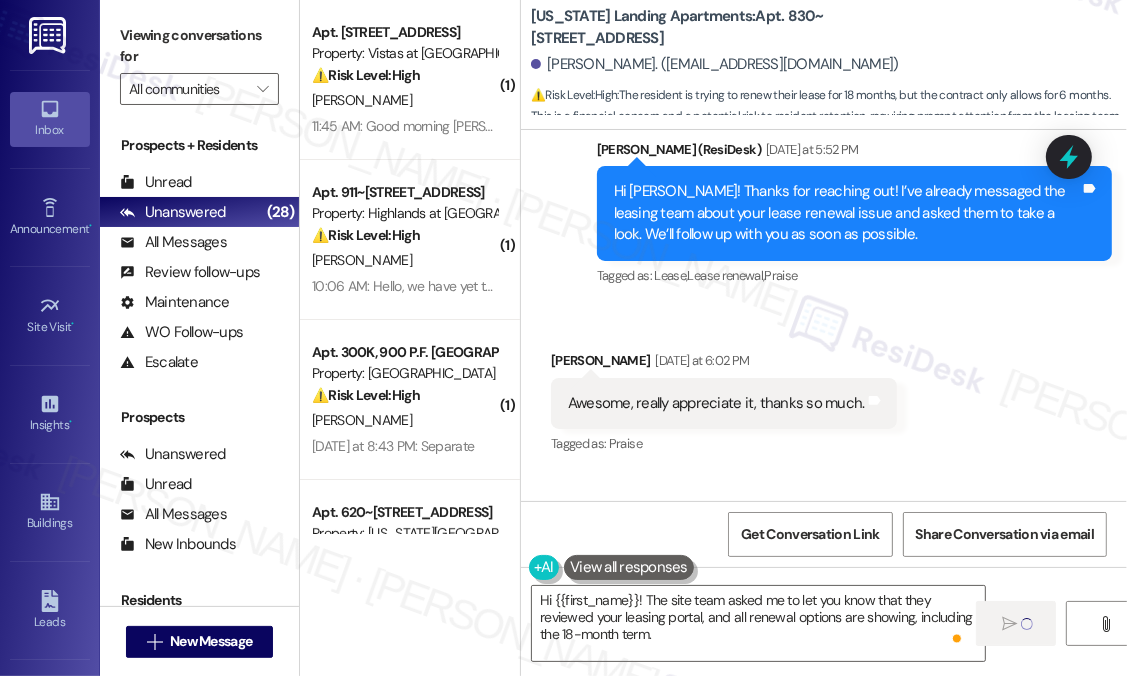 type 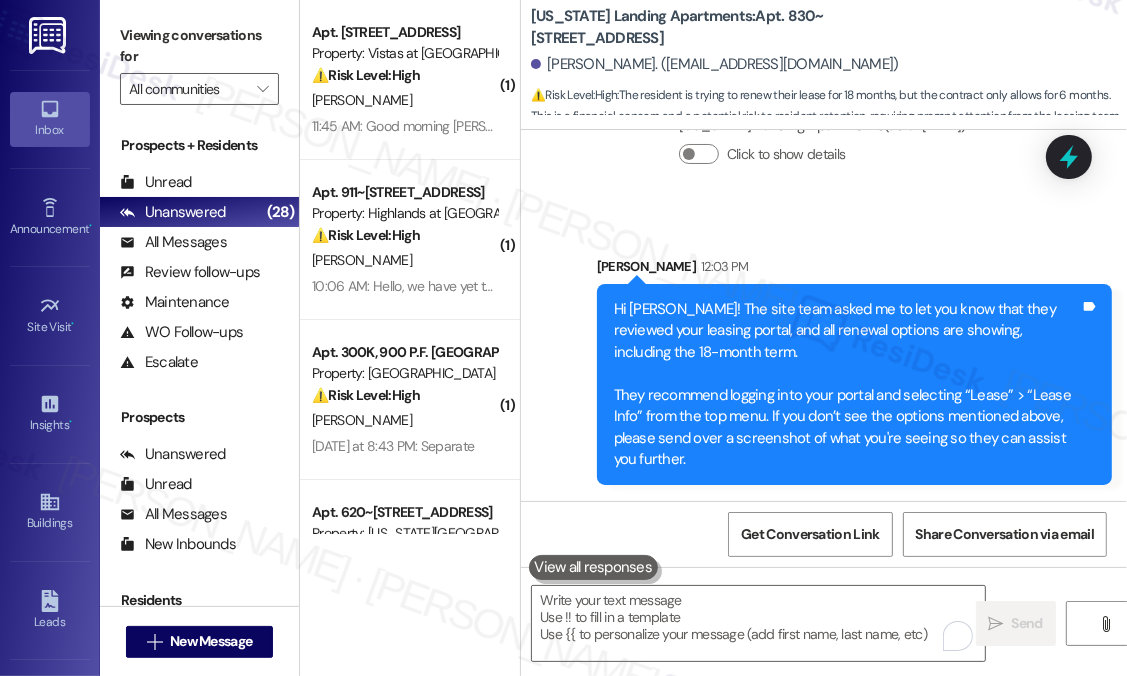 scroll, scrollTop: 2002, scrollLeft: 0, axis: vertical 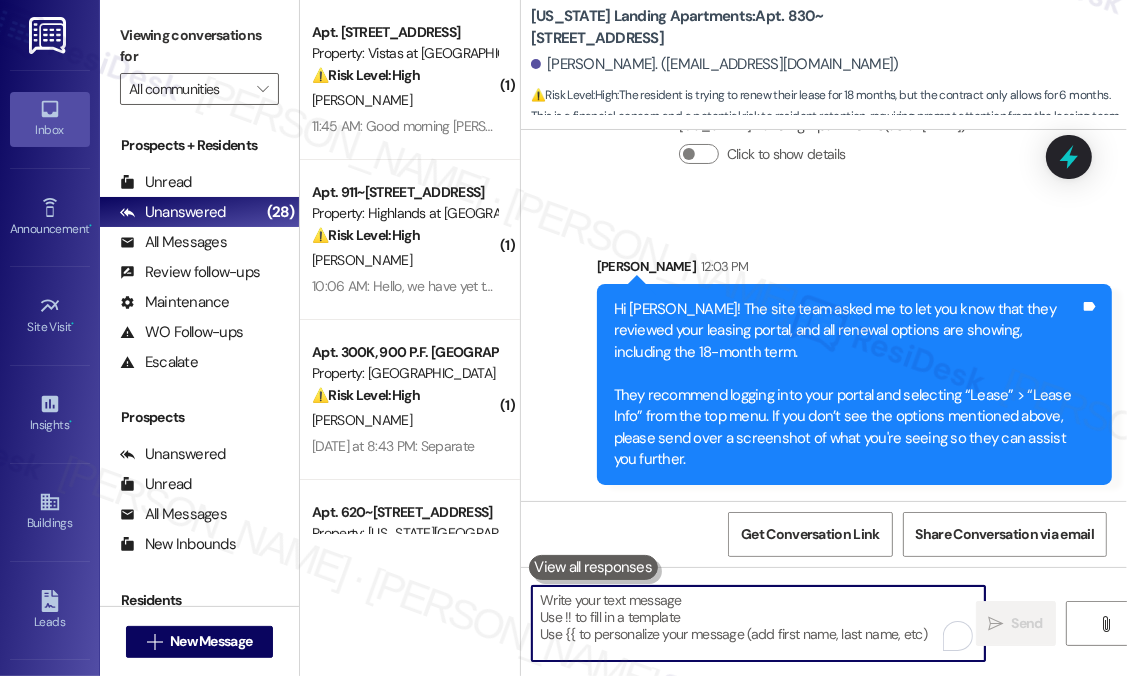 click at bounding box center (758, 623) 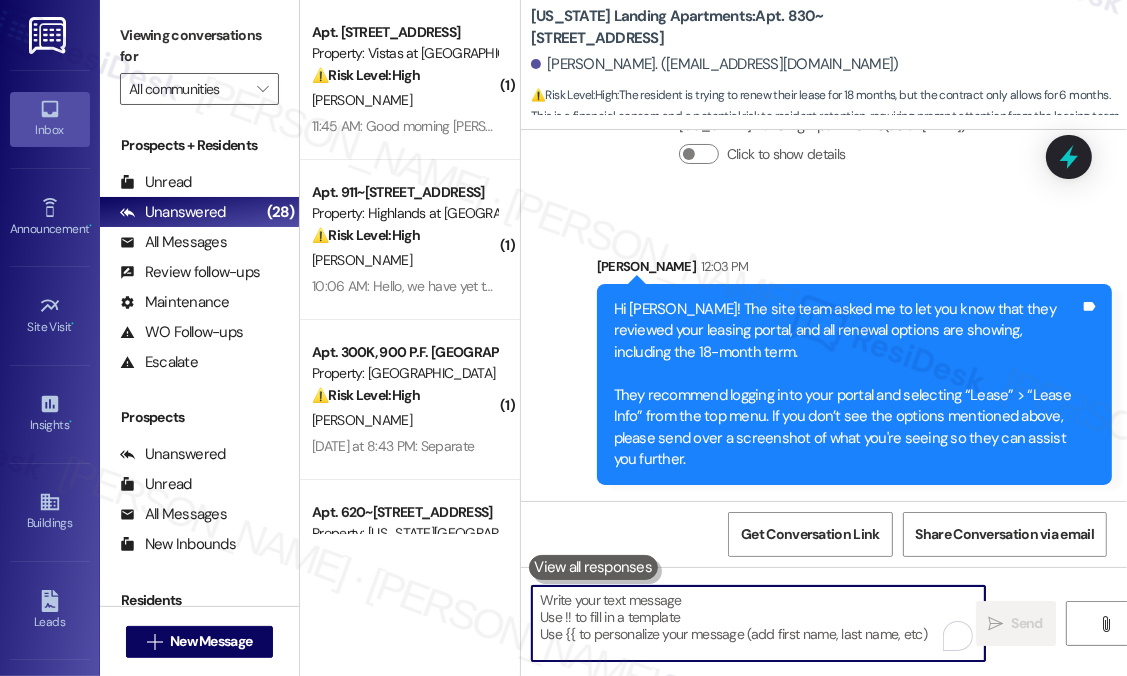 click at bounding box center [758, 623] 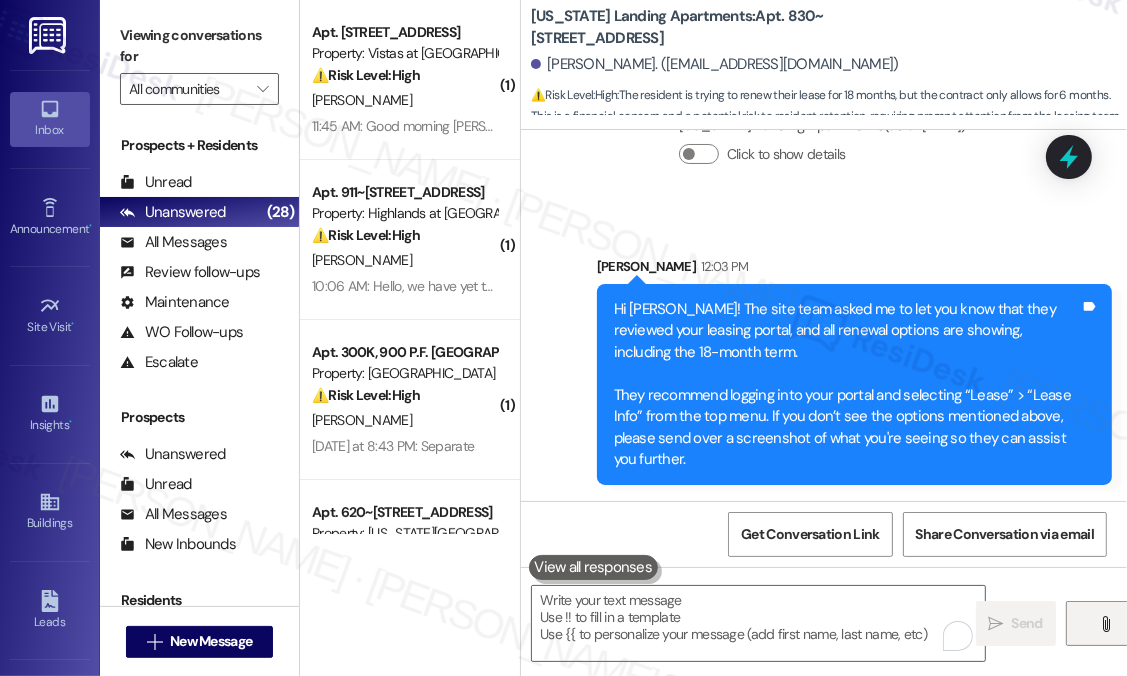 click on "" at bounding box center [1105, 624] 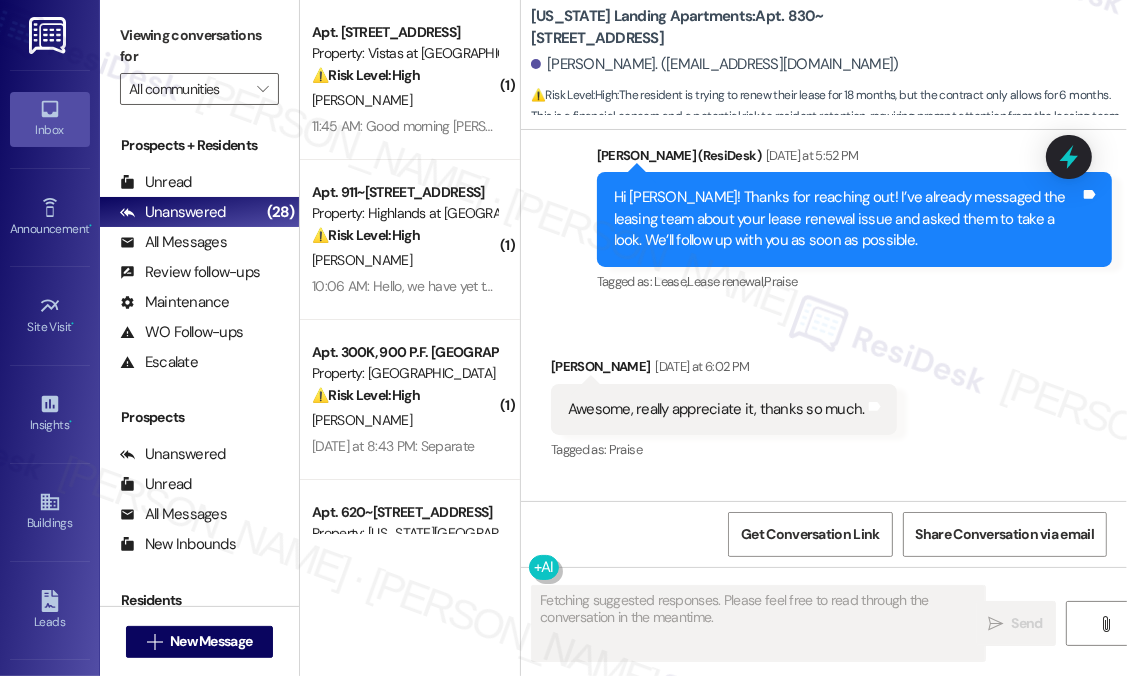 scroll, scrollTop: 2229, scrollLeft: 0, axis: vertical 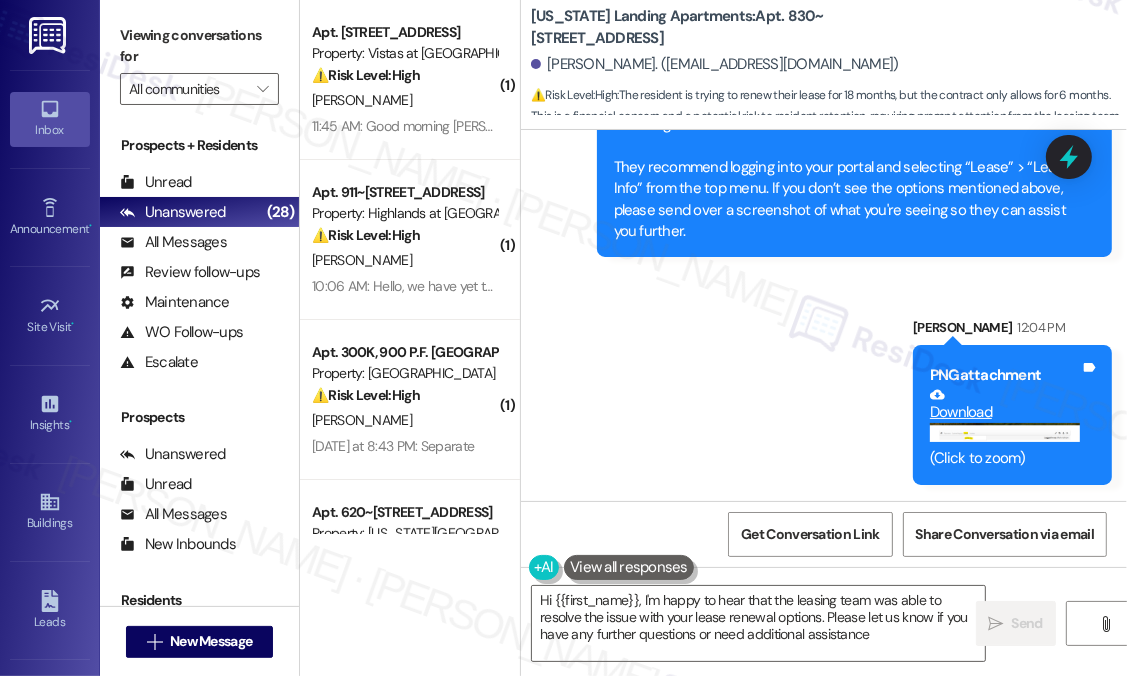 type on "Hi {{first_name}}, I'm happy to hear that the leasing team was able to resolve the issue with your lease renewal options. Please let us know if you have any further questions or need additional assistance!" 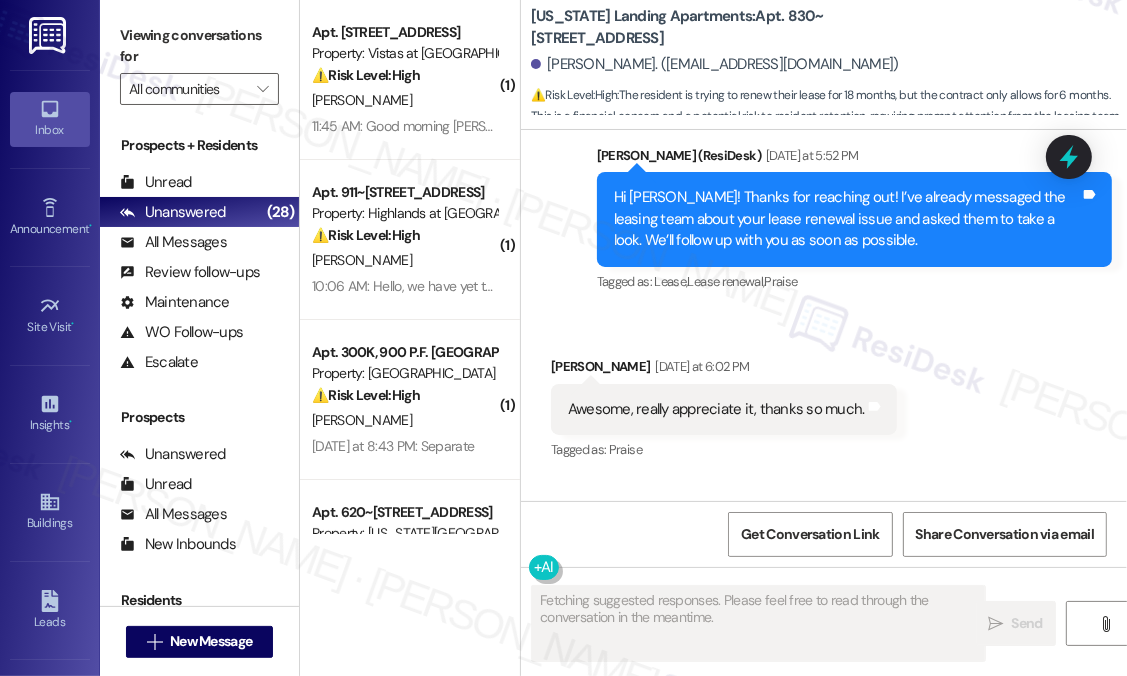 scroll, scrollTop: 2531, scrollLeft: 0, axis: vertical 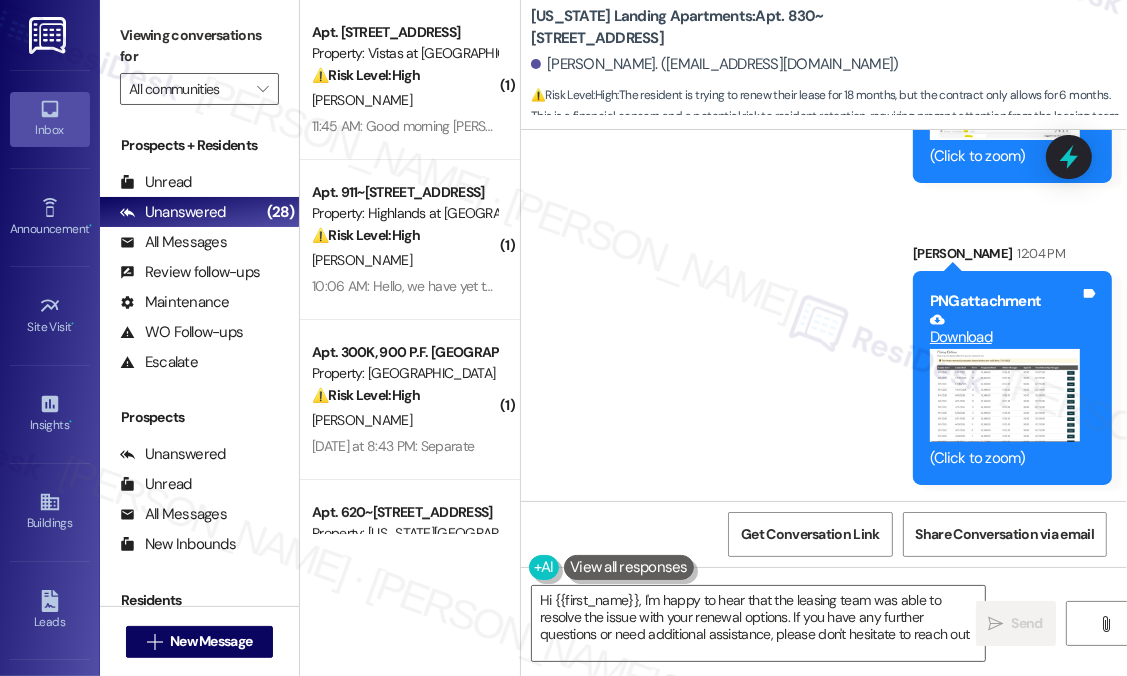 type on "Hi {{first_name}}, I'm happy to hear that the leasing team was able to resolve the issue with your renewal options. If you have any further questions or need additional assistance, please don't hesitate to reach out!" 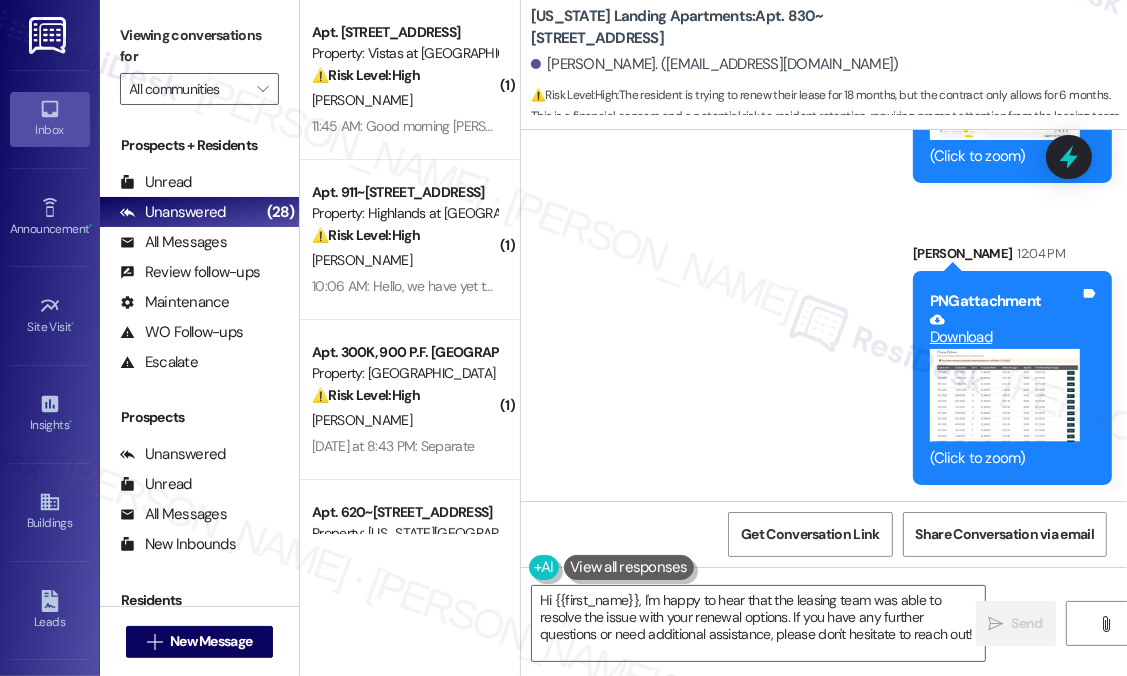 scroll, scrollTop: 2231, scrollLeft: 0, axis: vertical 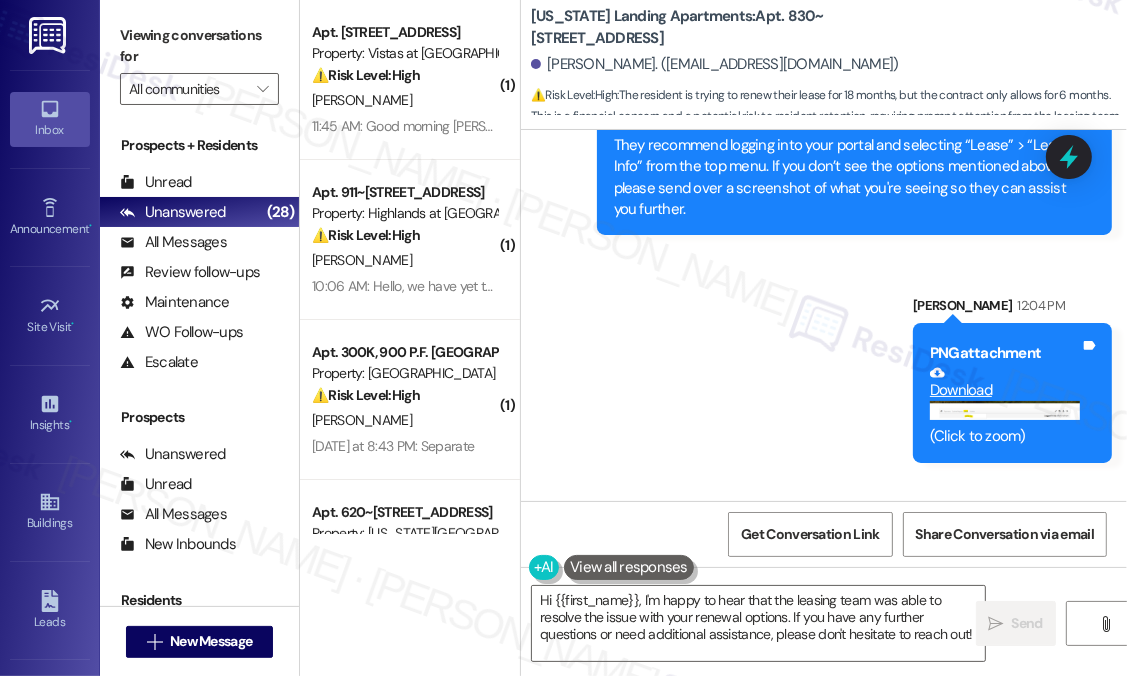 click on "Sent via SMS Sarah 12:03 PM Hi Mark! The site team asked me to let you know that they reviewed your leasing portal, and all renewal options are showing, including the 18-month term.
They recommend logging into your portal and selecting “Lease” > “Lease Info” from the top menu. If you don’t see the options mentioned above, please send over a screenshot of what you're seeing so they can assist you further. Tags and notes Sent via SMS Sarah 12:04 PM PNG  attachment   Download   (Click to zoom) Tags and notes Sent via SMS Sarah 12:04 PM PNG  attachment   Download   (Click to zoom) Tags and notes" at bounding box center [824, 370] 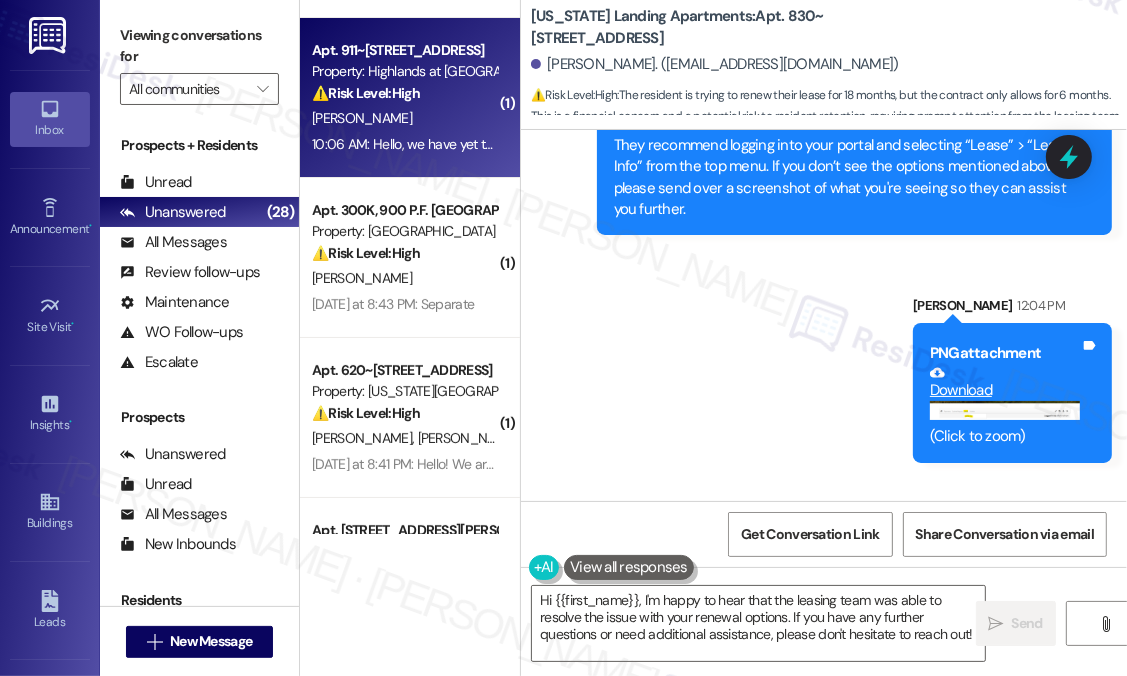 scroll, scrollTop: 300, scrollLeft: 0, axis: vertical 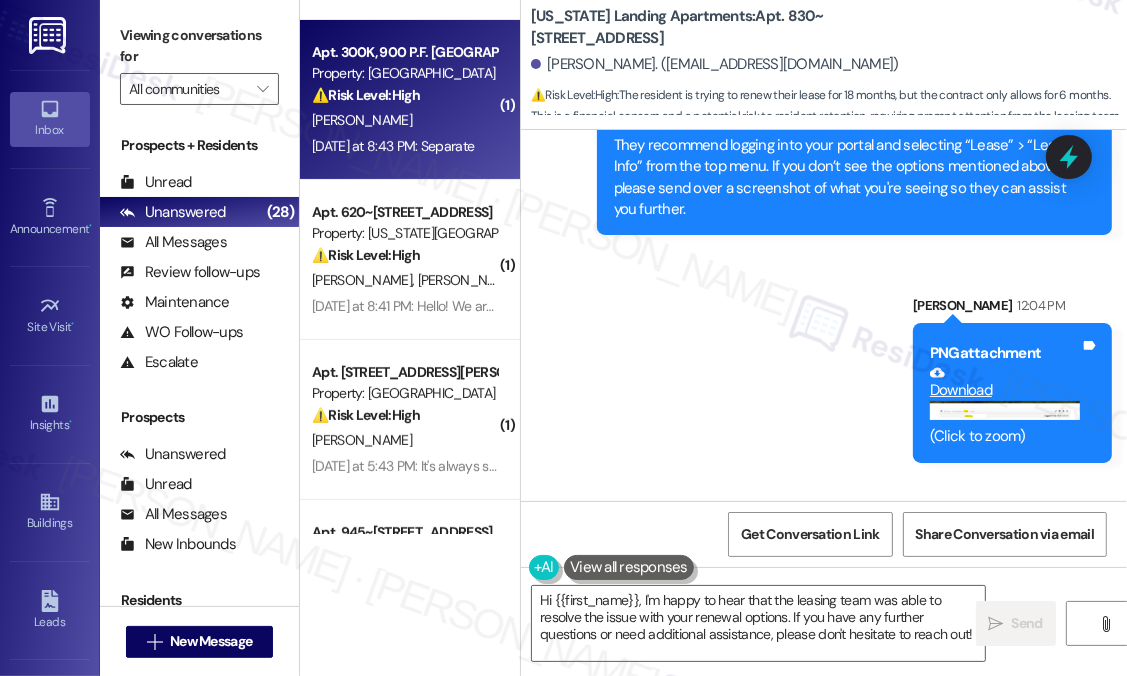 click on "[PERSON_NAME]" at bounding box center (404, 120) 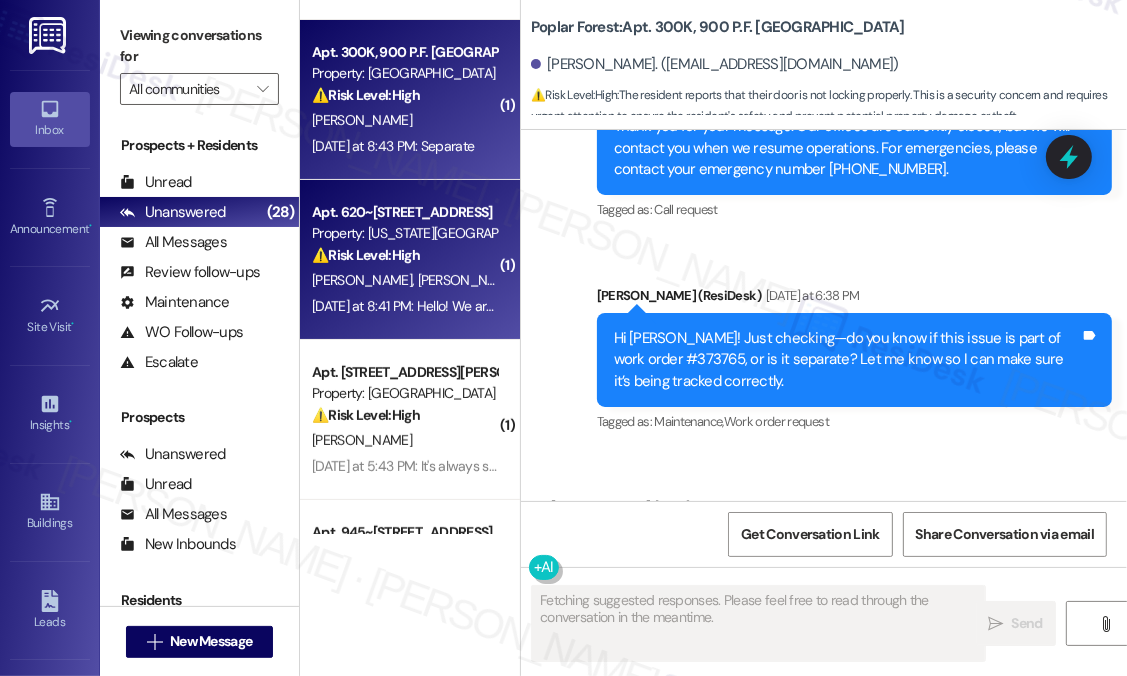 scroll, scrollTop: 1573, scrollLeft: 0, axis: vertical 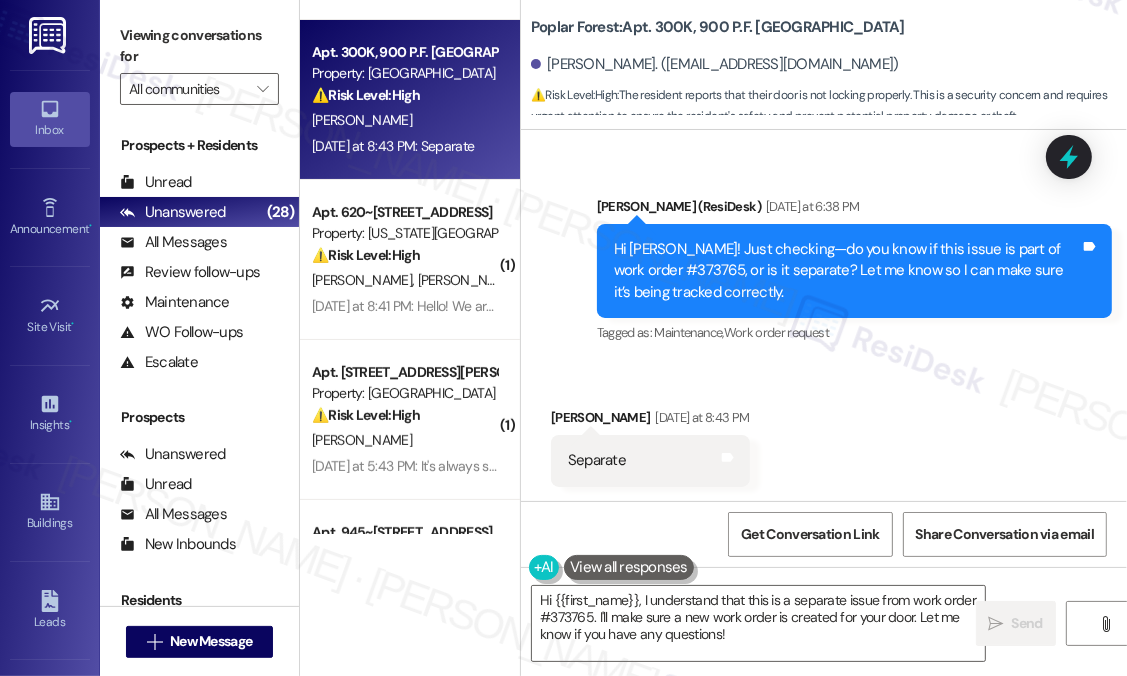 click on "Received via SMS Chelsey White Yesterday at 8:43 PM Separate  Tags and notes" at bounding box center (824, 431) 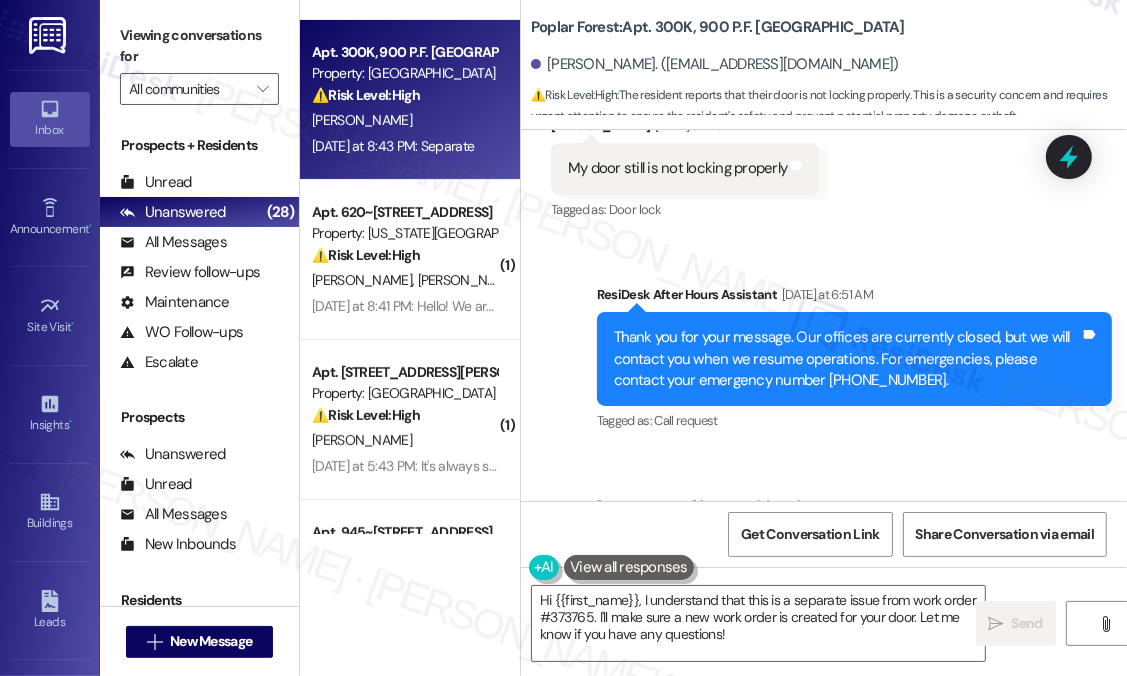 scroll, scrollTop: 1073, scrollLeft: 0, axis: vertical 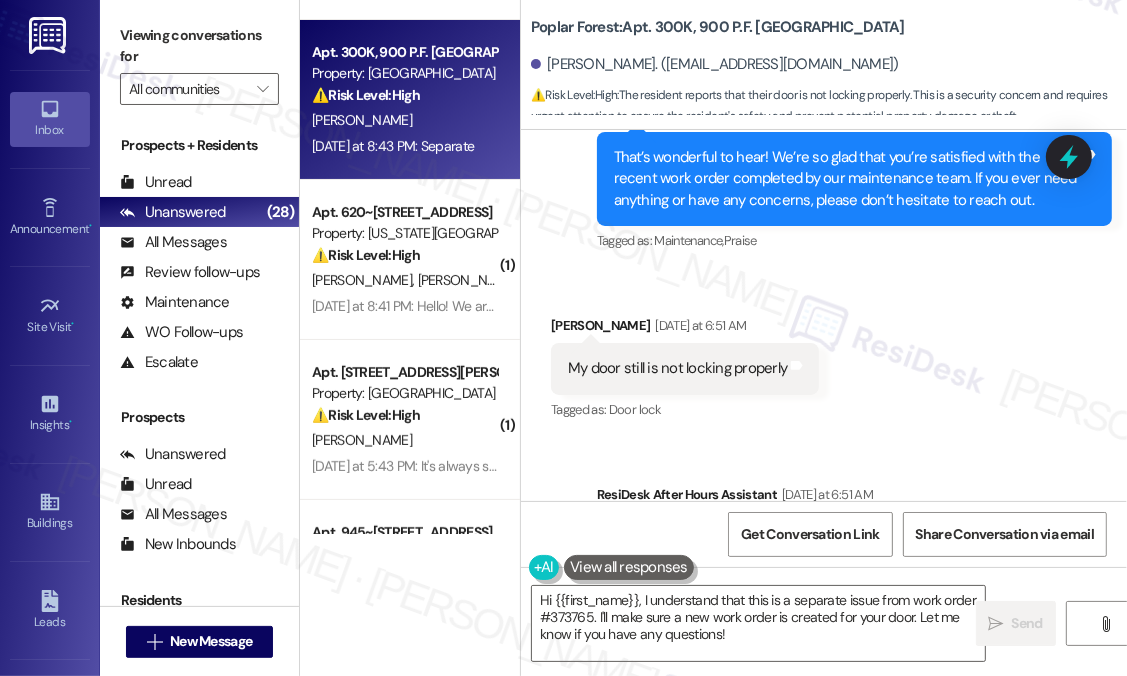 click on "My door still is not locking properly  Tags and notes" at bounding box center [685, 368] 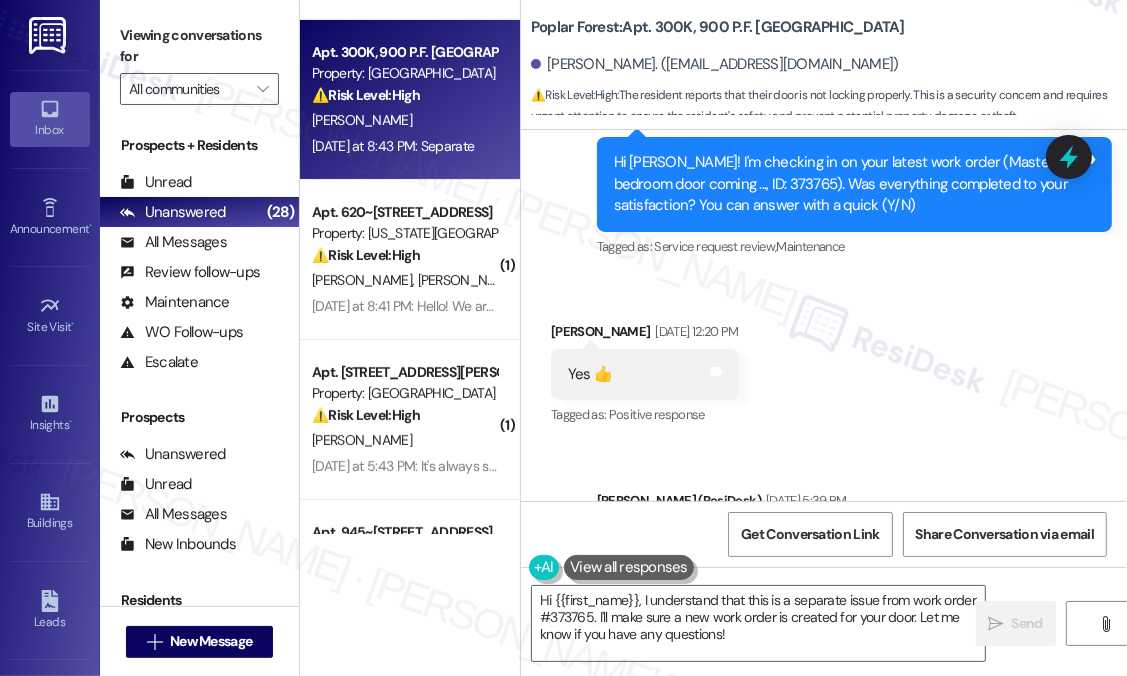 scroll, scrollTop: 673, scrollLeft: 0, axis: vertical 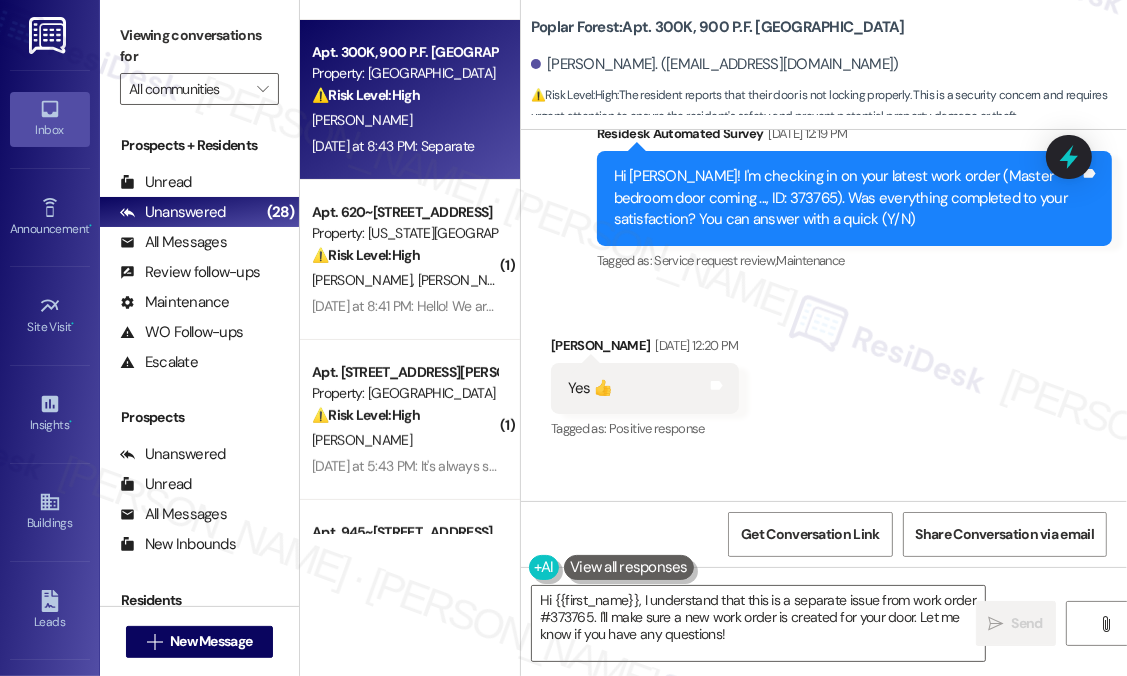 click on "Received via SMS Chelsey White Jul 23, 2025 at 12:20 PM Yes 👍 Tags and notes Tagged as:   Positive response Click to highlight conversations about Positive response" at bounding box center (824, 374) 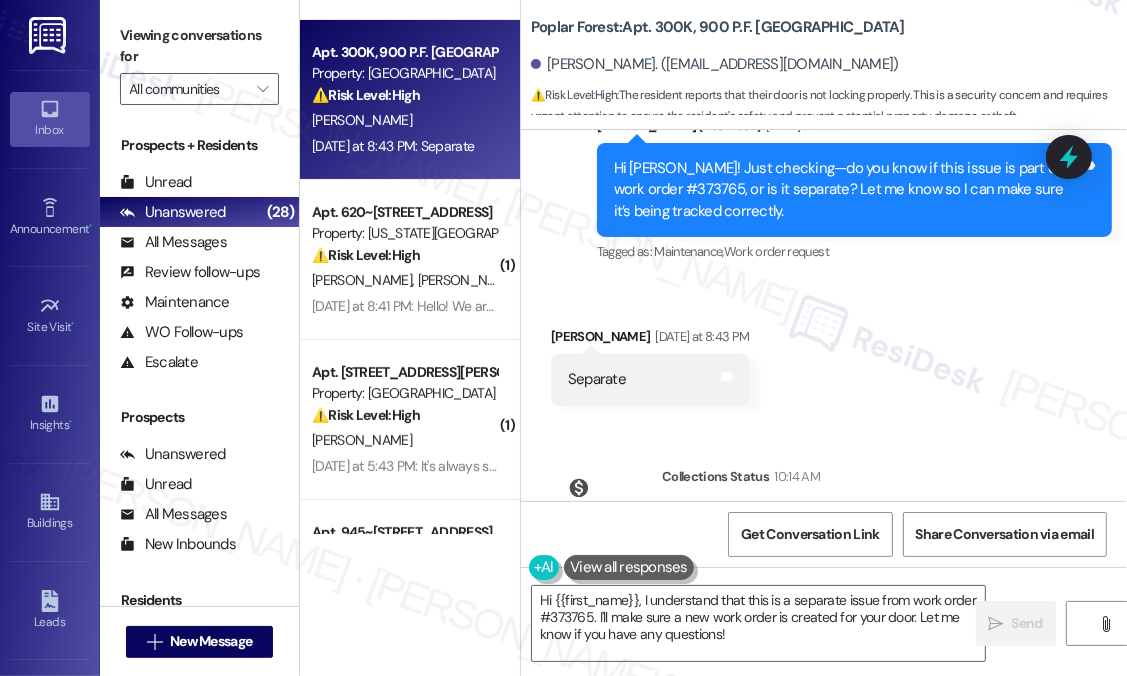 scroll, scrollTop: 1773, scrollLeft: 0, axis: vertical 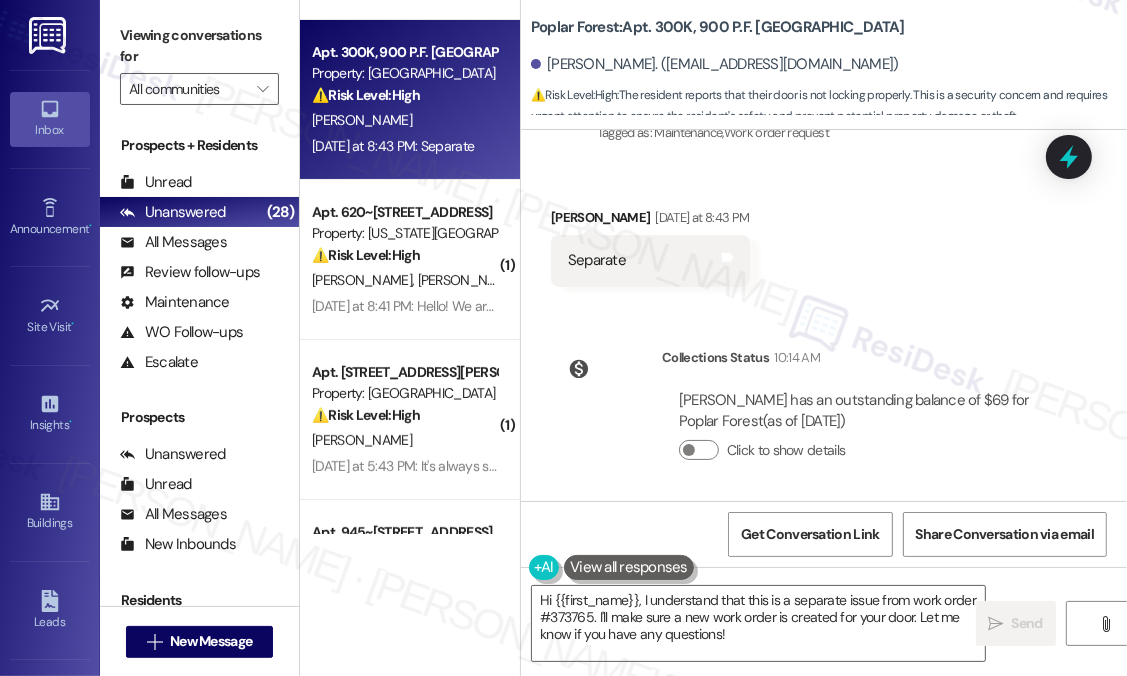 click on "Separate  Tags and notes" at bounding box center (650, 260) 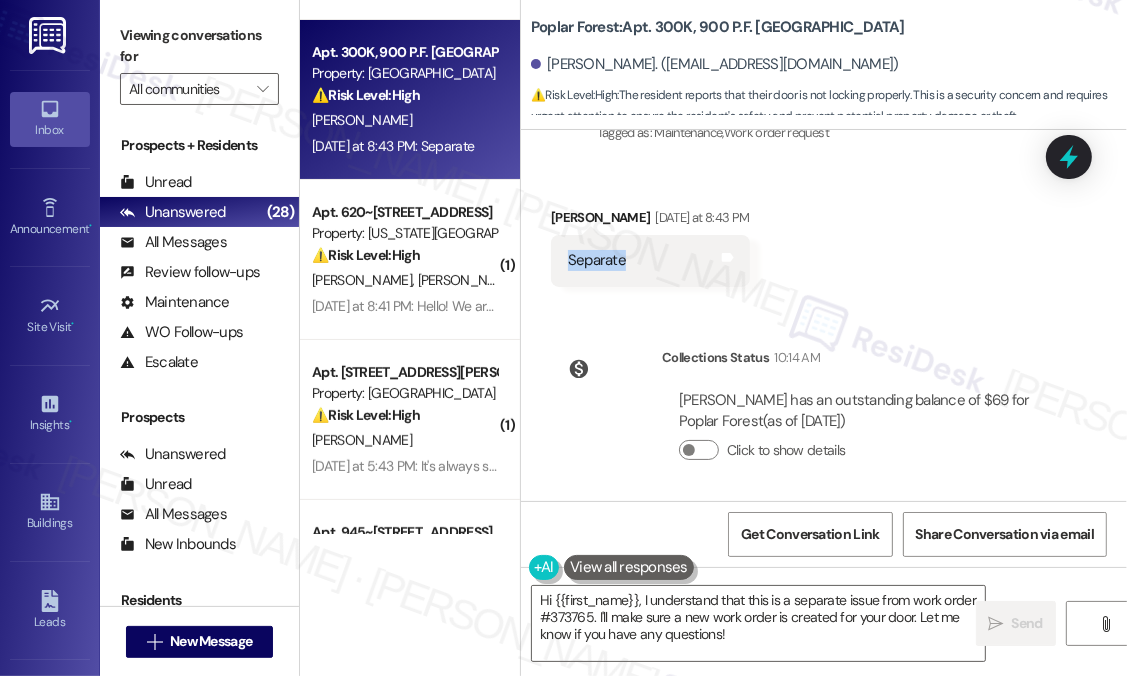 click on "Separate" at bounding box center [597, 260] 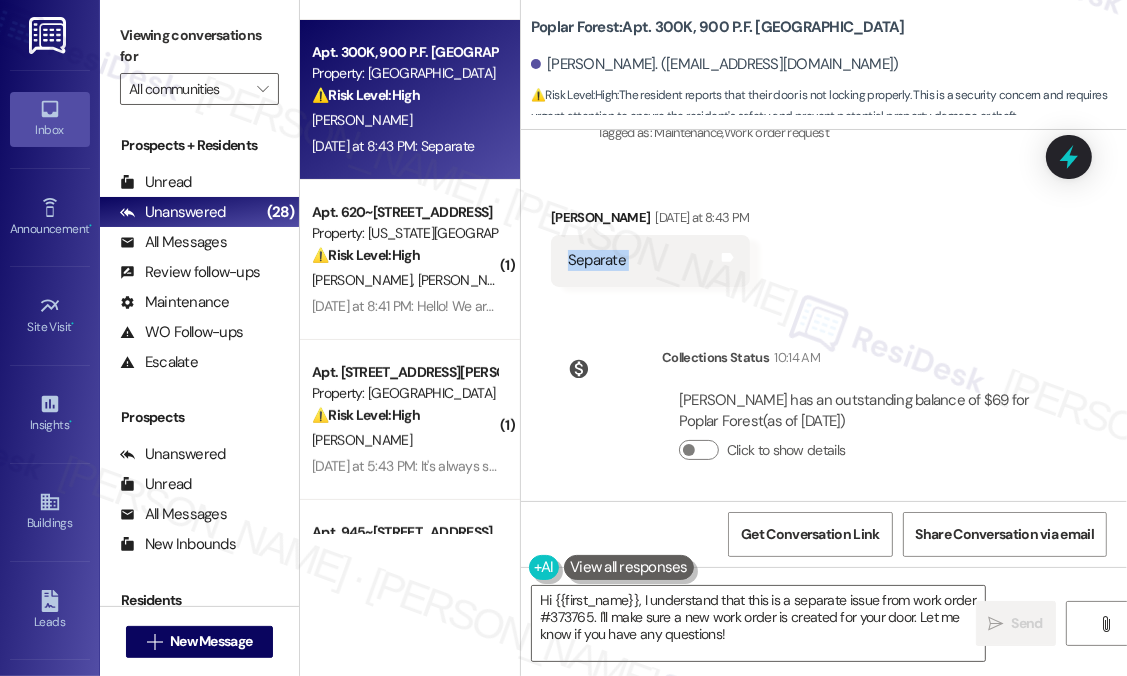 click on "Separate" at bounding box center [597, 260] 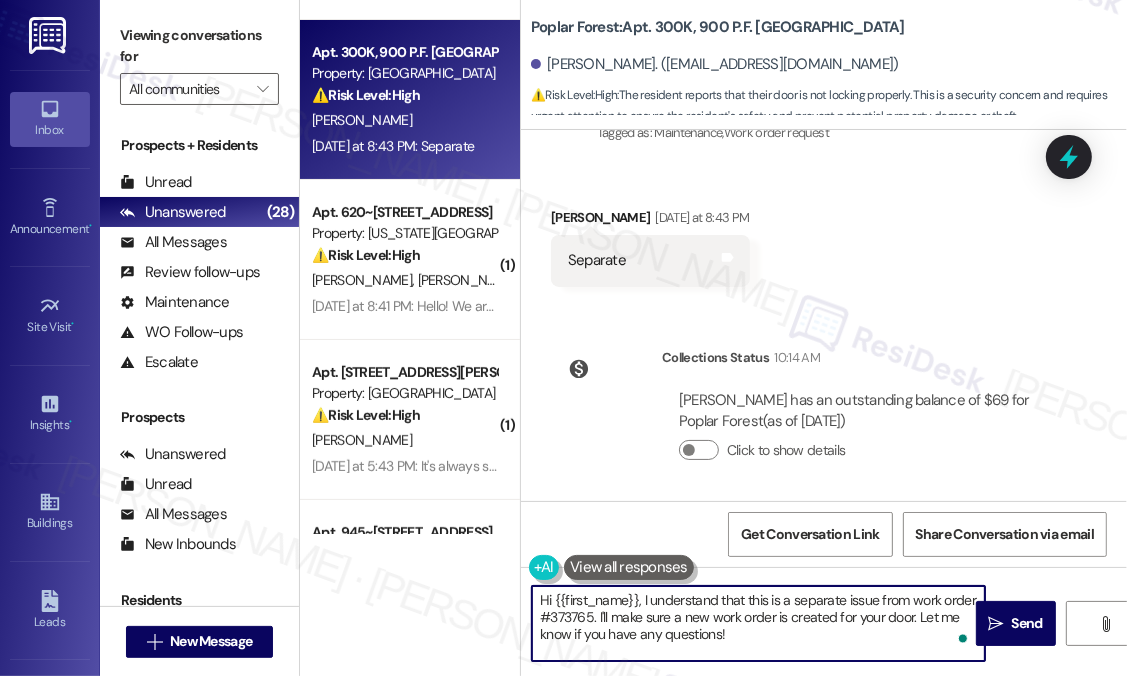 drag, startPoint x: 780, startPoint y: 634, endPoint x: 485, endPoint y: 595, distance: 297.5668 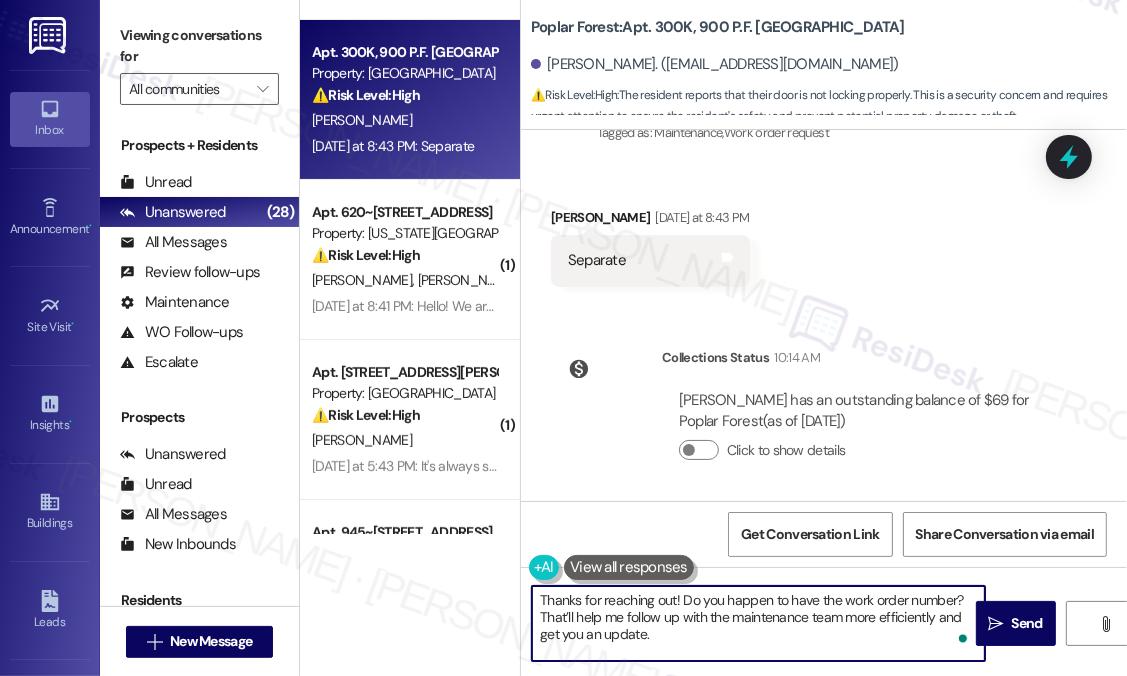 drag, startPoint x: 680, startPoint y: 600, endPoint x: 691, endPoint y: 647, distance: 48.270073 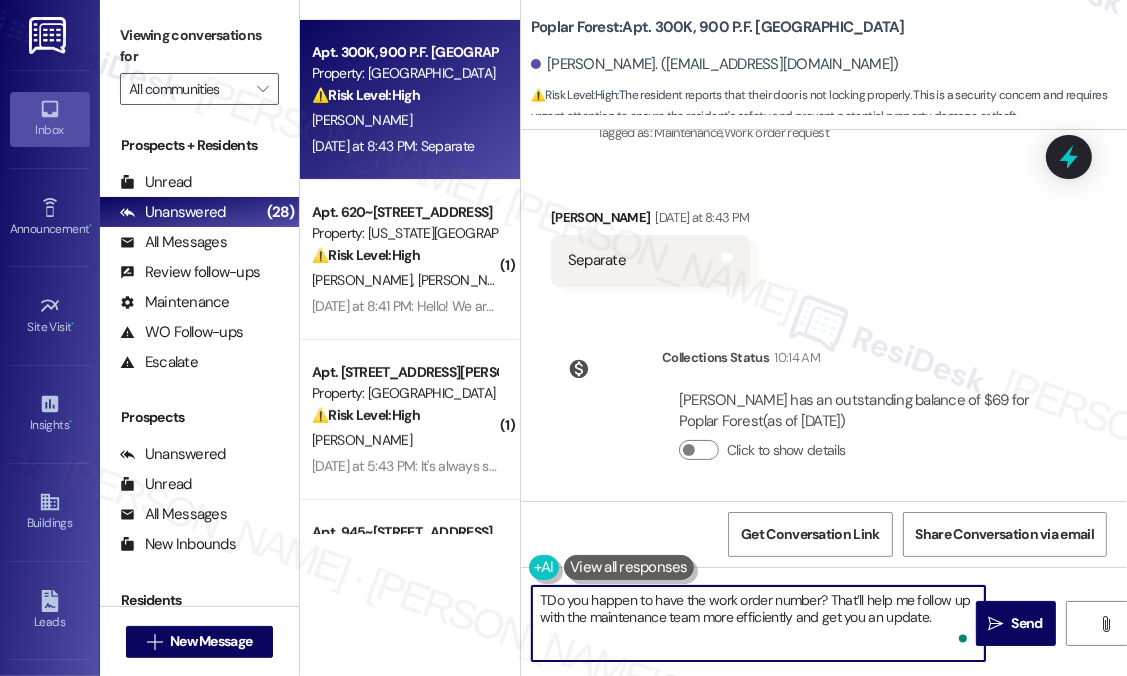 type on "Do you happen to have the work order number? That’ll help me follow up with the maintenance team more efficiently and get you an update." 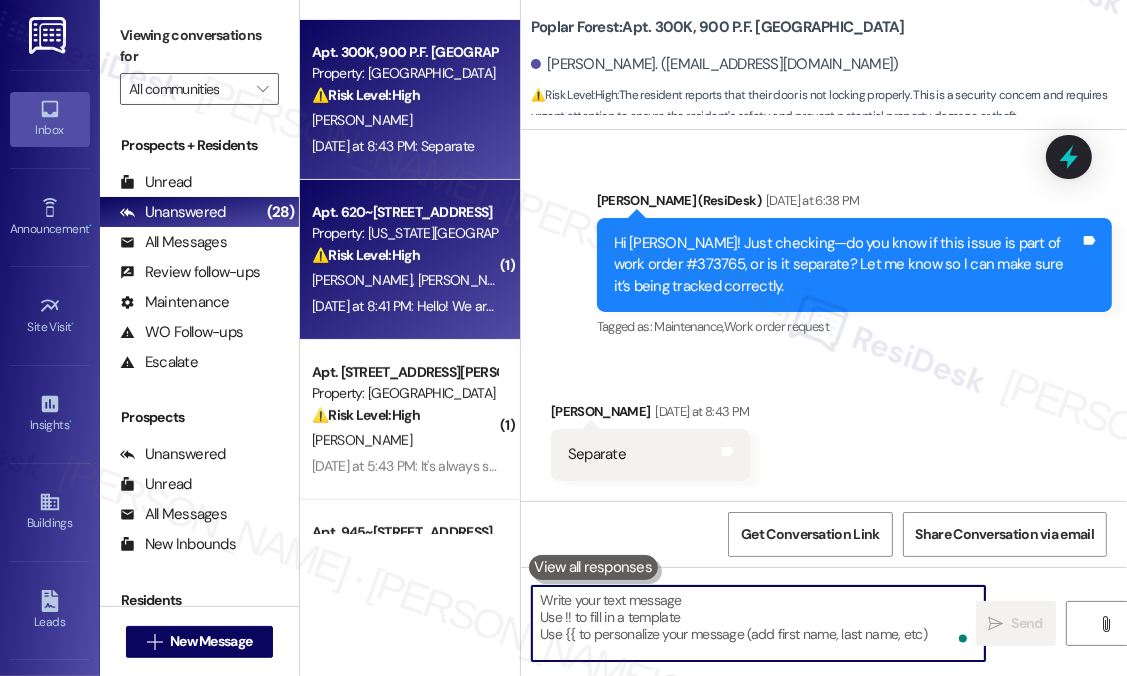 scroll, scrollTop: 1573, scrollLeft: 0, axis: vertical 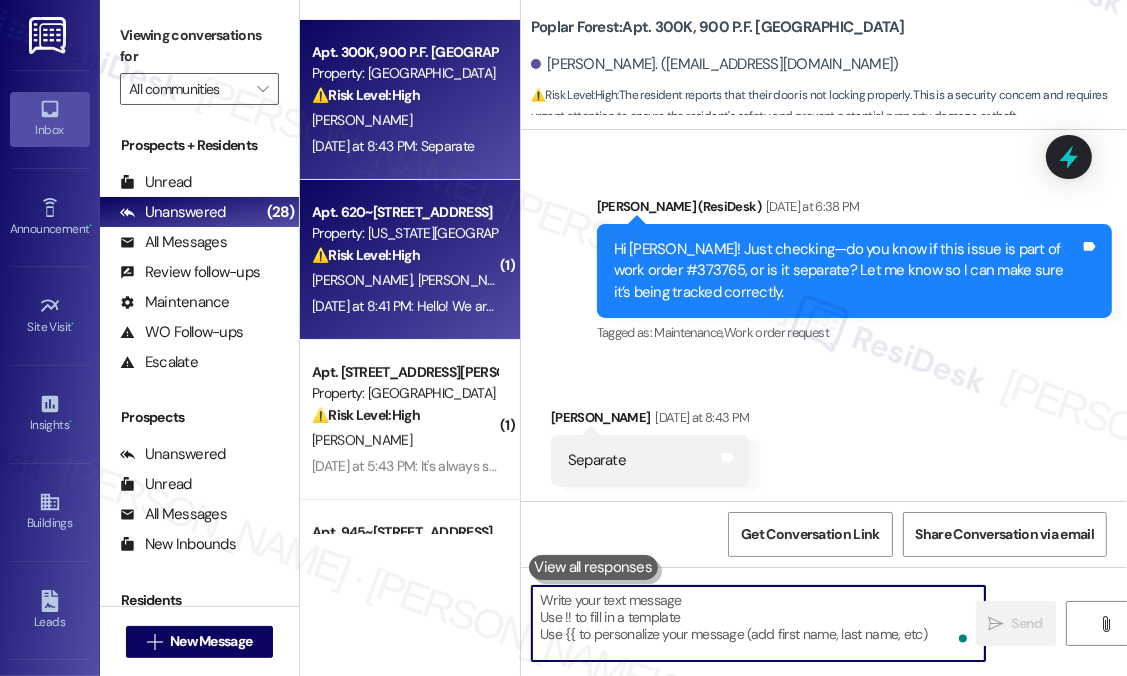 type 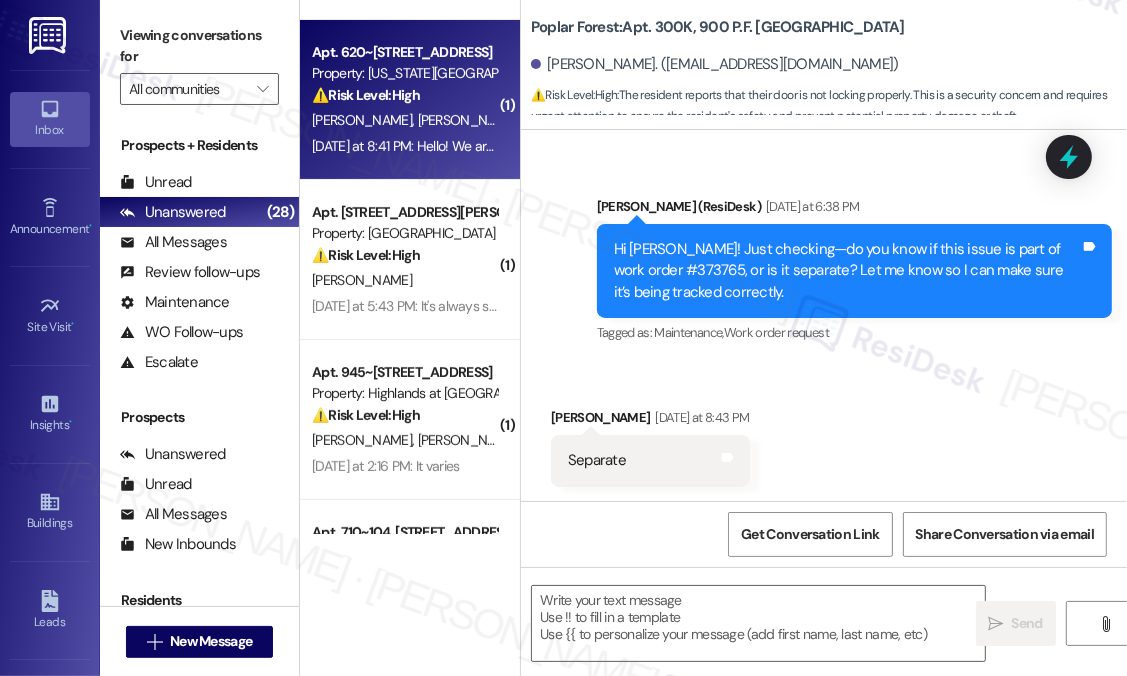 type on "Fetching suggested responses. Please feel free to read through the conversation in the meantime." 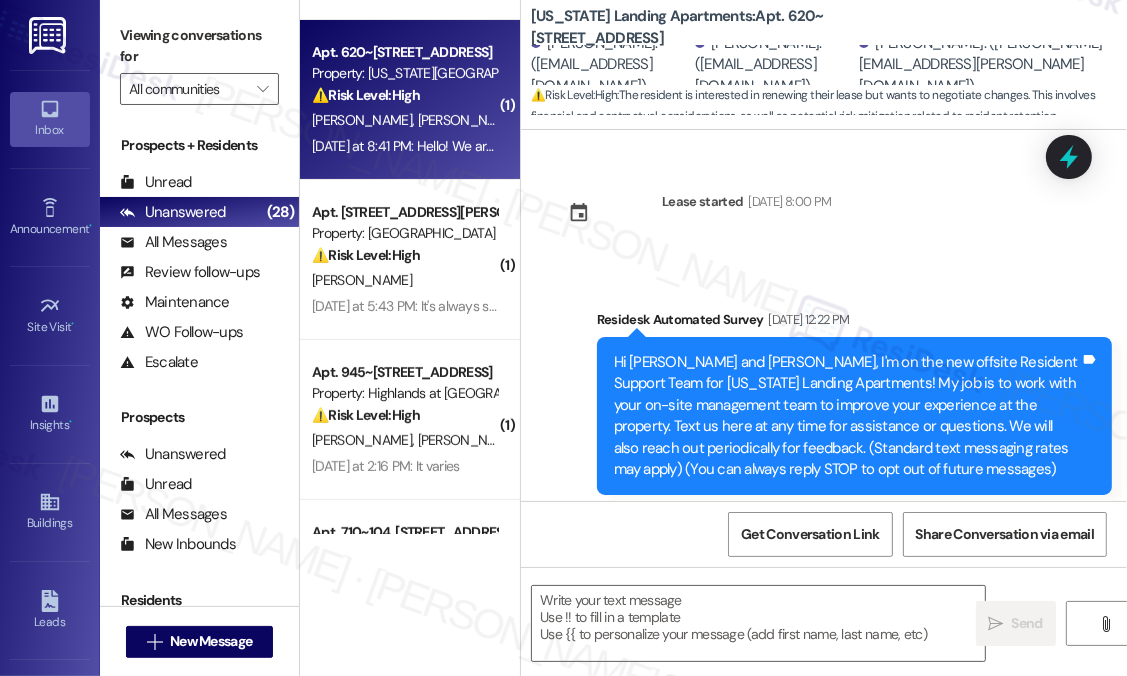 click on "Yesterday at 8:41 PM: Hello! We are interested in renewing our lease but with a few negotiated changes. Would I be able to stop in the office next week to discuss this?  Yesterday at 8:41 PM: Hello! We are interested in renewing our lease but with a few negotiated changes. Would I be able to stop in the office next week to discuss this?" at bounding box center (404, 146) 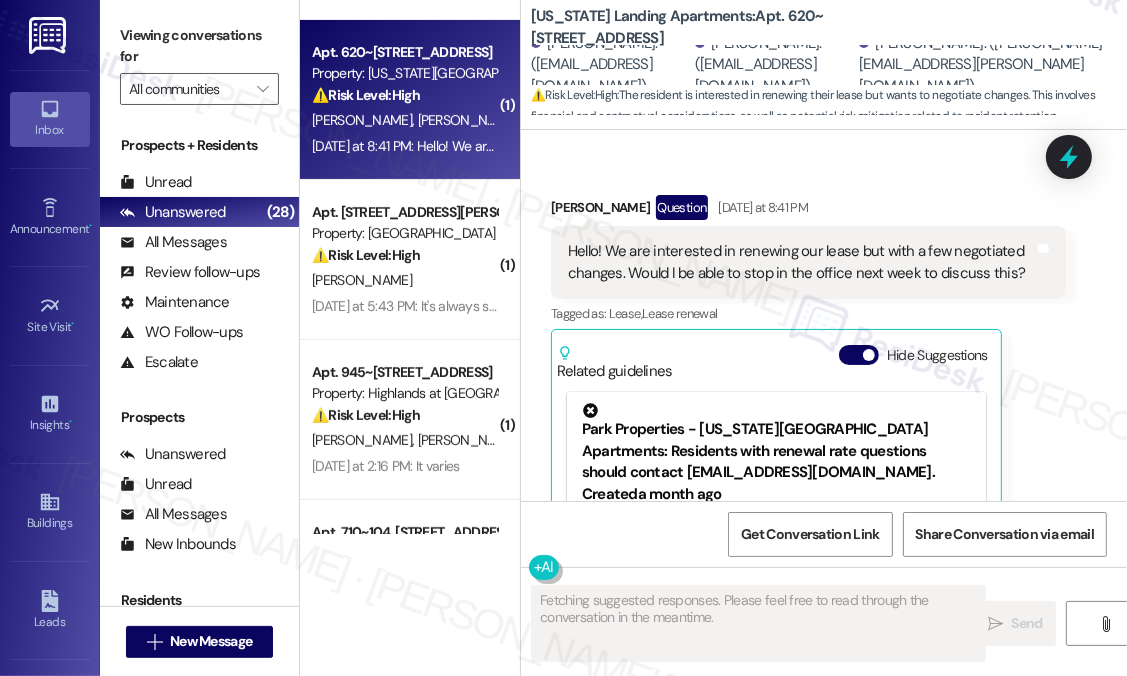 scroll, scrollTop: 3041, scrollLeft: 0, axis: vertical 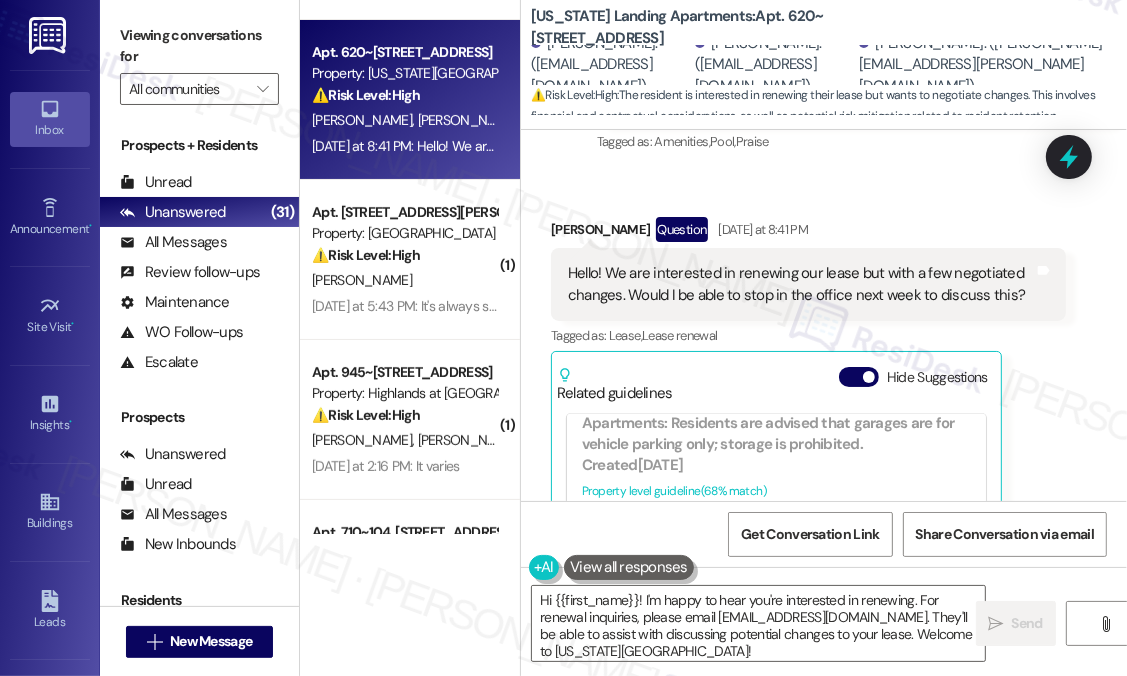 click on "Hello! We are interested in renewing our lease but with a few negotiated changes. Would I be able to stop in the office next week to discuss this?" at bounding box center [801, 284] 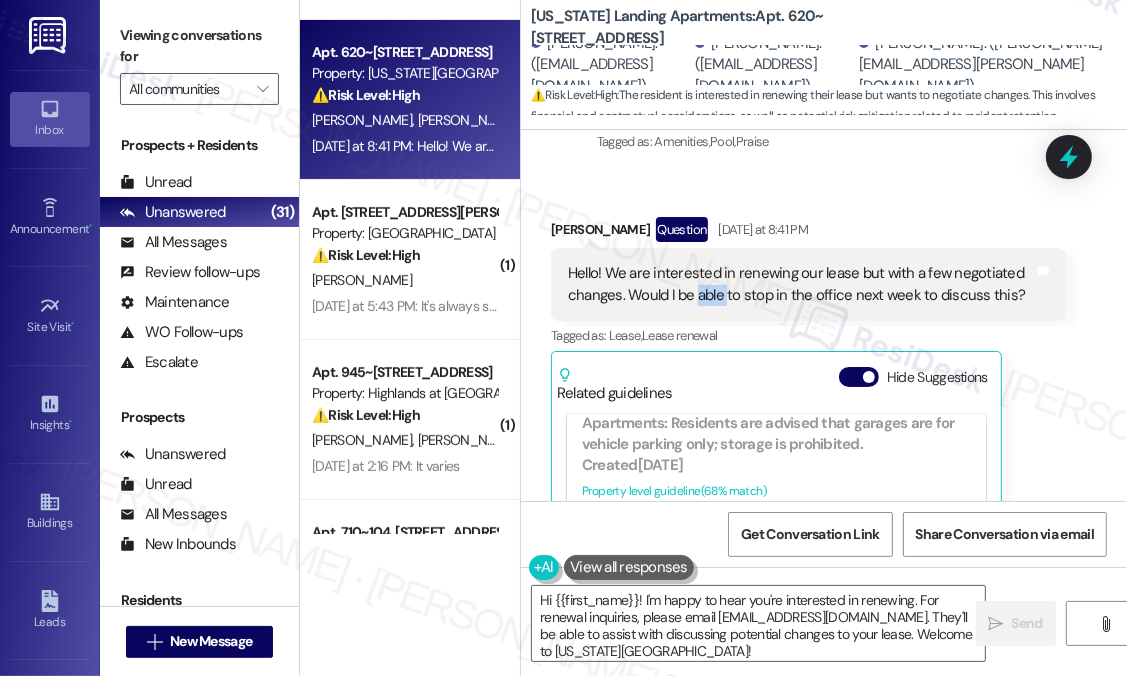 click on "Hello! We are interested in renewing our lease but with a few negotiated changes. Would I be able to stop in the office next week to discuss this?" at bounding box center (801, 284) 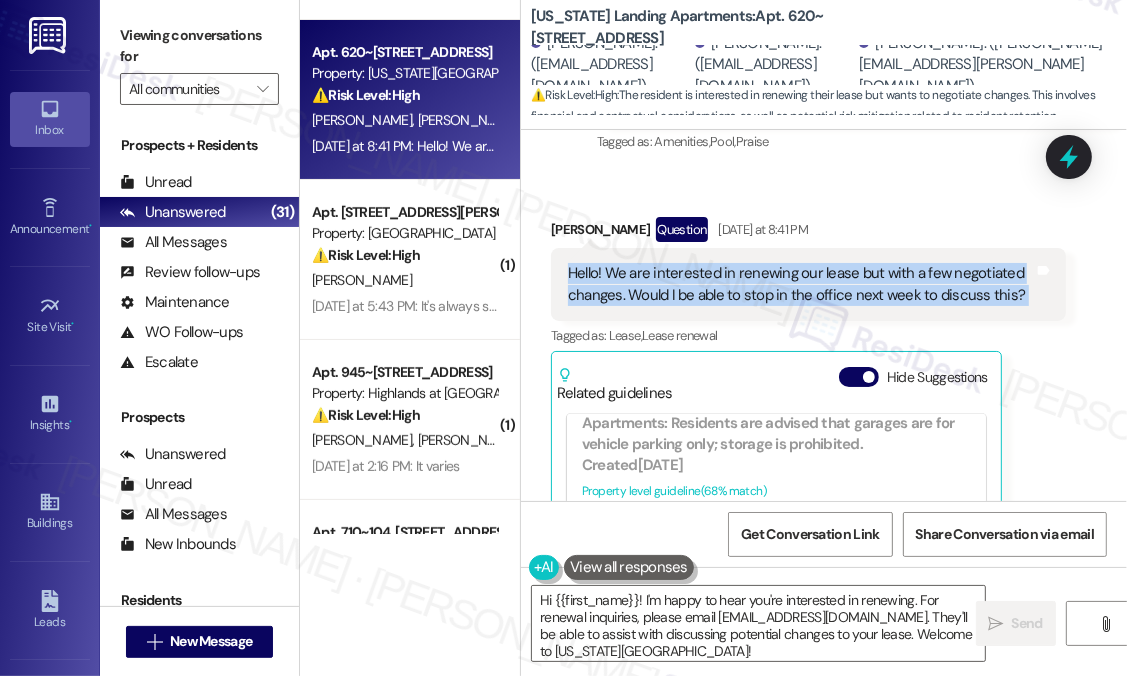 click on "Hello! We are interested in renewing our lease but with a few negotiated changes. Would I be able to stop in the office next week to discuss this?" at bounding box center (801, 284) 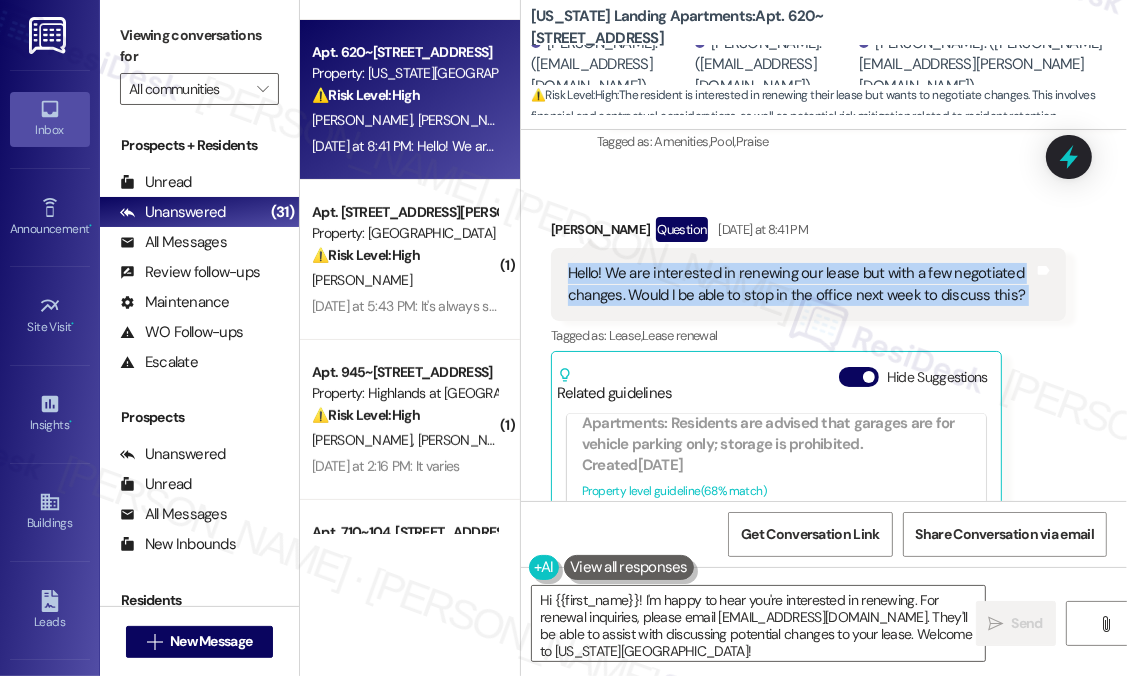 copy on "Hello! We are interested in renewing our lease but with a few negotiated changes. Would I be able to stop in the office next week to discuss this?  Tags and notes" 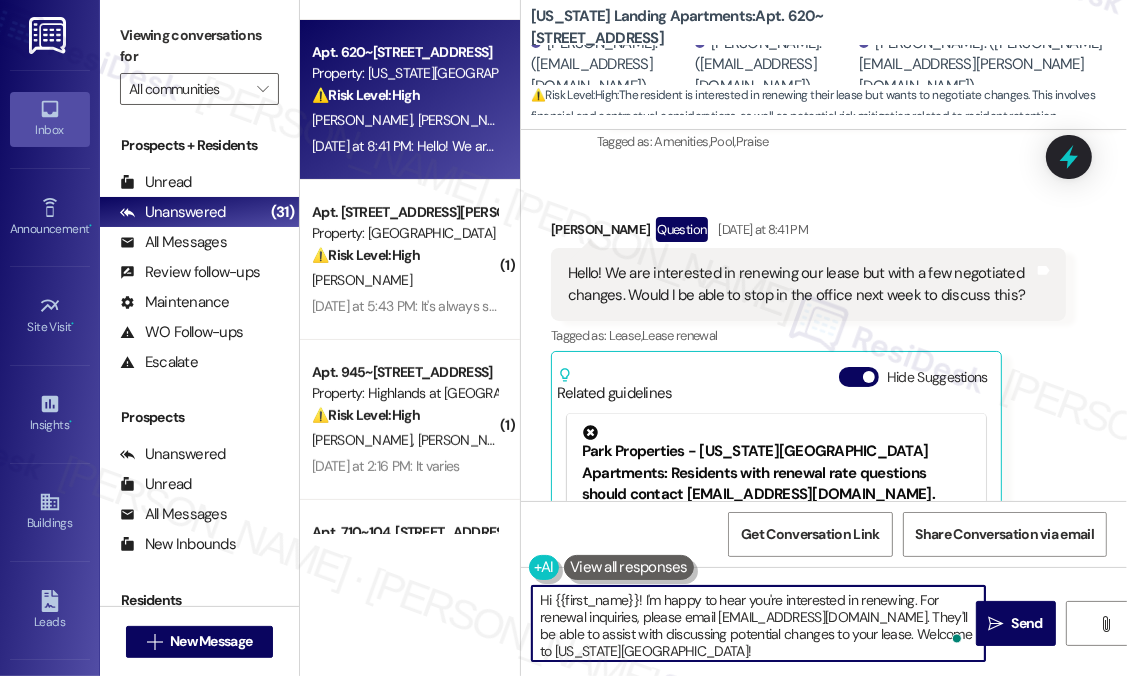 click on "Hi {{first_name}}! I'm happy to hear you're interested in renewing. For renewal inquiries, please email manager@washingtonlanding.com. They'll be able to assist with discussing potential changes to your lease. Welcome to Washington Landing!" at bounding box center (758, 623) 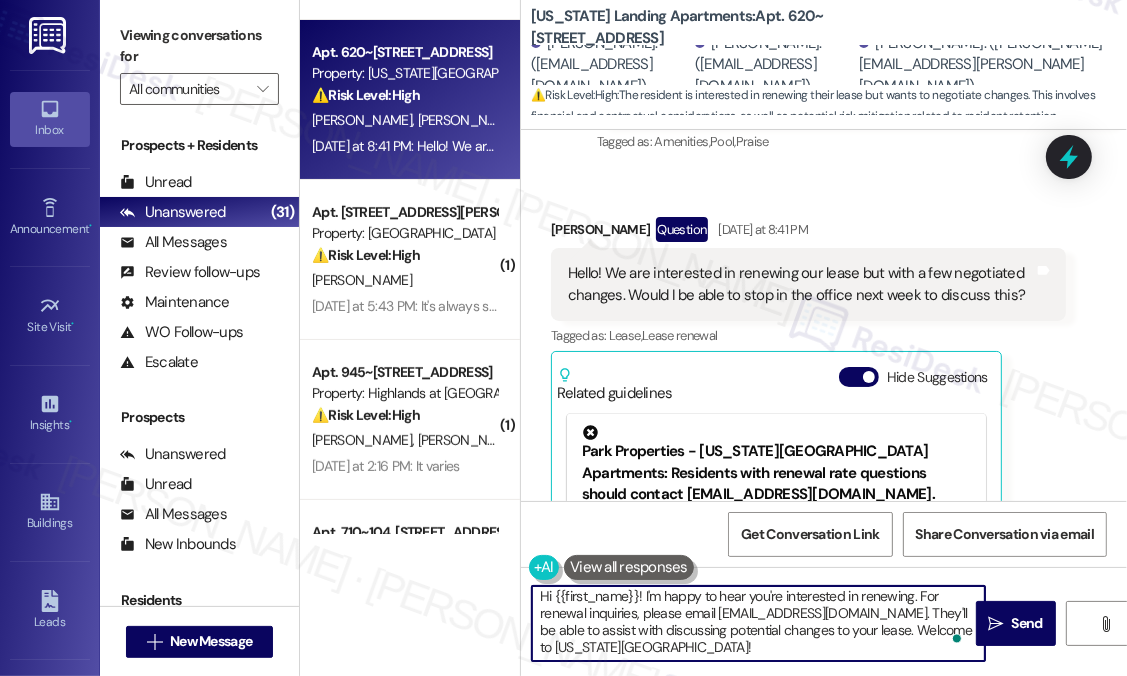drag, startPoint x: 554, startPoint y: 598, endPoint x: 769, endPoint y: 680, distance: 230.10649 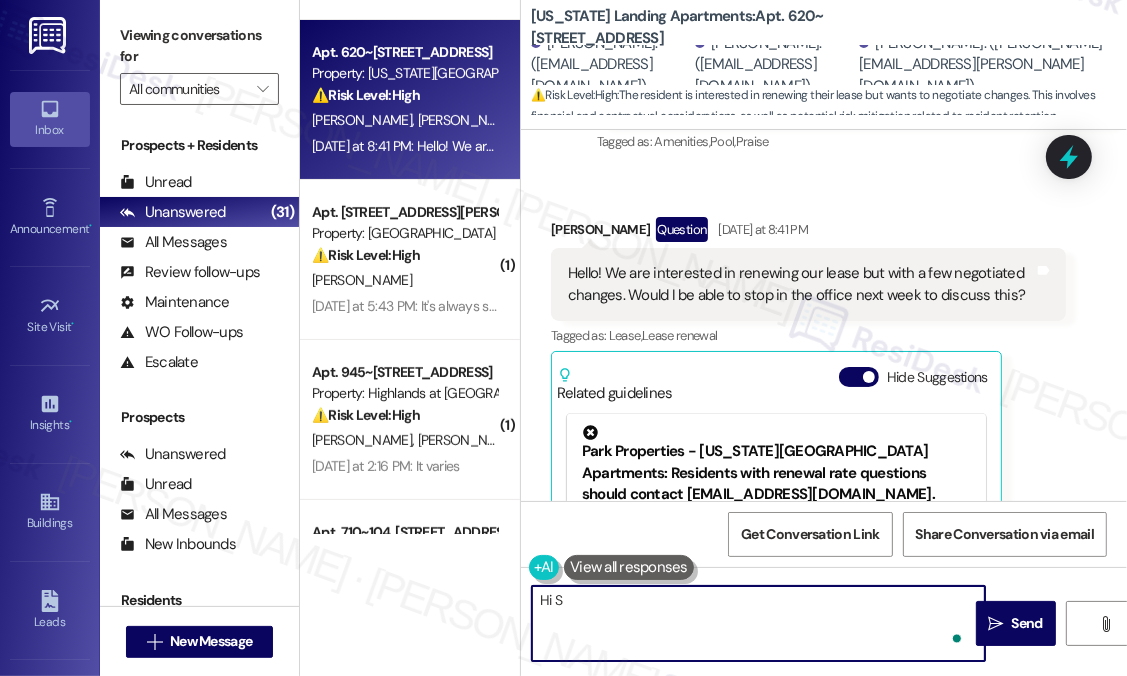 scroll, scrollTop: 0, scrollLeft: 0, axis: both 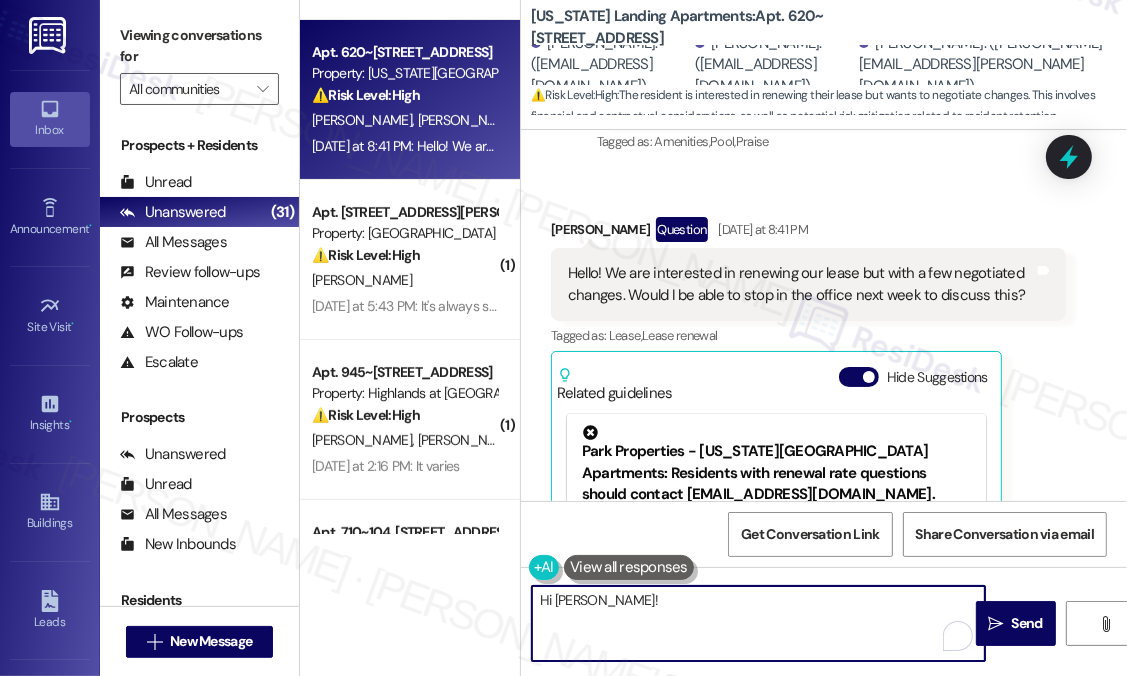 paste on "Thanks for reaching out! You're absolutely welcome to stop by the office next week to discuss your lease renewal and any changes you'd like to explore. Or if it’s easier, you can also share the details with me here and I’ll forward them to the team for you." 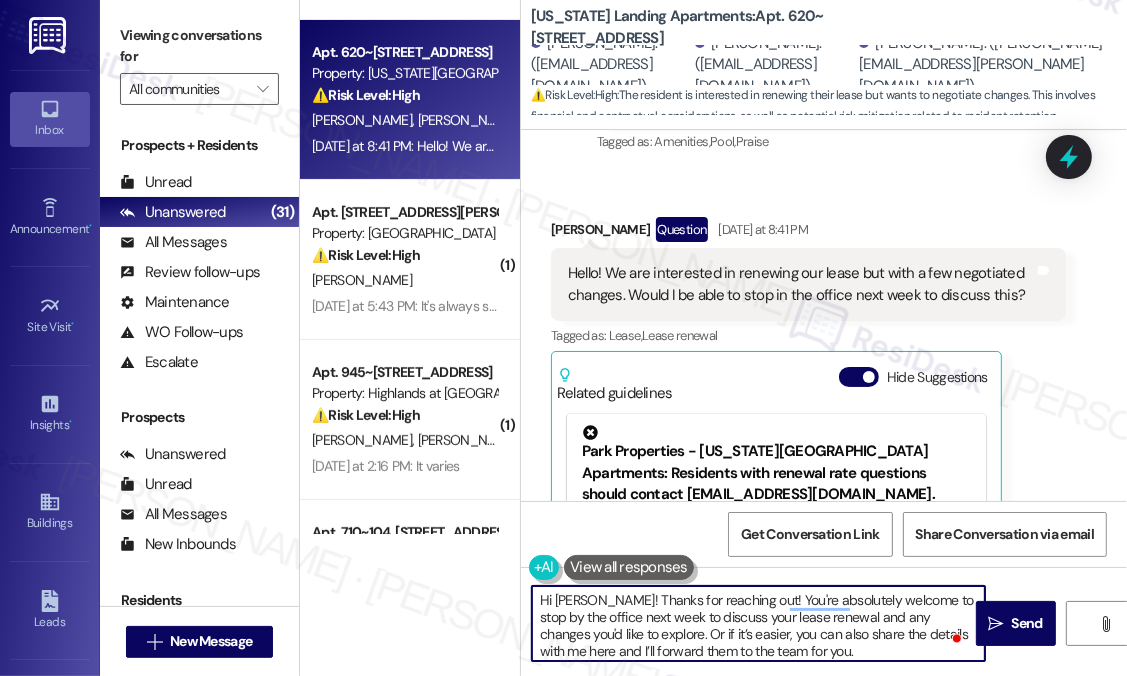 click on "Hi Shannon! Thanks for reaching out! You're absolutely welcome to stop by the office next week to discuss your lease renewal and any changes you'd like to explore. Or if it’s easier, you can also share the details with me here and I’ll forward them to the team for you." at bounding box center [758, 623] 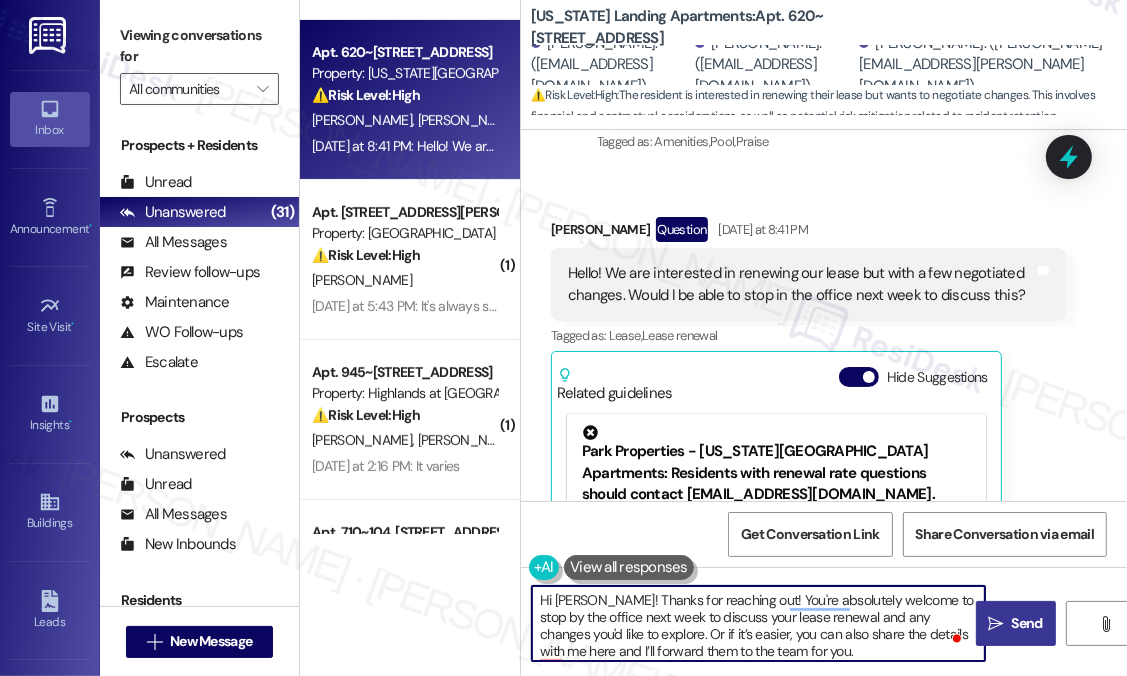 type on "Hi Shannon! Thanks for reaching out! You're absolutely welcome to stop by the office next week to discuss your lease renewal and any changes you'd like to explore. Or if it’s easier, you can also share the details with me here and I’ll forward them to the team for you." 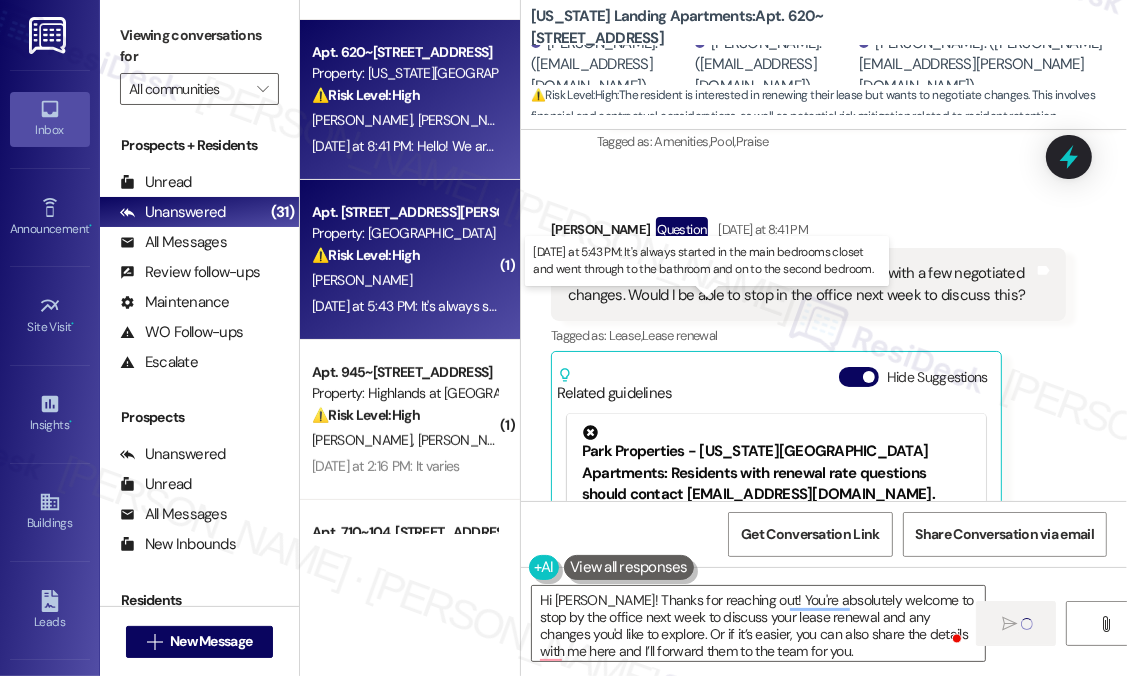 click on "Yesterday at 5:43 PM: It's always started in the main bedrooms closet and went through to the bathroom and on to the second bedroom.  Yesterday at 5:43 PM: It's always started in the main bedrooms closet and went through to the bathroom and on to the second bedroom." at bounding box center [699, 306] 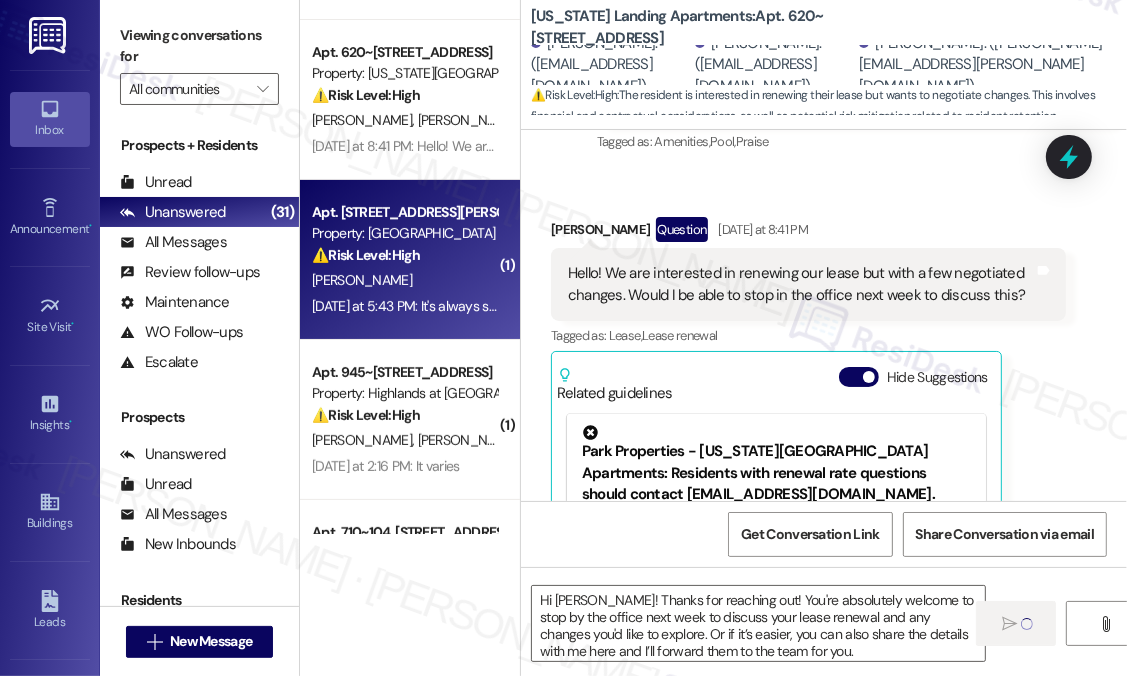 type on "Fetching suggested responses. Please feel free to read through the conversation in the meantime." 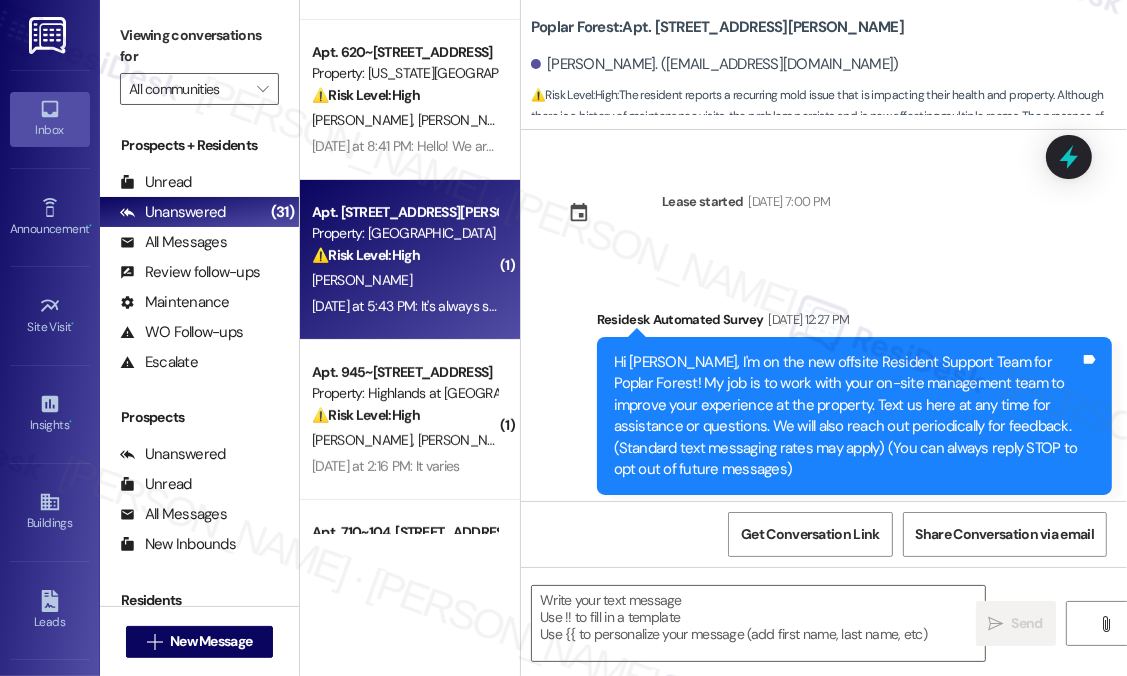 scroll, scrollTop: 3012, scrollLeft: 0, axis: vertical 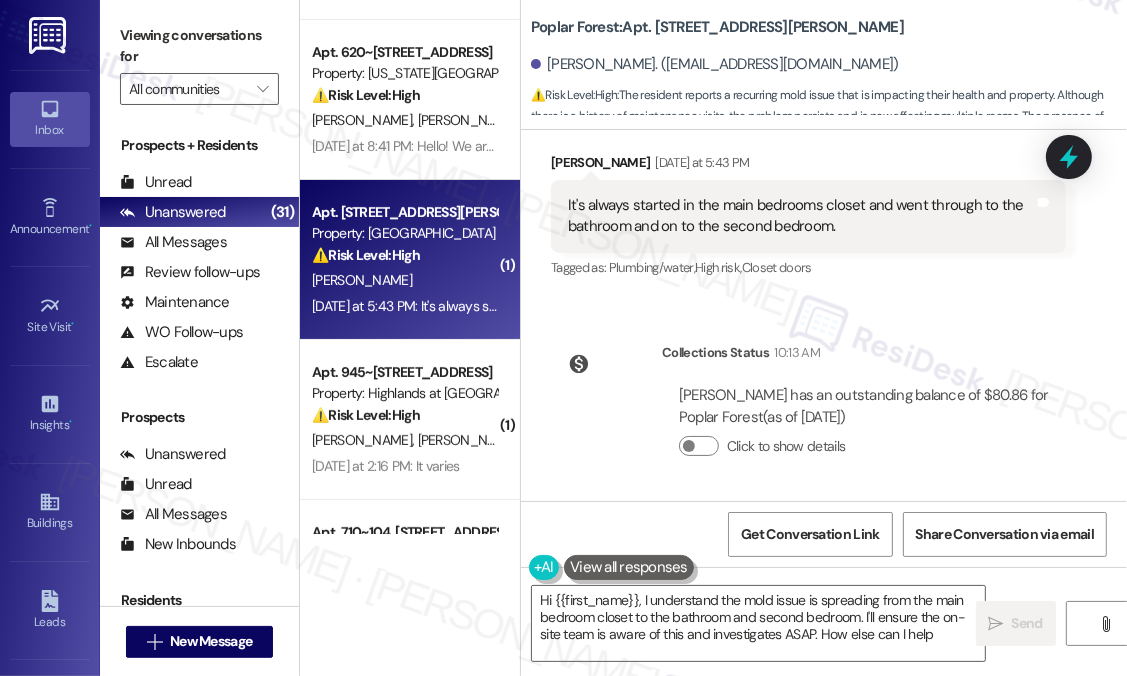 type on "Hi {{first_name}}, I understand the mold issue is spreading from the main bedroom closet to the bathroom and second bedroom. I'll ensure the on-site team is aware of this and investigates ASAP. How else can I help?" 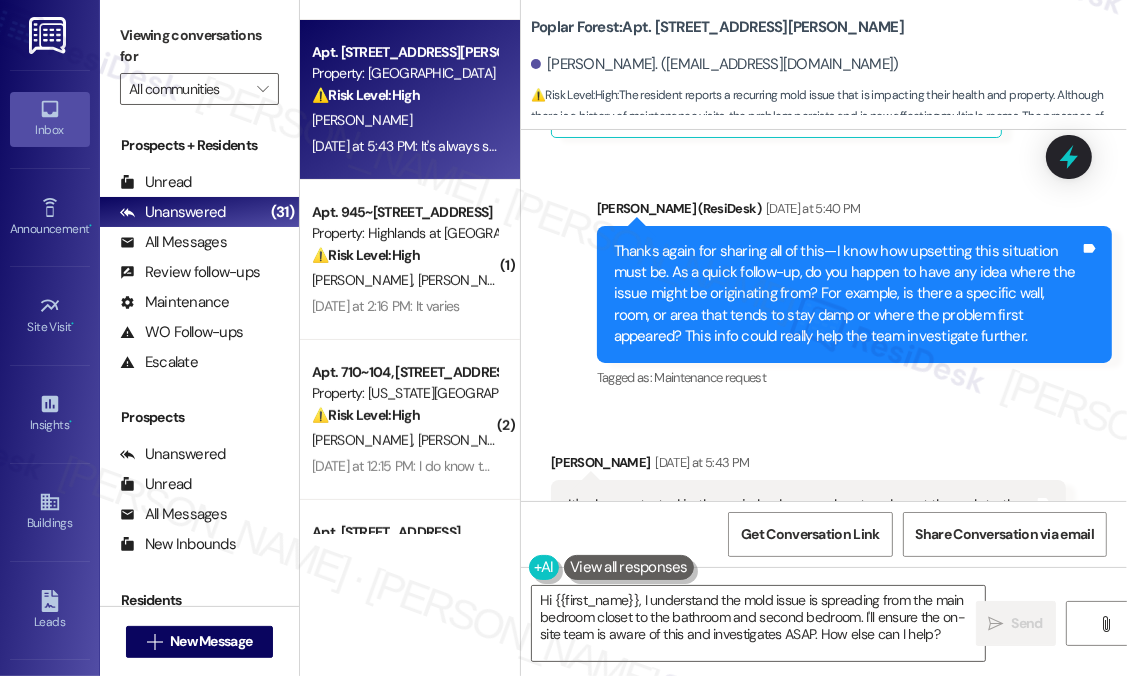 scroll, scrollTop: 2812, scrollLeft: 0, axis: vertical 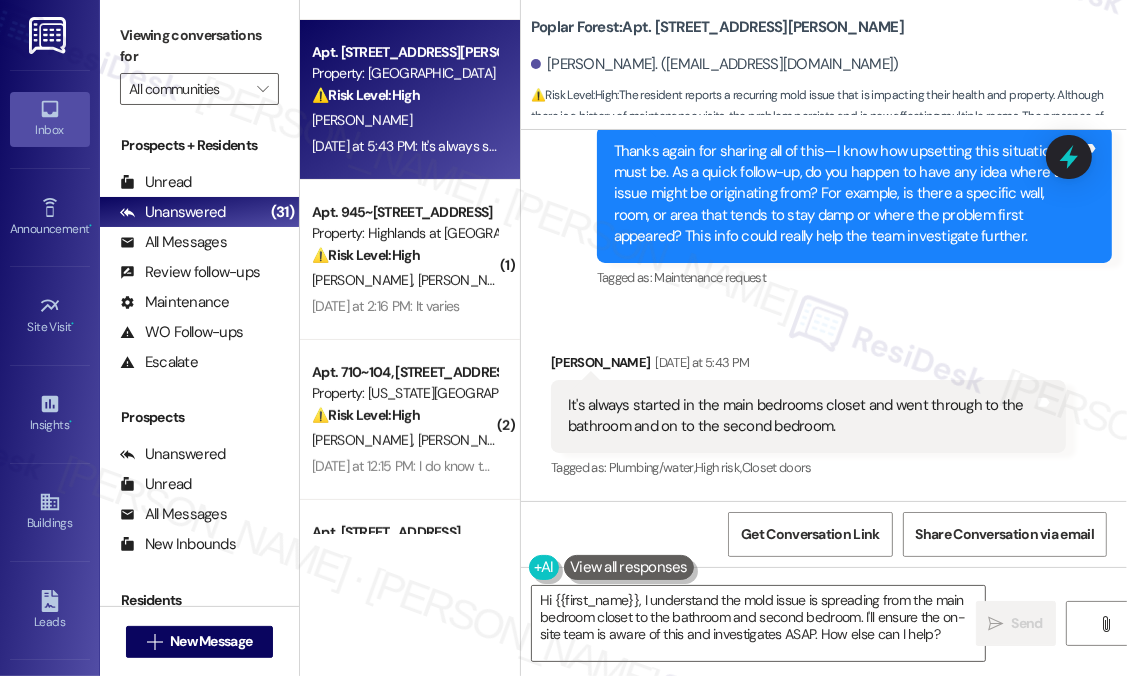 click on "Received via SMS Latoya Lambert Yesterday at 5:43 PM It's always started in the main bedrooms closet and went through to the bathroom and on to the second bedroom.  Tags and notes Tagged as:   Plumbing/water ,  Click to highlight conversations about Plumbing/water High risk ,  Click to highlight conversations about High risk Closet doors Click to highlight conversations about Closet doors" at bounding box center (824, 402) 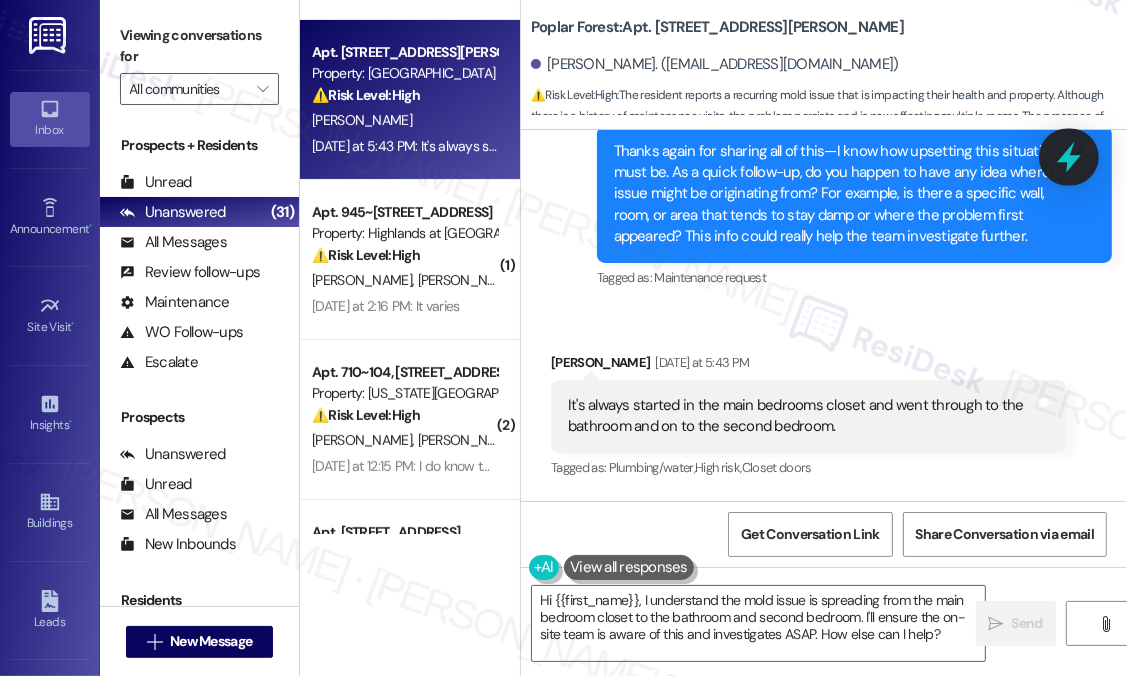 click 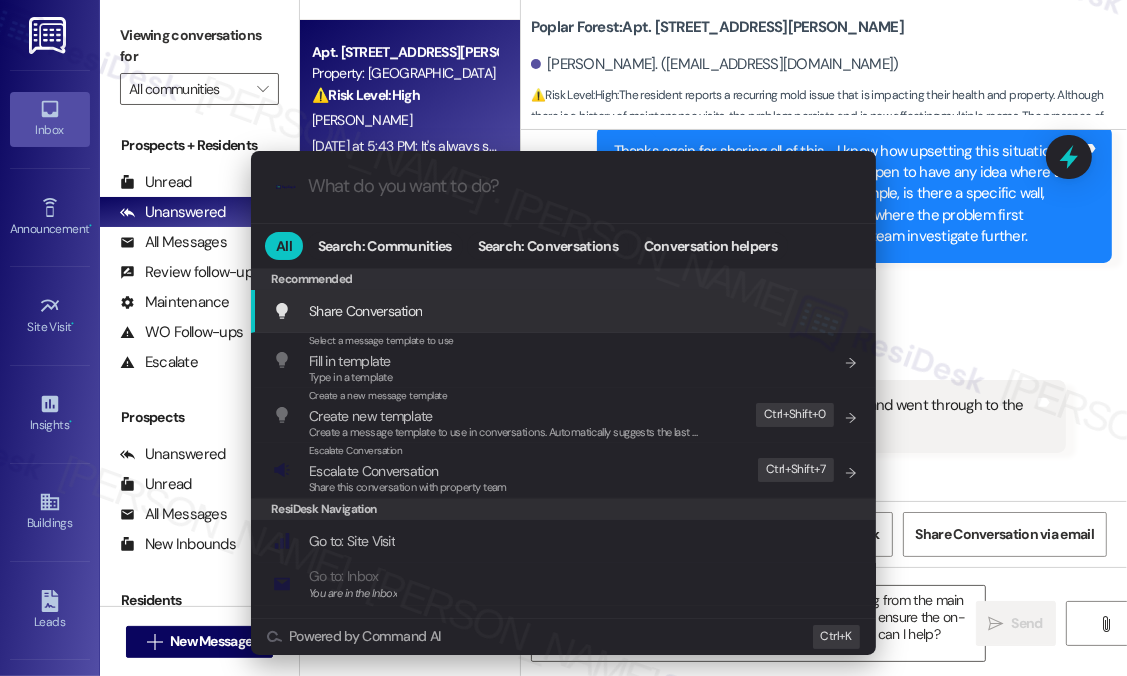 click on ".cls-1{fill:#0a055f;}.cls-2{fill:#0cc4c4;} resideskLogoBlueOrange All Search: Communities Search: Conversations Conversation helpers Recommended Recommended Share Conversation Add shortcut Select a message template to use Fill in template Type in a template Add shortcut Create a new message template Create new template Create a message template to use in conversations. Automatically suggests the last message you sent. Edit Ctrl+ Shift+ 0 Escalate Conversation Escalate Conversation Share this conversation with property team Edit Ctrl+ Shift+ 7 ResiDesk Navigation Go to: Site Visit Add shortcut Go to: Inbox You are in the Inbox Add shortcut Go to: Settings Add shortcut Go to: Message Templates Add shortcut Go to: Buildings Add shortcut Help Getting Started: What you can do with ResiDesk Add shortcut Settings Powered by Command AI Ctrl+ K" at bounding box center [563, 338] 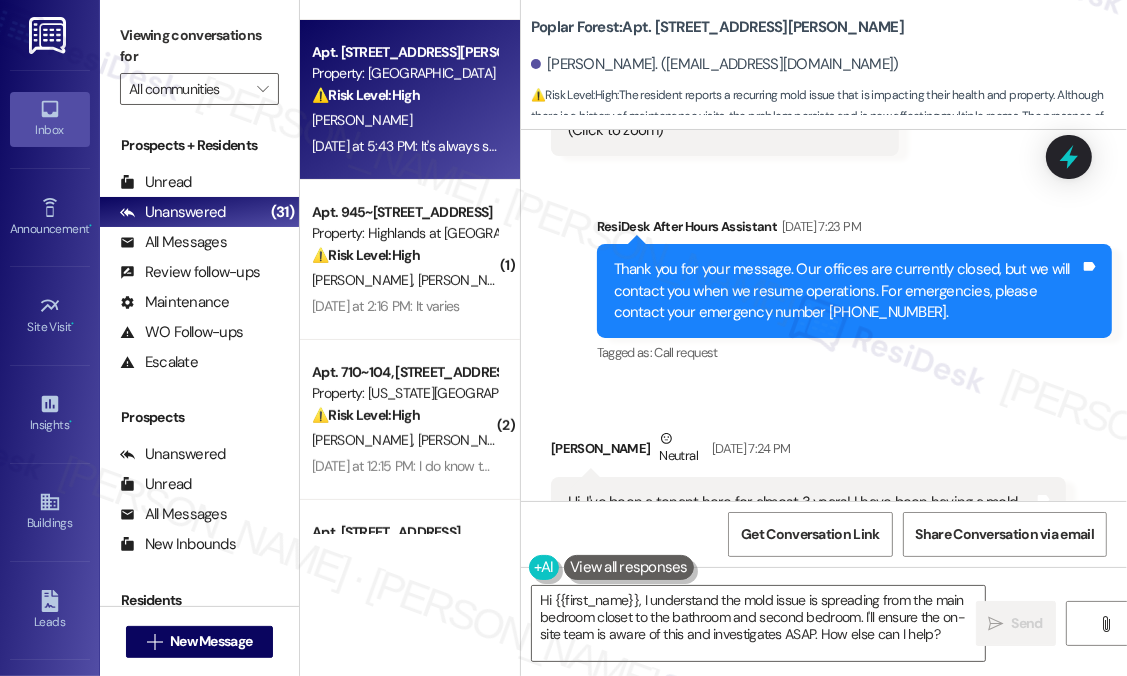 scroll, scrollTop: 1412, scrollLeft: 0, axis: vertical 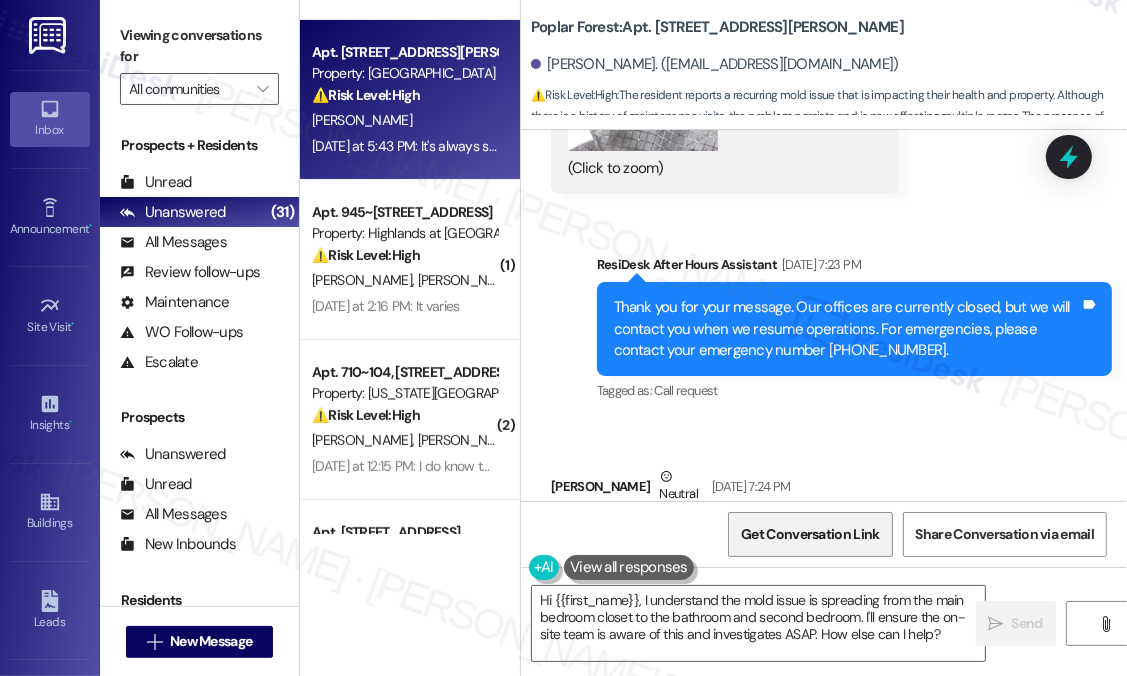 click on "Get Conversation Link" at bounding box center [810, 534] 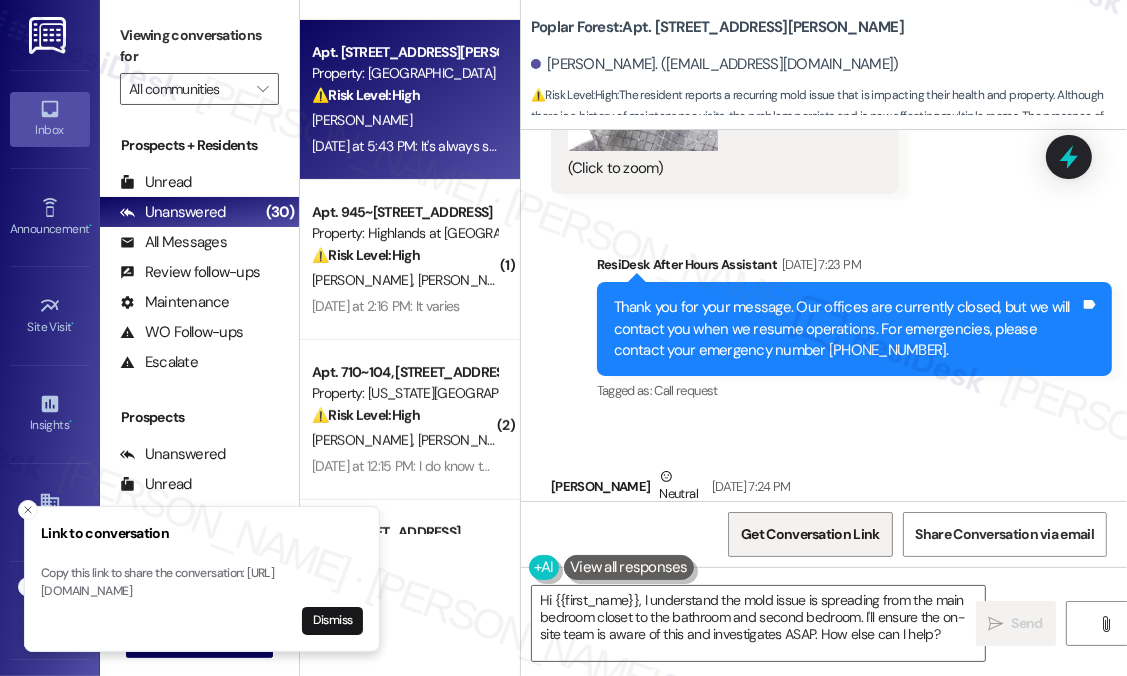 click on "Get Conversation Link" at bounding box center (810, 534) 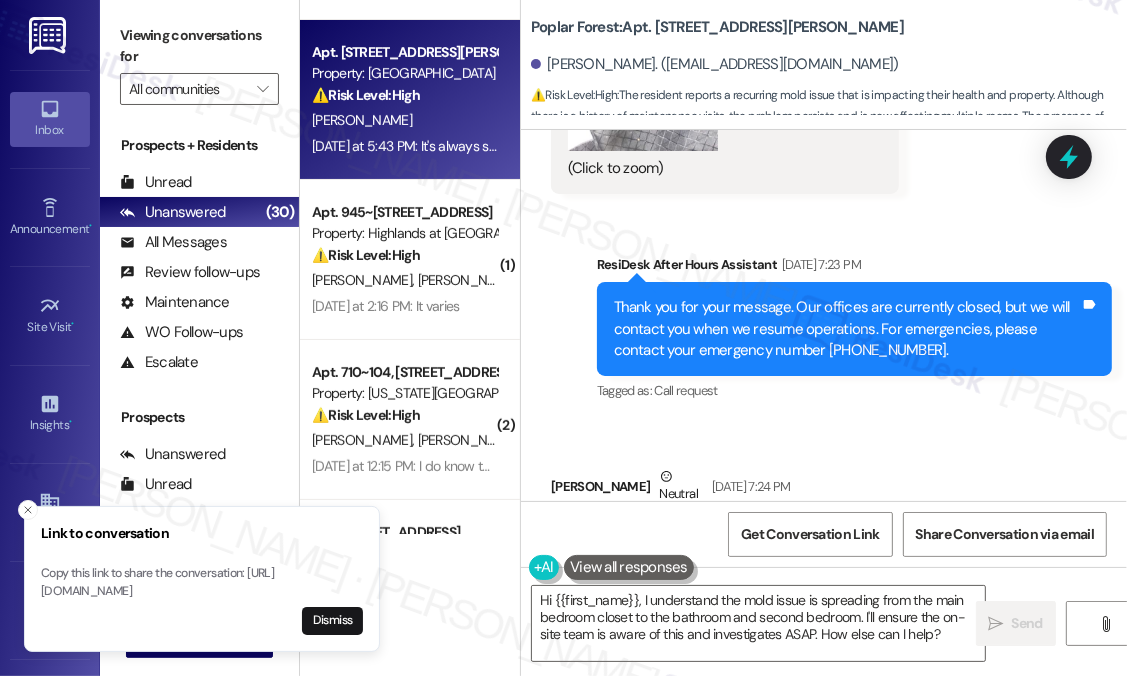 click on "Sent via SMS ResiDesk After Hours Assistant Jul 20, 2025 at 7:23 PM Thank you for your message. Our offices are currently closed, but we will contact you when we resume operations. For emergencies, please contact your emergency number 434-392-5300. Tags and notes Tagged as:   Call request Click to highlight conversations about Call request" at bounding box center (824, 315) 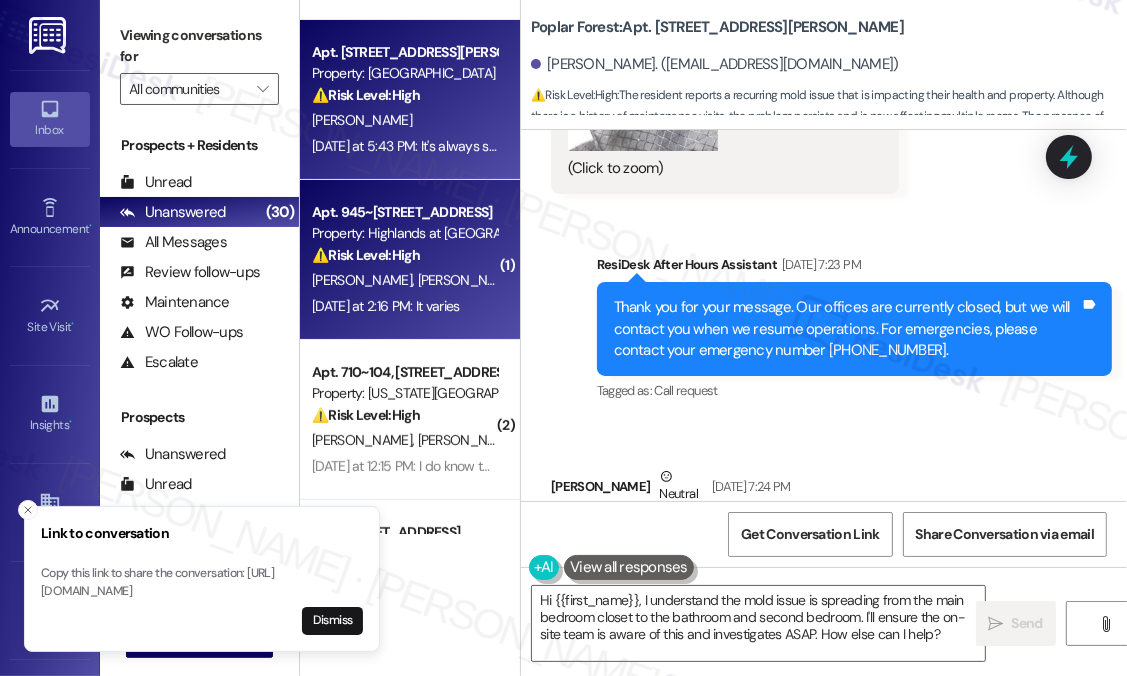 click on "J. Shaver B. Shaver" at bounding box center (404, 280) 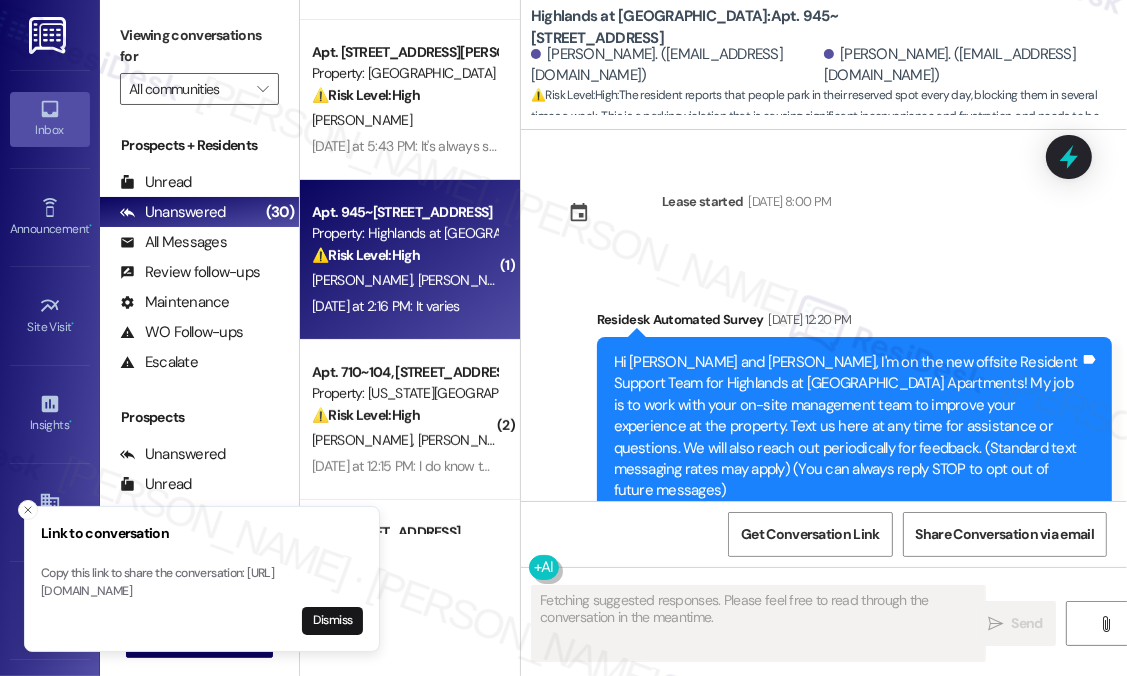 scroll, scrollTop: 50148, scrollLeft: 0, axis: vertical 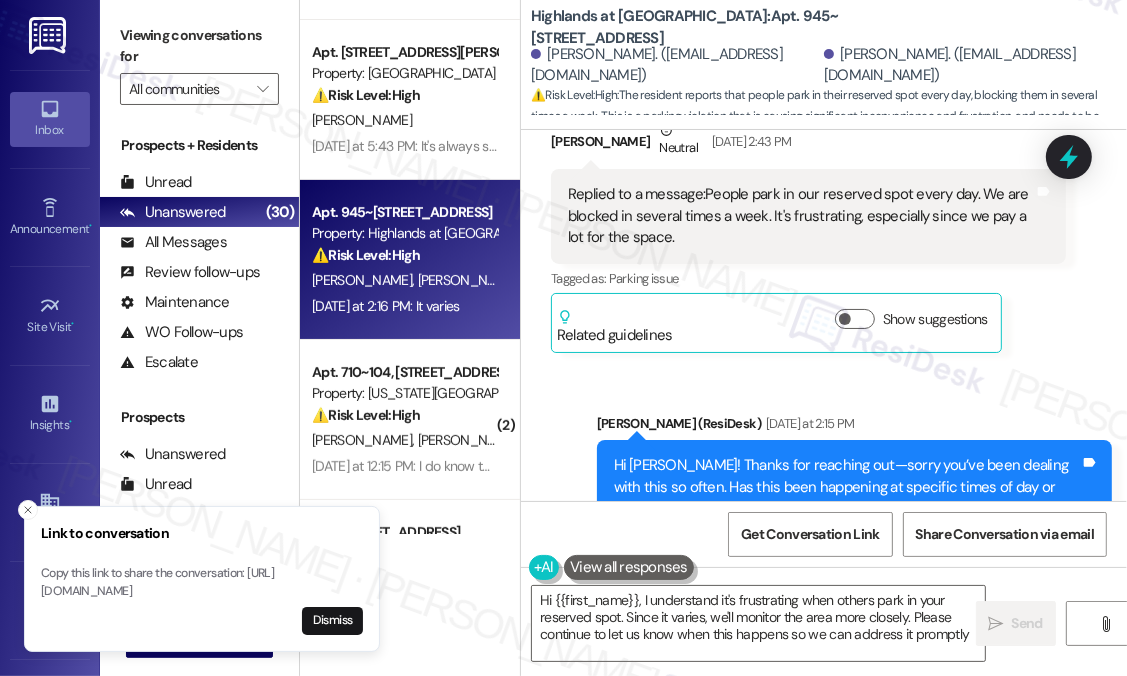 type on "Hi {{first_name}}, I understand it's frustrating when others park in your reserved spot. Since it varies, we'll monitor the area more closely. Please continue to let us know when this happens so we can address it promptly." 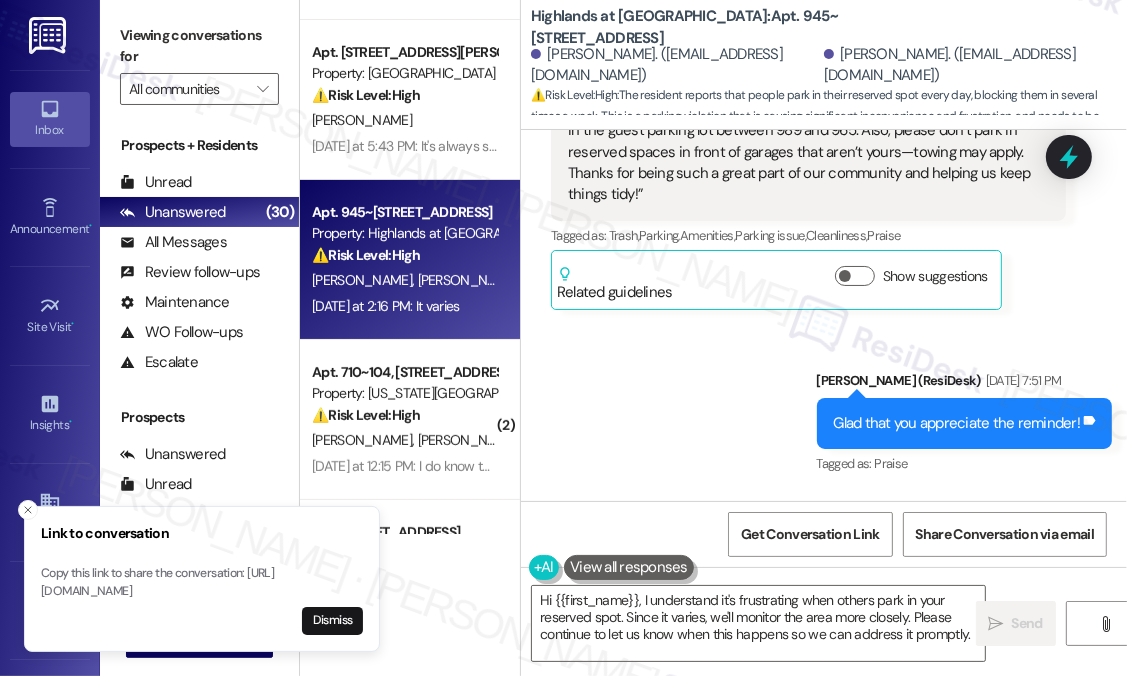 scroll, scrollTop: 49548, scrollLeft: 0, axis: vertical 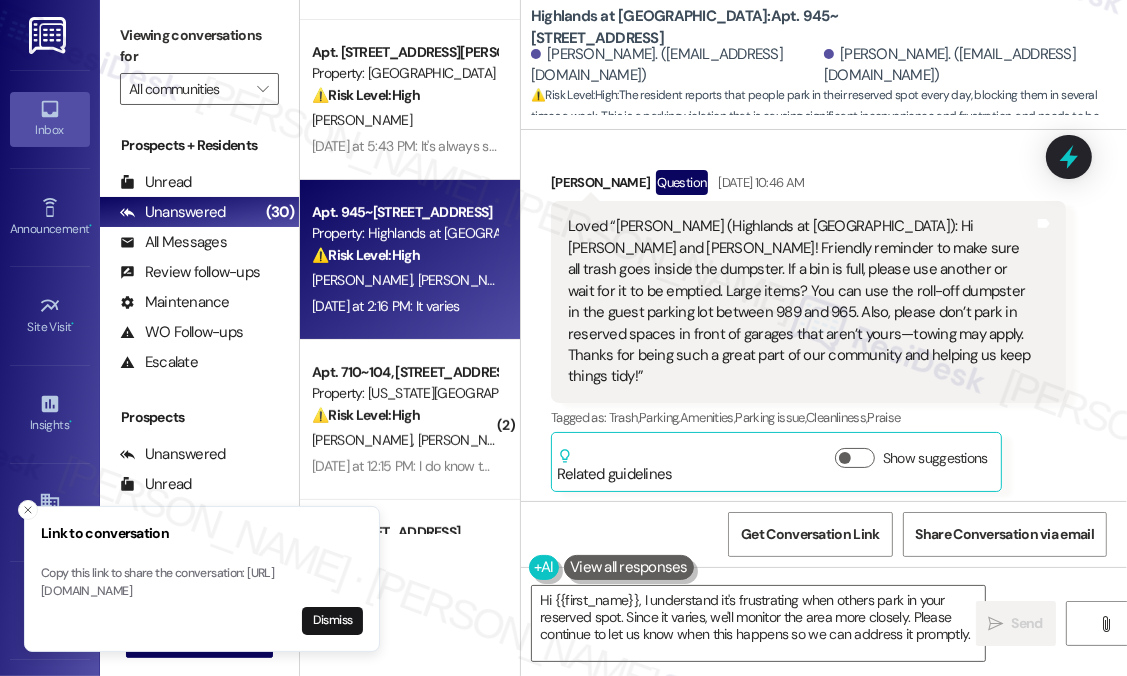 drag, startPoint x: 740, startPoint y: 367, endPoint x: 703, endPoint y: 335, distance: 48.9183 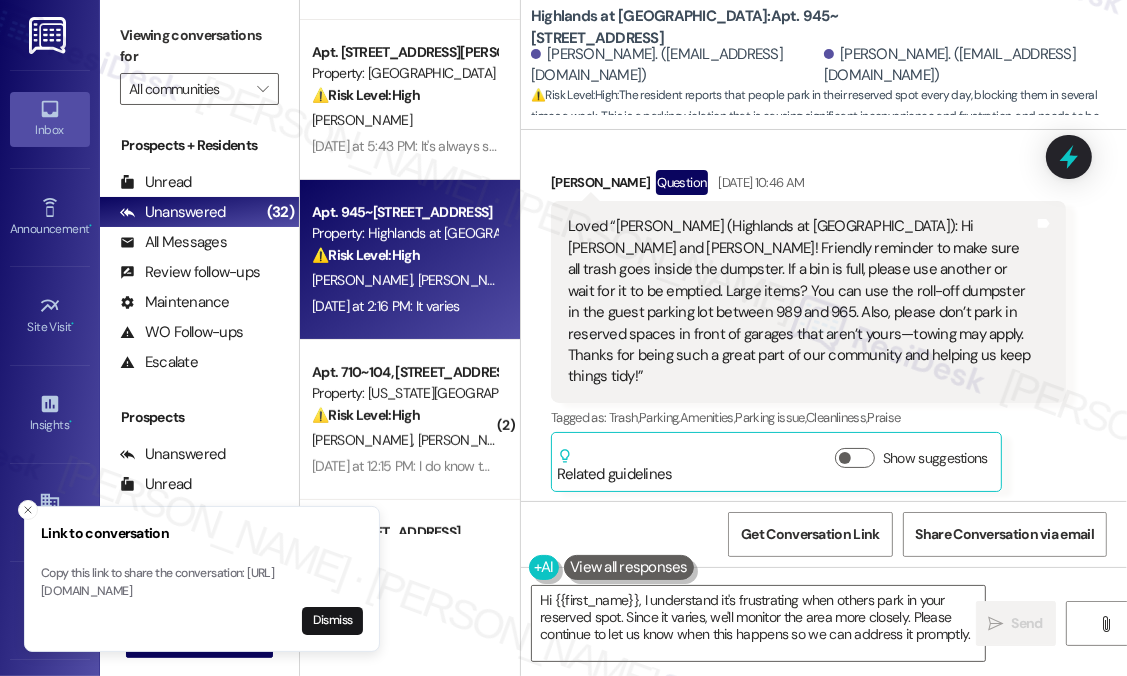 click on "Jenifer Shaver   Neutral Jul 23, 2025 at 2:43 PM" at bounding box center (808, 744) 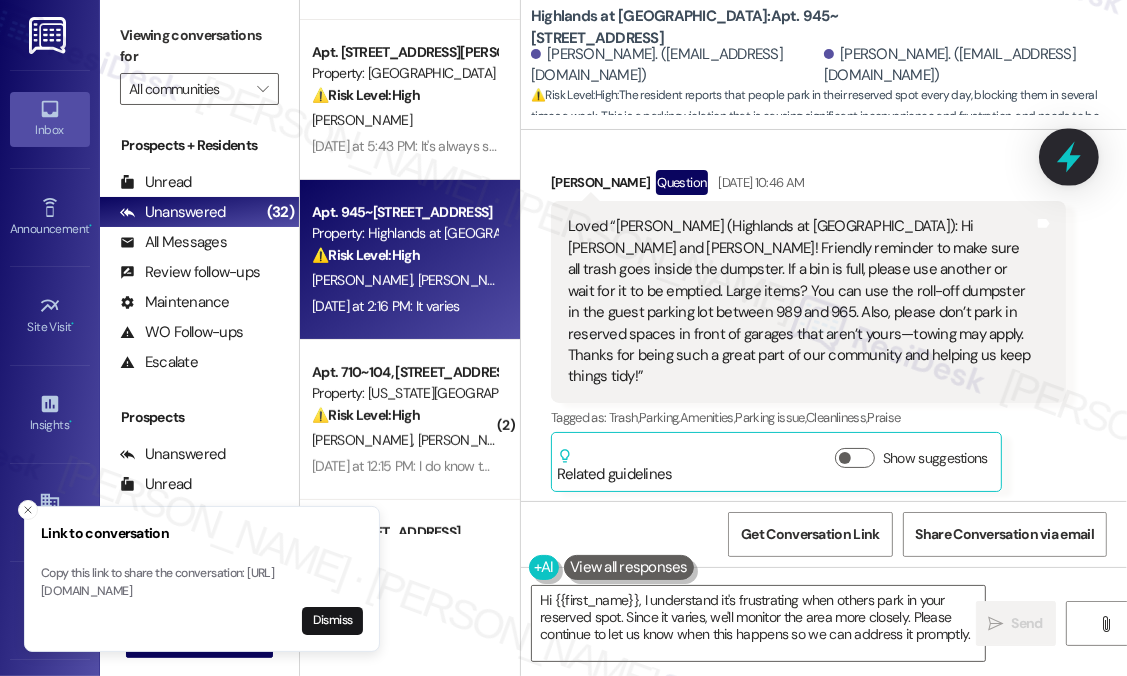 click 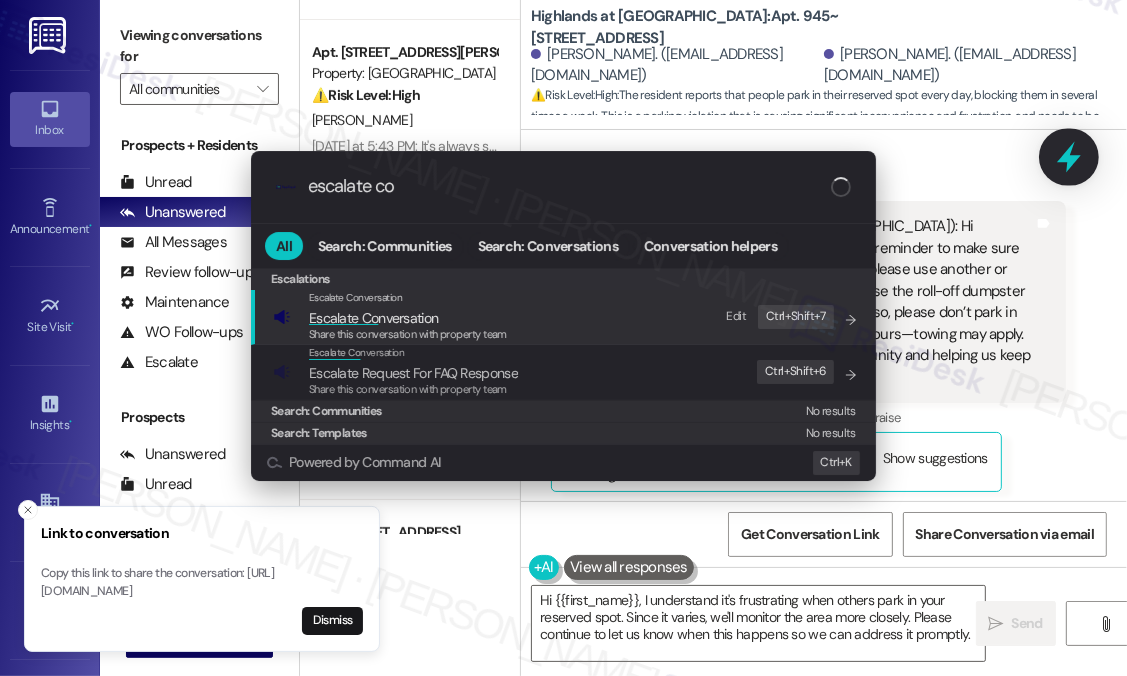 type on "escalate con" 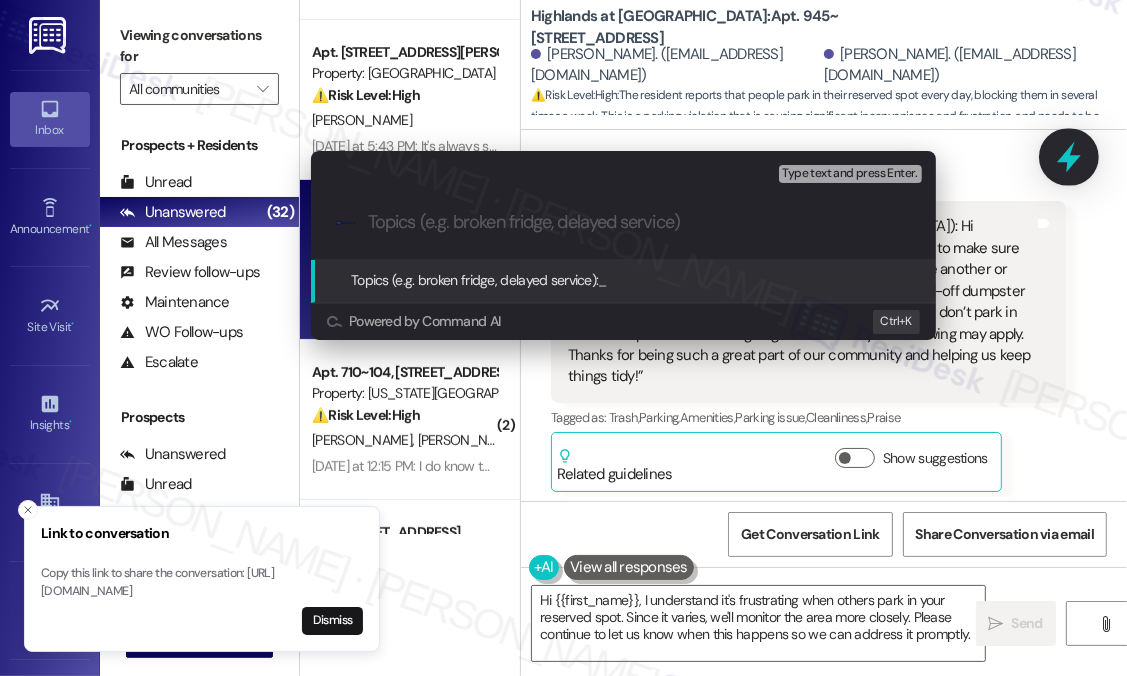 paste on "People park in our reserved spot every day. We are blocked in several times a week. It's frustrating, especially since we pay a lot for the space." 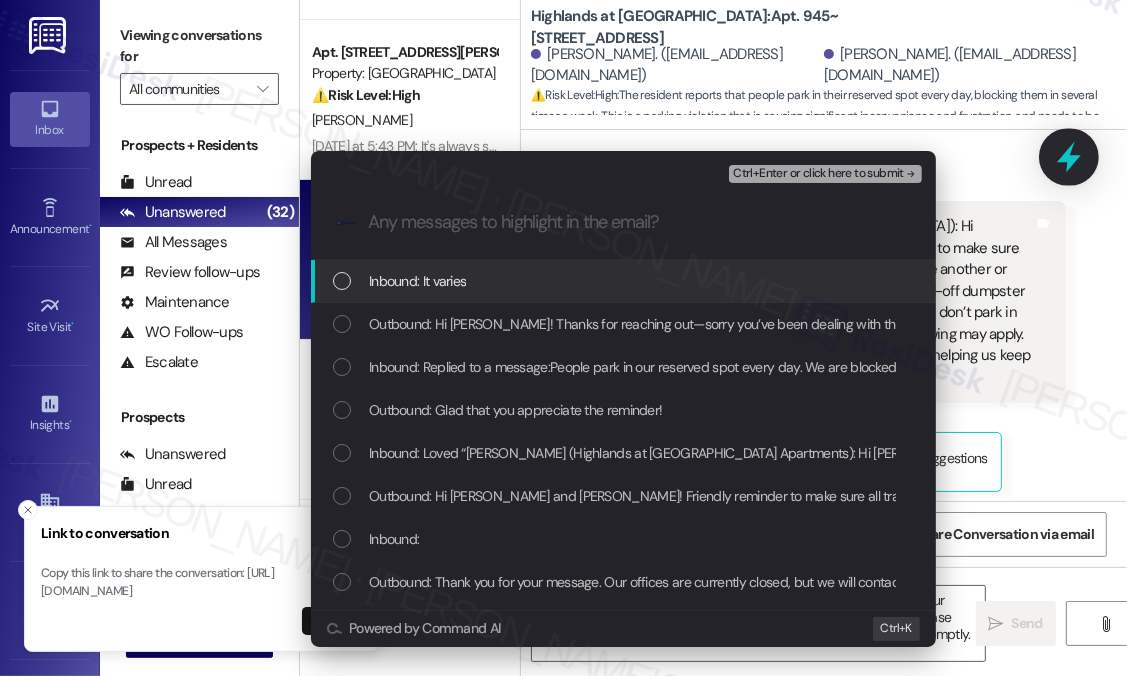scroll, scrollTop: 0, scrollLeft: 0, axis: both 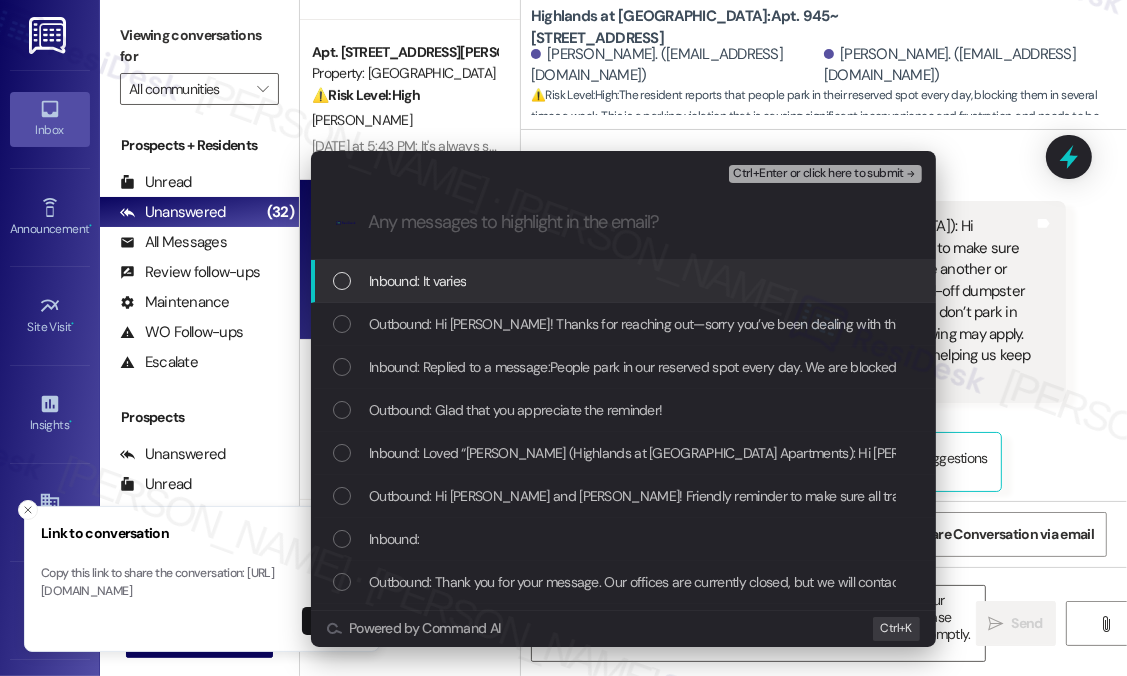 drag, startPoint x: 1062, startPoint y: 207, endPoint x: 1066, endPoint y: 183, distance: 24.33105 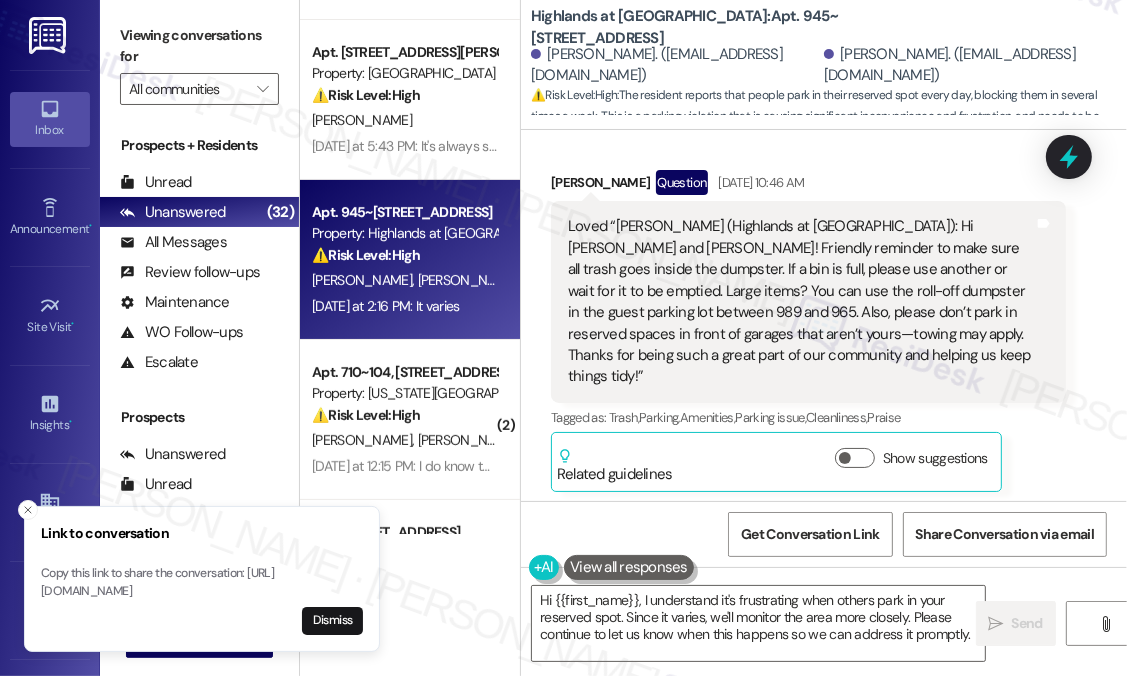 click 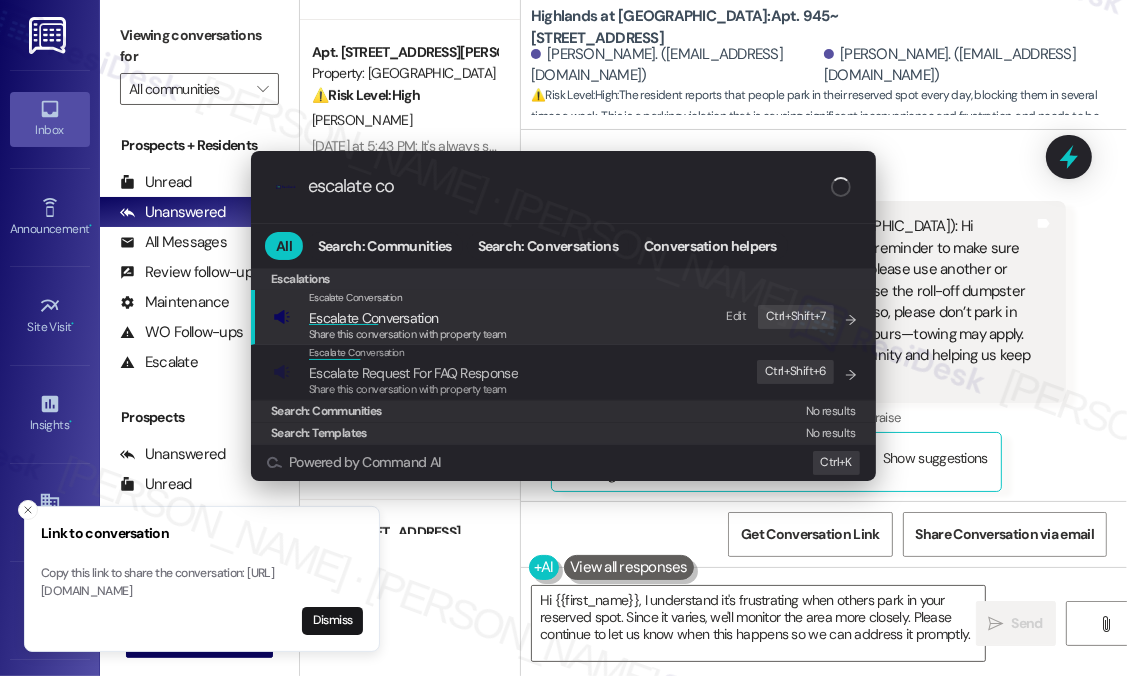 type on "escalate con" 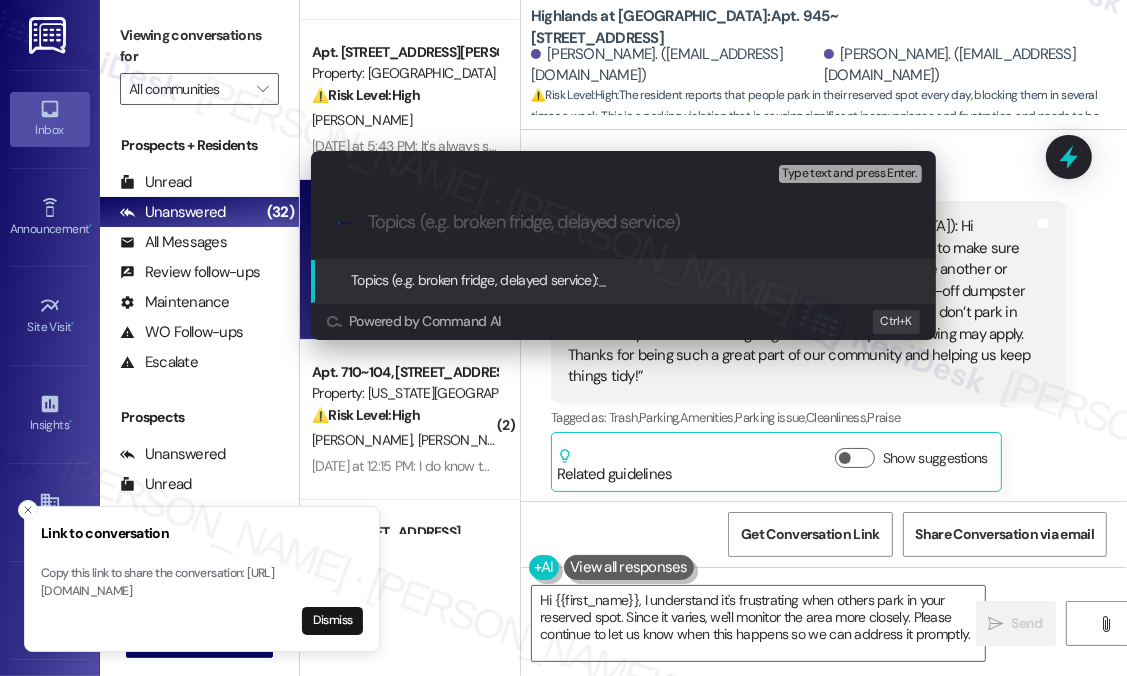 paste on "Ongoing Issue with Reserved Parking Spot Being Blocked Frequently" 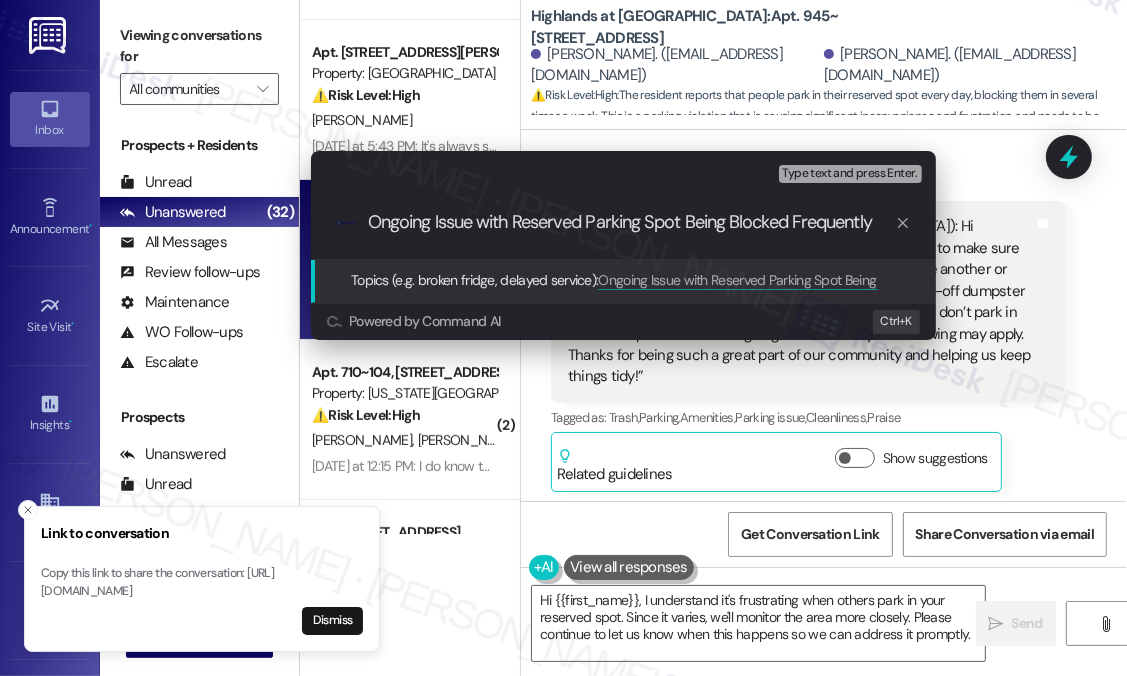 type 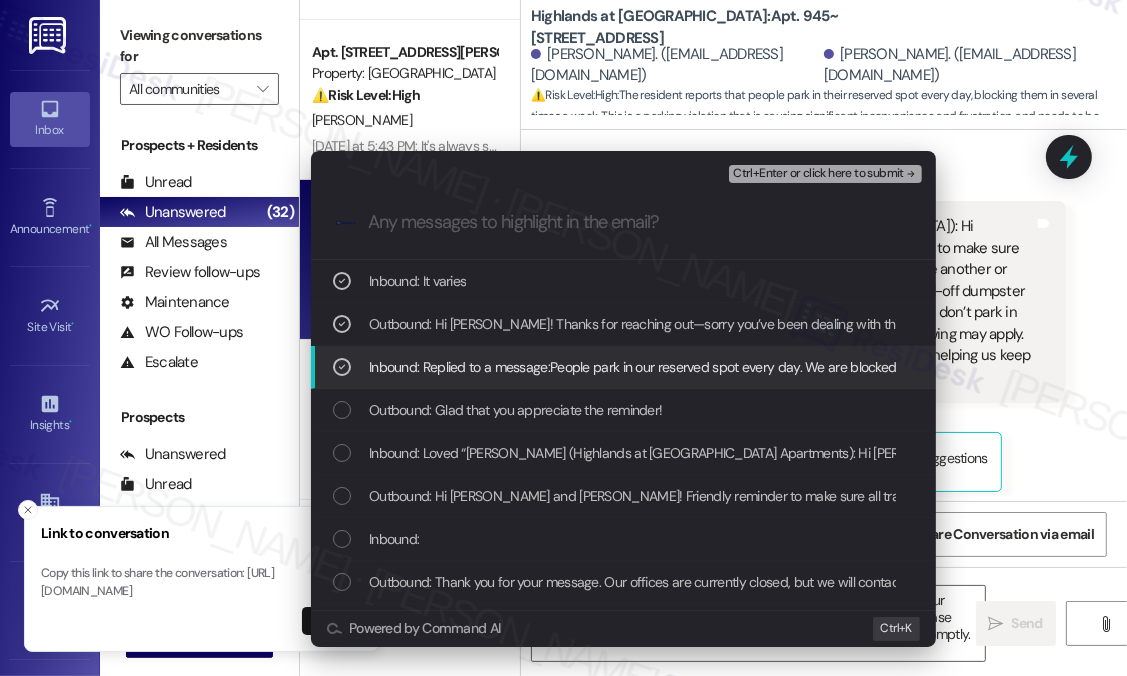 click on "Ctrl+Enter or click here to submit" at bounding box center [818, 174] 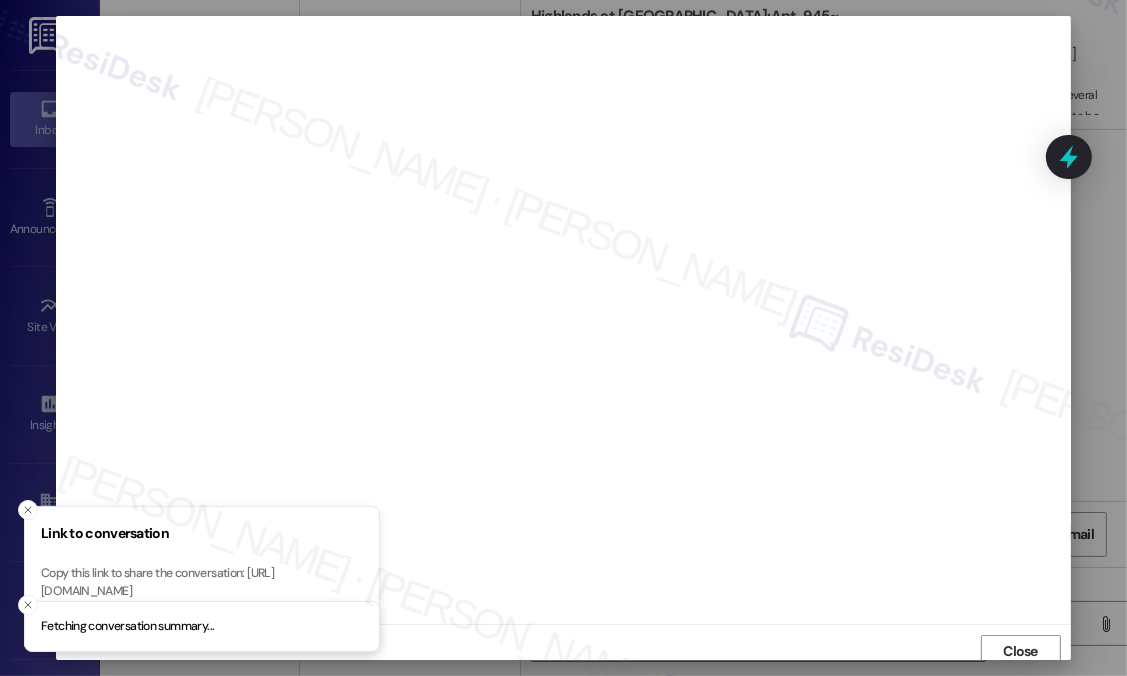 scroll, scrollTop: 7, scrollLeft: 0, axis: vertical 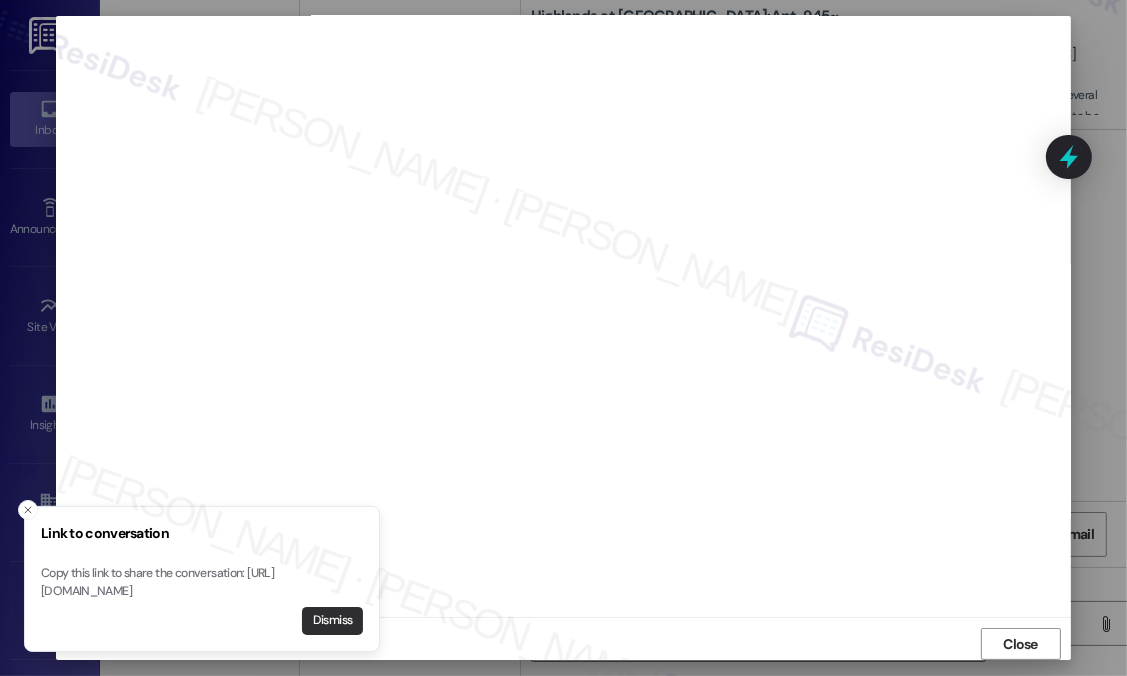 click on "Dismiss" at bounding box center (332, 621) 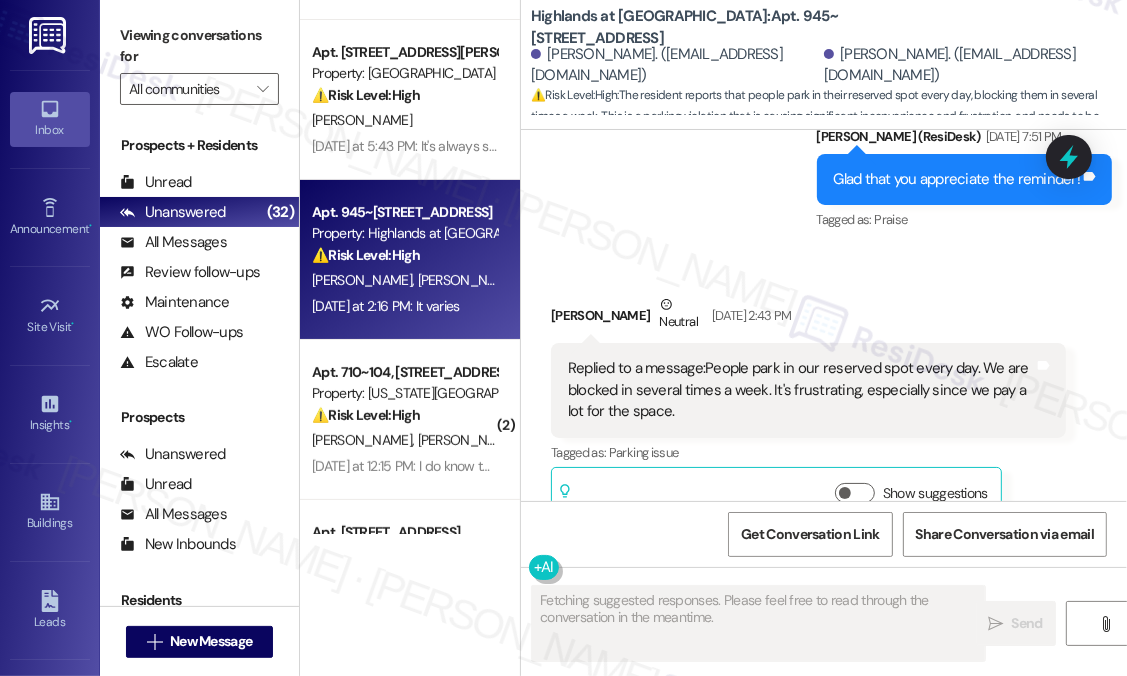 scroll, scrollTop: 49949, scrollLeft: 0, axis: vertical 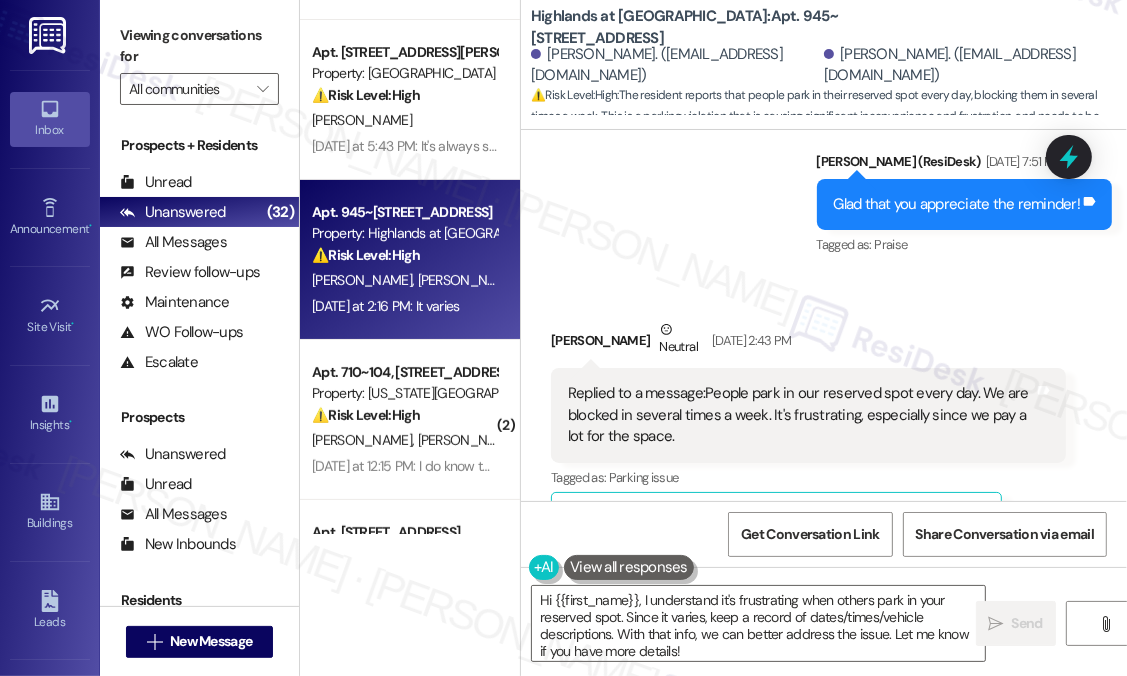 click on "Received via SMS Brian Shaver Yesterday at 2:16 PM It varies Tags and notes Tagged as:   Emailed client ,  Click to highlight conversations about Emailed client Escalation type escalation Click to highlight conversations about Escalation type escalation" at bounding box center (824, 884) 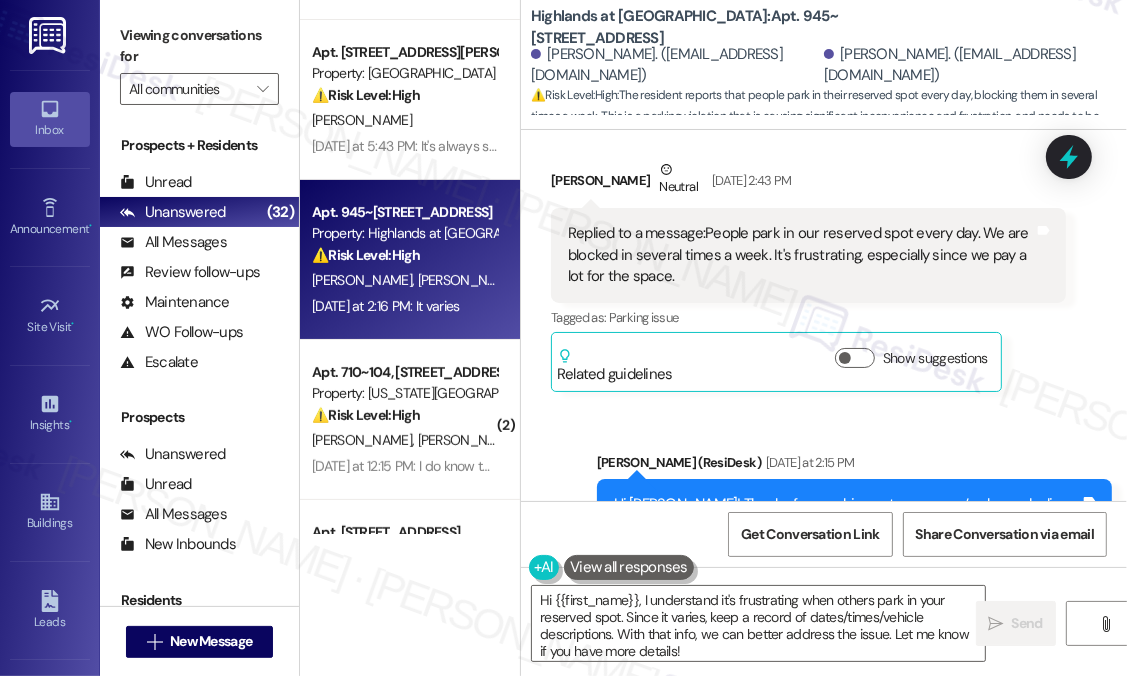 scroll, scrollTop: 50176, scrollLeft: 0, axis: vertical 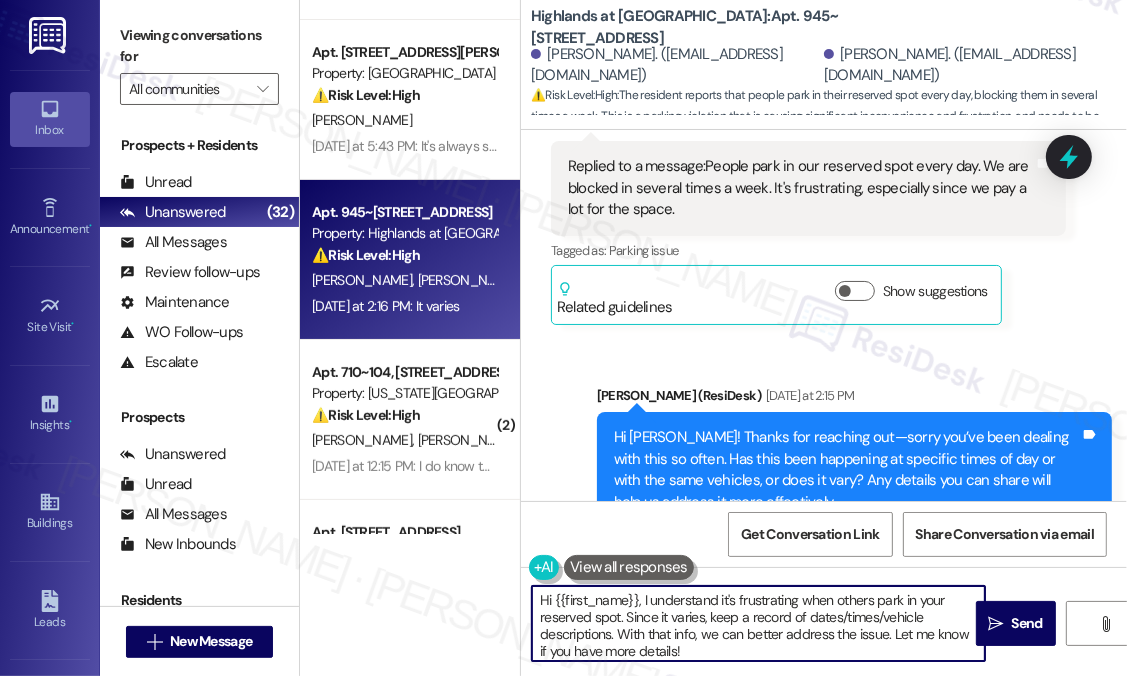 click on "Hi {{first_name}}, I understand it's frustrating when others park in your reserved spot. Since it varies, keep a record of dates/times/vehicle descriptions. With that info, we can better address the issue. Let me know if you have more details!" at bounding box center [758, 623] 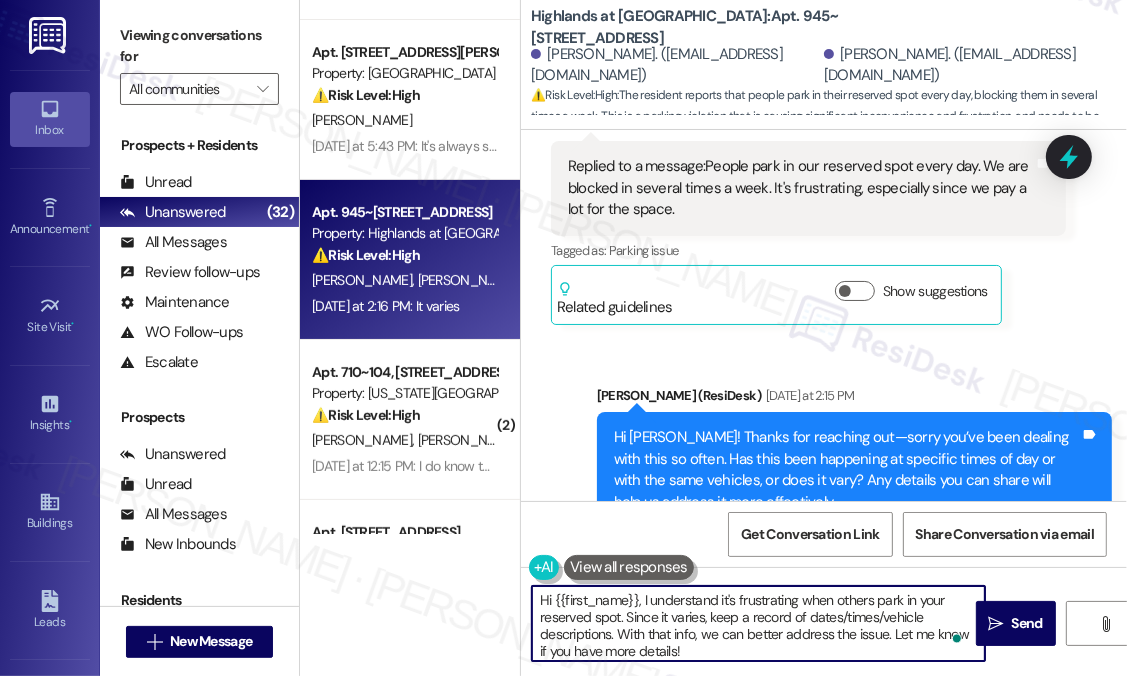 click on "Hi {{first_name}}, I understand it's frustrating when others park in your reserved spot. Since it varies, keep a record of dates/times/vehicle descriptions. With that info, we can better address the issue. Let me know if you have more details!" at bounding box center [758, 623] 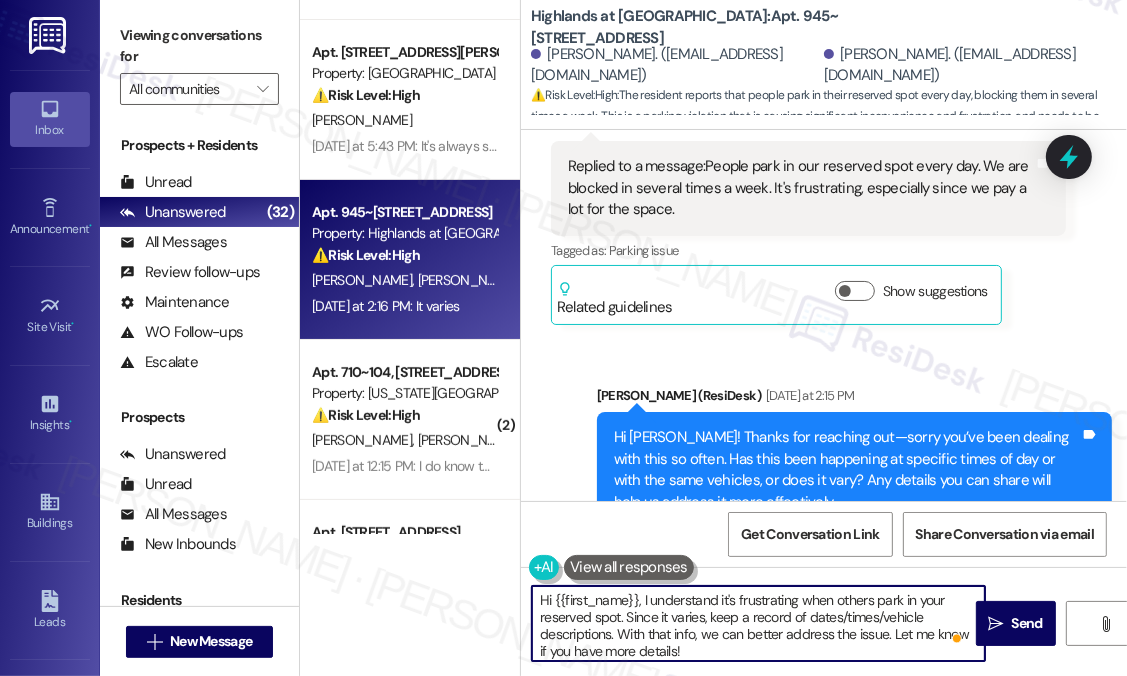 click on "Hi {{first_name}}, I understand it's frustrating when others park in your reserved spot. Since it varies, keep a record of dates/times/vehicle descriptions. With that info, we can better address the issue. Let me know if you have more details!" at bounding box center (758, 623) 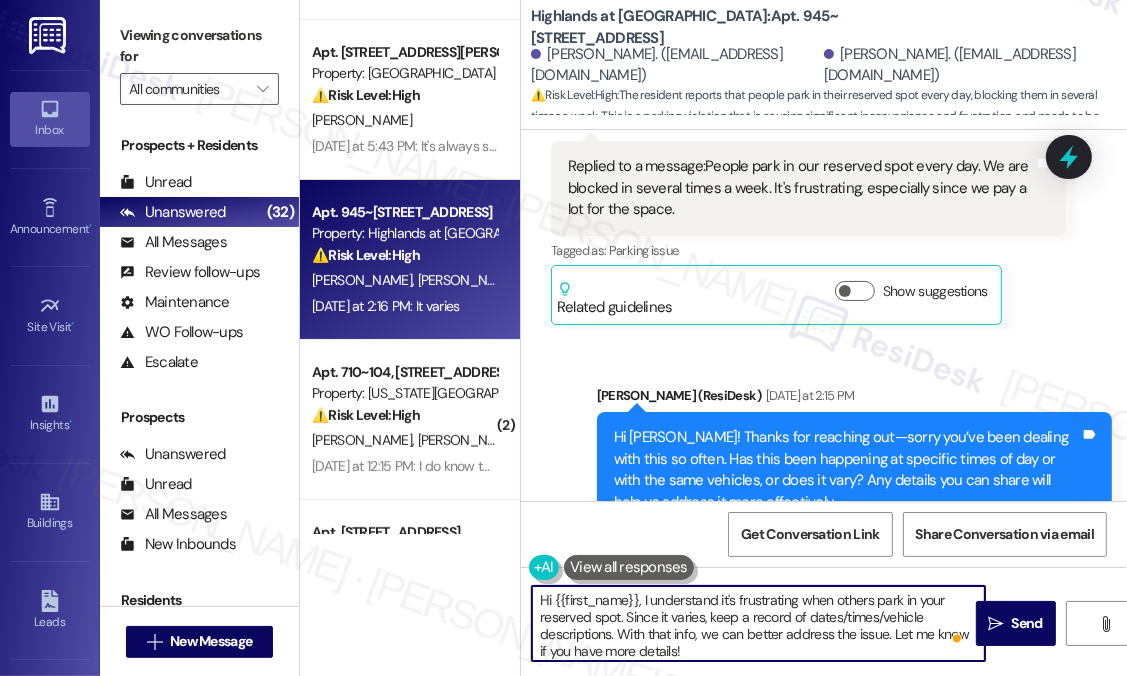 click on "Hi {{first_name}}, I understand it's frustrating when others park in your reserved spot. Since it varies, keep a record of dates/times/vehicle descriptions. With that info, we can better address the issue. Let me know if you have more details!" at bounding box center [758, 623] 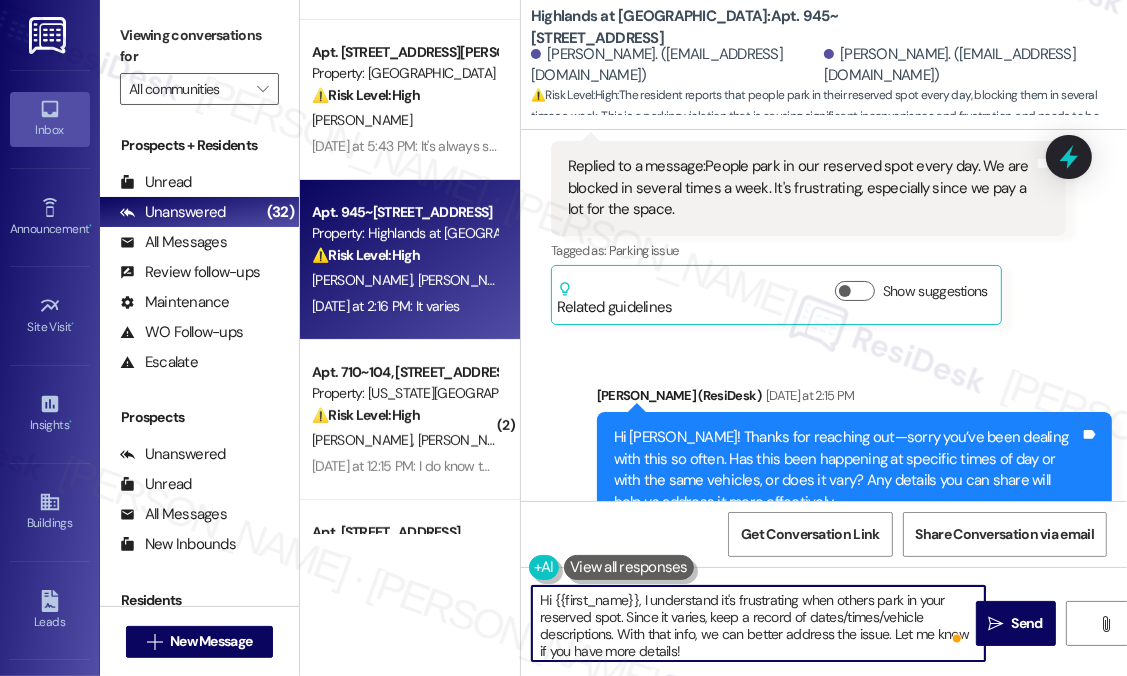 drag, startPoint x: 718, startPoint y: 658, endPoint x: 511, endPoint y: 589, distance: 218.19716 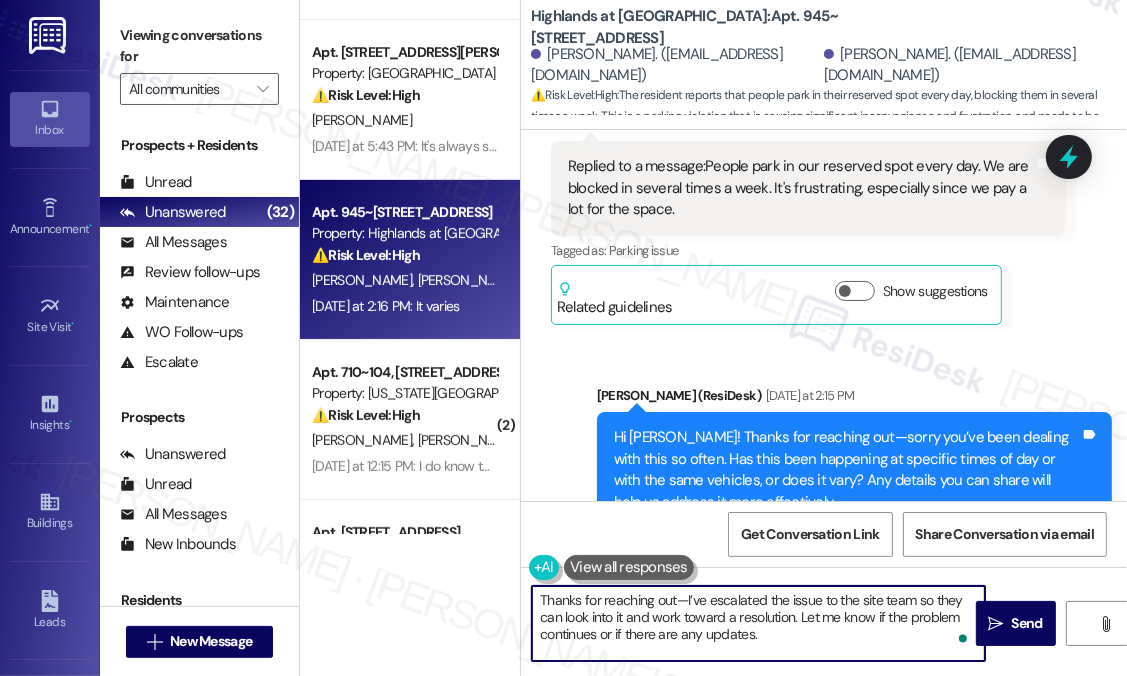 click on "Thanks for reaching out—I’ve escalated the issue to the site team so they can look into it and work toward a resolution. Let me know if the problem continues or if there are any updates." at bounding box center [758, 623] 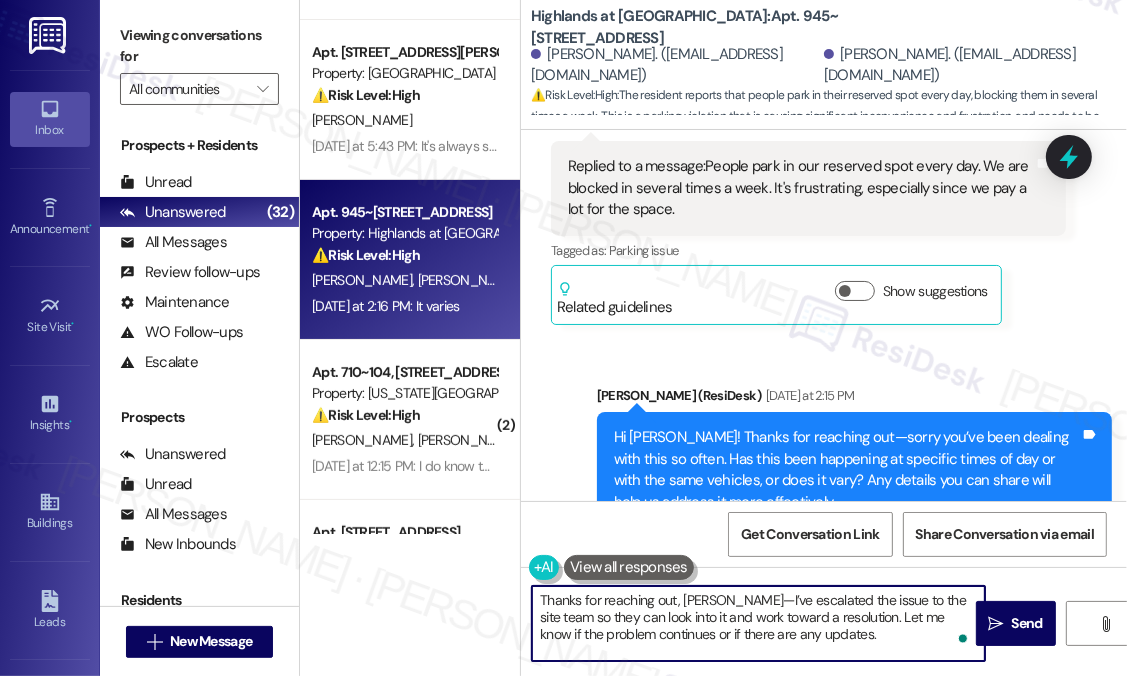 type on "Thanks for reaching out, Brian—I’ve escalated the issue to the site team so they can look into it and work toward a resolution. Let me know if the problem continues or if there are any updates." 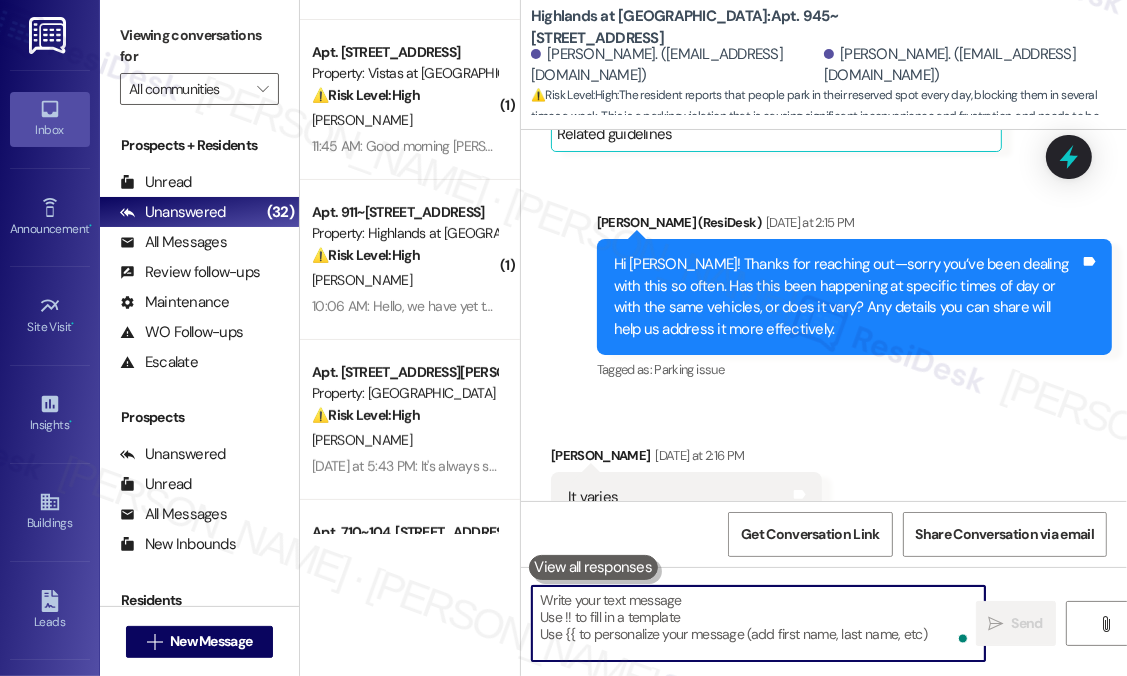 scroll, scrollTop: 50359, scrollLeft: 0, axis: vertical 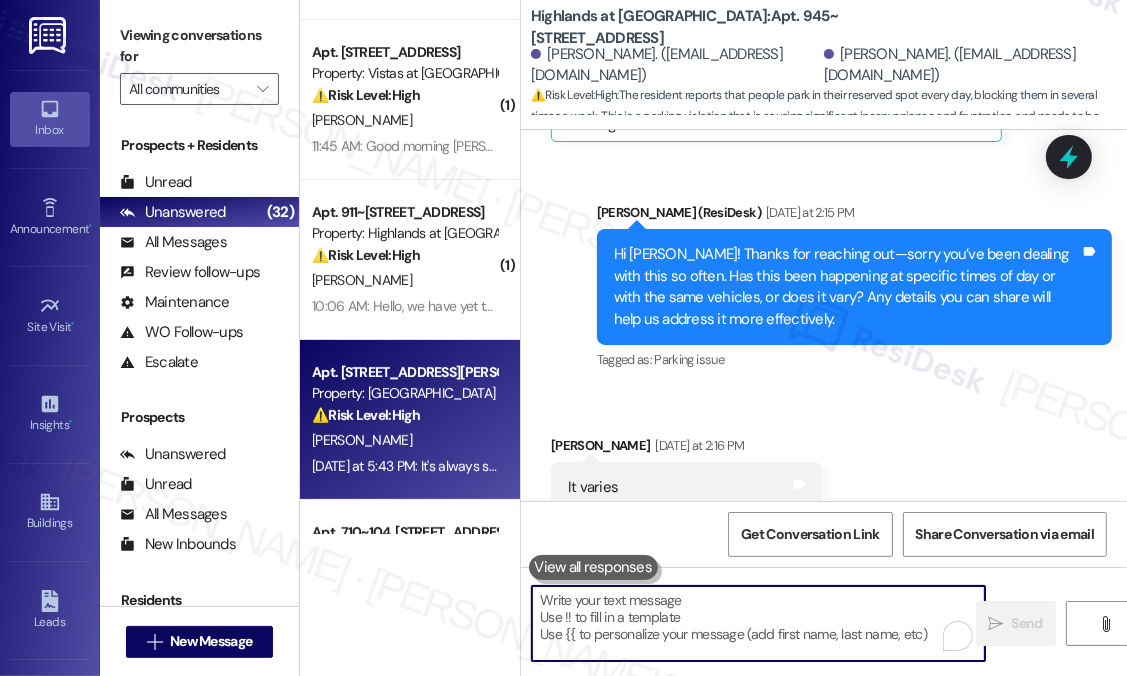 type 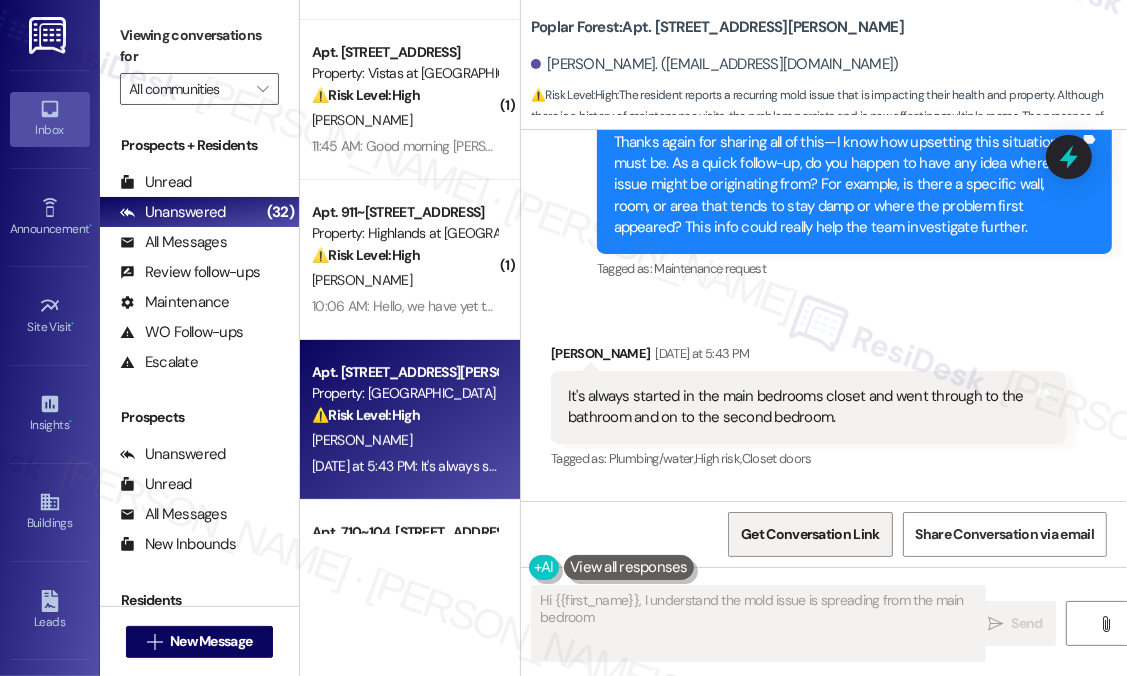 scroll, scrollTop: 2806, scrollLeft: 0, axis: vertical 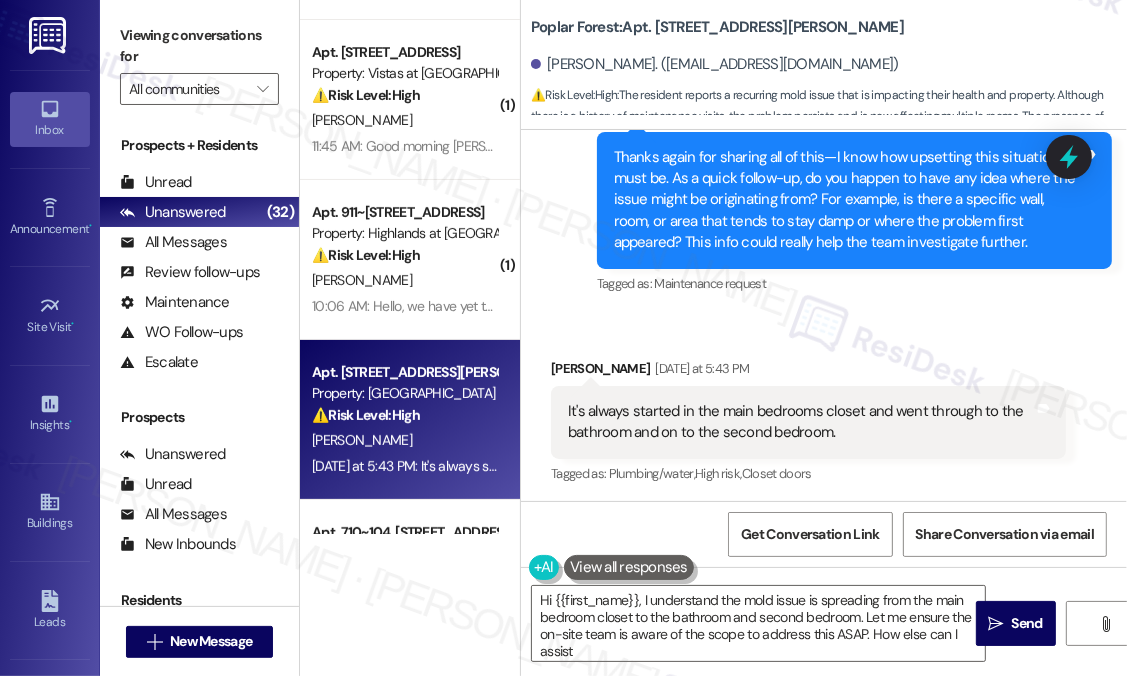 type on "Hi {{first_name}}, I understand the mold issue is spreading from the main bedroom closet to the bathroom and second bedroom. Let me ensure the on-site team is aware of the scope to address this ASAP. How else can I assist?" 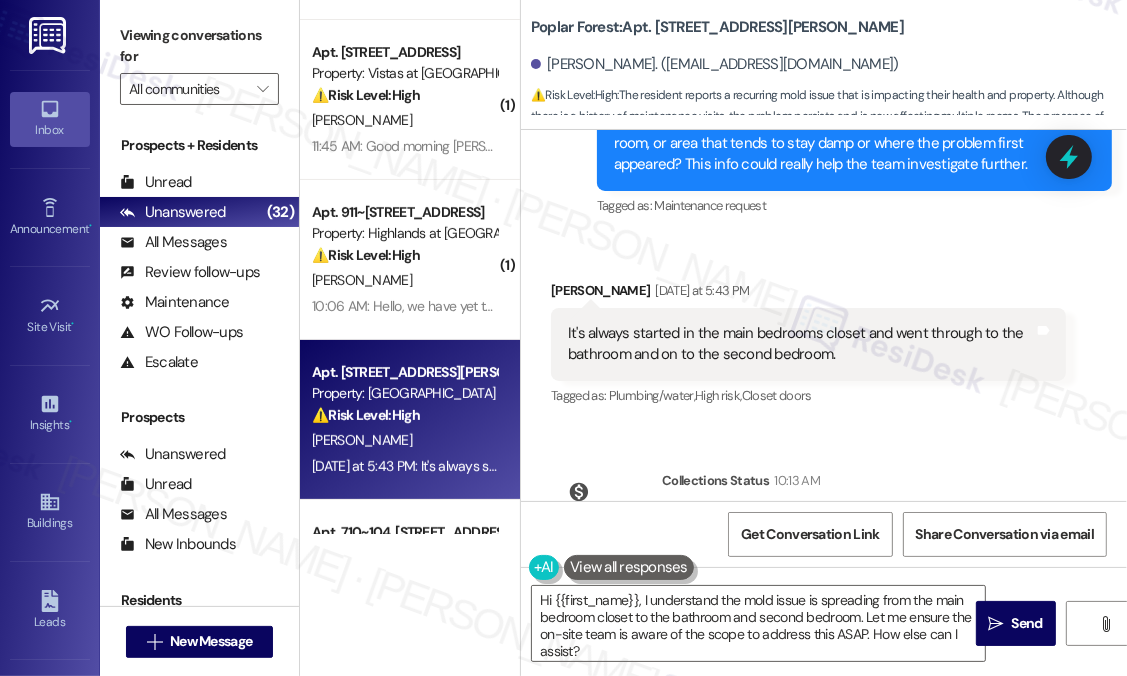 scroll, scrollTop: 3012, scrollLeft: 0, axis: vertical 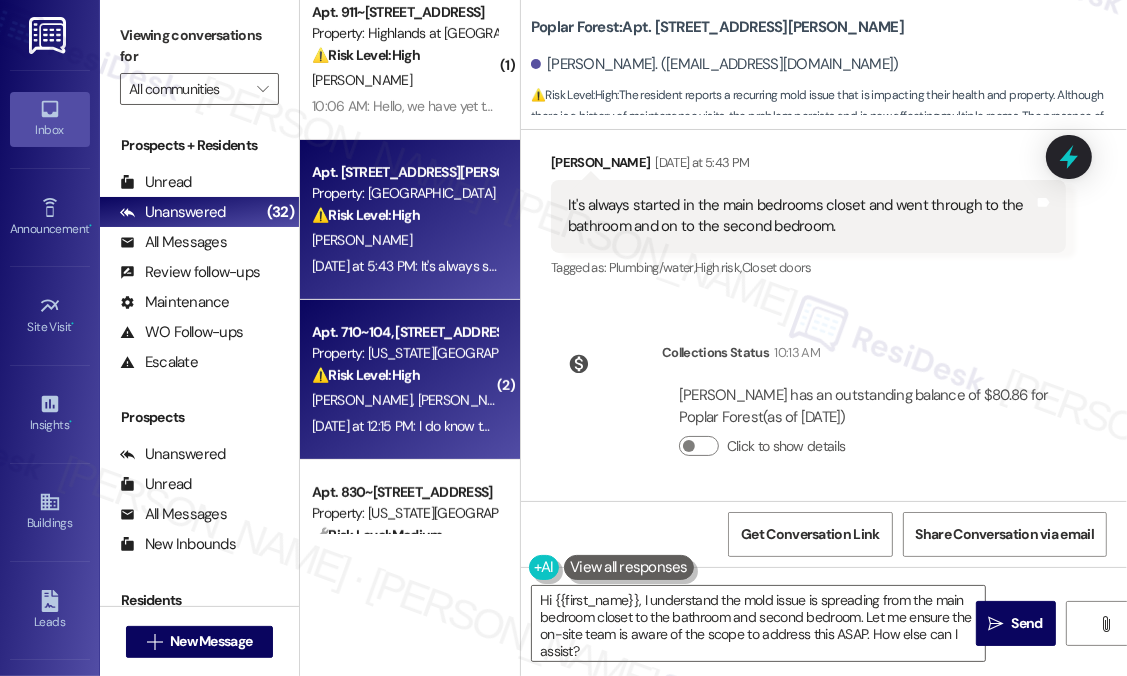 click on "⚠️  Risk Level:  High The resident is expressing frustration about being on a waitlist for a garage for two years and observing new tenants receiving garages while they have not. This indicates a potential issue with garage allocation and resident communication, impacting resident satisfaction and potentially violating lease agreements or established policies. The mention of the property manager leaving adds to the urgency, suggesting a breakdown in management processes." at bounding box center [404, 375] 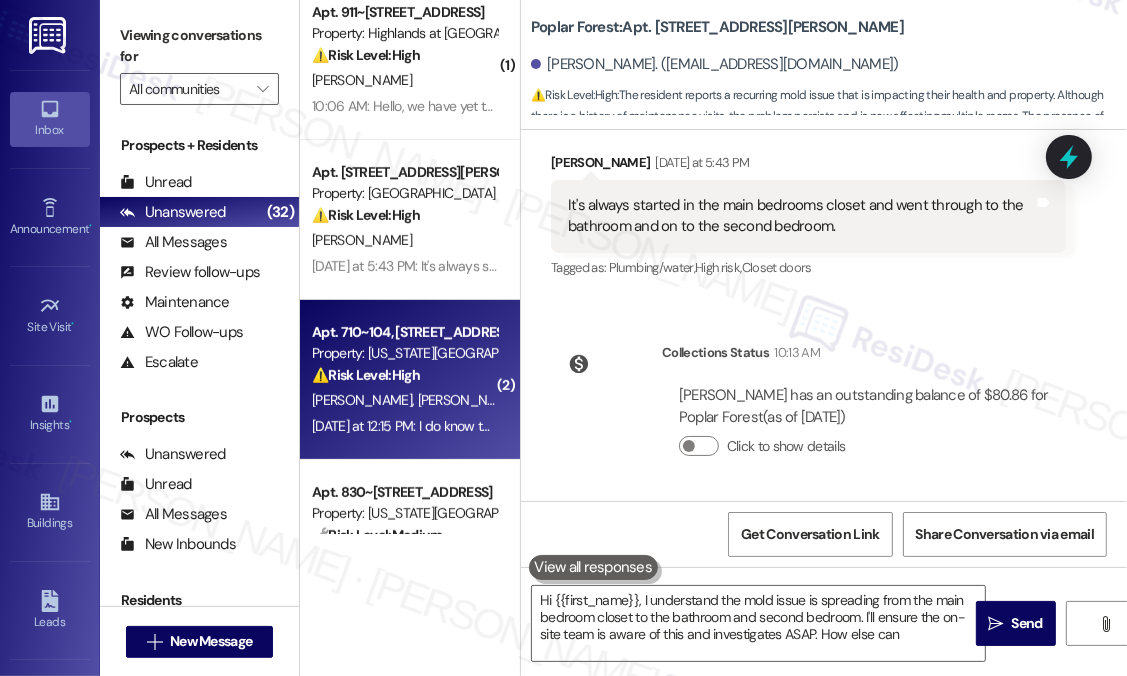 type on "Hi {{first_name}}, I understand the mold issue is spreading from the main bedroom closet to the bathroom and second bedroom. I'll ensure the on-site team is aware of this and investigates ASAP. How else can I" 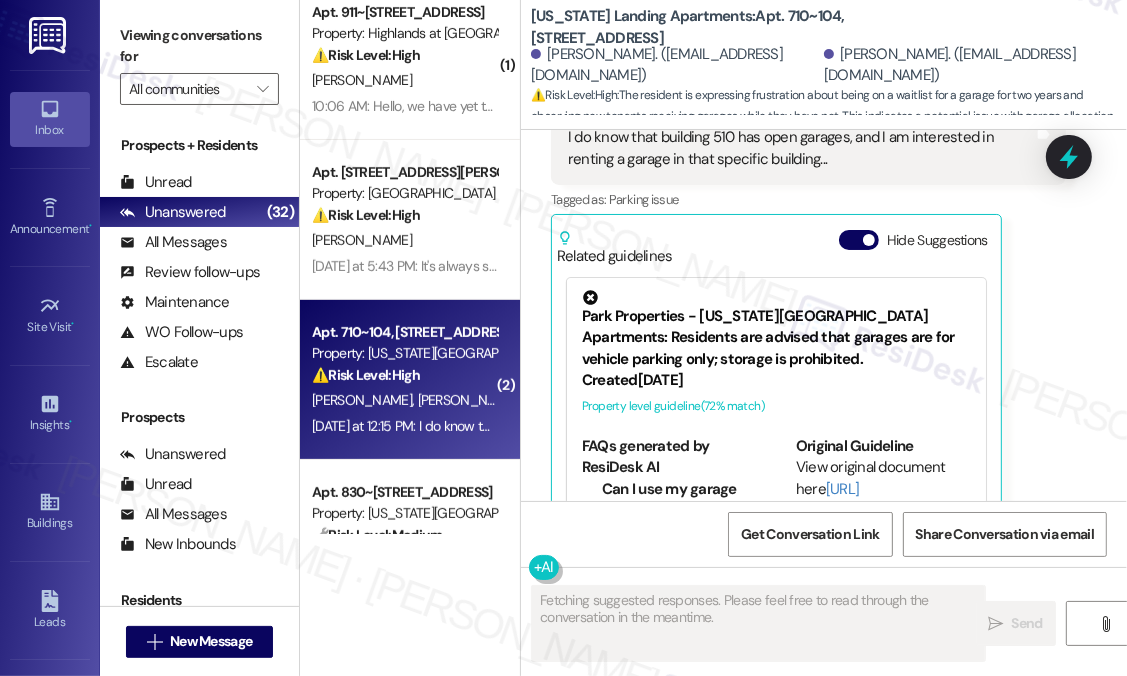 scroll, scrollTop: 3044, scrollLeft: 0, axis: vertical 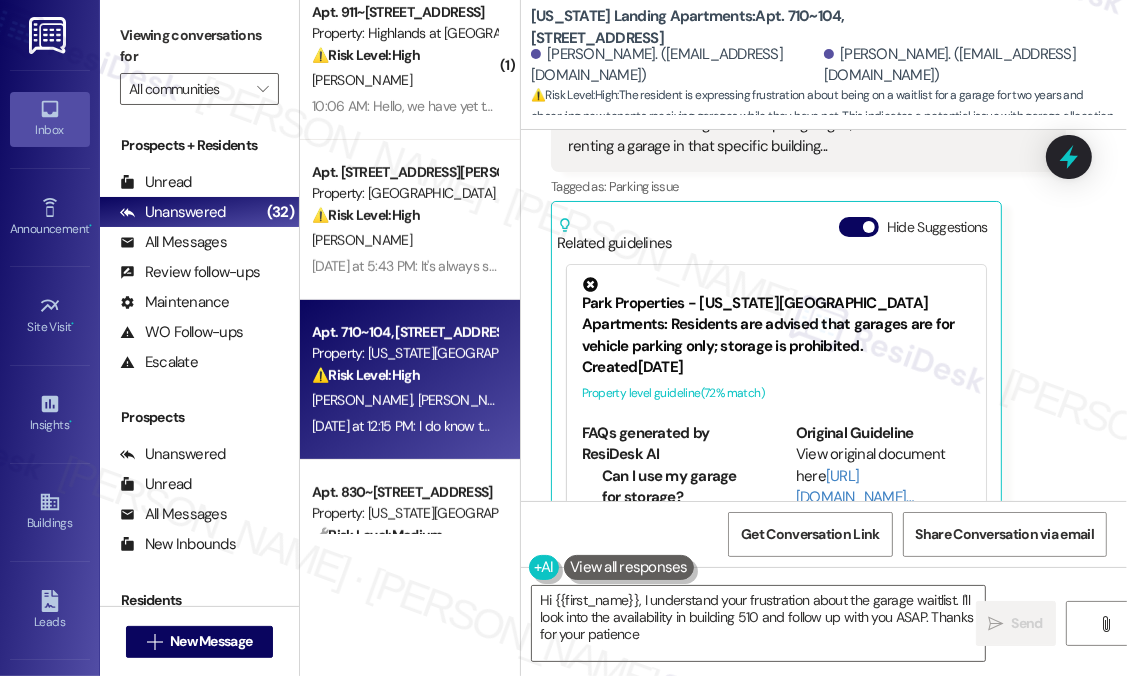 type on "Hi {{first_name}}, I understand your frustration about the garage waitlist. I'll look into the availability in building 510 and follow up with you ASAP. Thanks for your patience!" 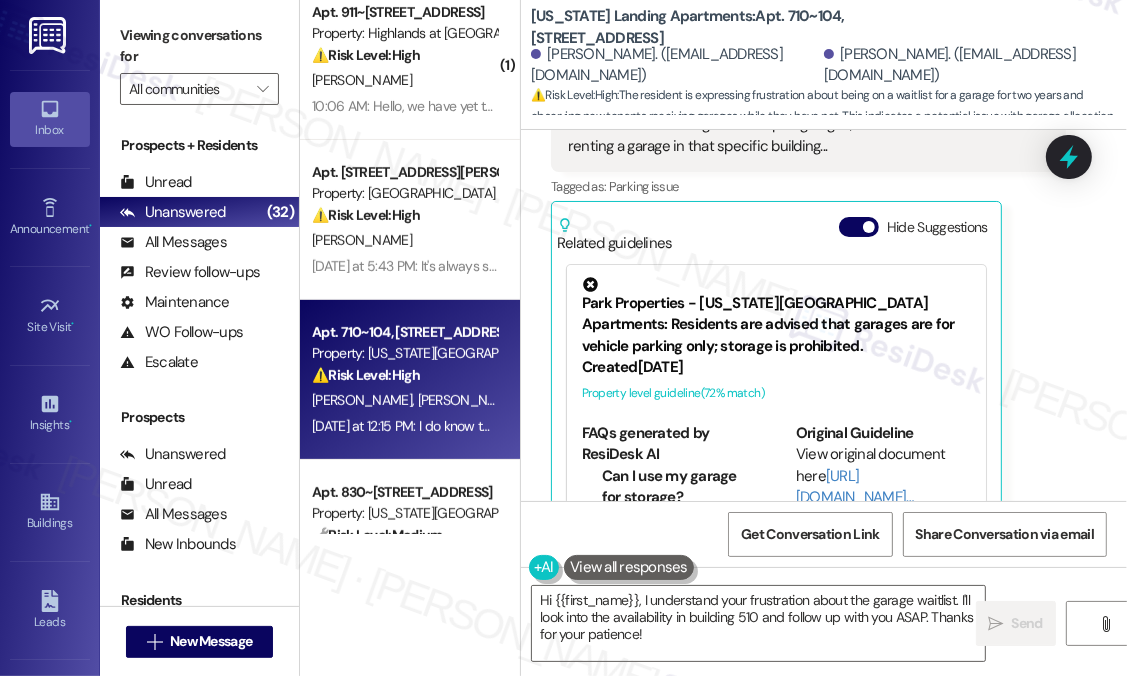 click on "Caroline Davis Yesterday at 12:15 PM I do know that building 510 has open garages, and I am interested in renting a garage in that specific building... Tags and notes Tagged as:   Parking issue Click to highlight conversations about Parking issue  Related guidelines Hide Suggestions Park Properties - Washington Landing Apartments: Residents are advised that garages are for vehicle parking only; storage is prohibited.
Created  8 days ago Property level guideline  ( 72 % match) FAQs generated by ResiDesk AI Can I use my garage for storage? No, garages are not permitted to be used for storage. They are designated for vehicle parking only. What is the proper use of the garage? The proper use of the garage is solely for vehicle parking. It should be kept clear of other items. Are there any restrictions on what I can keep in my garage? Yes, the garage should only be used for parking vehicles. Storing other items in the garage is not permitted. What happens if I'm currently using my garage for storage? Created   (" at bounding box center [808, 301] 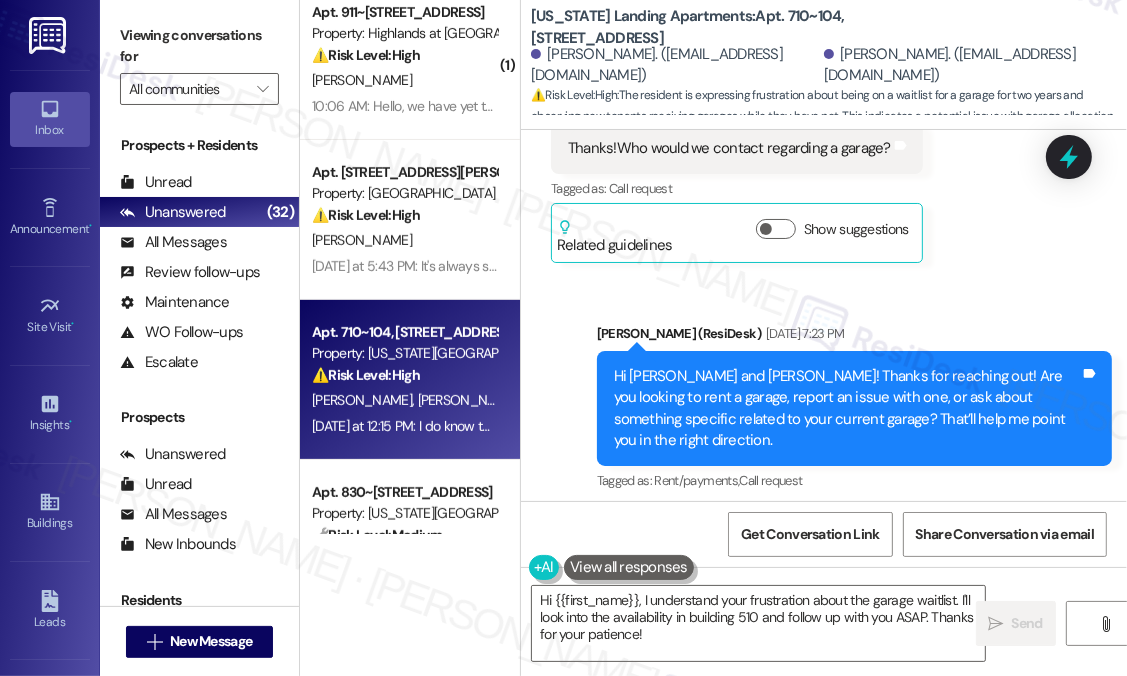 scroll, scrollTop: 2051, scrollLeft: 0, axis: vertical 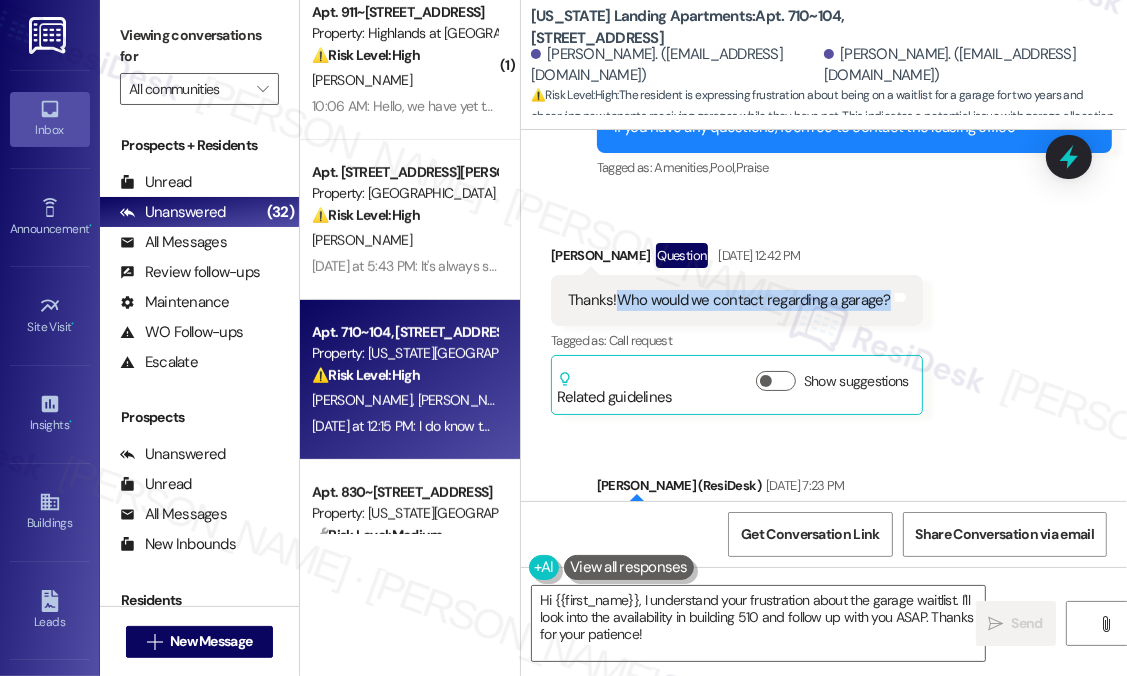 drag, startPoint x: 619, startPoint y: 275, endPoint x: 882, endPoint y: 287, distance: 263.27362 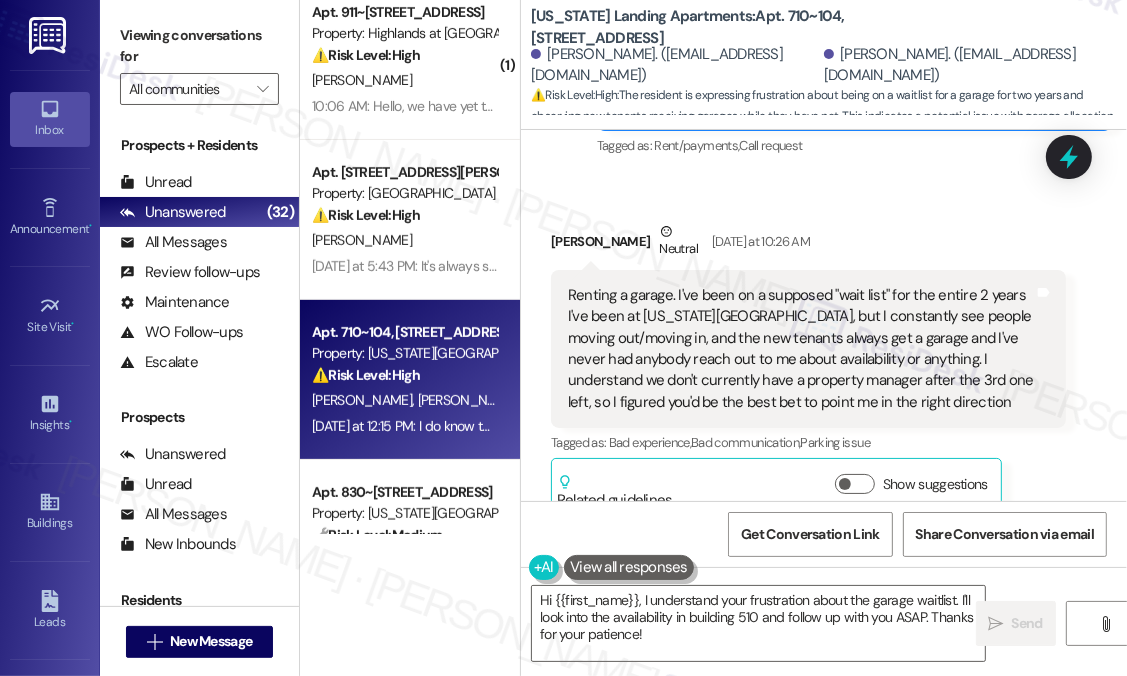 scroll, scrollTop: 2551, scrollLeft: 0, axis: vertical 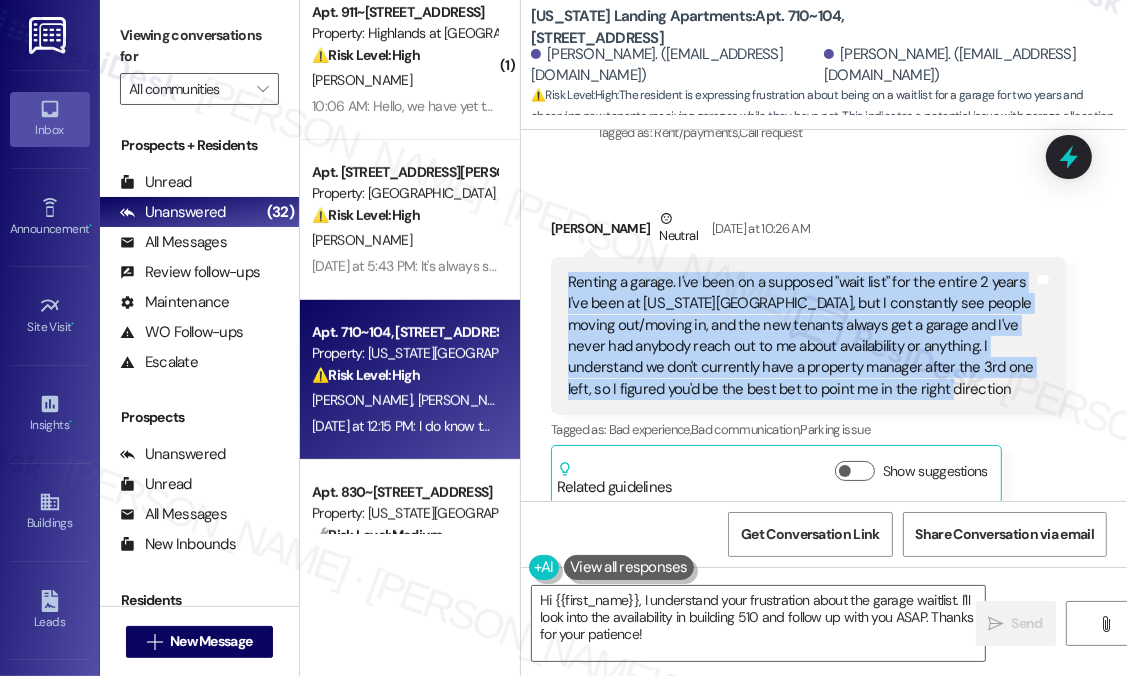 drag, startPoint x: 932, startPoint y: 343, endPoint x: 568, endPoint y: 240, distance: 378.2922 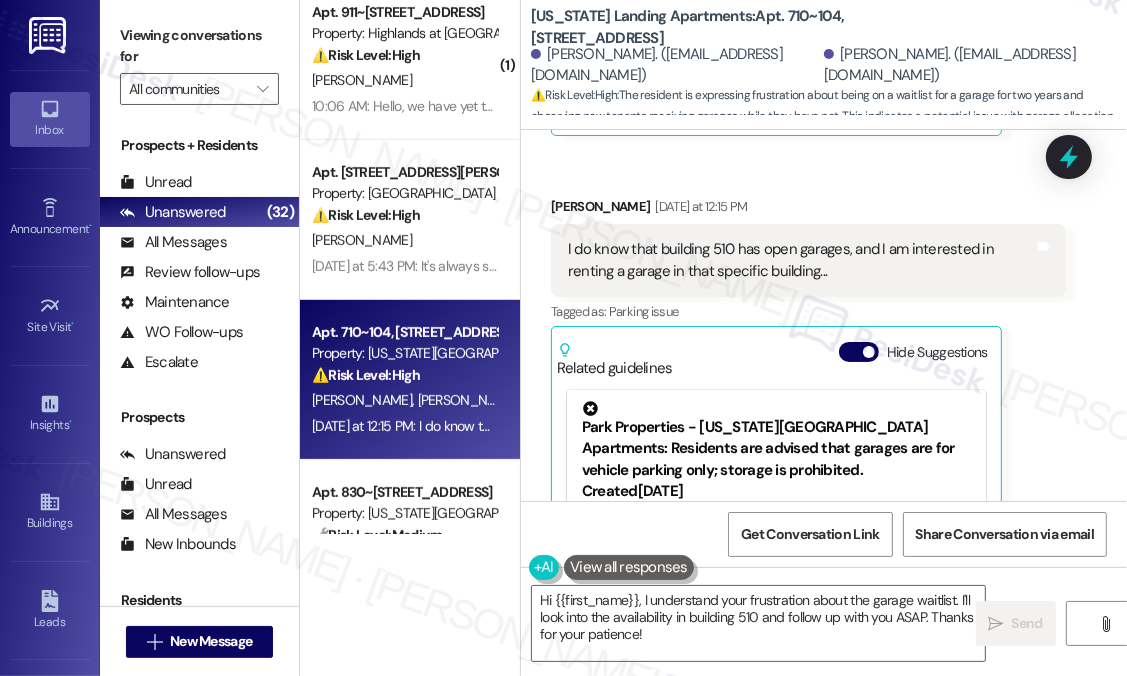 scroll, scrollTop: 3051, scrollLeft: 0, axis: vertical 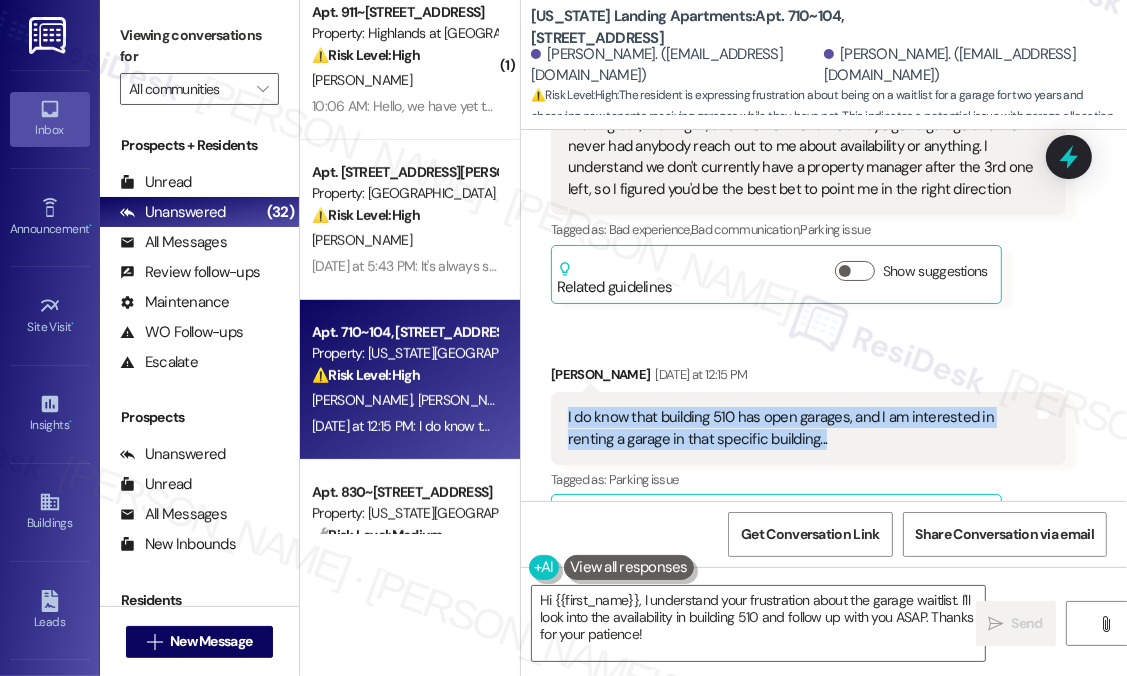 drag, startPoint x: 841, startPoint y: 399, endPoint x: 561, endPoint y: 370, distance: 281.49777 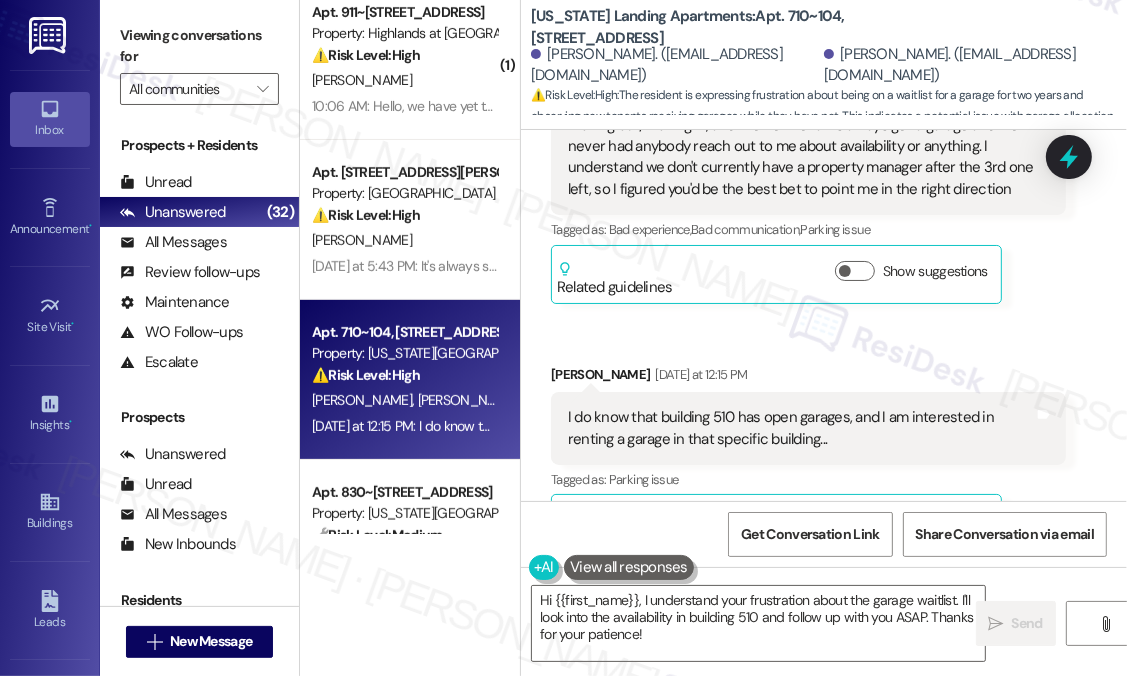 click on "Caroline Davis Yesterday at 12:15 PM" at bounding box center (808, 378) 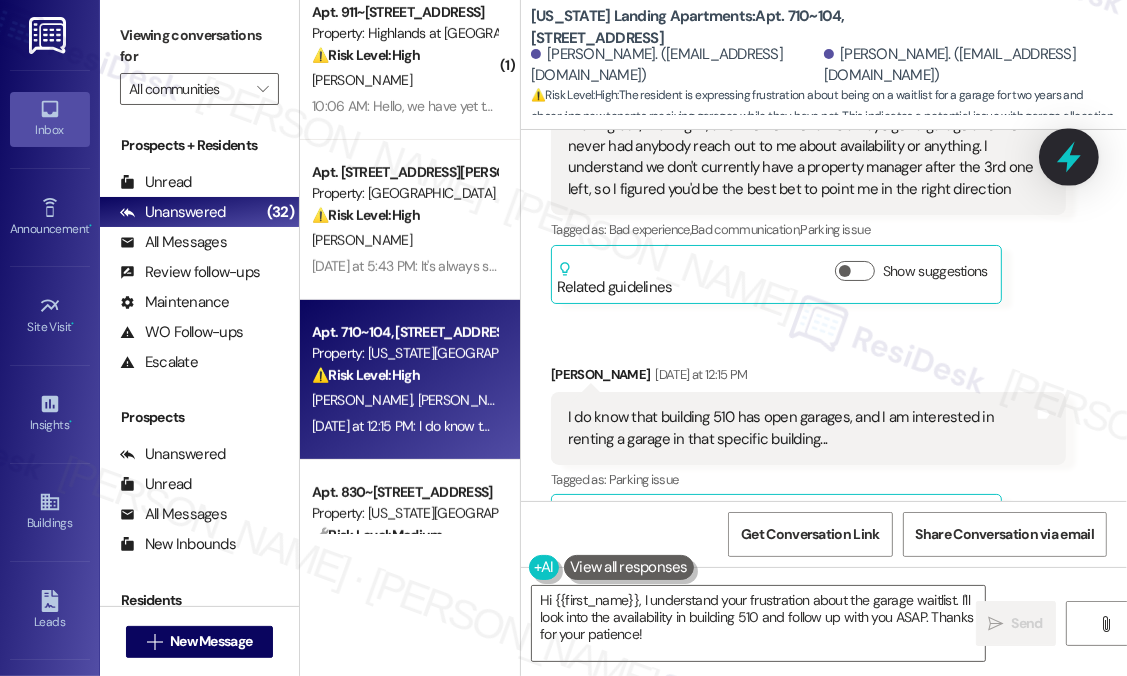 click 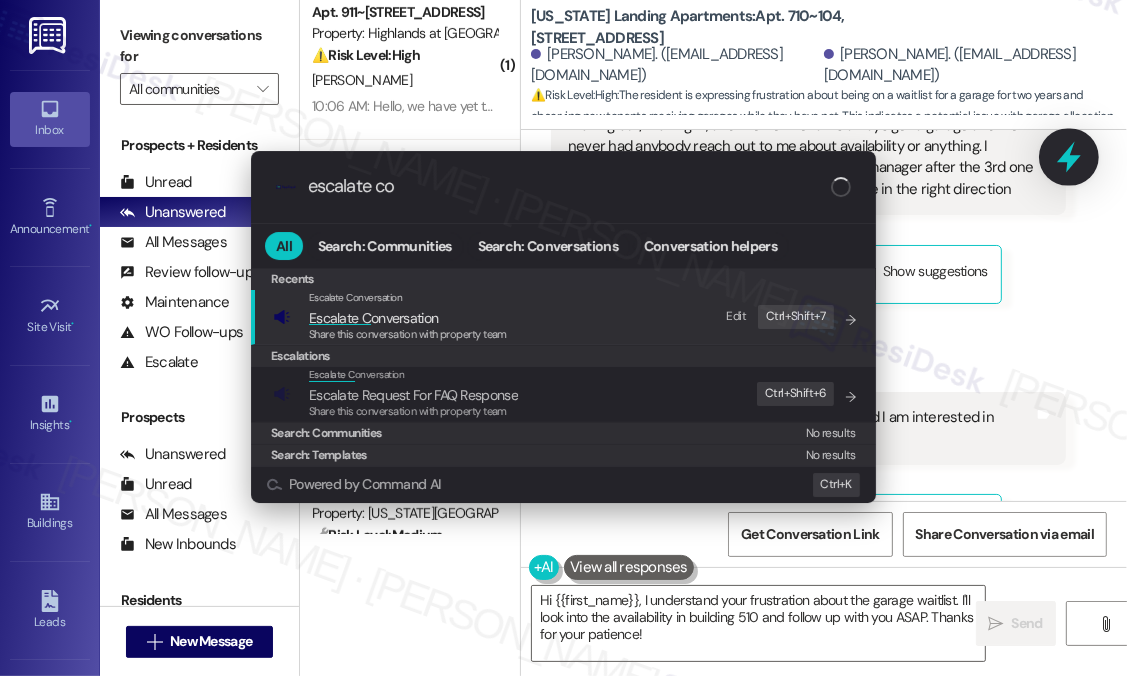 type on "escalate con" 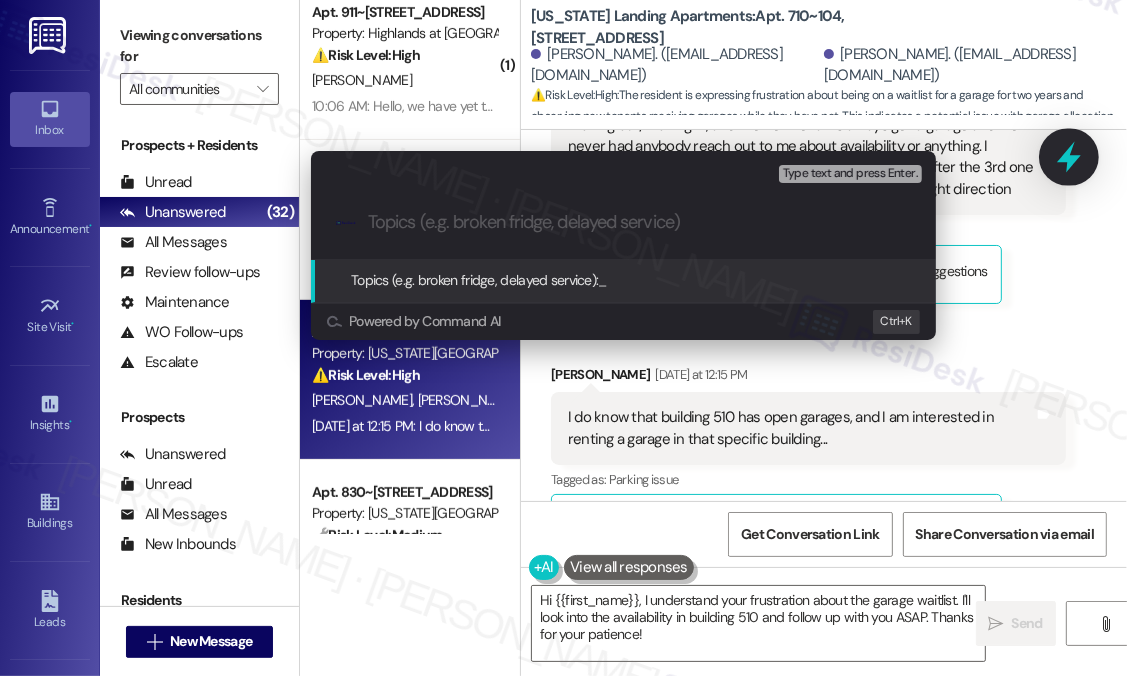 click on "Escalate Conversation High risk Topics (e.g. broken fridge, delayed service) Any messages to highlight in the email? Type text and press Enter. .cls-1{fill:#0a055f;}.cls-2{fill:#0cc4c4;} resideskLogoBlueOrange Topics (e.g. broken fridge, delayed service):  _ Powered by Command AI Ctrl+ K" at bounding box center [563, 338] 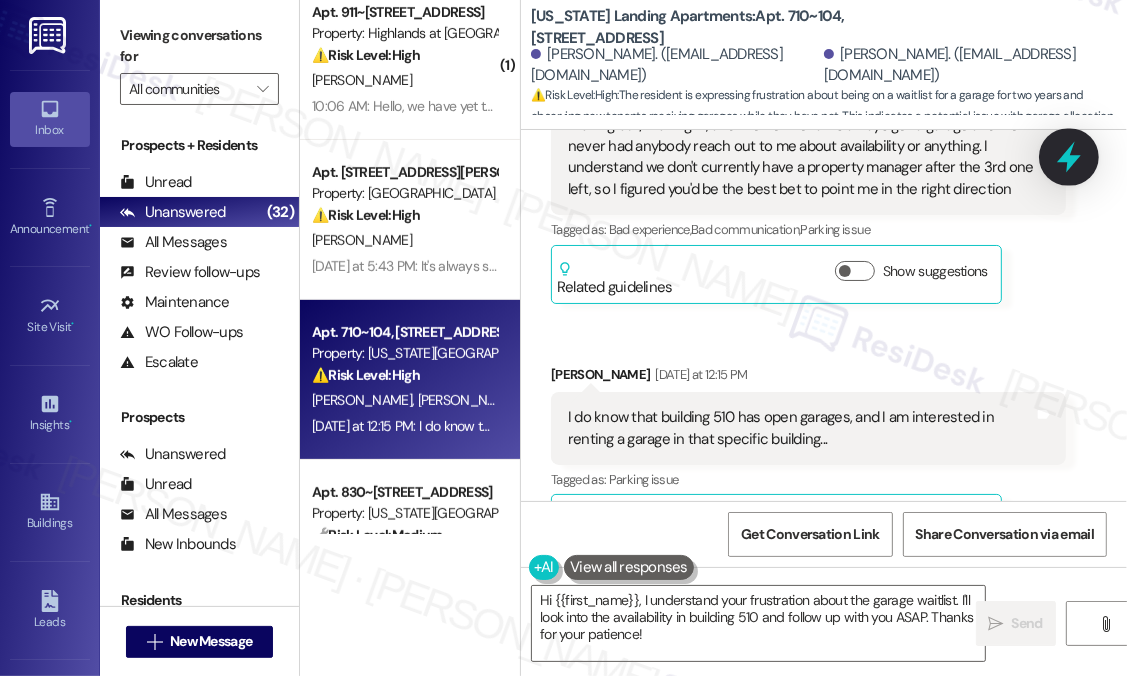 click 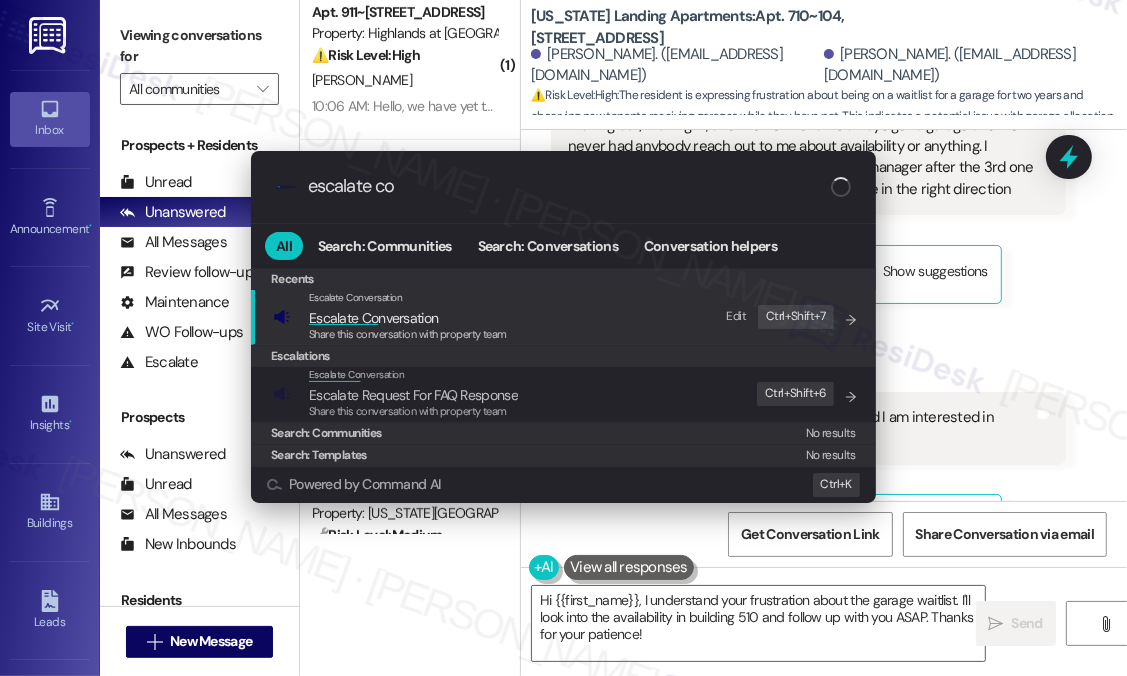type on "escalate con" 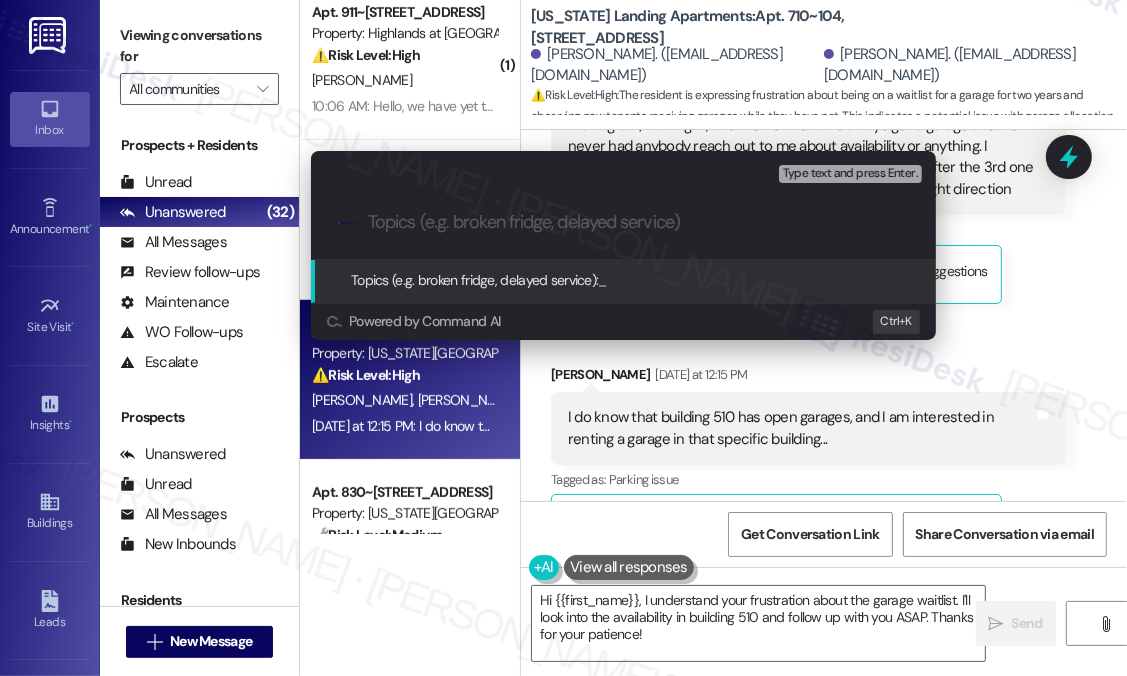 paste on "Request to Rent Garage in Building 510 – No Follow-Up Despite Waitlist Placement" 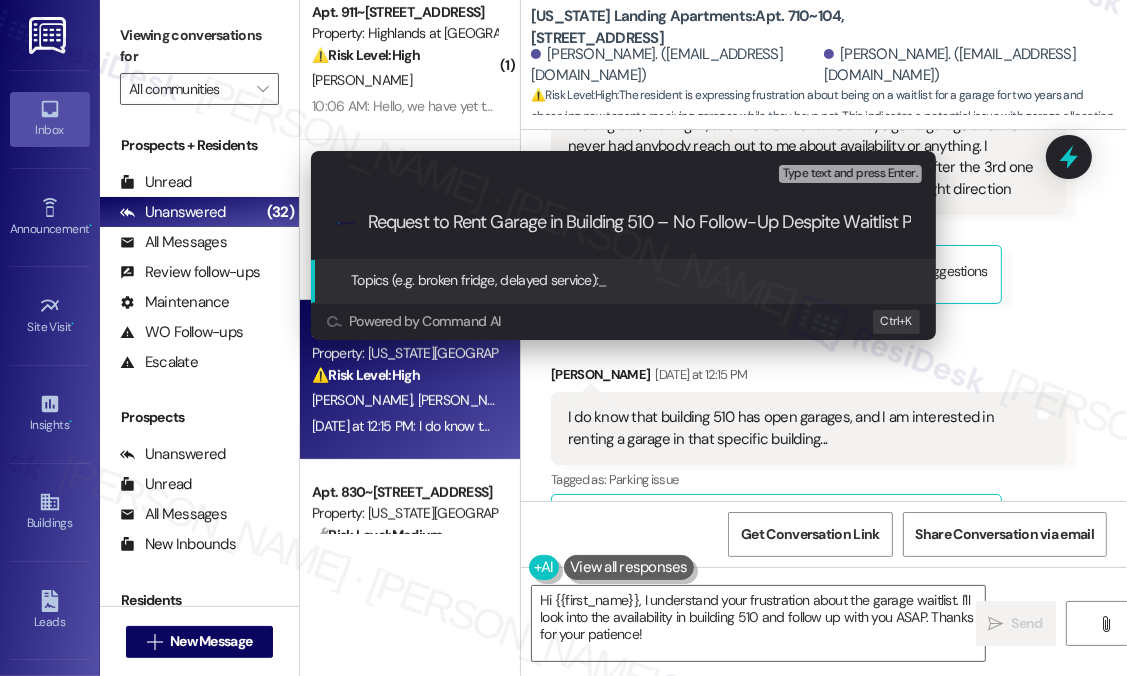 scroll, scrollTop: 0, scrollLeft: 91, axis: horizontal 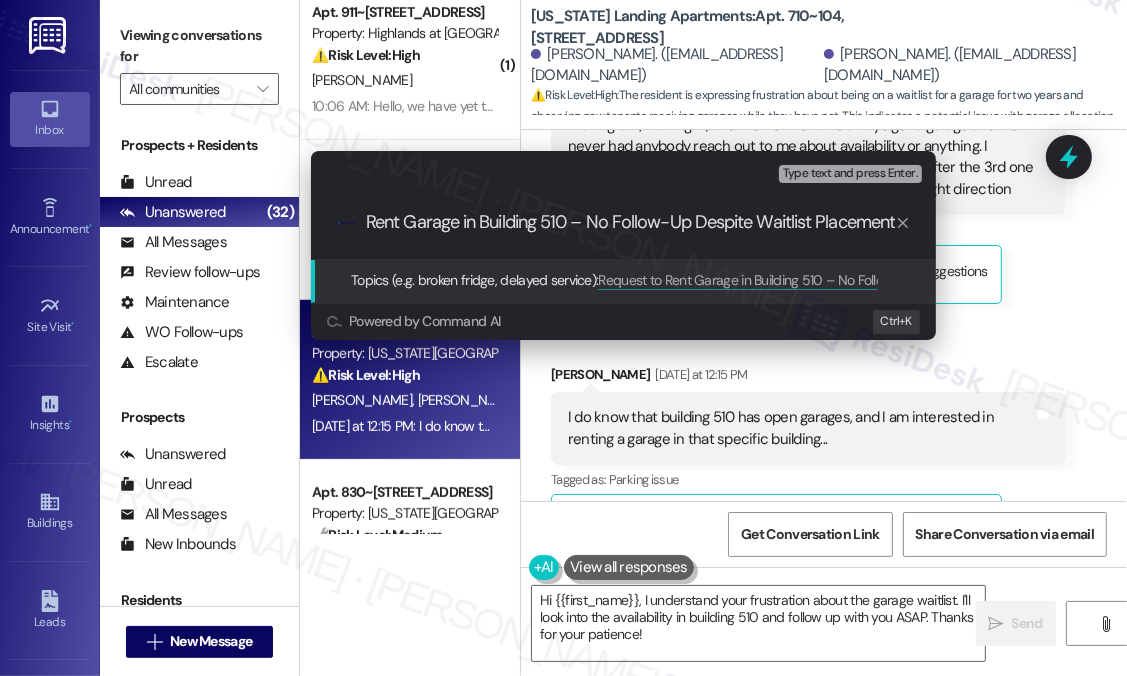 type 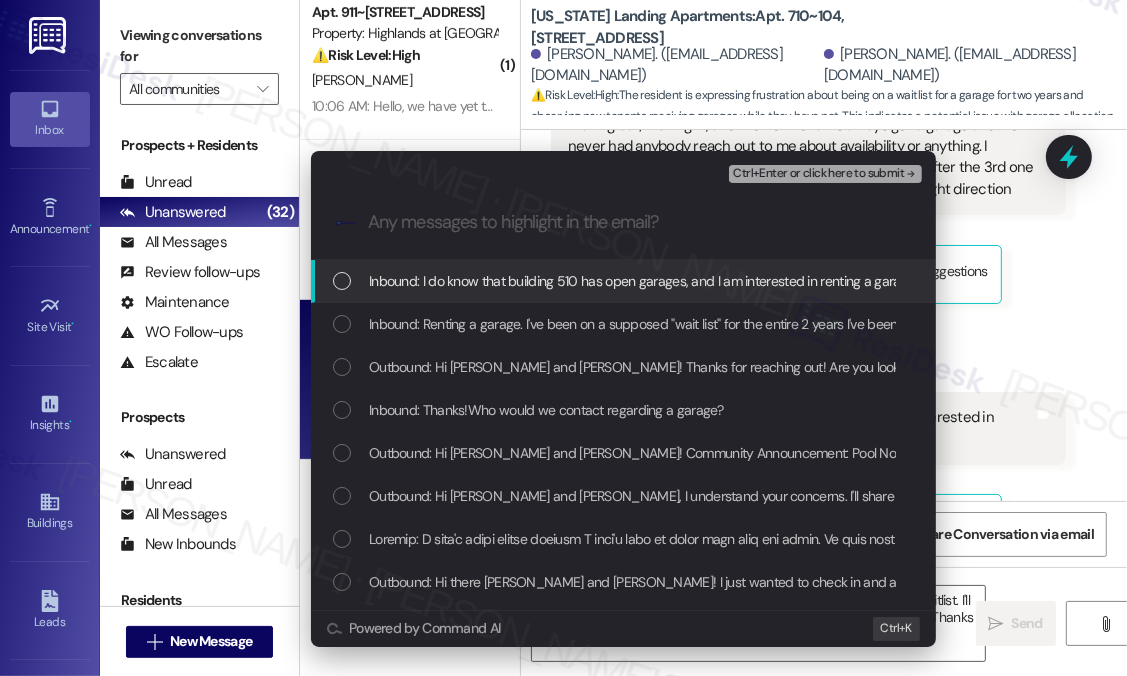scroll, scrollTop: 0, scrollLeft: 0, axis: both 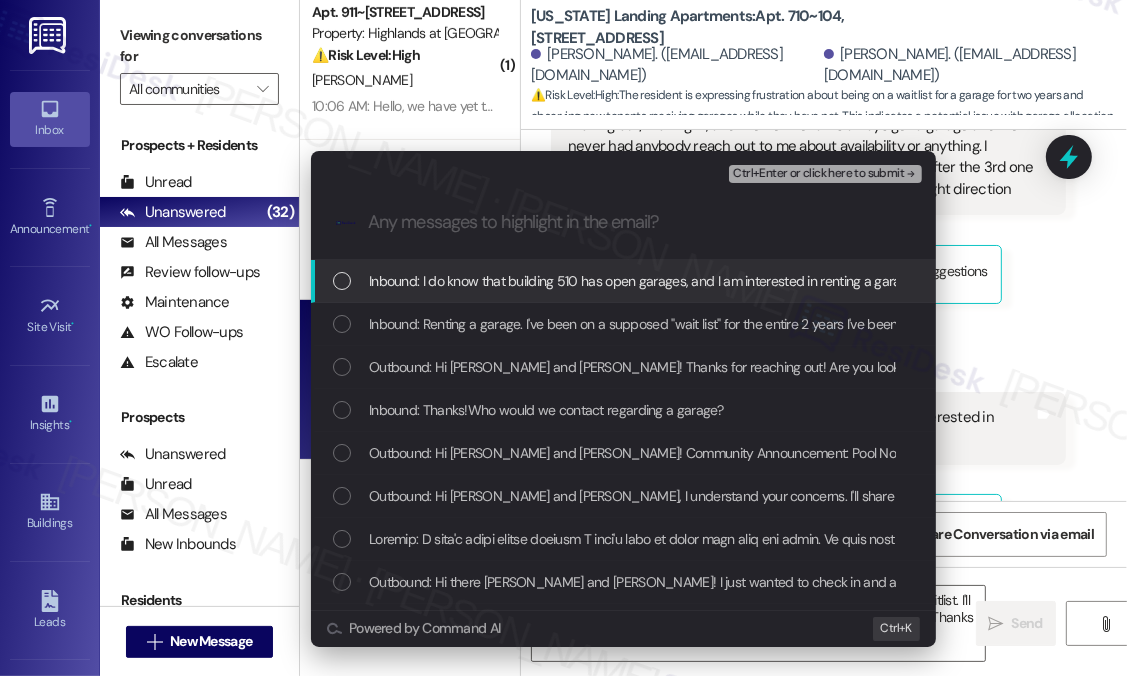click on "Inbound: I do know that building 510 has open garages, and I am interested in renting a garage in that specific building..." at bounding box center [714, 281] 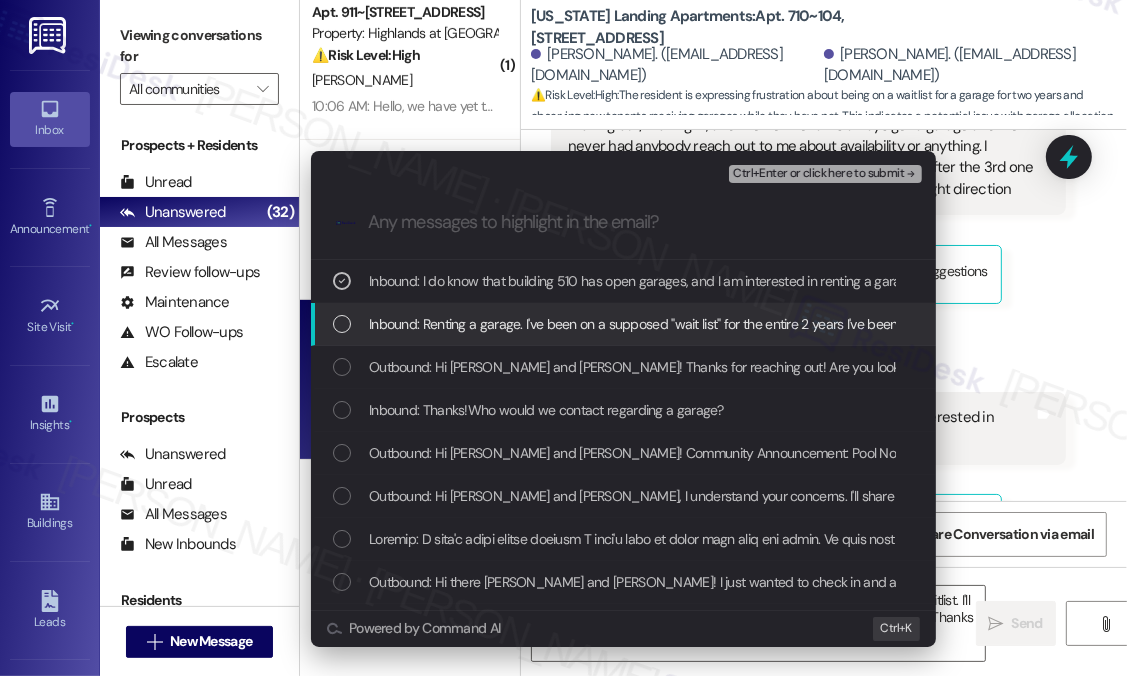 click on "Inbound: Renting a garage. I've been on a supposed "wait list" for the entire 2 years I've been at Washington landing, but I constantly see people moving out/moving in, and the new tenants always get a garage and I've never had anybody reach out to me about availability or anything. I understand we don't currently have a property manager after the 3rd one left, so I figured you'd be the best bet to point me in the right direction" at bounding box center [1645, 324] 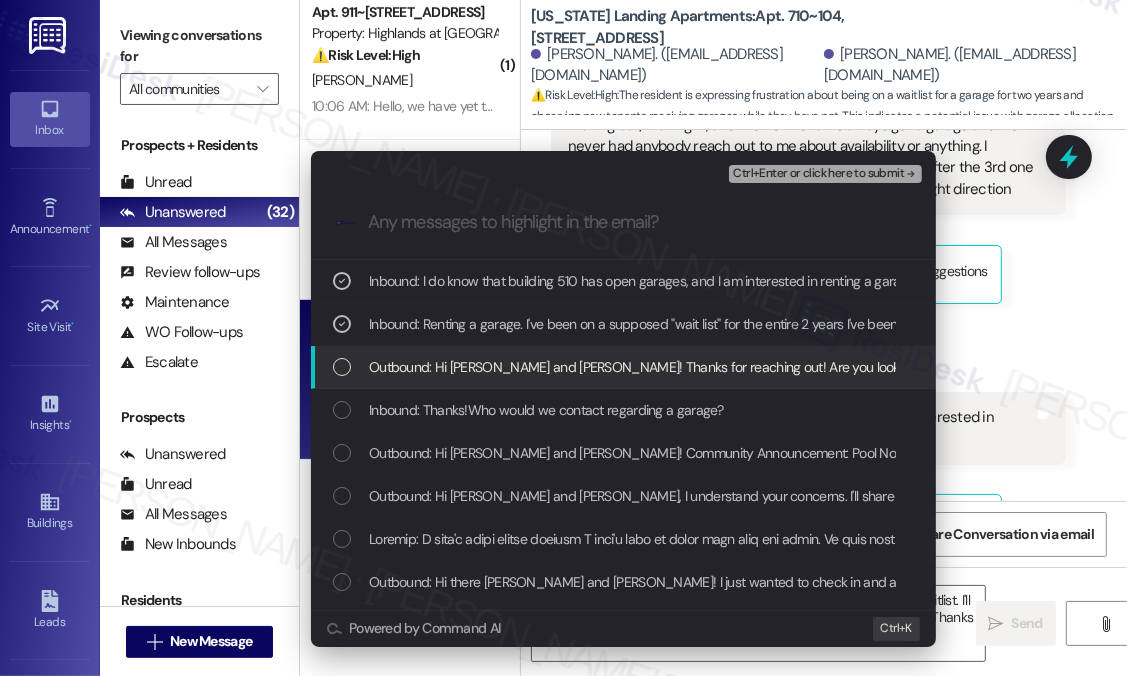 click on "Outbound: Hi Ronald and Caroline! Thanks for reaching out! Are you looking to rent a garage, report an issue with one, or ask about something specific related to your current garage? That’ll help me point you in the right direction." at bounding box center (1082, 367) 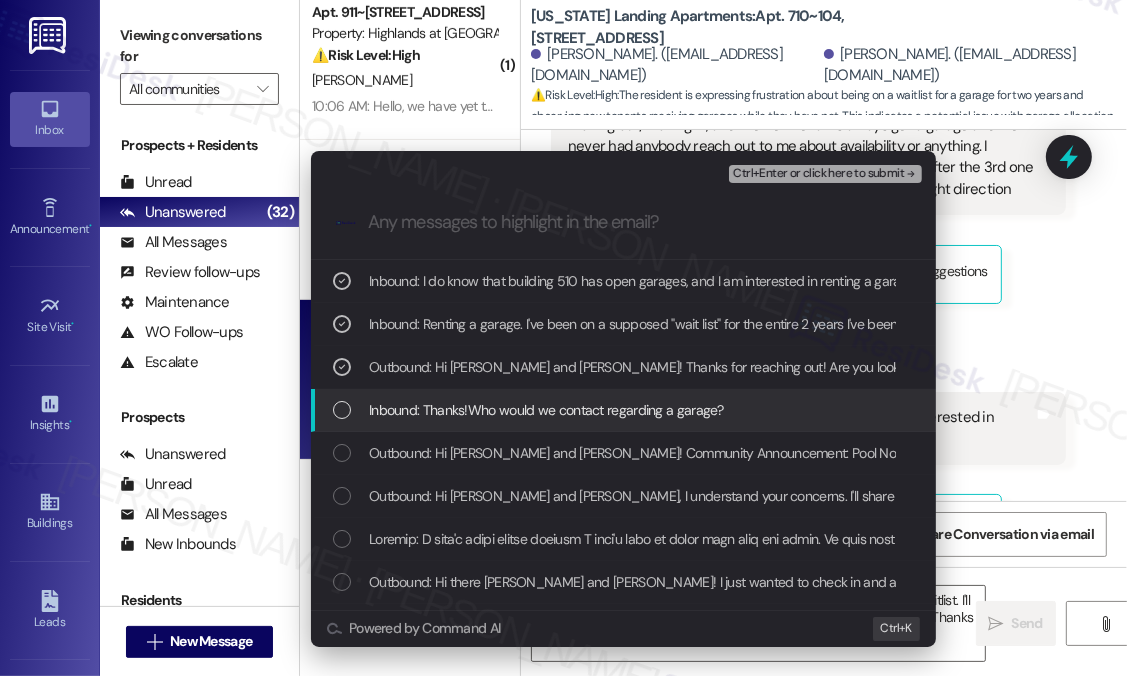 click on "Inbound: Thanks!Who would we contact regarding a garage?" at bounding box center (546, 410) 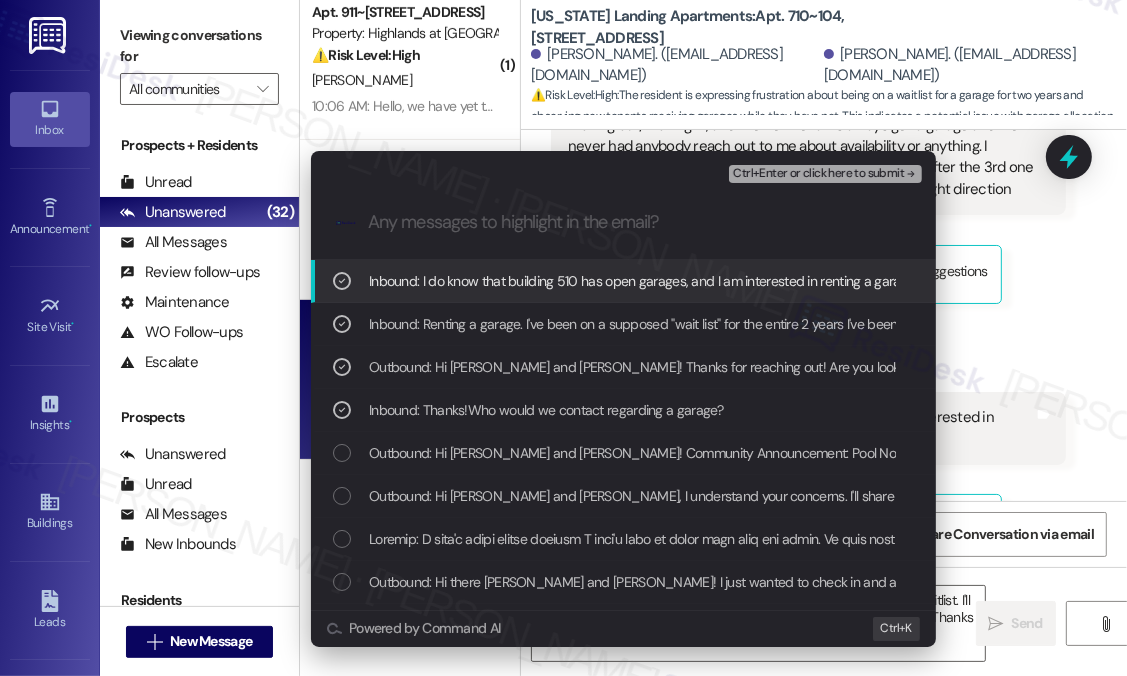 click on "Ctrl+Enter or click here to submit" at bounding box center (818, 174) 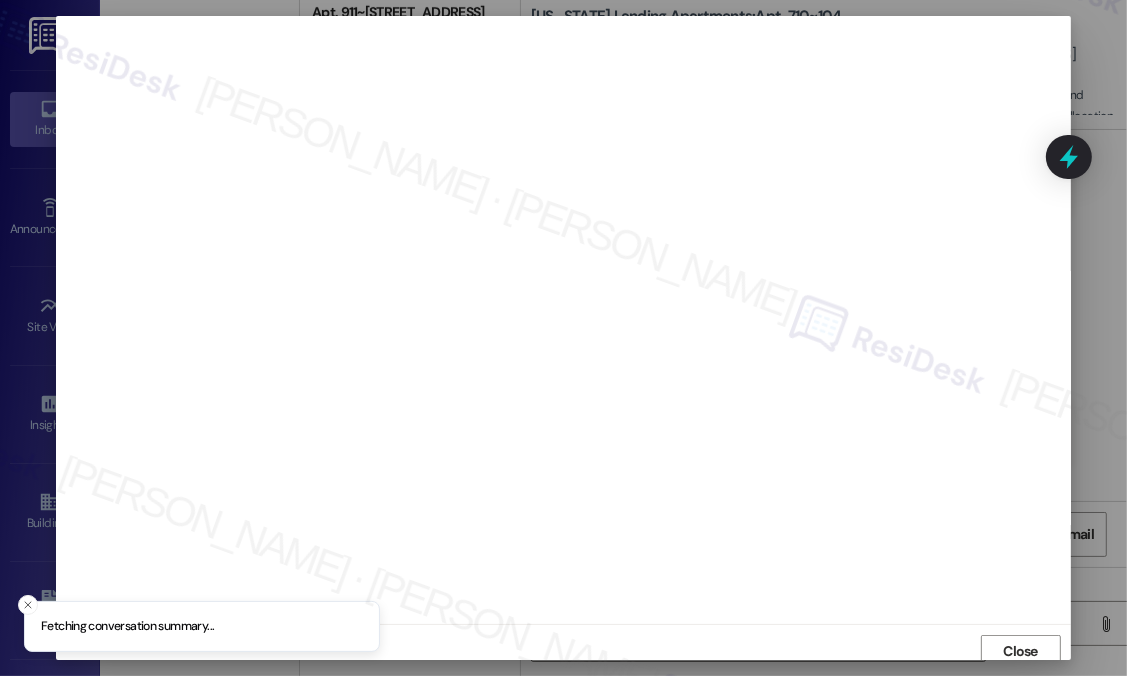 scroll, scrollTop: 7, scrollLeft: 0, axis: vertical 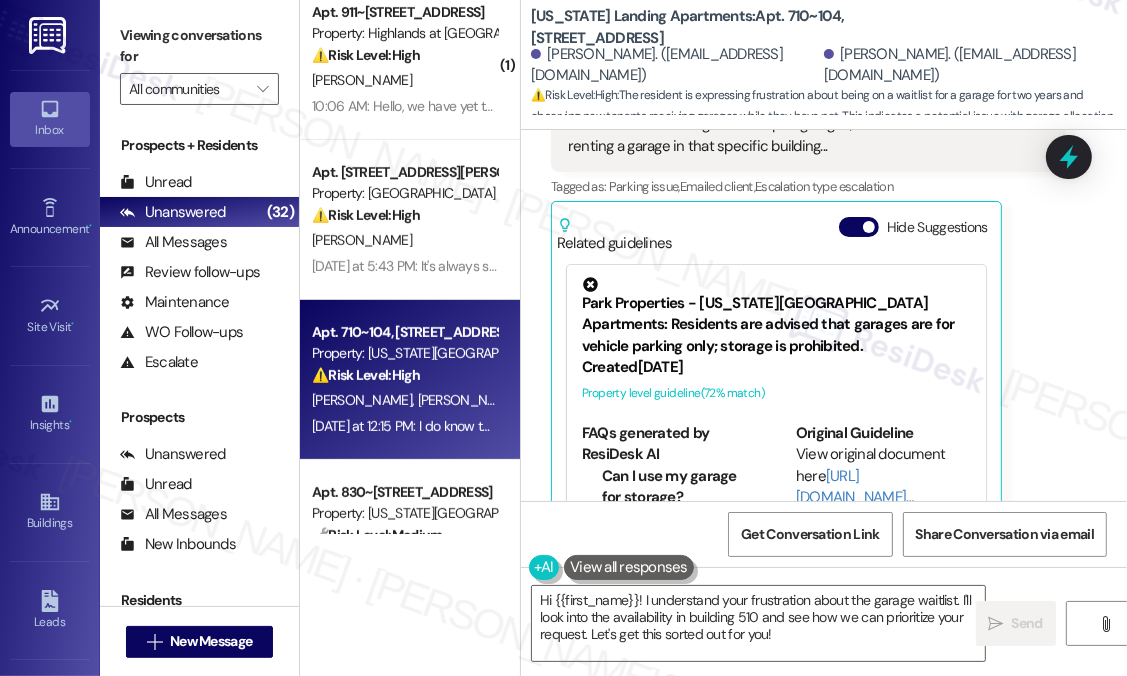 click on "Caroline Davis Yesterday at 12:15 PM I do know that building 510 has open garages, and I am interested in renting a garage in that specific building... Tags and notes Tagged as:   Parking issue ,  Click to highlight conversations about Parking issue Emailed client ,  Click to highlight conversations about Emailed client Escalation type escalation Click to highlight conversations about Escalation type escalation  Related guidelines Hide Suggestions Park Properties - Washington Landing Apartments: Residents are advised that garages are for vehicle parking only; storage is prohibited.
Created  8 days ago Property level guideline  ( 72 % match) FAQs generated by ResiDesk AI Can I use my garage for storage? No, garages are not permitted to be used for storage. They are designated for vehicle parking only. What is the proper use of the garage? The proper use of the garage is solely for vehicle parking. It should be kept clear of other items. Are there any restrictions on what I can keep in my garage? Created   (" at bounding box center [808, 301] 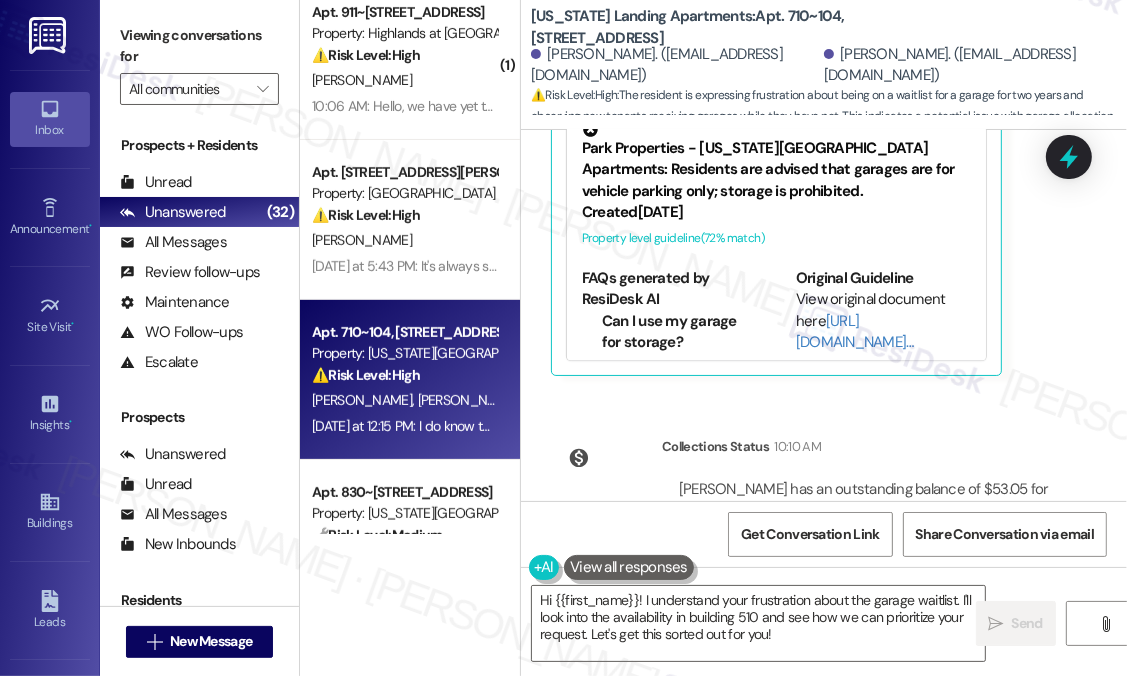 scroll, scrollTop: 3251, scrollLeft: 0, axis: vertical 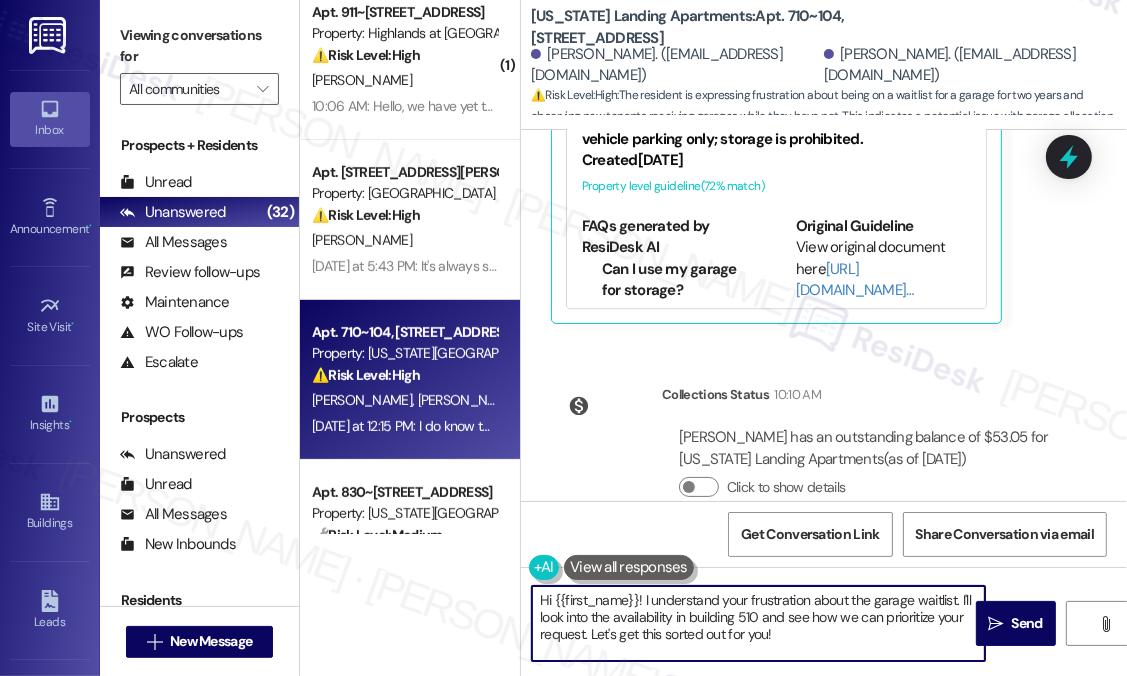 click on "Hi {{first_name}}! I understand your frustration about the garage waitlist. I'll look into the availability in building 510 and see how we can prioritize your request. Let's get this sorted out for you!" at bounding box center (758, 623) 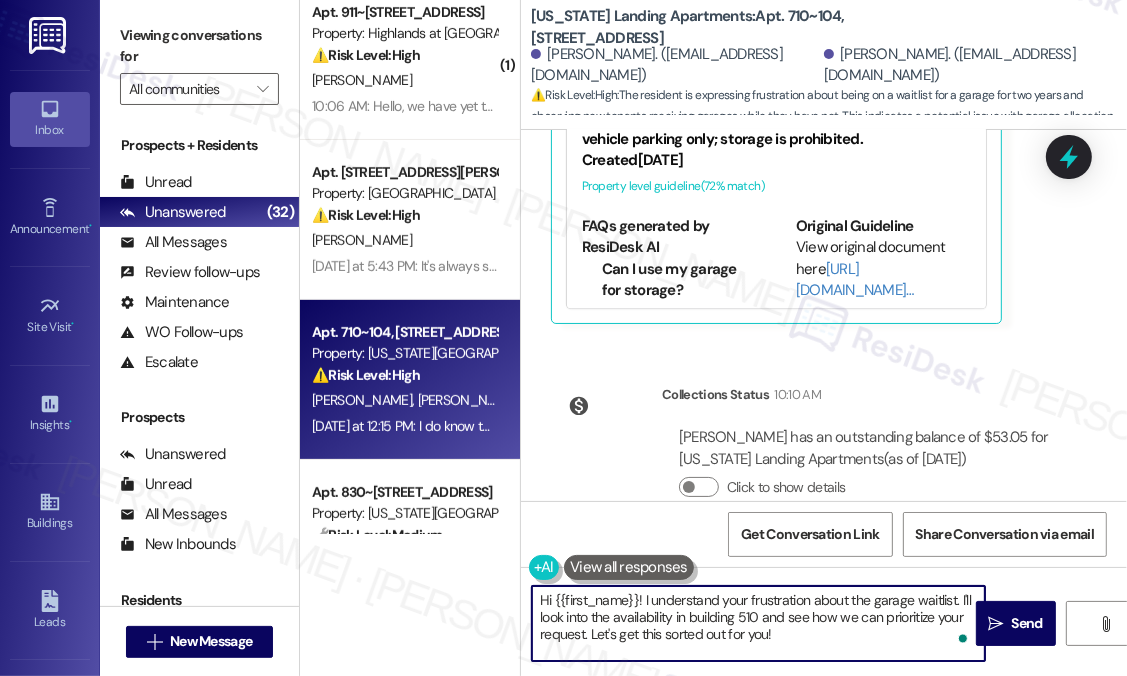 click on "Hi {{first_name}}! I understand your frustration about the garage waitlist. I'll look into the availability in building 510 and see how we can prioritize your request. Let's get this sorted out for you!" at bounding box center (758, 623) 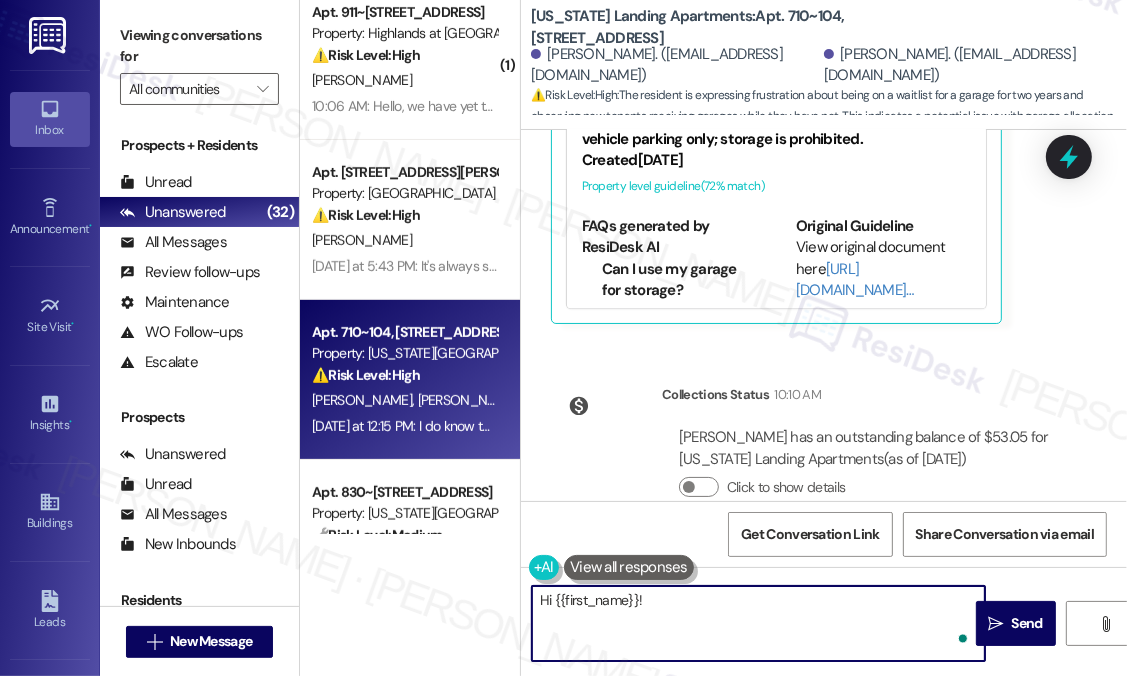 paste on "Thanks for reaching out—I’ve escalated your request and shared your concerns with the site team. I’ll keep you updated as soon as I hear back with any information on availability." 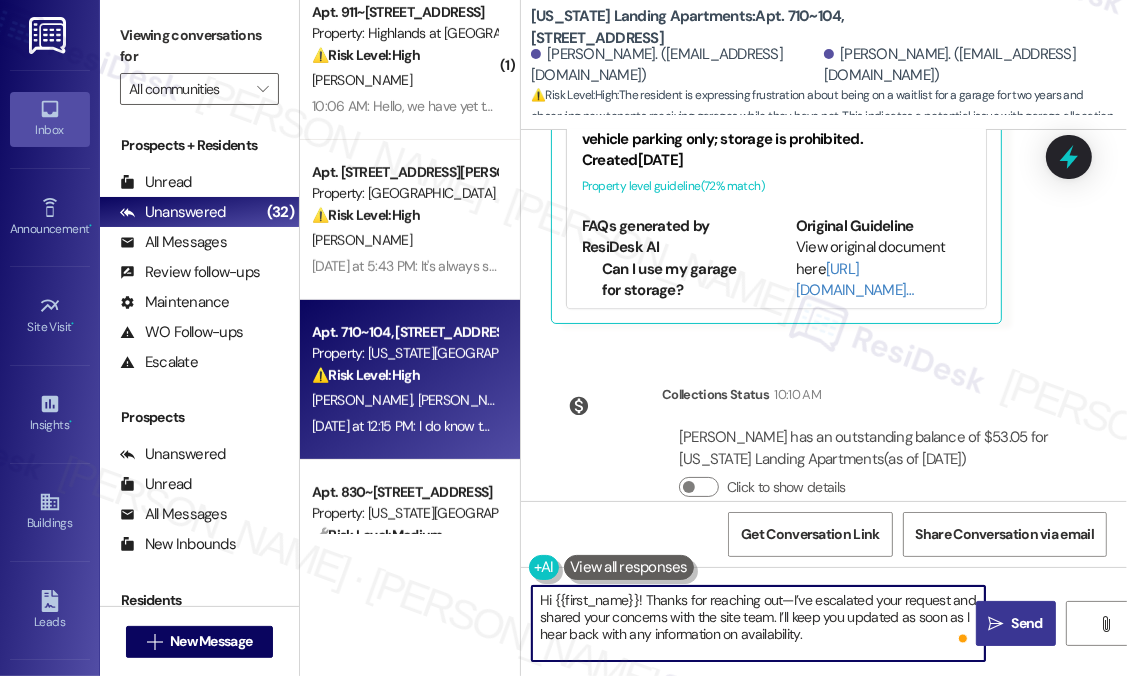type on "Hi {{first_name}}! Thanks for reaching out—I’ve escalated your request and shared your concerns with the site team. I’ll keep you updated as soon as I hear back with any information on availability." 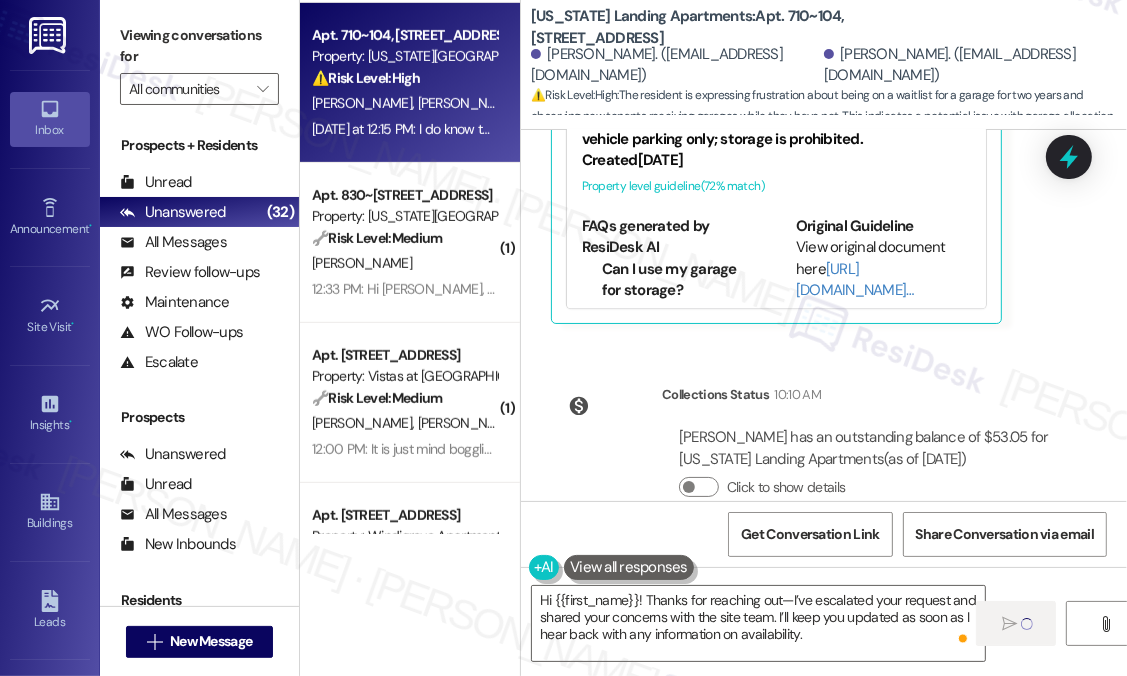 scroll, scrollTop: 800, scrollLeft: 0, axis: vertical 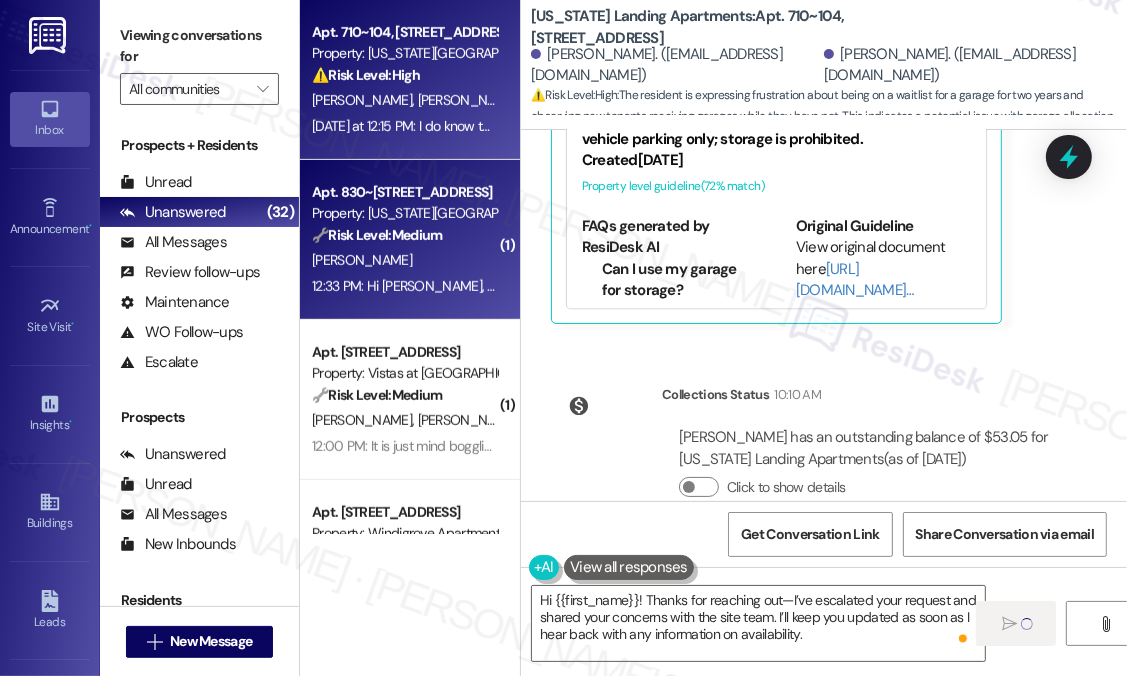 type 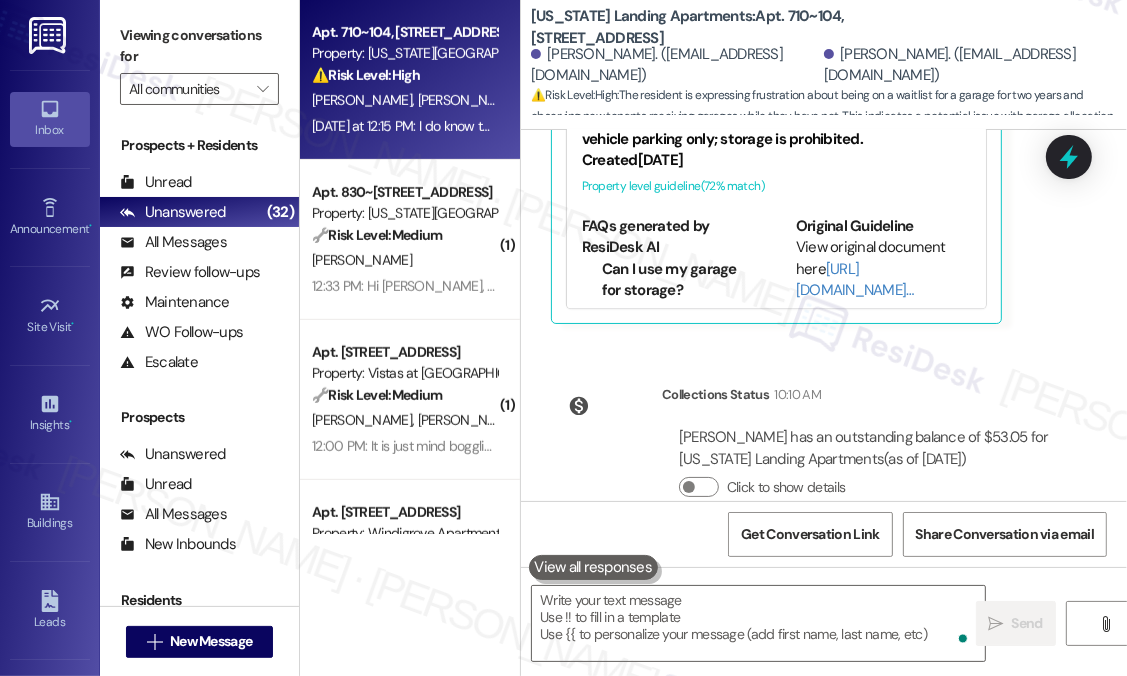 scroll, scrollTop: 3044, scrollLeft: 0, axis: vertical 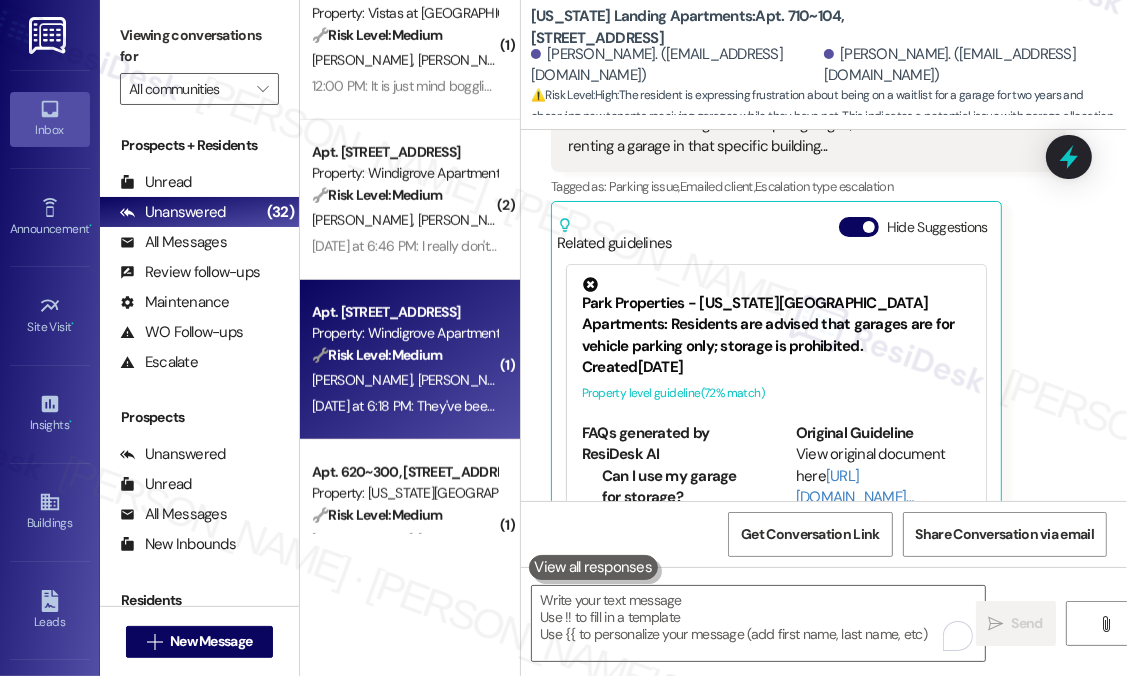 click on "Apt. 405, 357 Windigrove Drive Property: Windigrove Apartments 🔧  Risk Level:  Medium The resident reports a spotted lanternfly infestation. While the resident expresses frustration, this is a pest control issue affecting common areas and the exterior of the building. There is no immediate threat to health or safety, but it warrants attention for asset preservation and community satisfaction. The resident also mentions the rent increase, but this is in the context of general feedback, not a dispute or inability to pay." at bounding box center [404, 334] 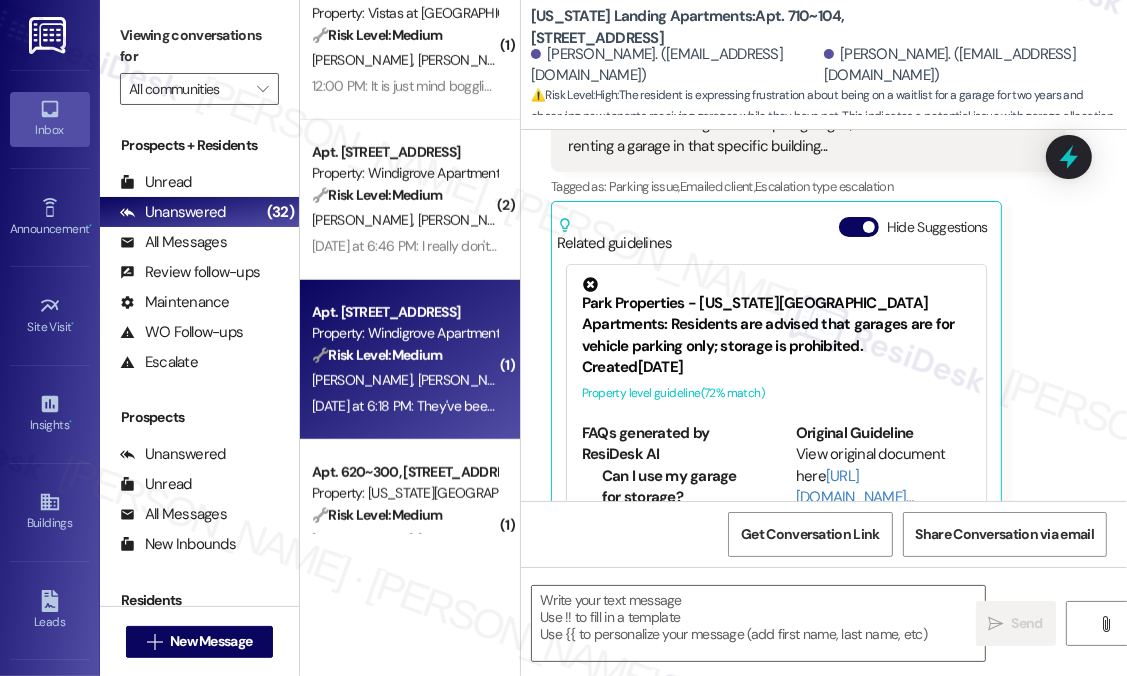 type on "Fetching suggested responses. Please feel free to read through the conversation in the meantime." 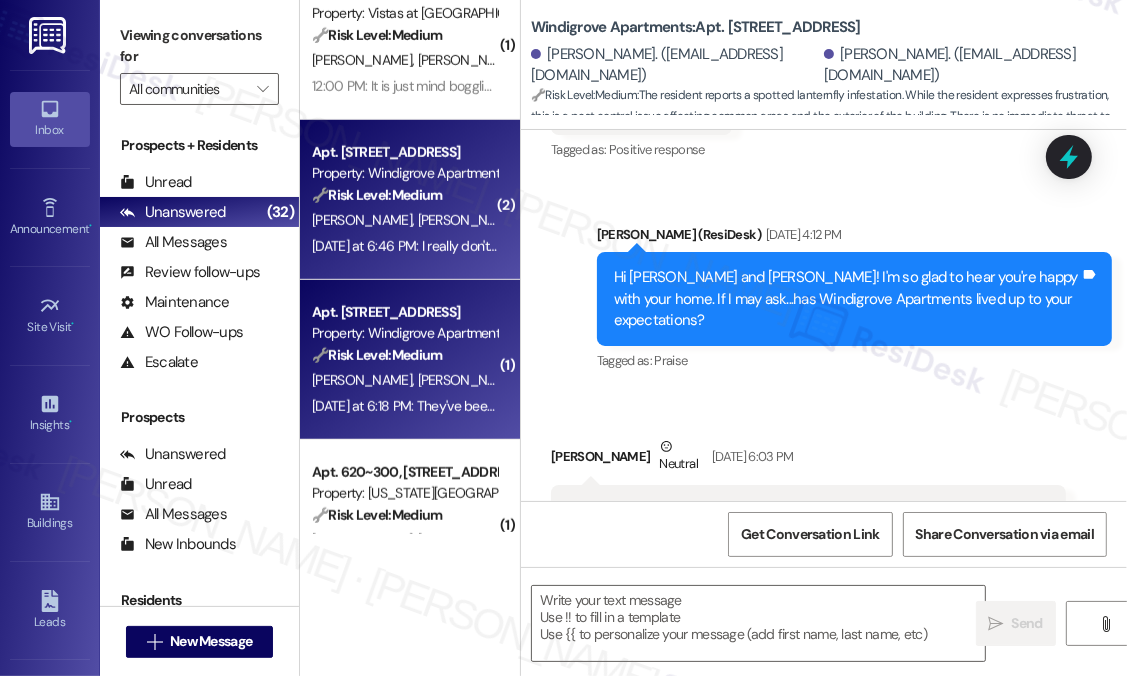 click on "Yesterday at 6:46 PM: I really don't think it's anything that can be controlled and I accept that. Yesterday at 6:46 PM: I really don't think it's anything that can be controlled and I accept that." at bounding box center (570, 246) 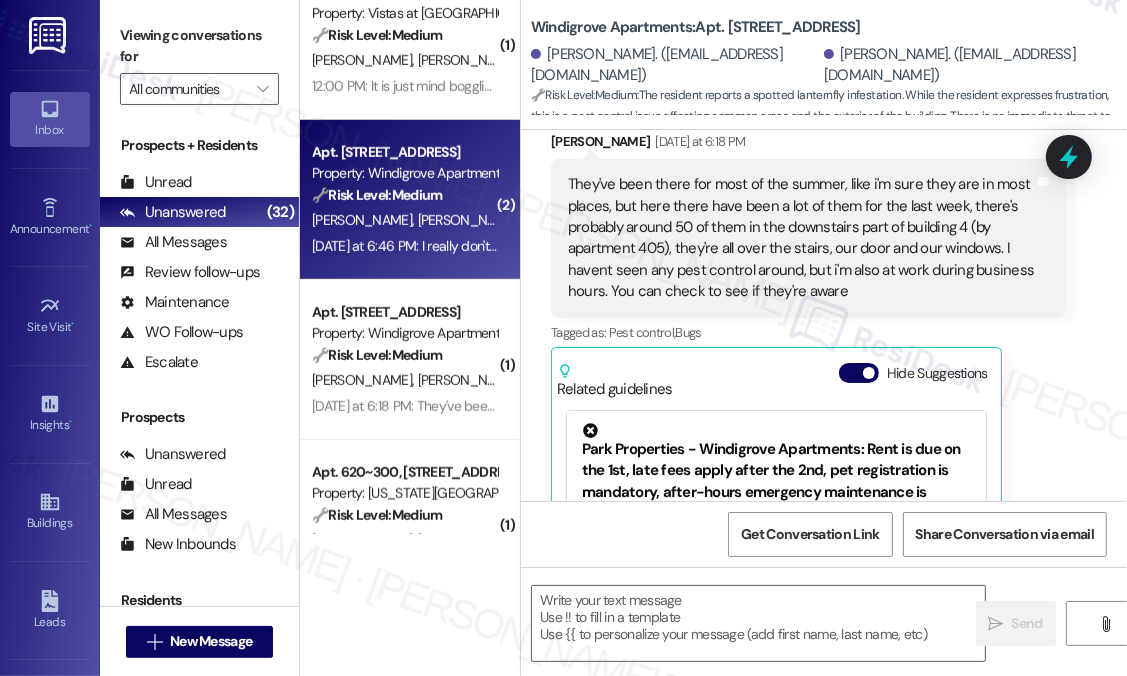 scroll, scrollTop: 1987, scrollLeft: 0, axis: vertical 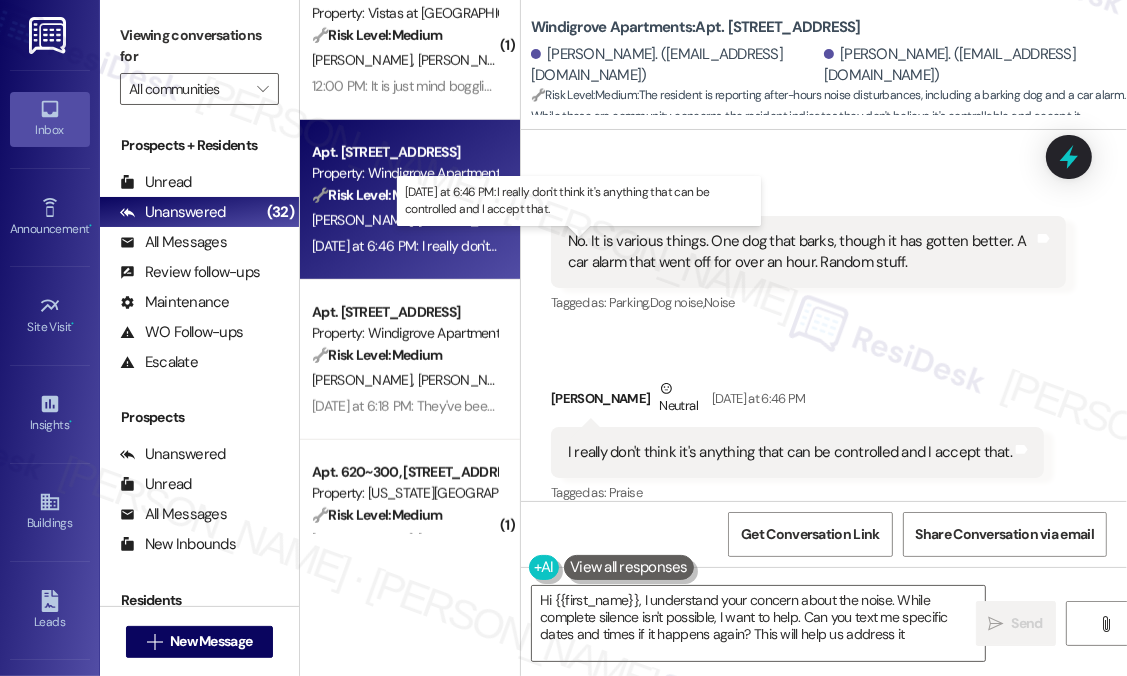 type on "Hi {{first_name}}, I understand your concern about the noise. While complete silence isn't possible, I want to help. Can you text me specific dates and times if it happens again? This will help us address it." 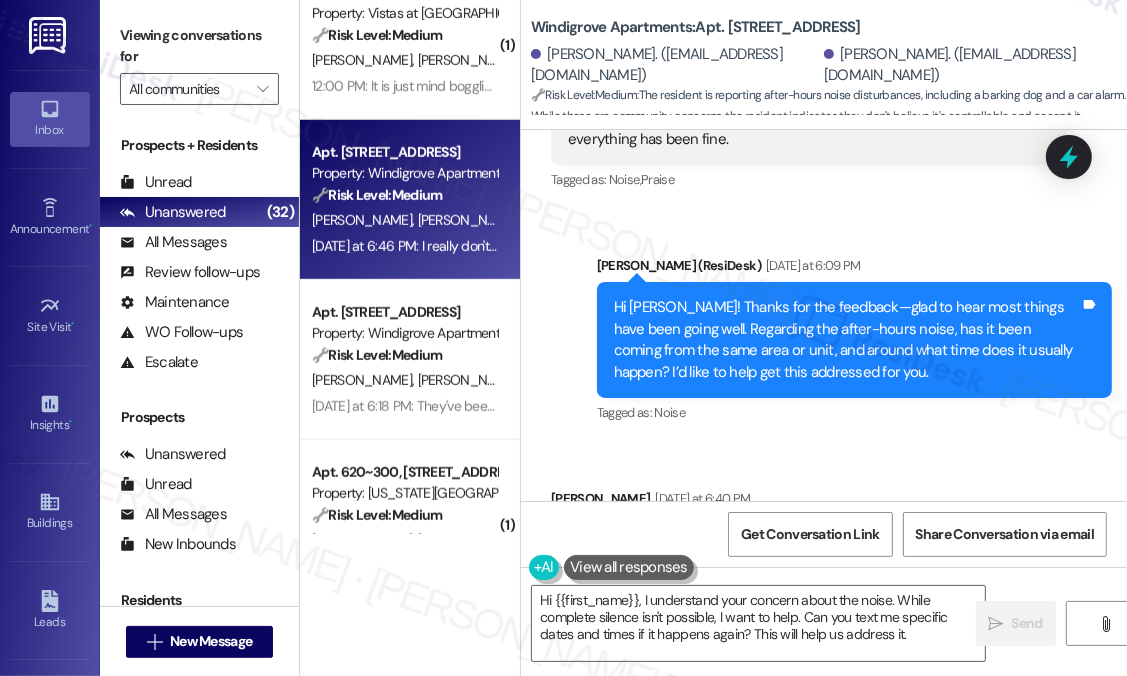 scroll, scrollTop: 891, scrollLeft: 0, axis: vertical 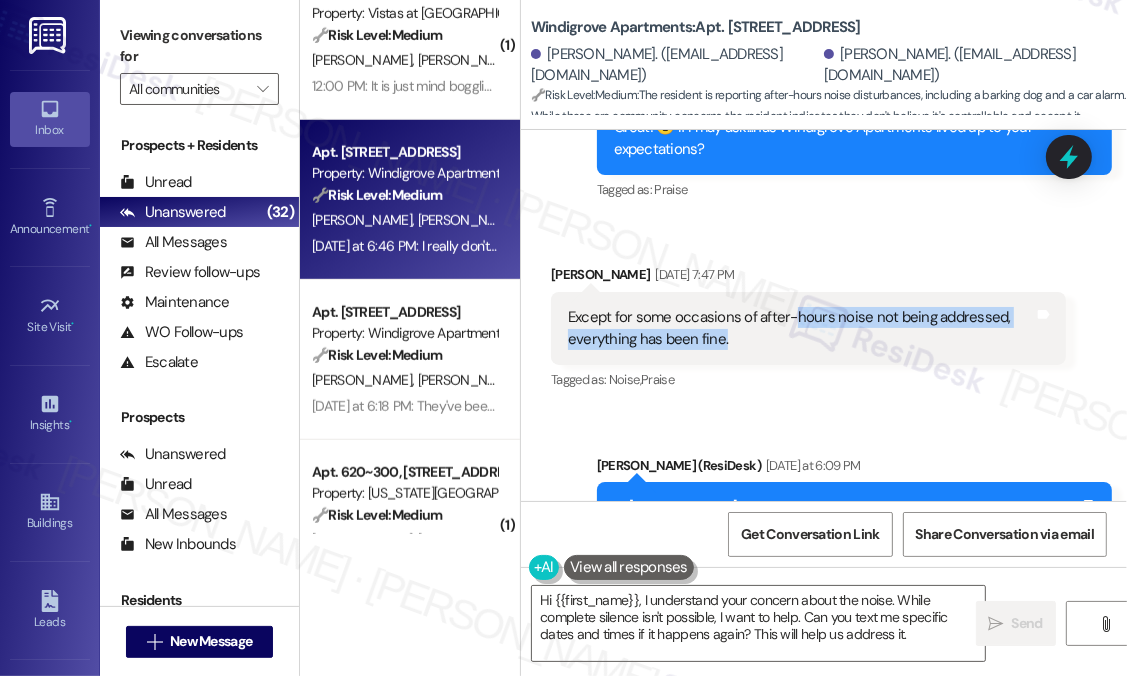 drag, startPoint x: 855, startPoint y: 317, endPoint x: 791, endPoint y: 307, distance: 64.77654 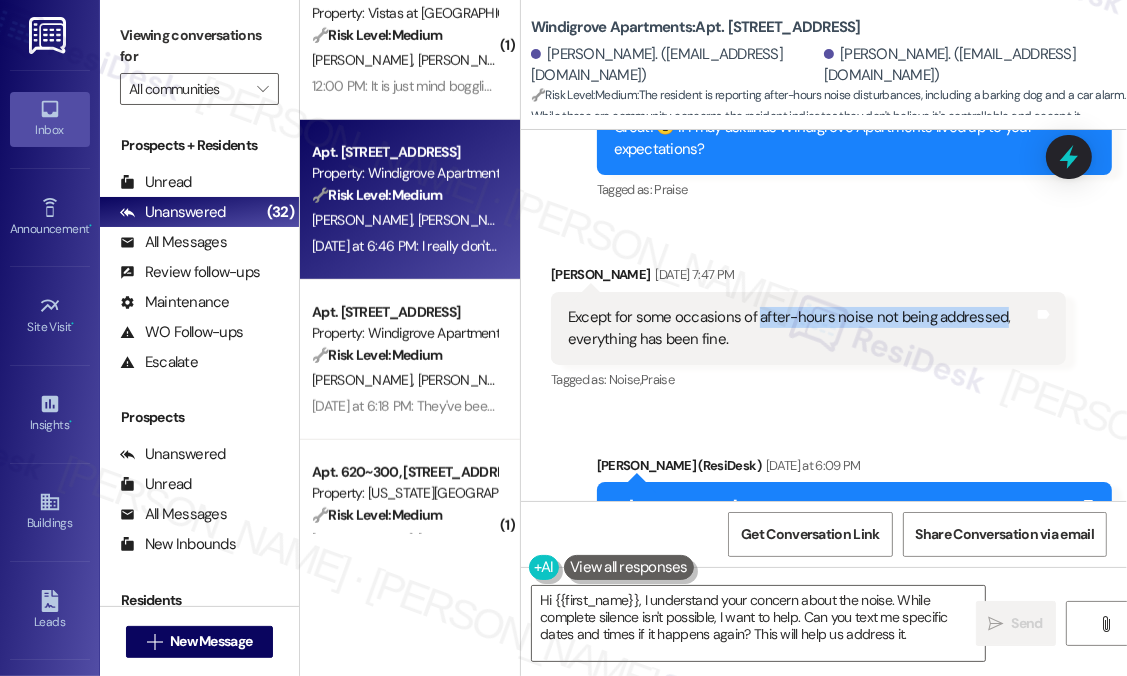 drag, startPoint x: 755, startPoint y: 291, endPoint x: 996, endPoint y: 289, distance: 241.0083 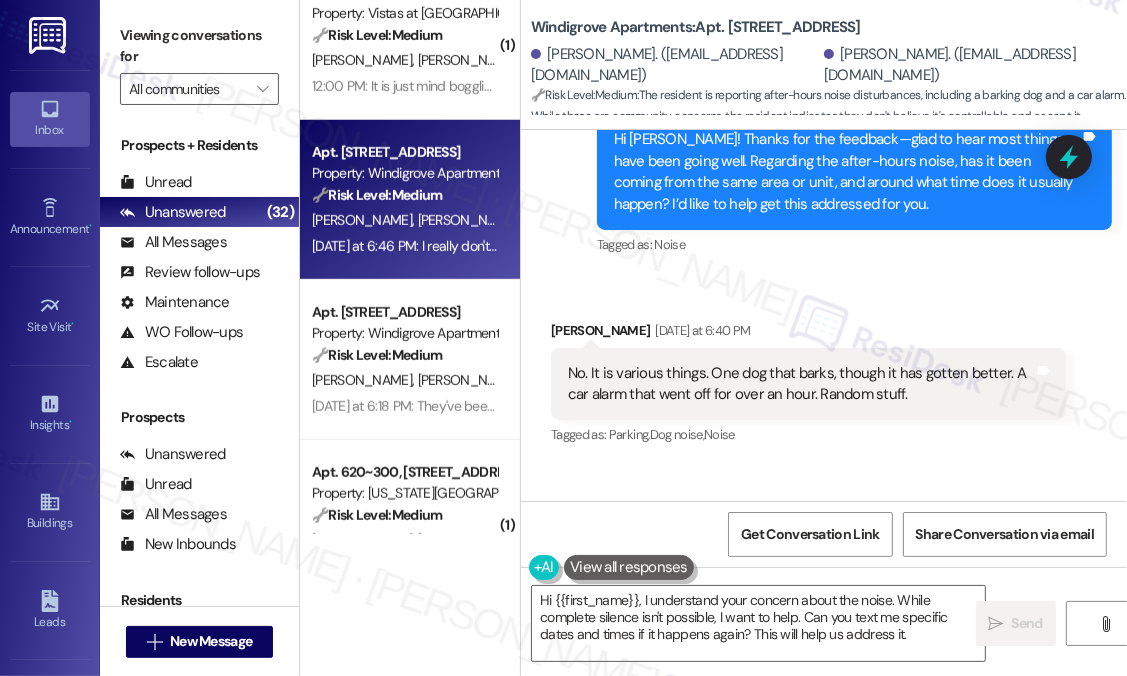 scroll, scrollTop: 1391, scrollLeft: 0, axis: vertical 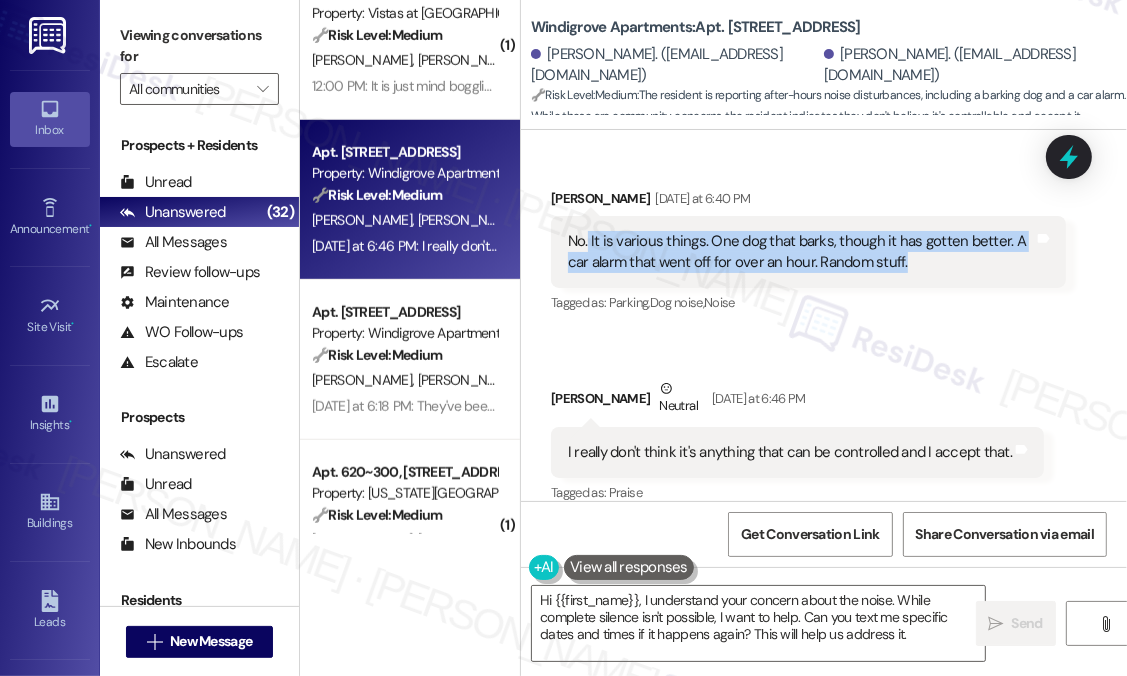 drag, startPoint x: 930, startPoint y: 243, endPoint x: 588, endPoint y: 214, distance: 343.22733 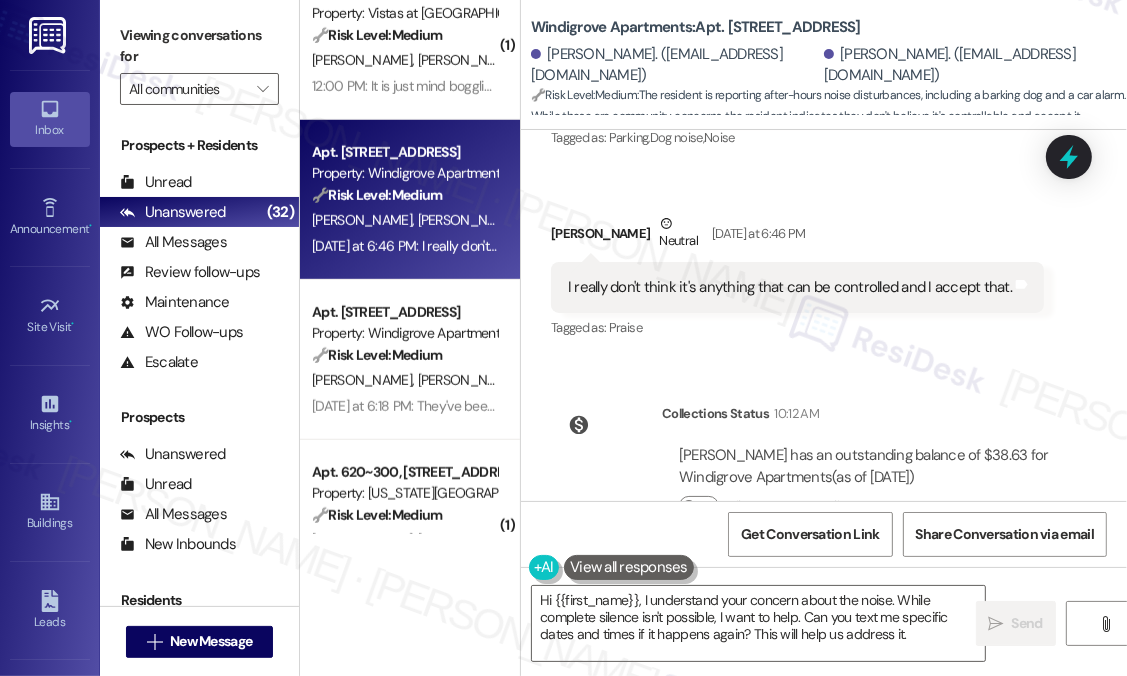 scroll, scrollTop: 1591, scrollLeft: 0, axis: vertical 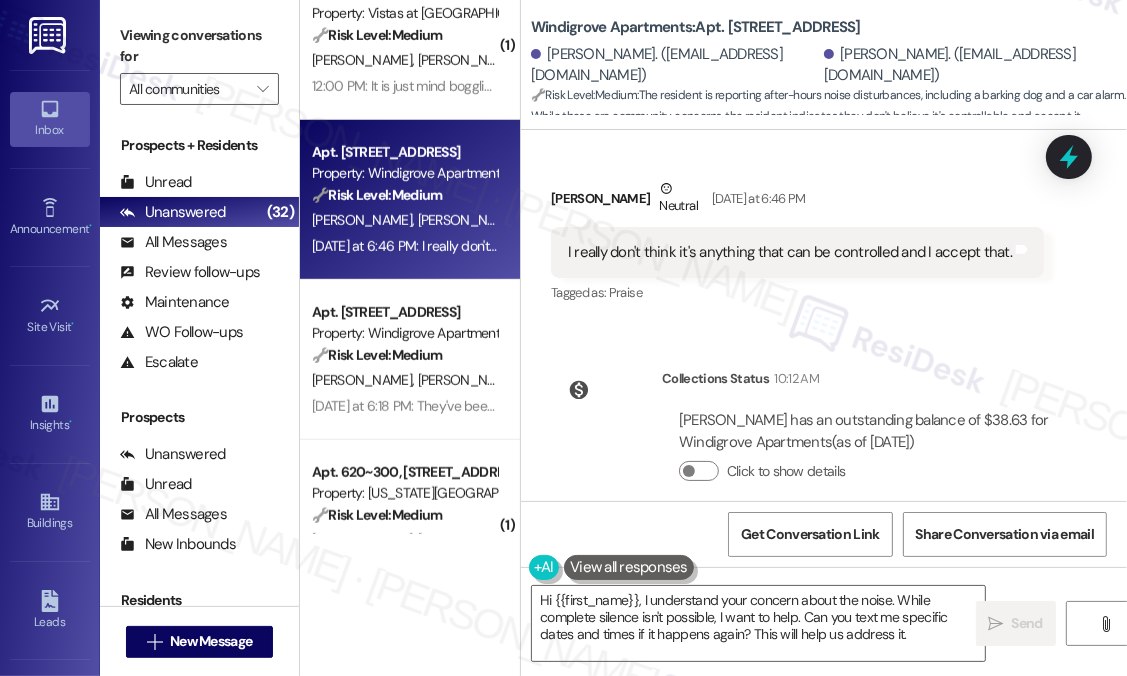 click on "I really don't think it's anything that can be controlled and I accept that." at bounding box center (790, 252) 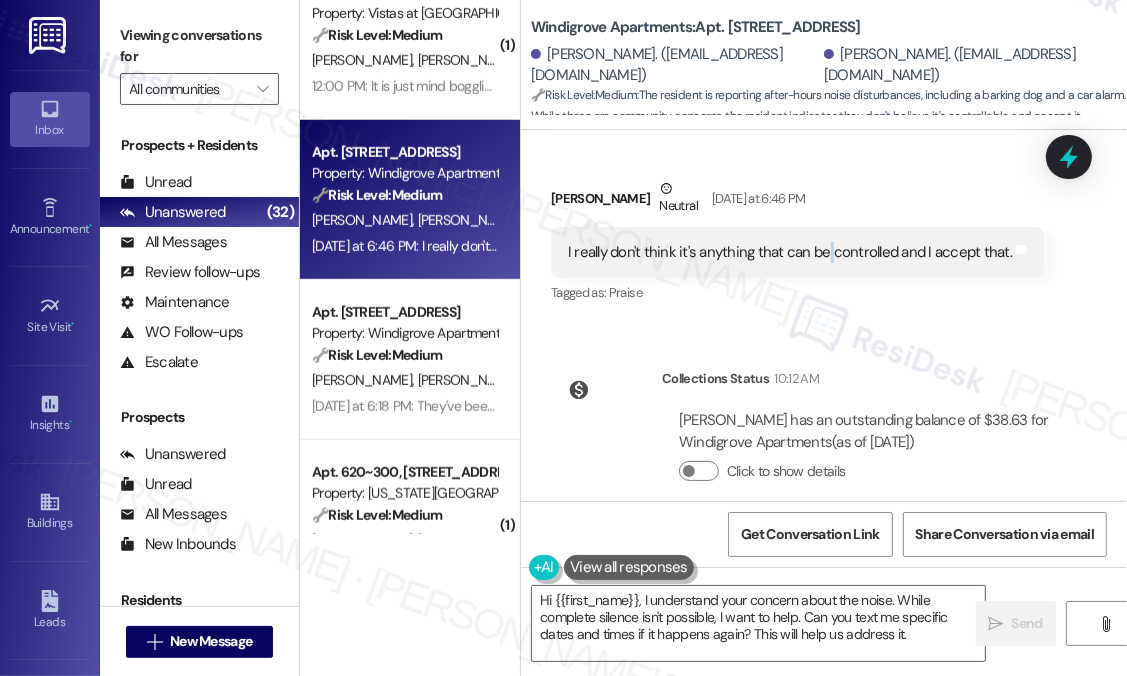 click on "I really don't think it's anything that can be controlled and I accept that." at bounding box center [790, 252] 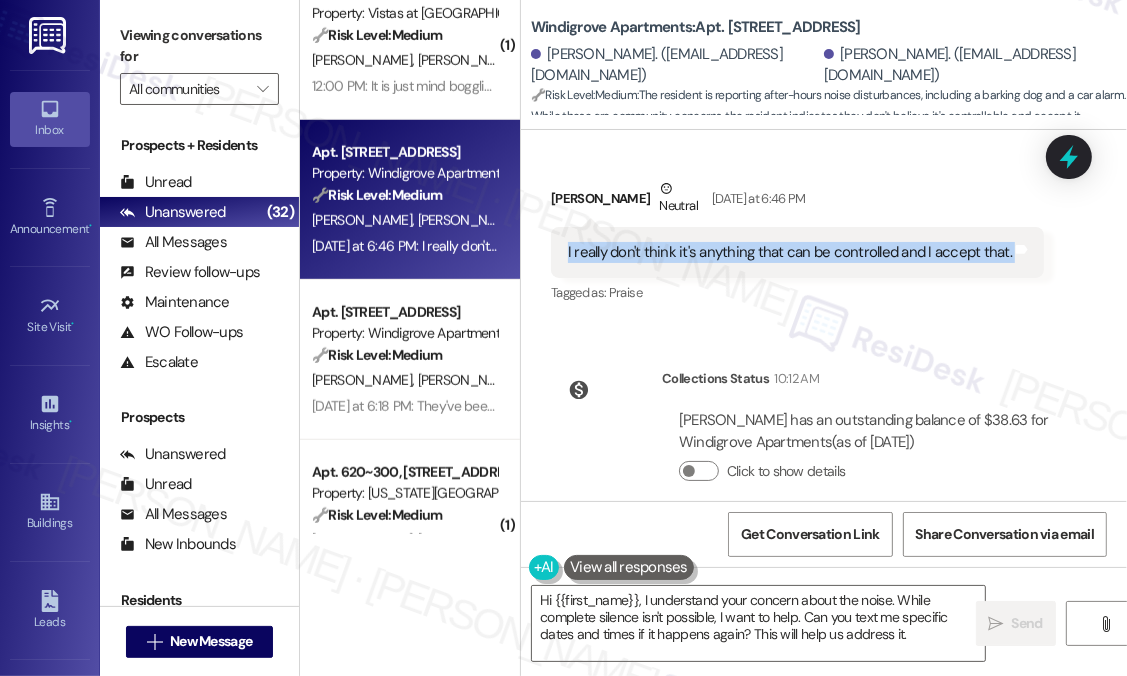 click on "I really don't think it's anything that can be controlled and I accept that." at bounding box center [790, 252] 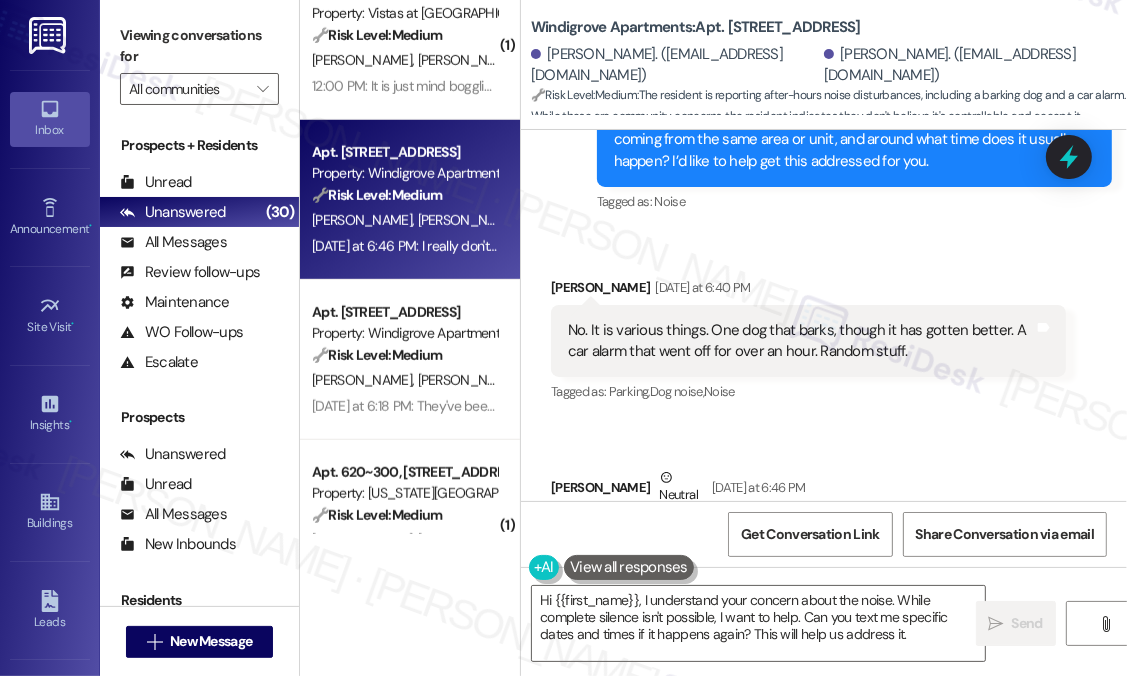 scroll, scrollTop: 1297, scrollLeft: 0, axis: vertical 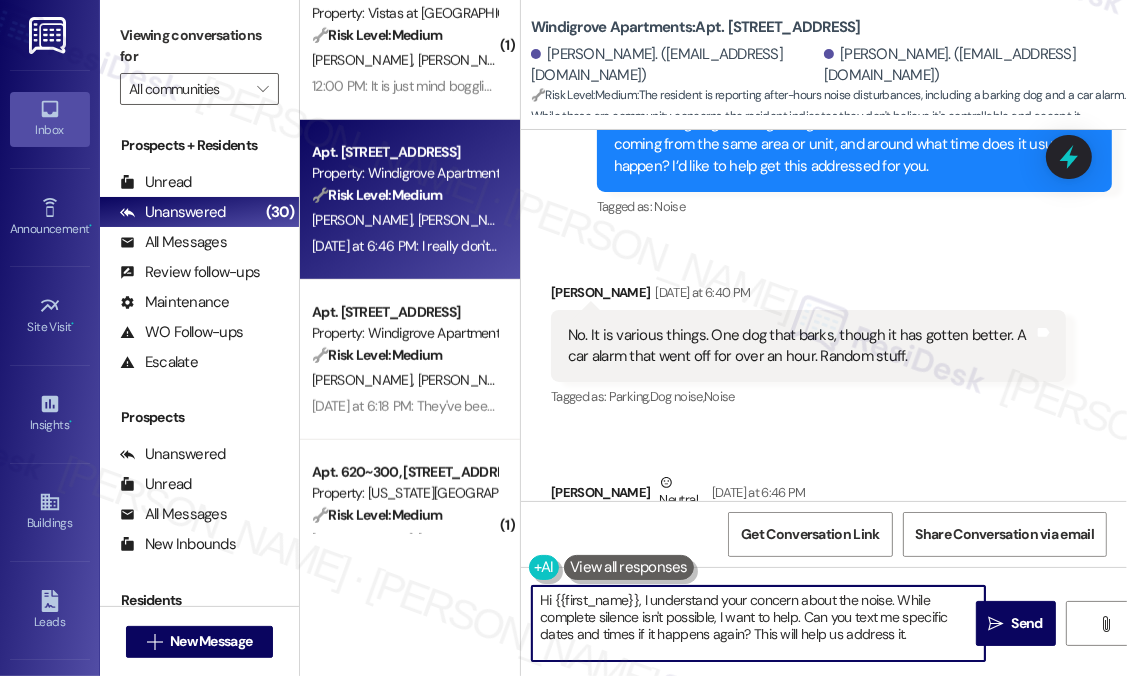 click on "Hi {{first_name}}, I understand your concern about the noise. While complete silence isn't possible, I want to help. Can you text me specific dates and times if it happens again? This will help us address it." at bounding box center (758, 623) 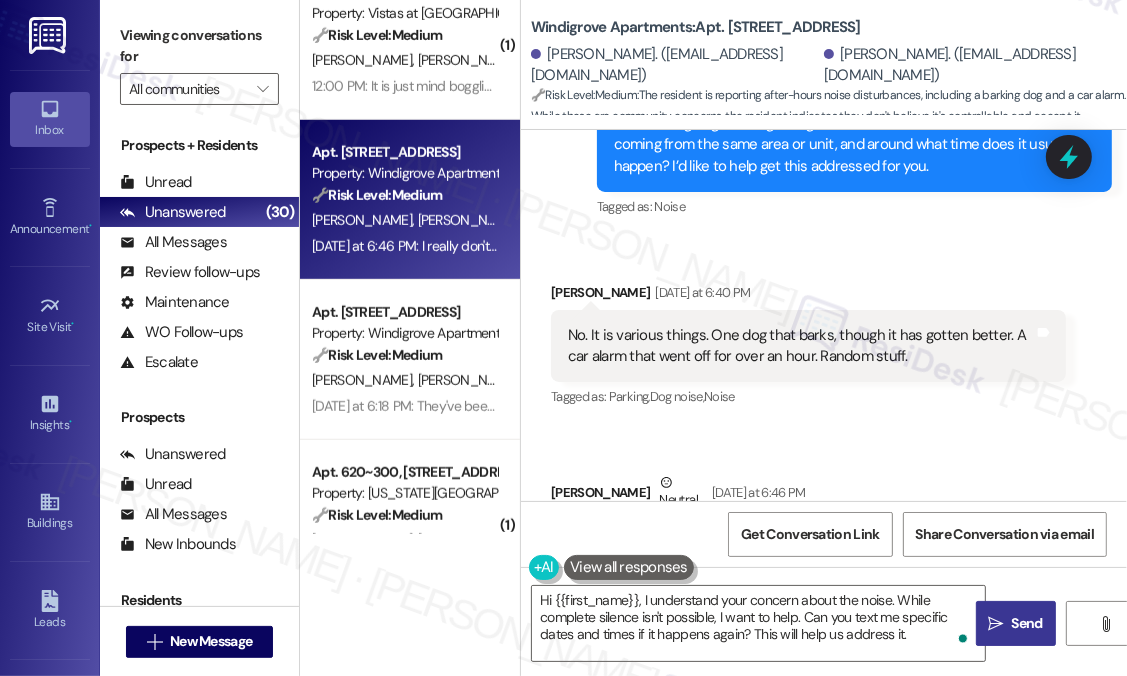 click on "Send" at bounding box center [1027, 623] 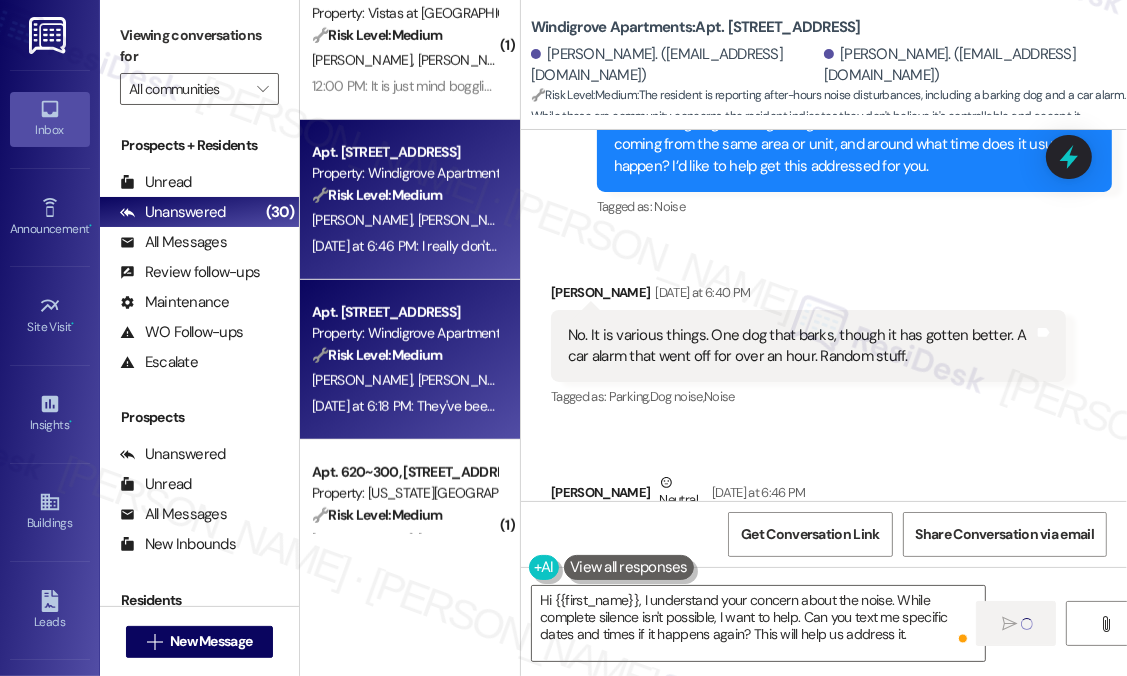 click on "Apt. 405, 357 Windigrove Drive" at bounding box center [404, 312] 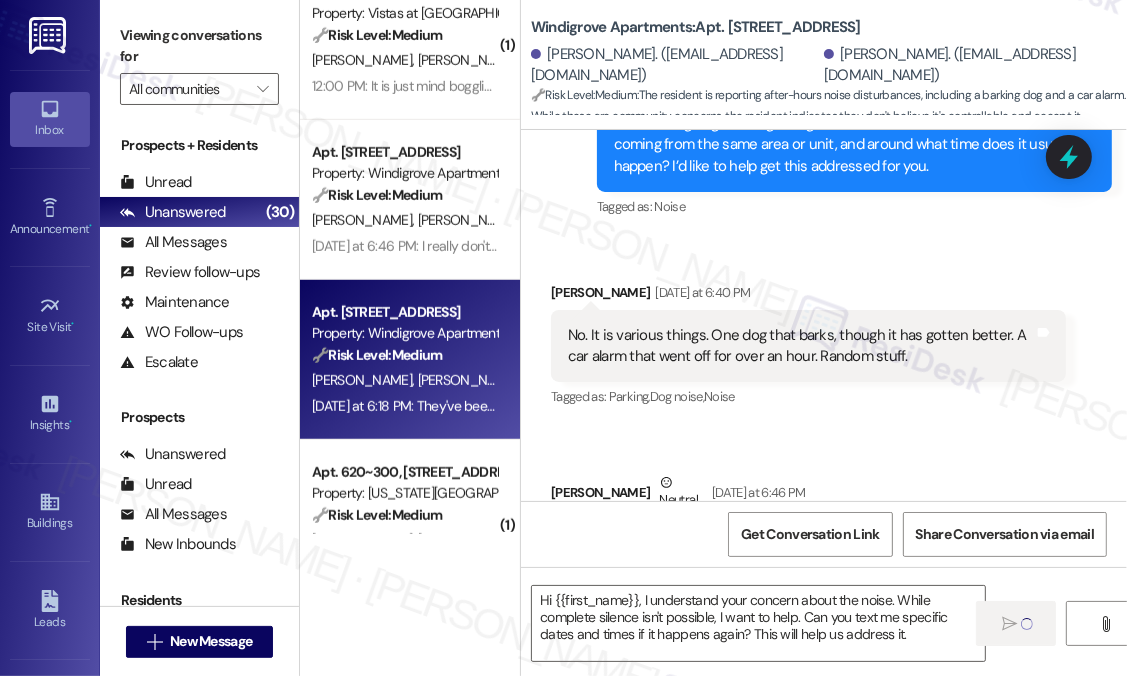 type on "Fetching suggested responses. Please feel free to read through the conversation in the meantime." 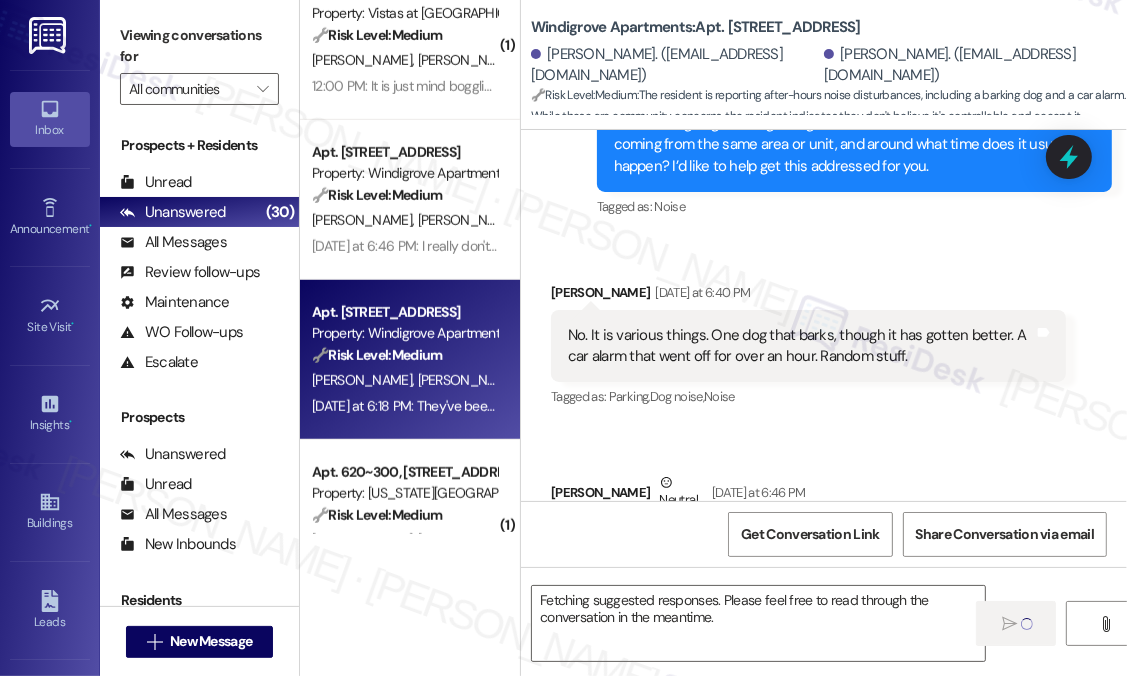 type 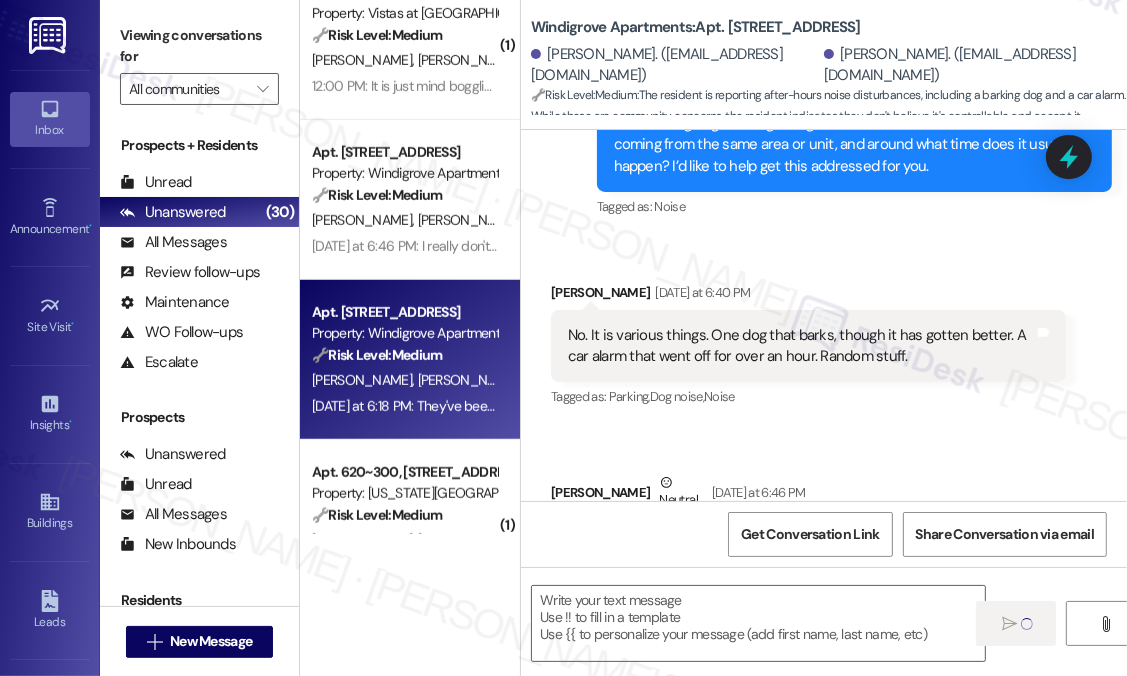 scroll, scrollTop: 0, scrollLeft: 0, axis: both 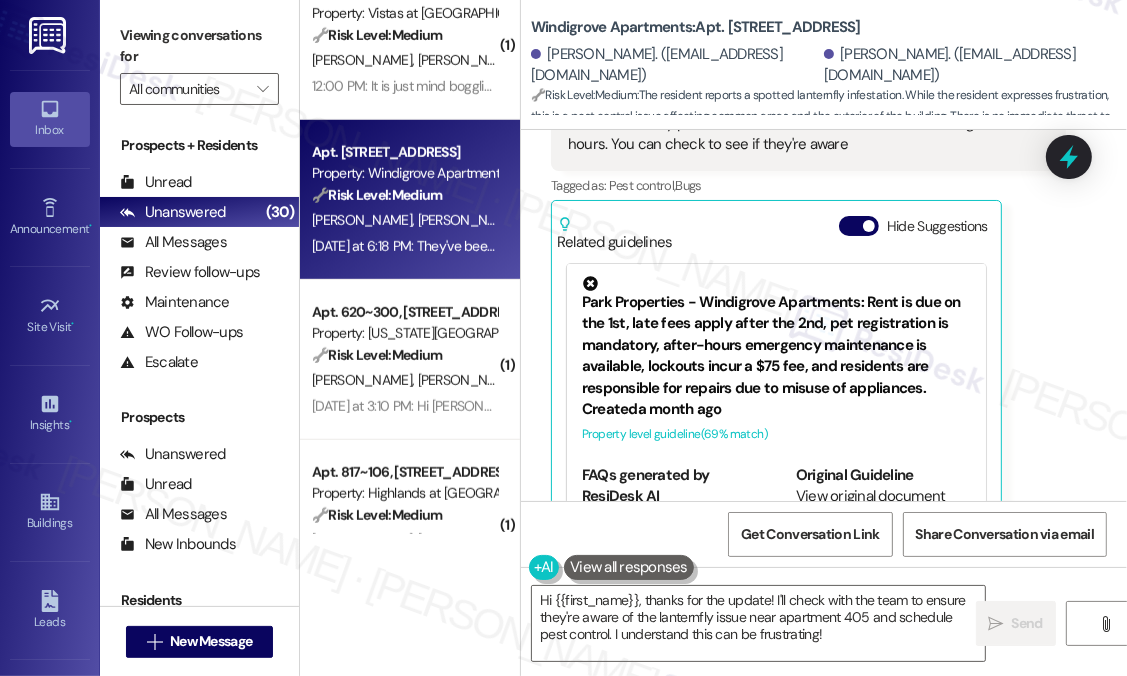 click on "Received via SMS David Loomis Yesterday at 6:18 PM They've been there for most of the summer, like i'm sure they are in most places, but here there have been a lot of them for the last week, there's probably around 50 of them in the downstairs part of building 4 (by apartment 405), they're all over the stairs, our door and our windows. I havent seen any pest control around, but i'm also at work during business hours. You can check to see if they're aware Tags and notes Tagged as:   Pest control ,  Click to highlight conversations about Pest control Bugs Click to highlight conversations about Bugs  Related guidelines Hide Suggestions Park Properties - Windigrove Apartments: Rent is due on the 1st, late fees apply after the 2nd,  pet registration is mandatory,  after-hours emergency maintenance is available, lockouts incur a $75 fee, and residents are responsible for repairs due to misuse of appliances.
Created  a month ago Property level guideline  ( 69 % match) FAQs generated by ResiDesk AI http://res.cl…" at bounding box center (808, 257) 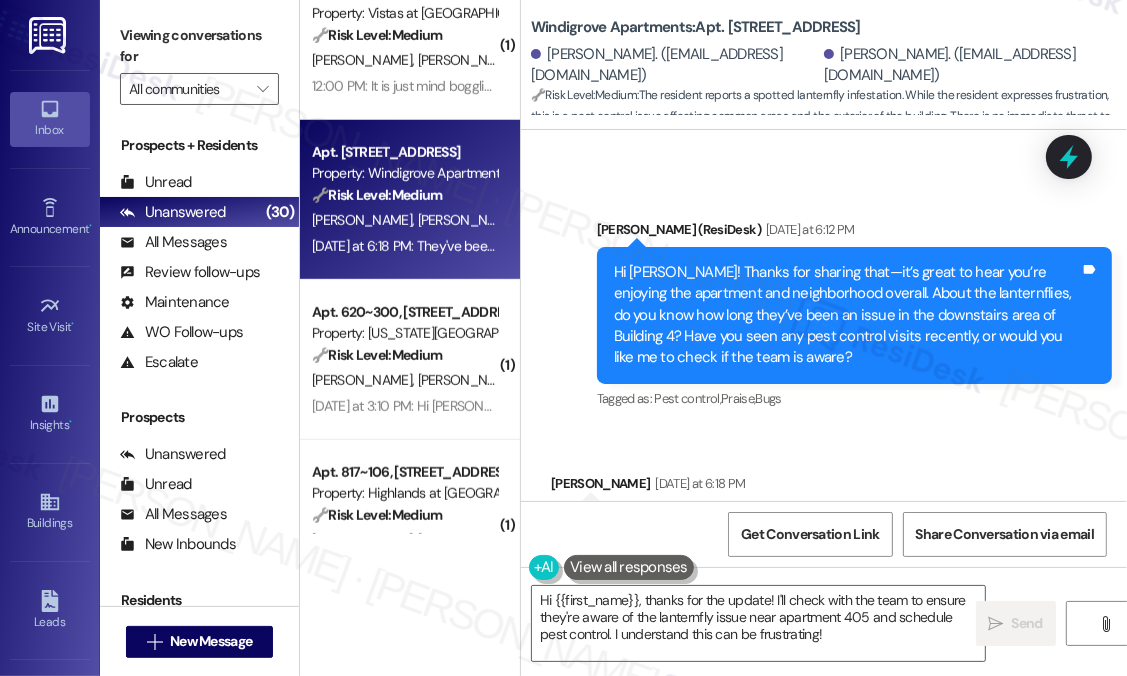 scroll, scrollTop: 1488, scrollLeft: 0, axis: vertical 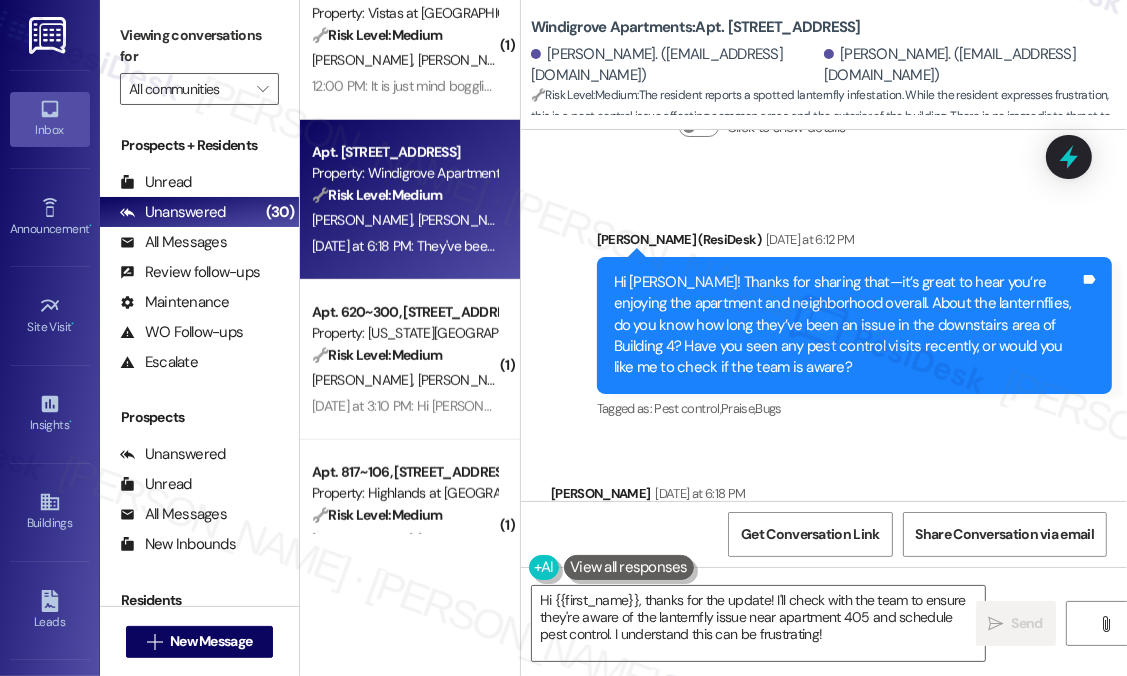 click on "Sent via SMS Sarah   (ResiDesk) Yesterday at 6:12 PM Hi David! Thanks for sharing that—it’s great to hear you’re enjoying the apartment and neighborhood overall. About the lanternflies, do you know how long they’ve been an issue in the downstairs area of Building 4? Have you seen any pest control visits recently, or would you like me to check if the team is aware? Tags and notes Tagged as:   Pest control ,  Click to highlight conversations about Pest control Praise ,  Click to highlight conversations about Praise Bugs Click to highlight conversations about Bugs" at bounding box center (854, 326) 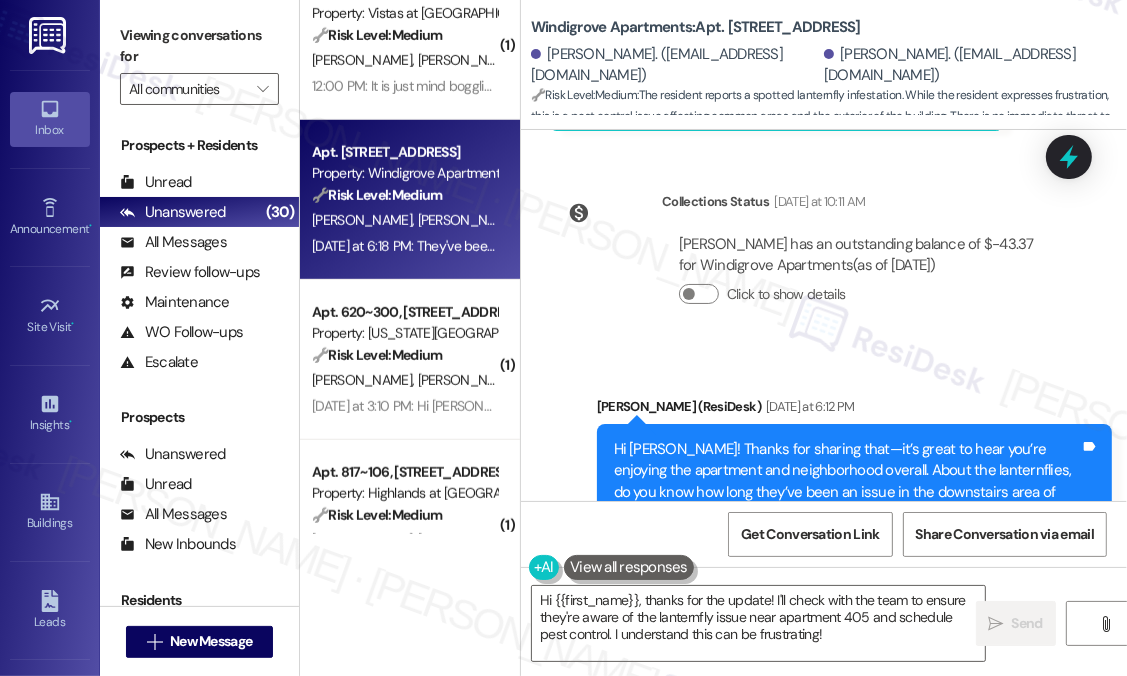 scroll, scrollTop: 1488, scrollLeft: 0, axis: vertical 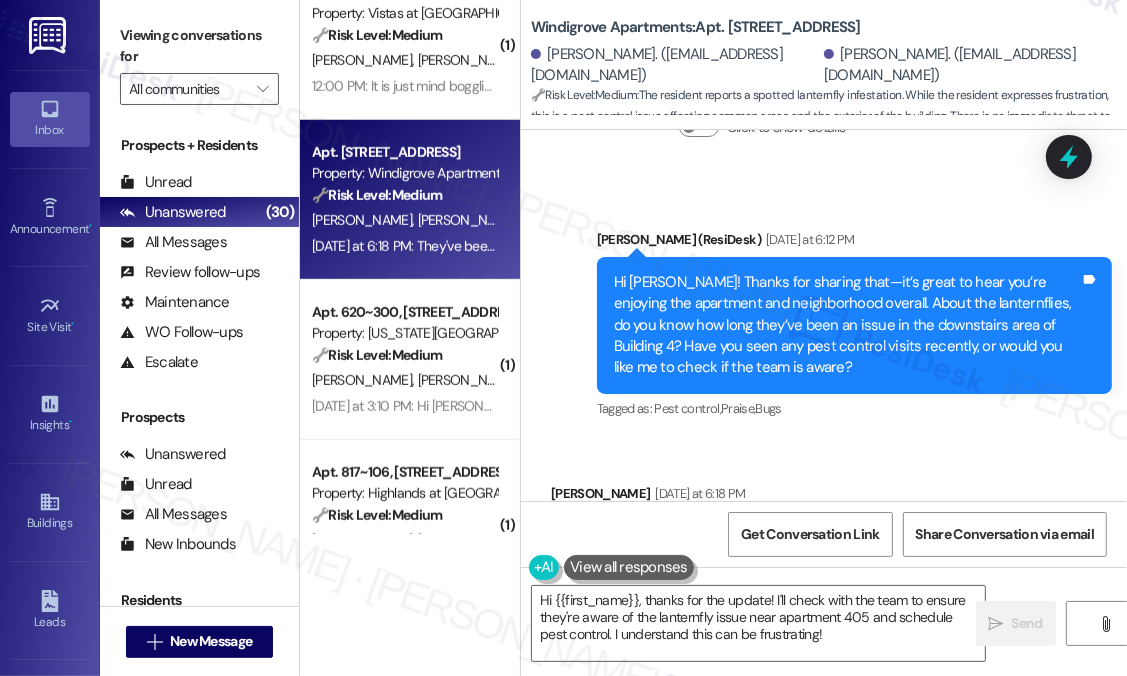 click on "Sent via SMS Sarah   (ResiDesk) Yesterday at 6:12 PM Hi David! Thanks for sharing that—it’s great to hear you’re enjoying the apartment and neighborhood overall. About the lanternflies, do you know how long they’ve been an issue in the downstairs area of Building 4? Have you seen any pest control visits recently, or would you like me to check if the team is aware? Tags and notes Tagged as:   Pest control ,  Click to highlight conversations about Pest control Praise ,  Click to highlight conversations about Praise Bugs Click to highlight conversations about Bugs" at bounding box center [854, 326] 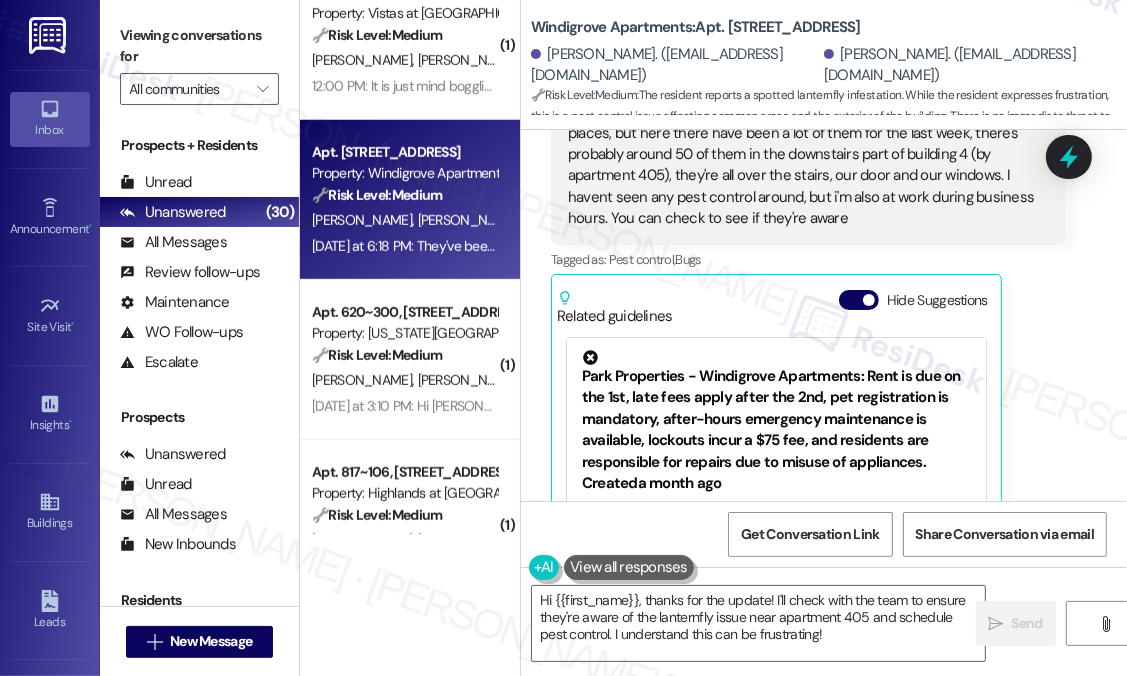 scroll, scrollTop: 1788, scrollLeft: 0, axis: vertical 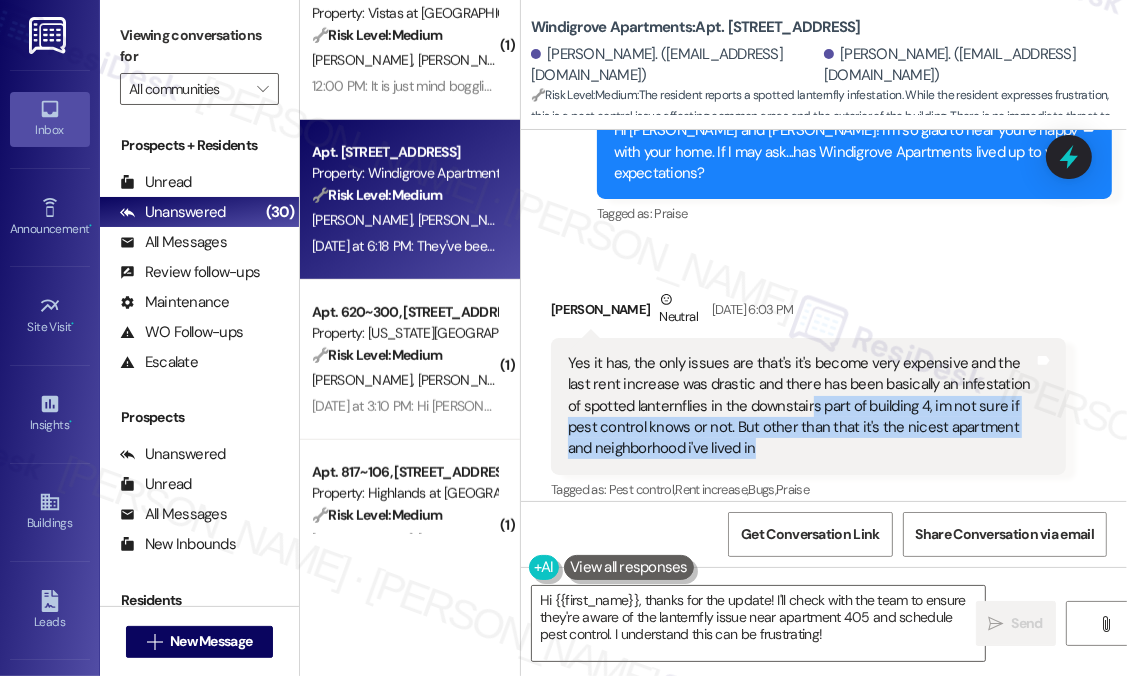 drag, startPoint x: 824, startPoint y: 397, endPoint x: 808, endPoint y: 371, distance: 30.528675 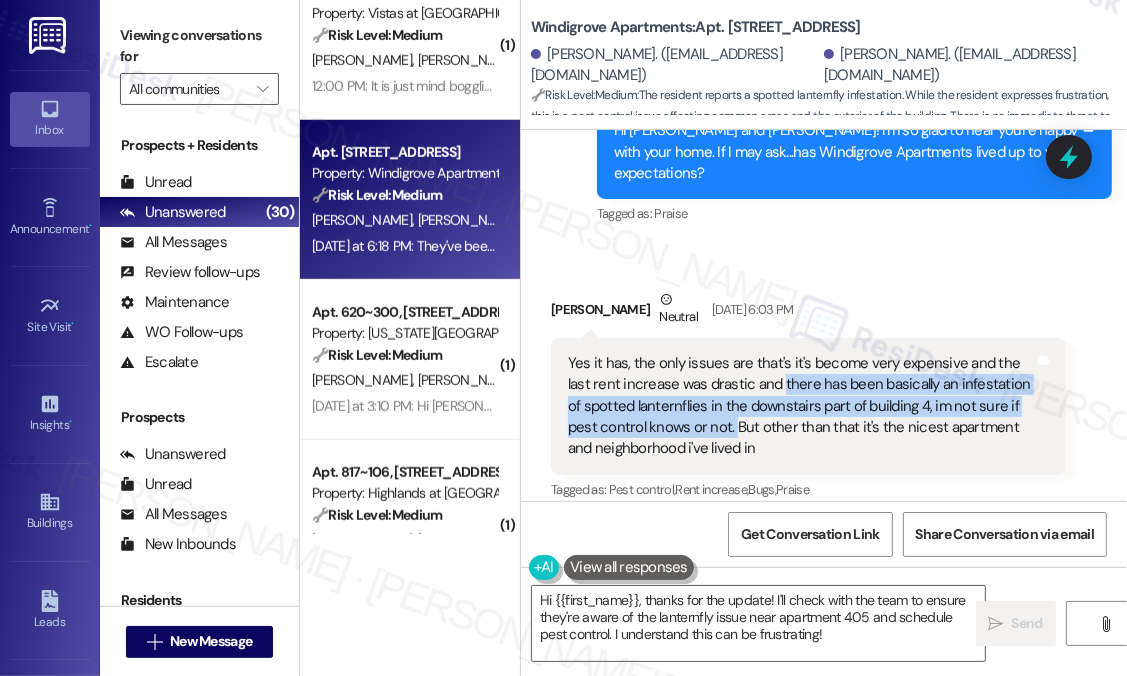 drag, startPoint x: 731, startPoint y: 384, endPoint x: 780, endPoint y: 339, distance: 66.52819 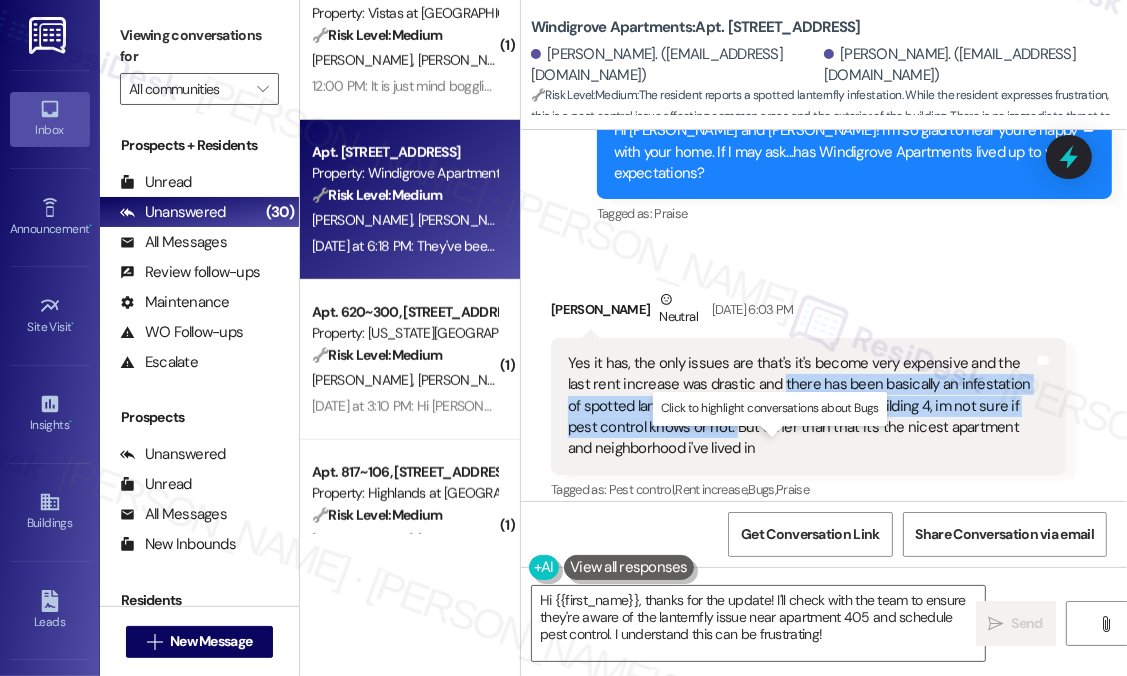 copy on "there has been basically an infestation of spotted lanternflies in the downstairs part of building 4, im not sure if pest control knows or not." 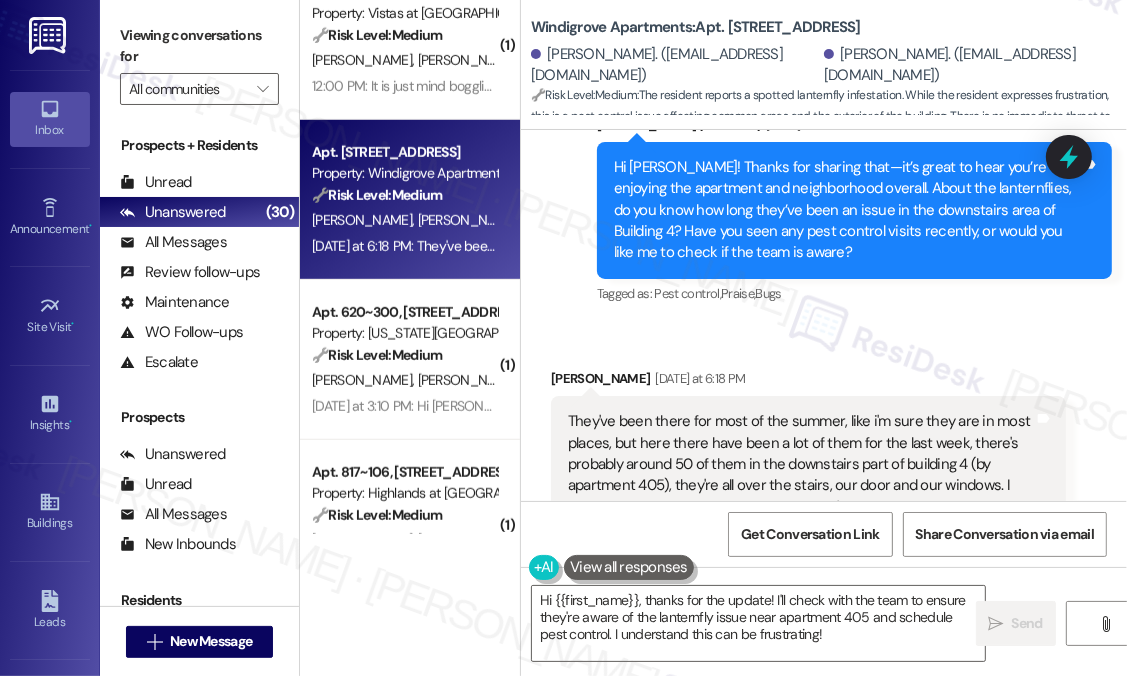 scroll, scrollTop: 1688, scrollLeft: 0, axis: vertical 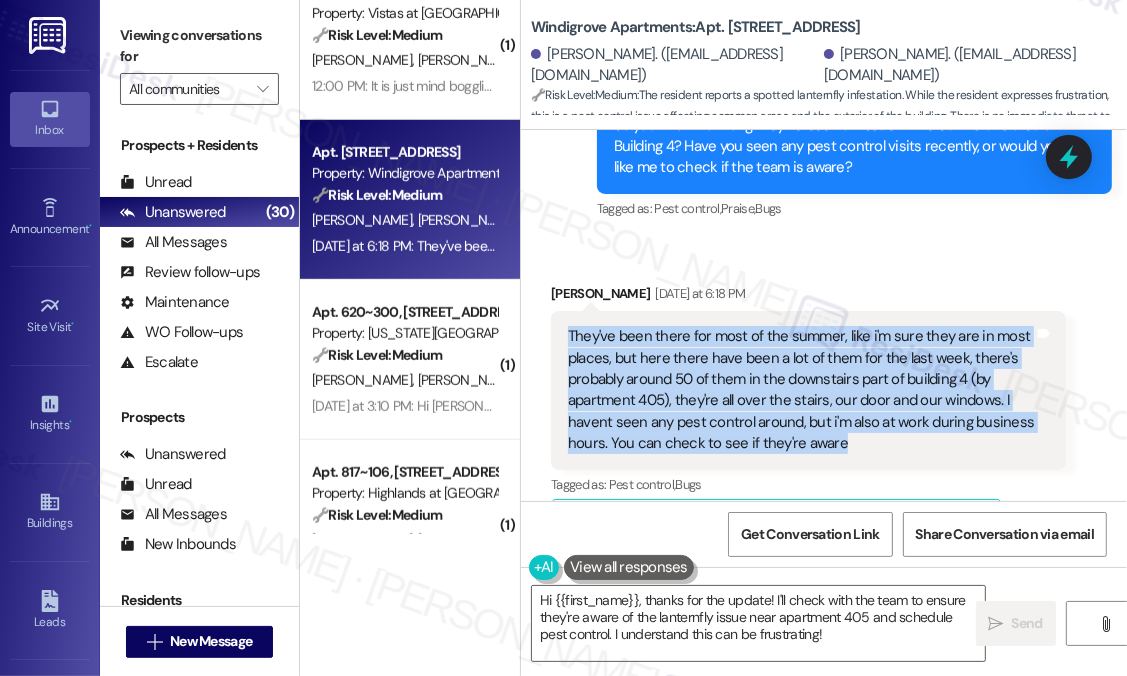 drag, startPoint x: 869, startPoint y: 396, endPoint x: 566, endPoint y: 296, distance: 319.07523 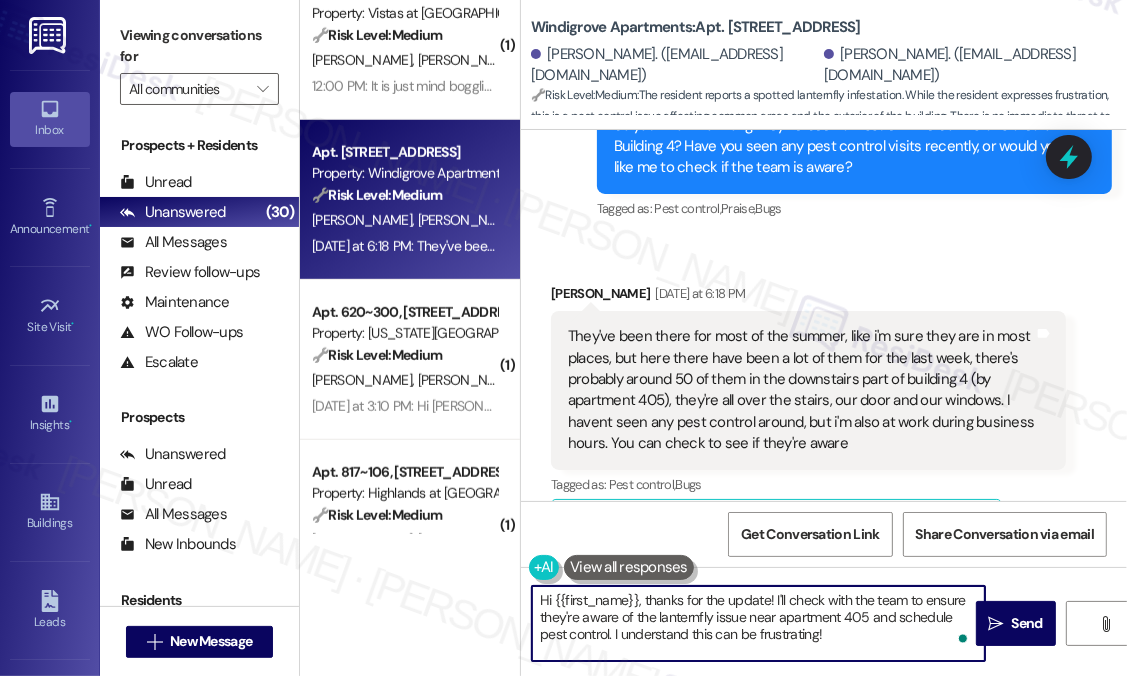 drag, startPoint x: 824, startPoint y: 639, endPoint x: 731, endPoint y: 577, distance: 111.77209 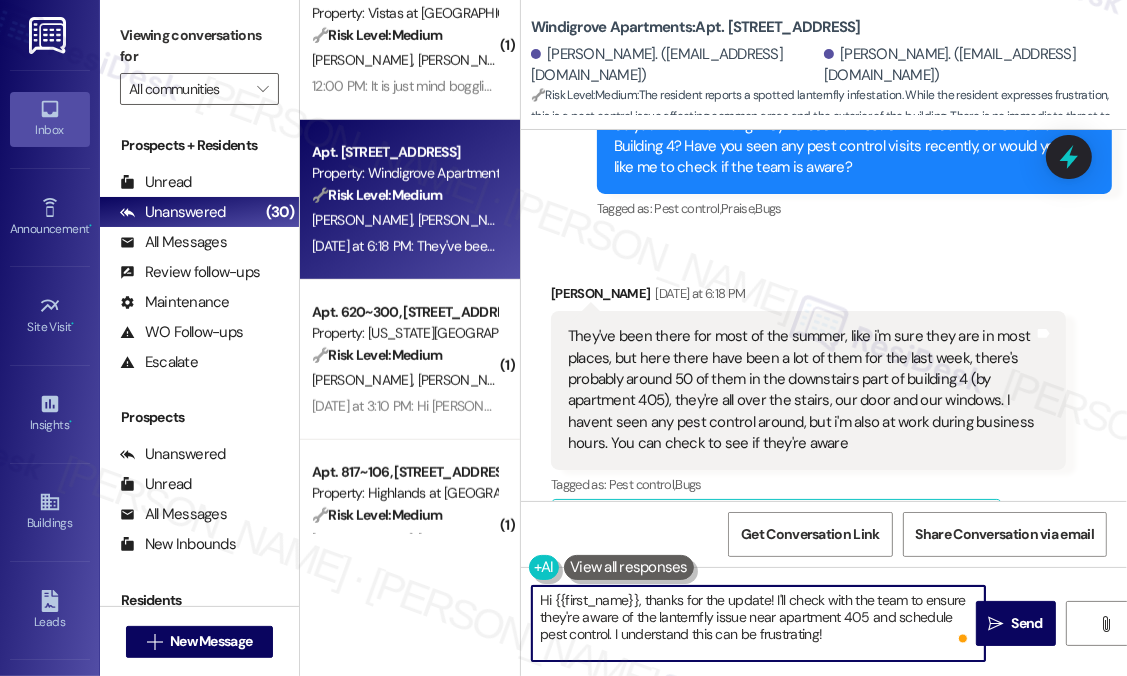 drag, startPoint x: 556, startPoint y: 603, endPoint x: 816, endPoint y: 656, distance: 265.34695 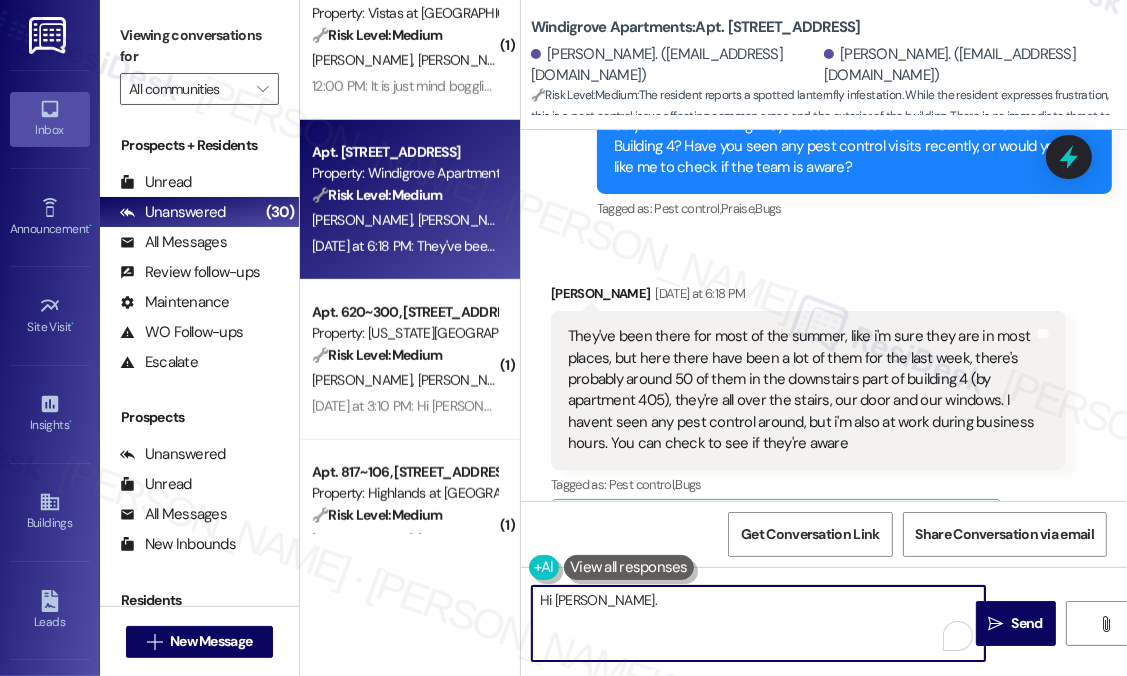 type on "Hi David." 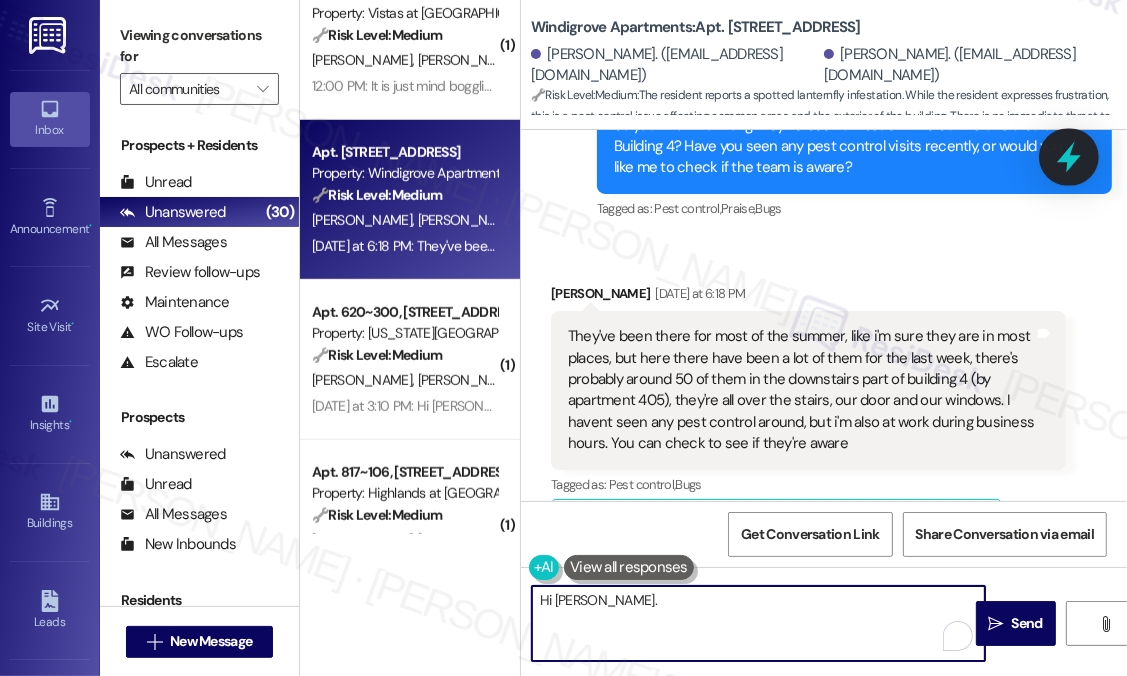 click 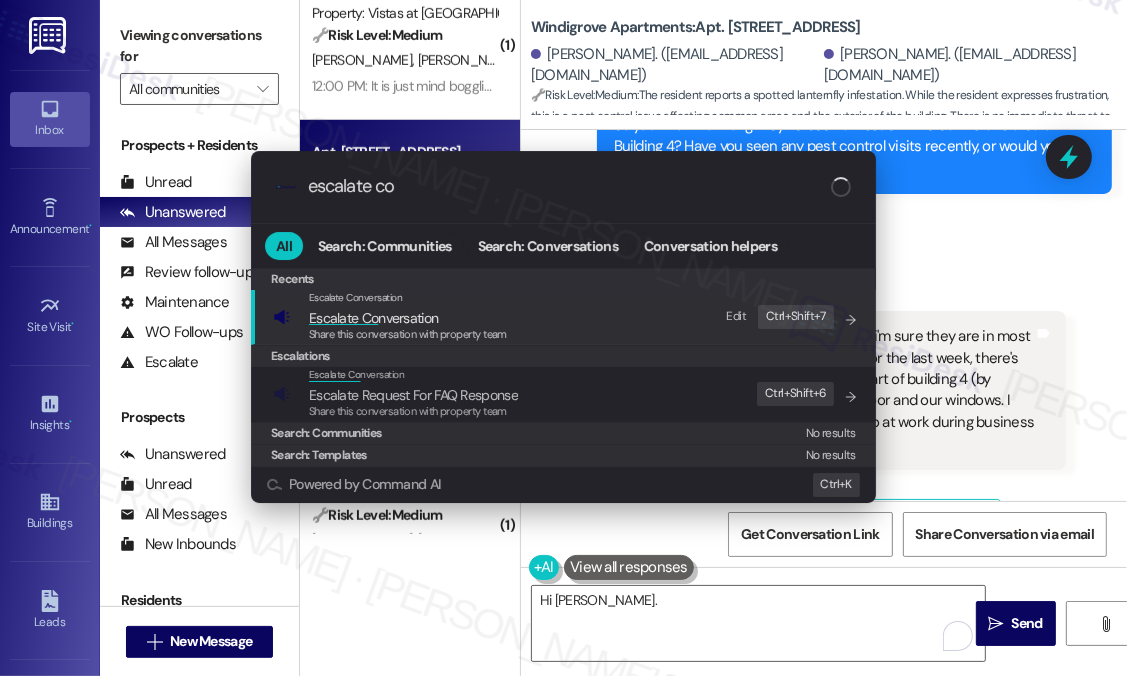 type on "escalate con" 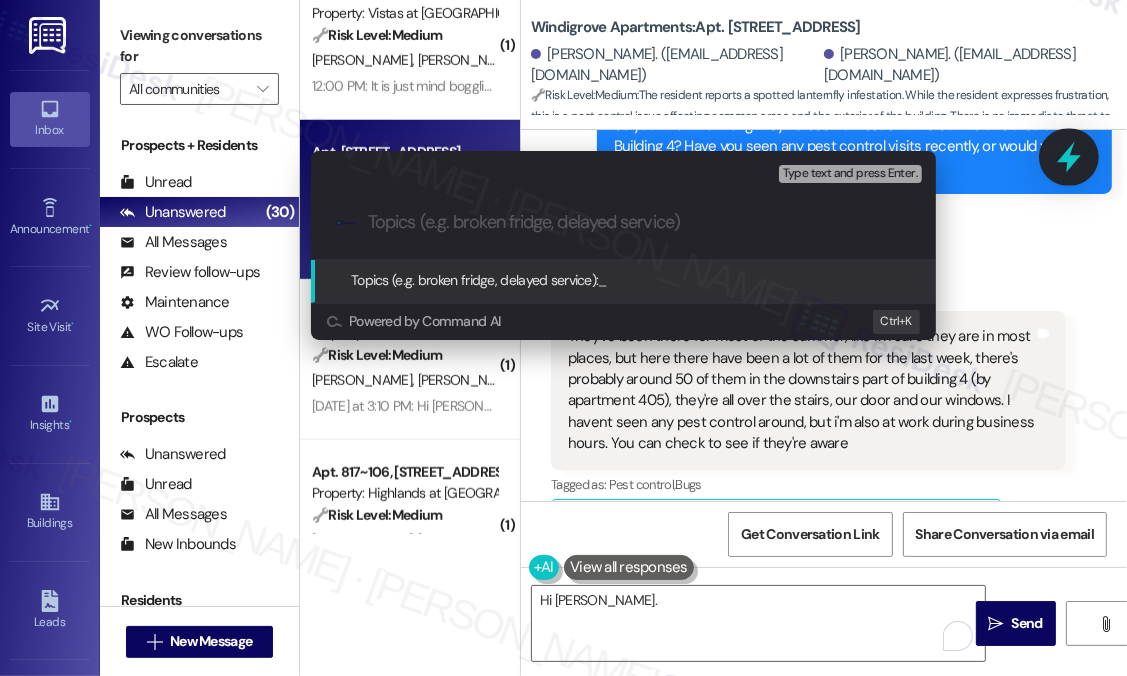 click on "Escalate Conversation High risk Topics (e.g. broken fridge, delayed service) Any messages to highlight in the email? Type text and press Enter. .cls-1{fill:#0a055f;}.cls-2{fill:#0cc4c4;} resideskLogoBlueOrange Topics (e.g. broken fridge, delayed service):  _ Powered by Command AI Ctrl+ K" at bounding box center [563, 338] 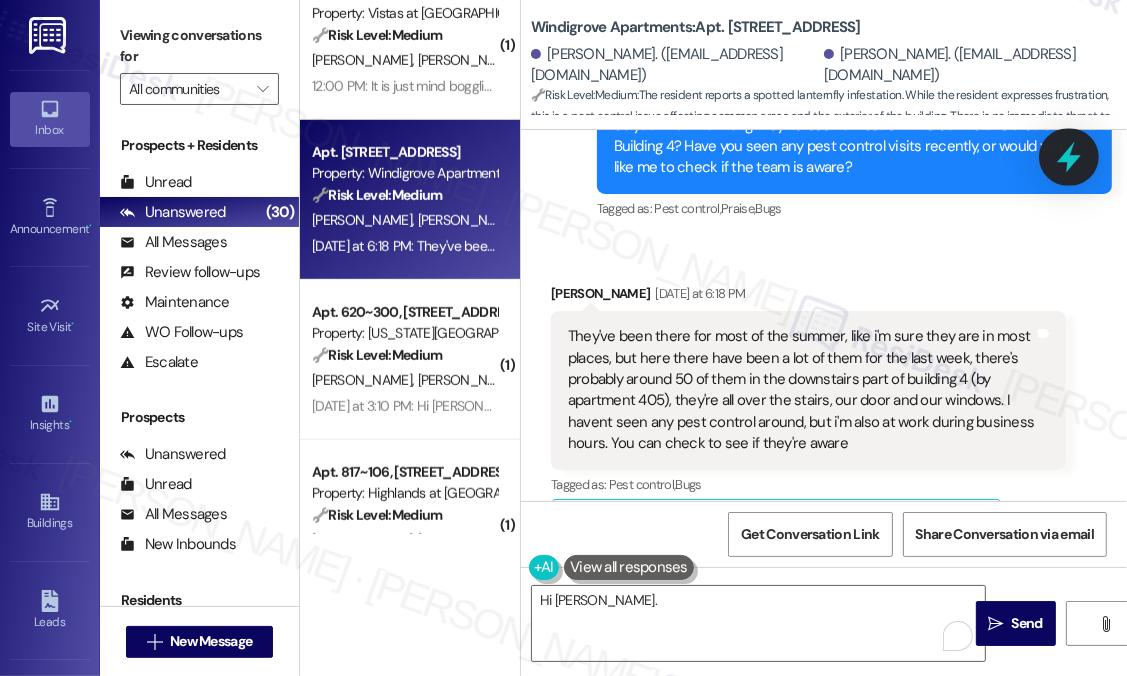 click 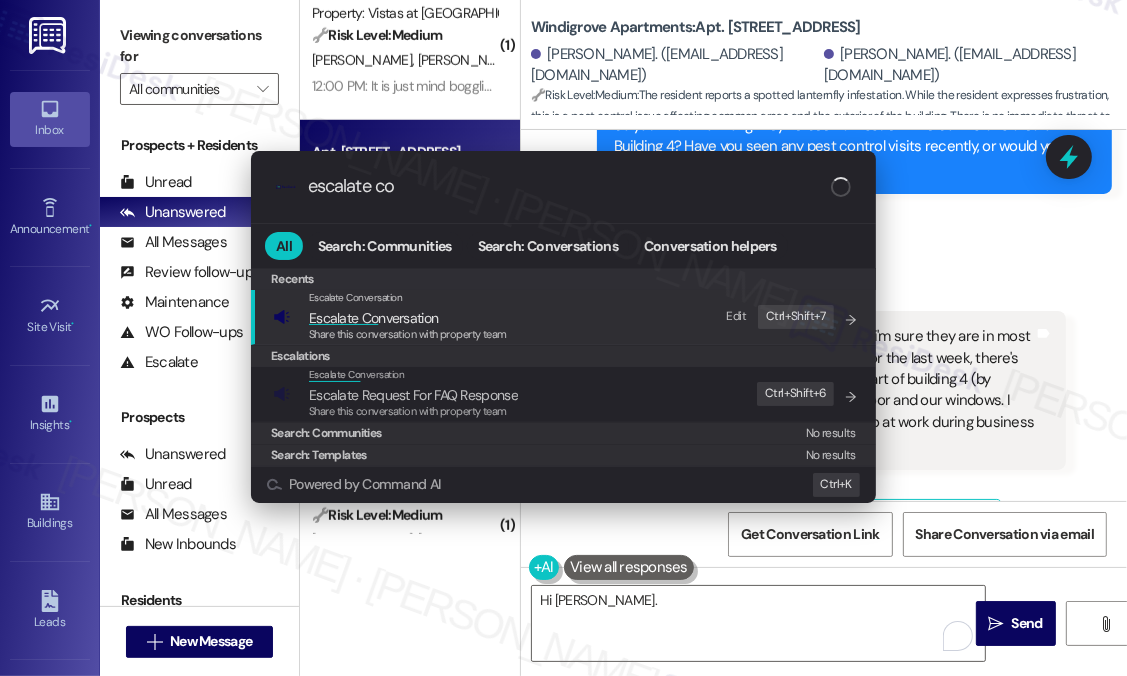 type on "escalate con" 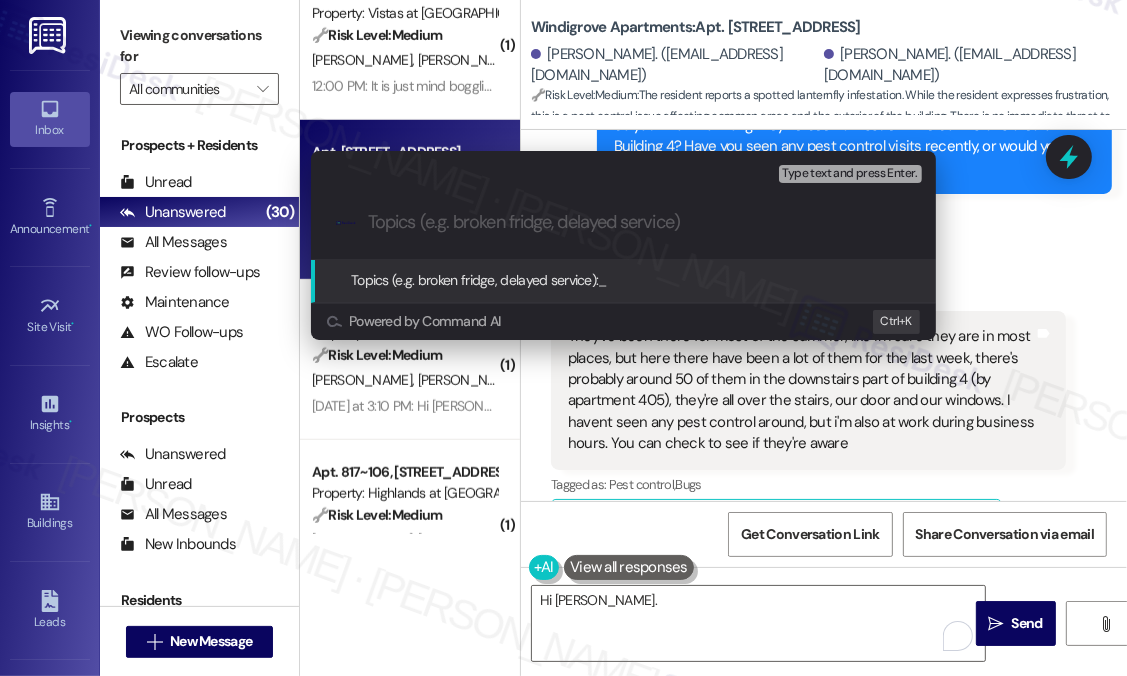 paste on "Spotted Lanternfly Infestation Near Apartment 405 – Request to Confirm Pest Control Awareness" 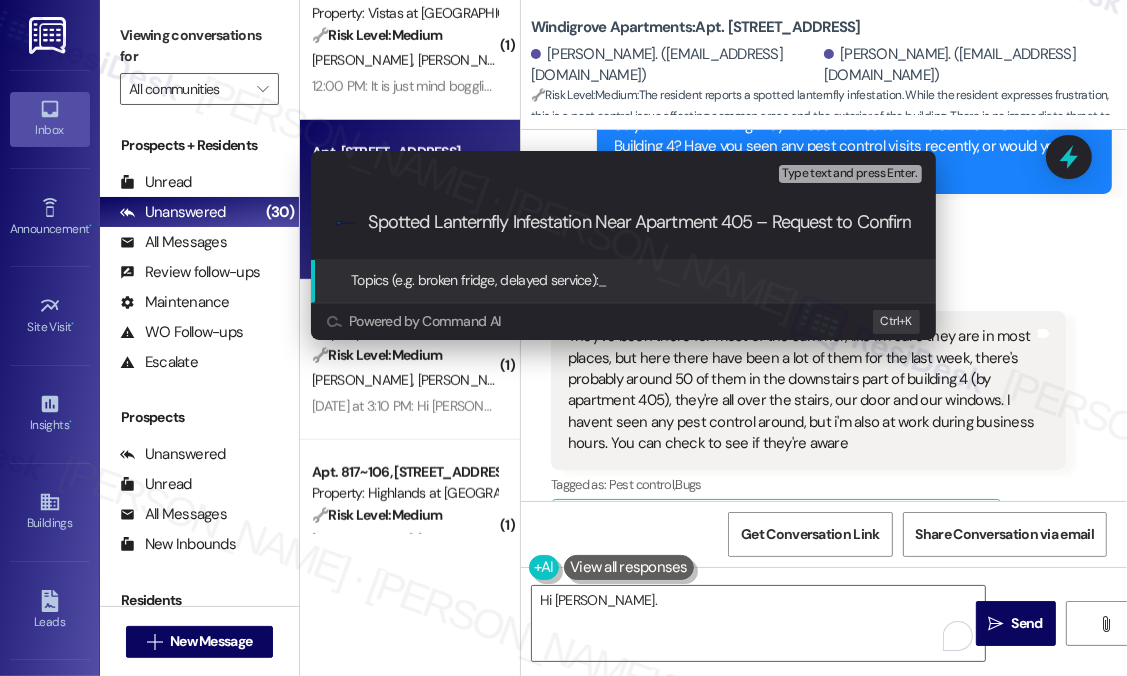 scroll, scrollTop: 0, scrollLeft: 209, axis: horizontal 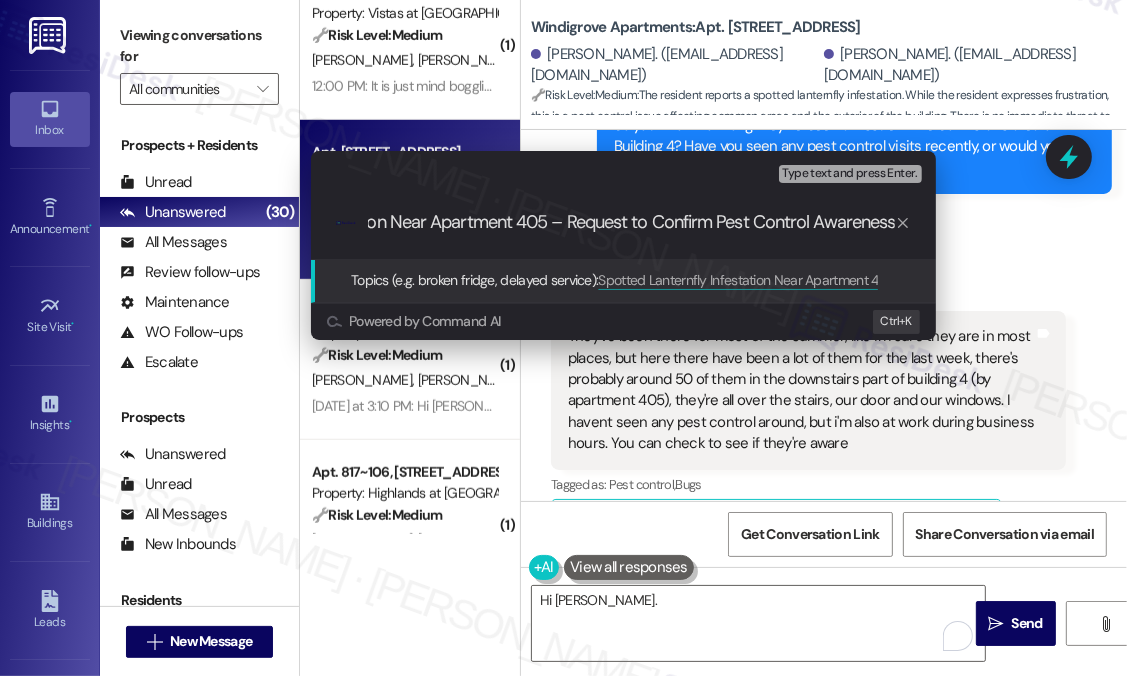 type 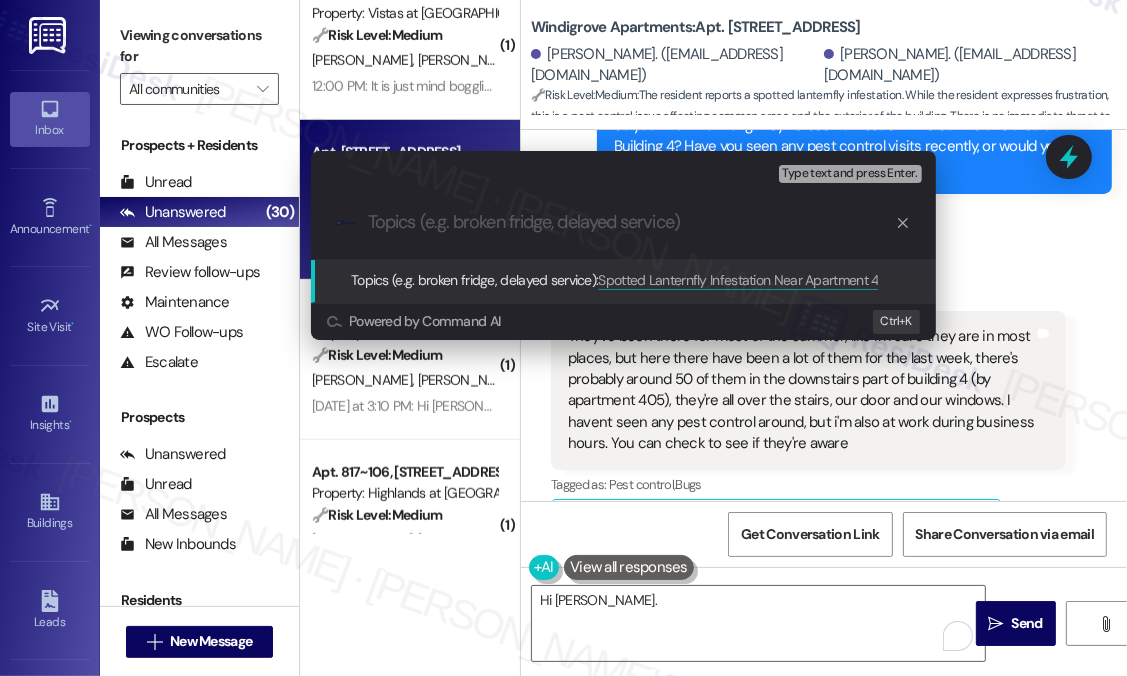 scroll, scrollTop: 0, scrollLeft: 0, axis: both 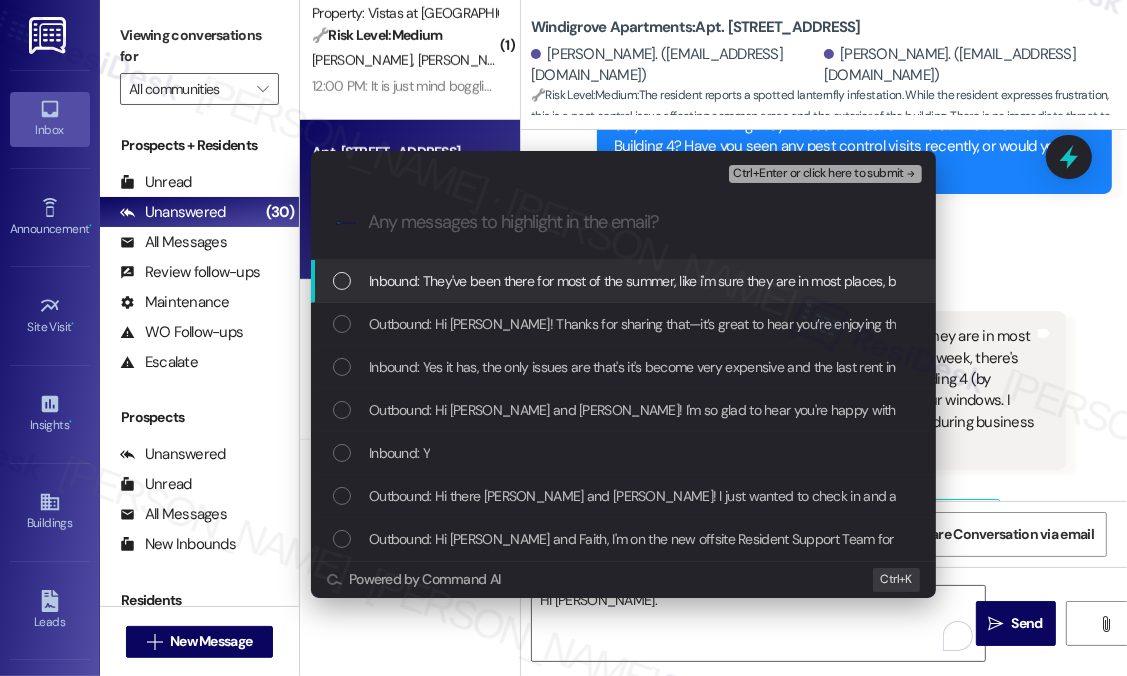 click on "Inbound: They've been there for most of the summer, like i'm sure they are in most places, but here there have been a lot of them for the last week, there's probably around 50 of them in the downstairs part of building 4 (by apartment 405), they're all over the stairs, our door and our windows. I havent seen any pest control around, but i'm also at work during business hours. You can check to see if they're aware" at bounding box center [1559, 281] 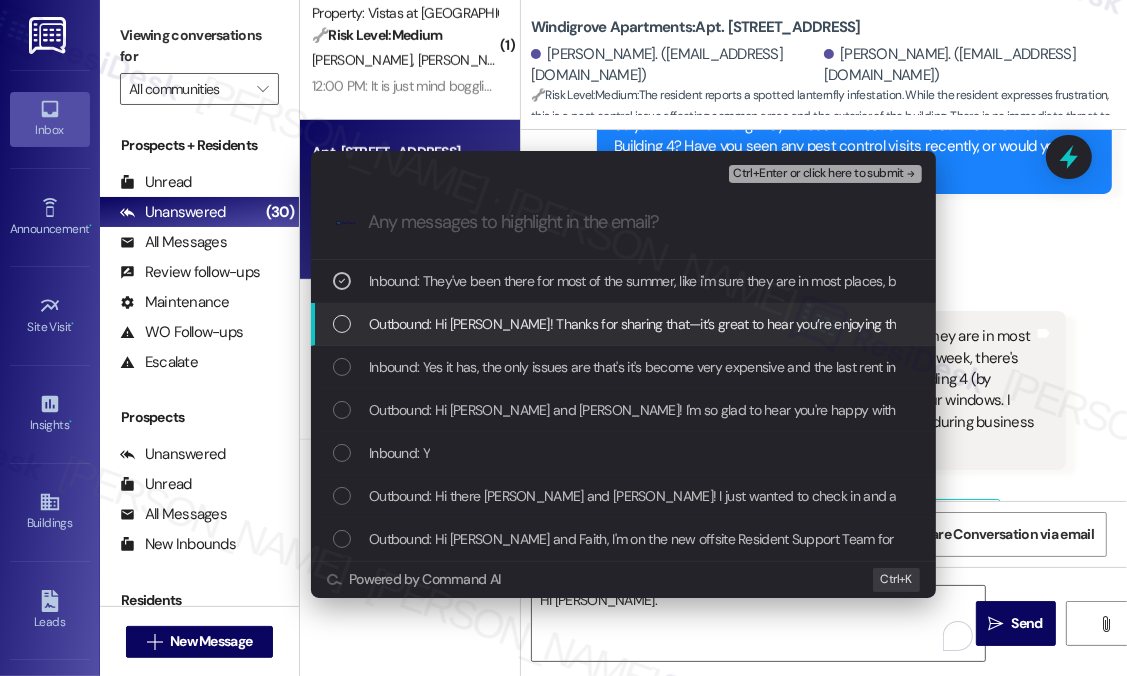 click on "Outbound: Hi David! Thanks for sharing that—it’s great to hear you’re enjoying the apartment and neighborhood overall. About the lanternflies, do you know how long they’ve been an issue in the downstairs area of Building 4? Have you seen any pest control visits recently, or would you like me to check if the team is aware?" at bounding box center (1332, 324) 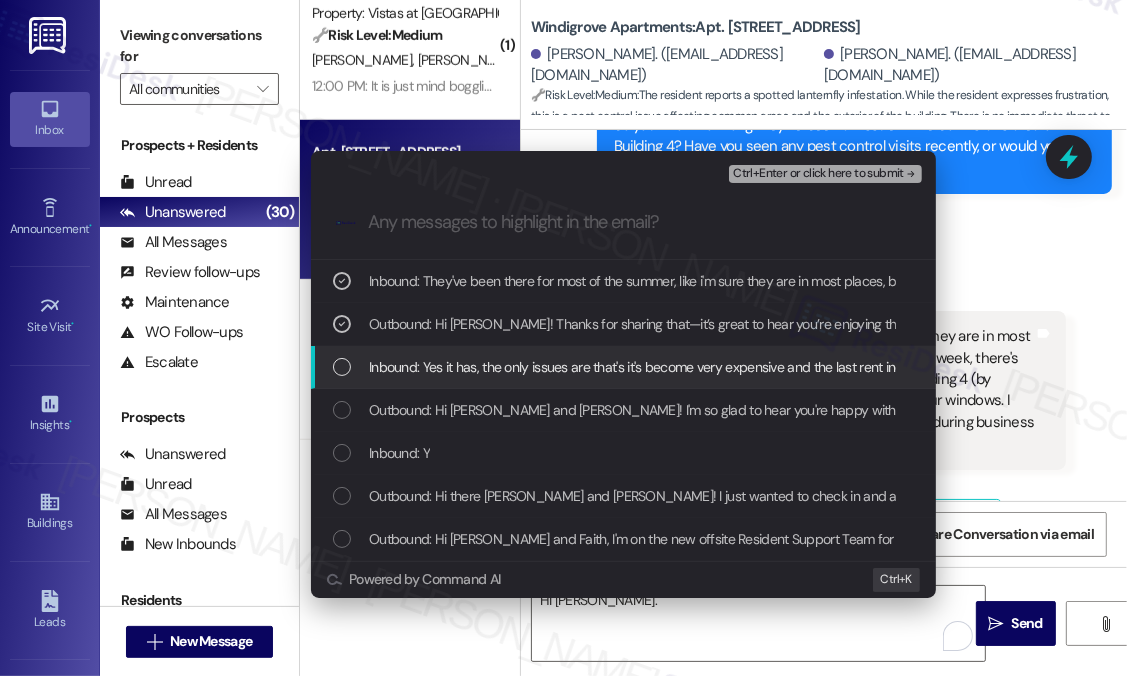 click on "Inbound: Yes it has, the only issues are that's it's become very expensive and the last rent increase was drastic and there has been basically an infestation of spotted lanternflies in the downstairs part of building 4, im not sure if pest control knows or not. But other than that it's the nicest apartment and neighborhood i've lived in" at bounding box center (1312, 367) 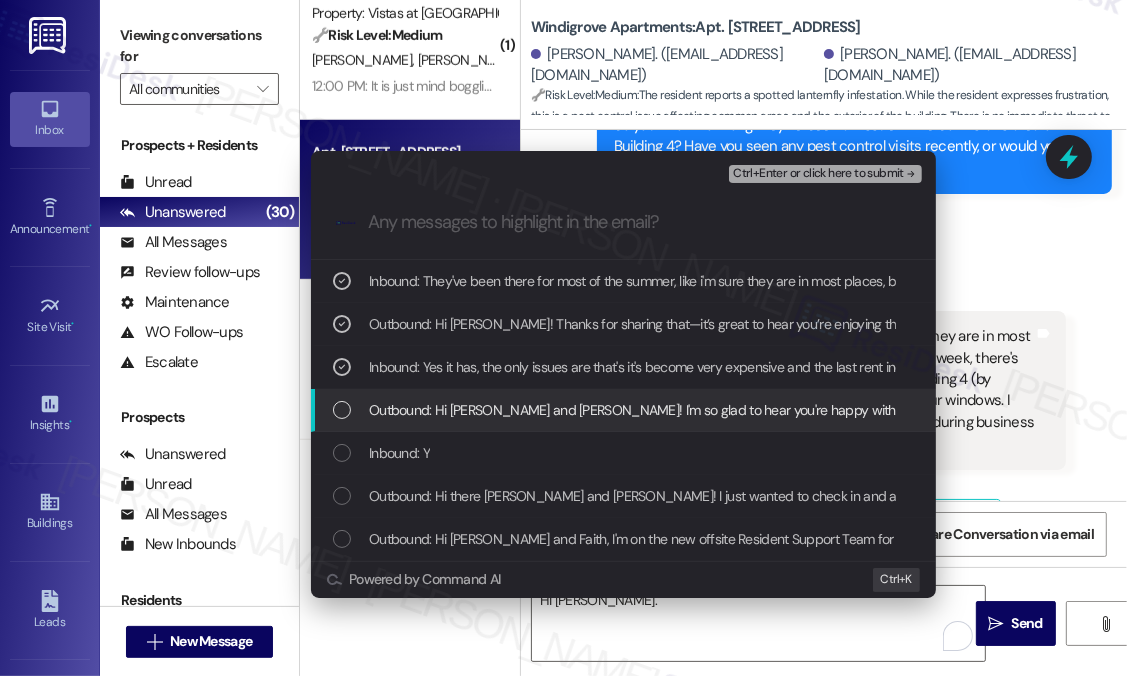 click on "Outbound: Hi David and Faith! I'm so glad to hear you're happy with your home. If I may ask...has Windigrove Apartments lived up to your expectations?" at bounding box center [873, 410] 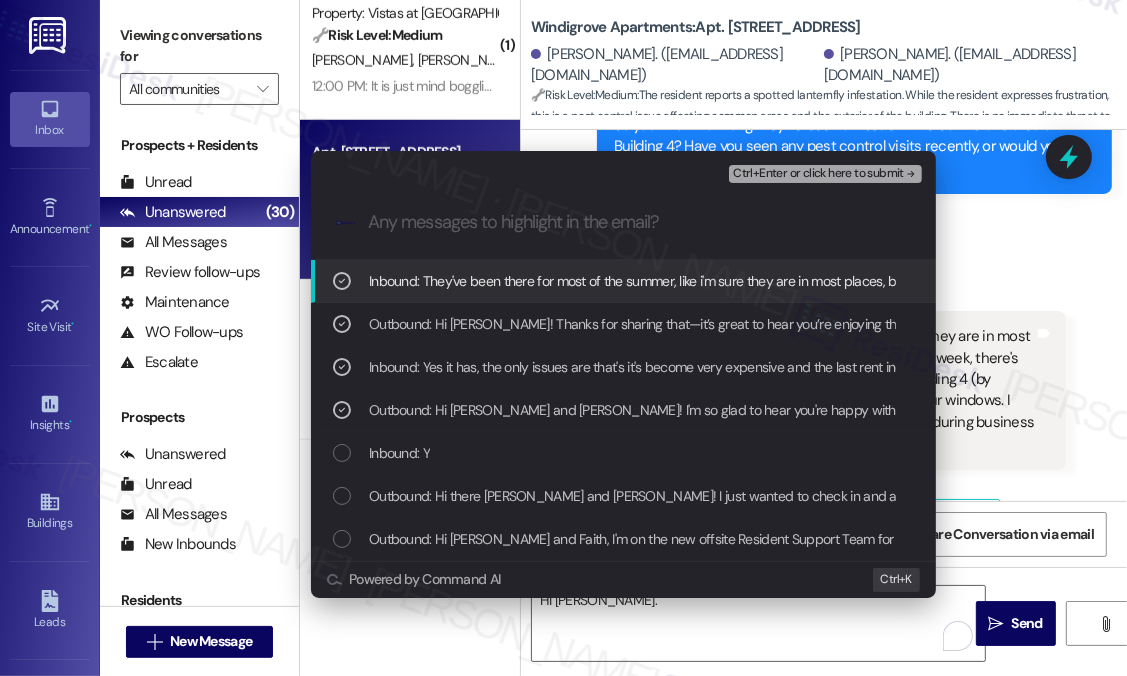 click on "Ctrl+Enter or click here to submit" at bounding box center [818, 174] 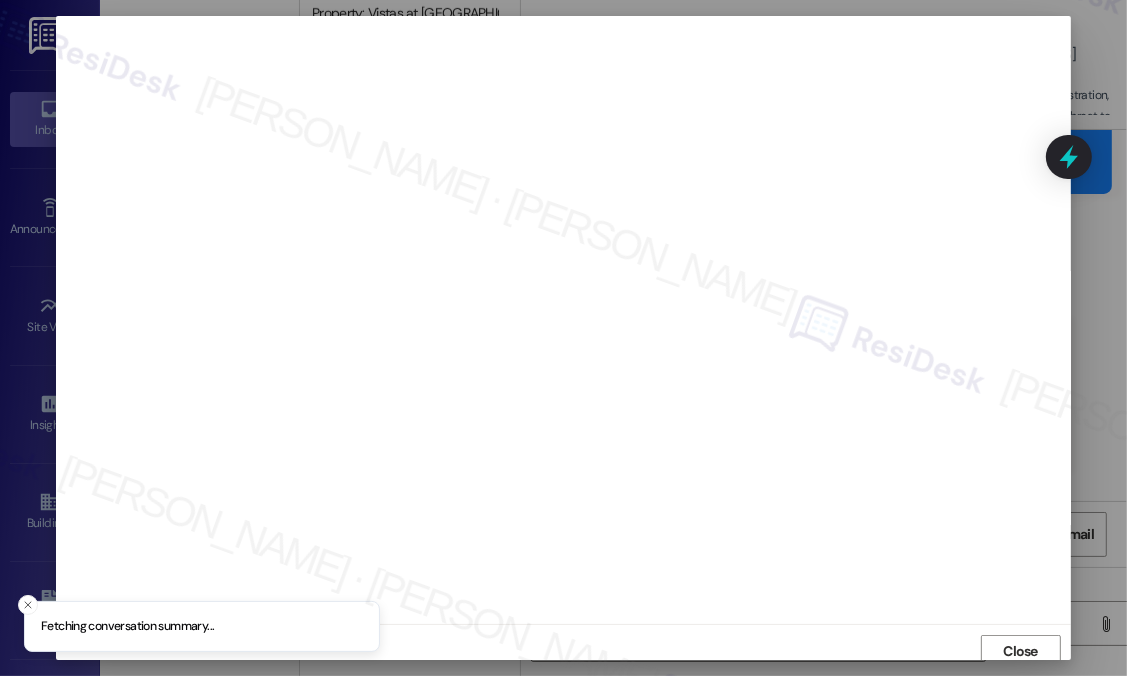 scroll, scrollTop: 7, scrollLeft: 0, axis: vertical 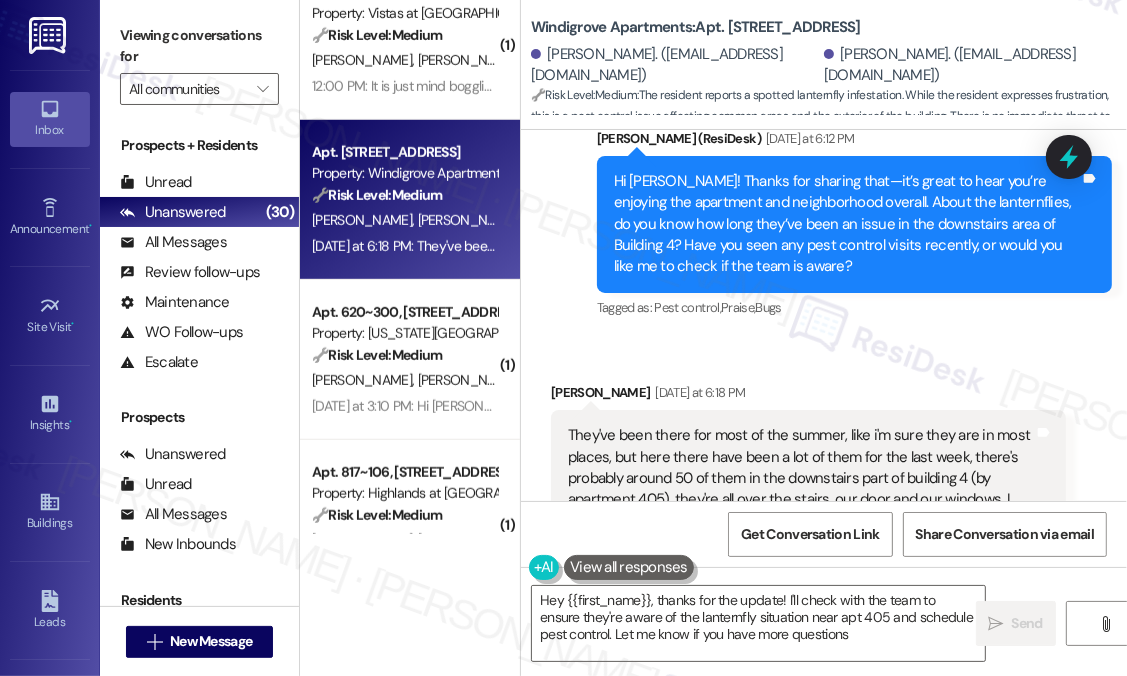 type on "Hey {{first_name}}, thanks for the update! I'll check with the team to ensure they're aware of the lanternfly situation near apt 405 and schedule pest control. Let me know if you have more questions!" 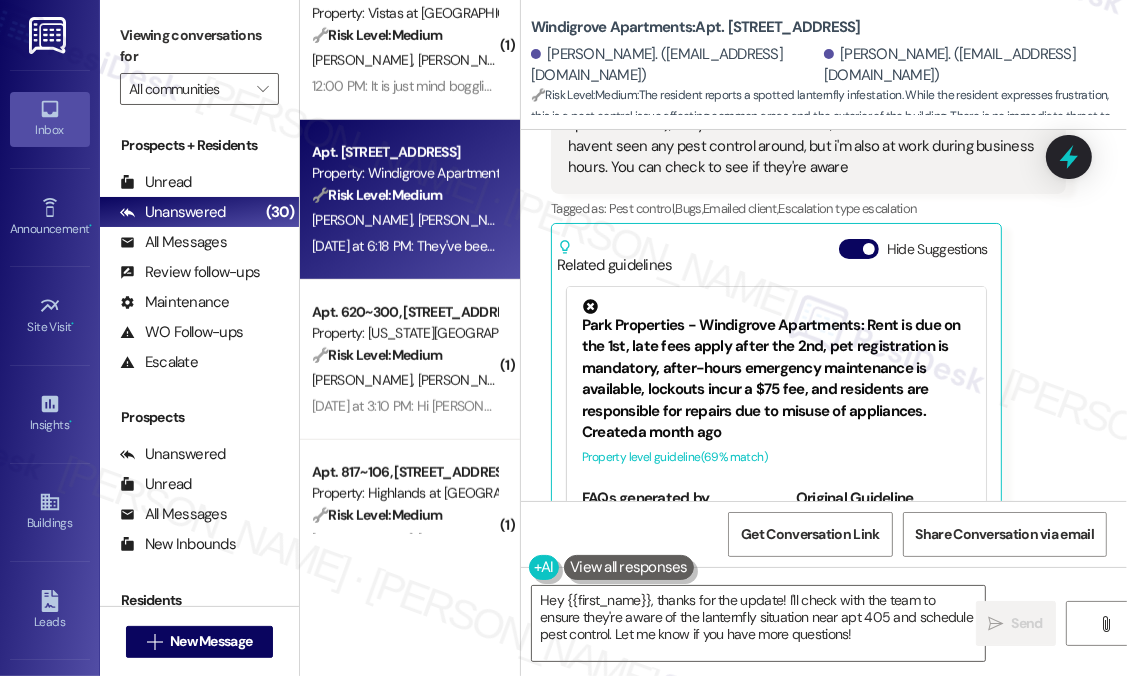 scroll, scrollTop: 1988, scrollLeft: 0, axis: vertical 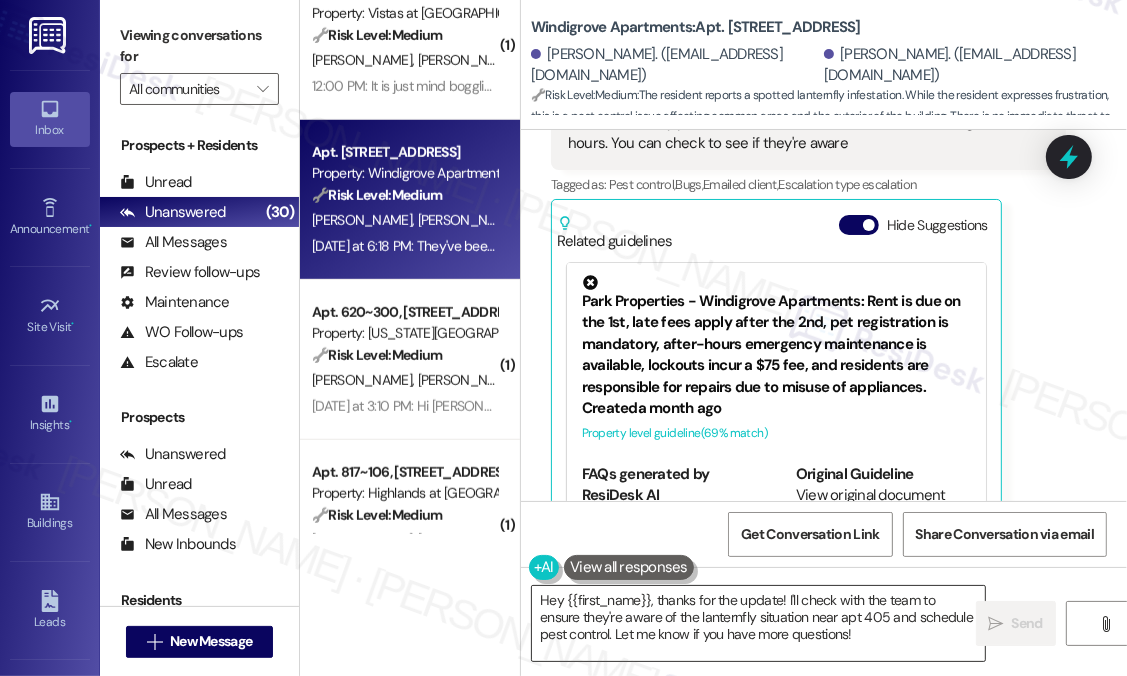 click on "Hey {{first_name}}, thanks for the update! I'll check with the team to ensure they're aware of the lanternfly situation near apt 405 and schedule pest control. Let me know if you have more questions!" at bounding box center (758, 623) 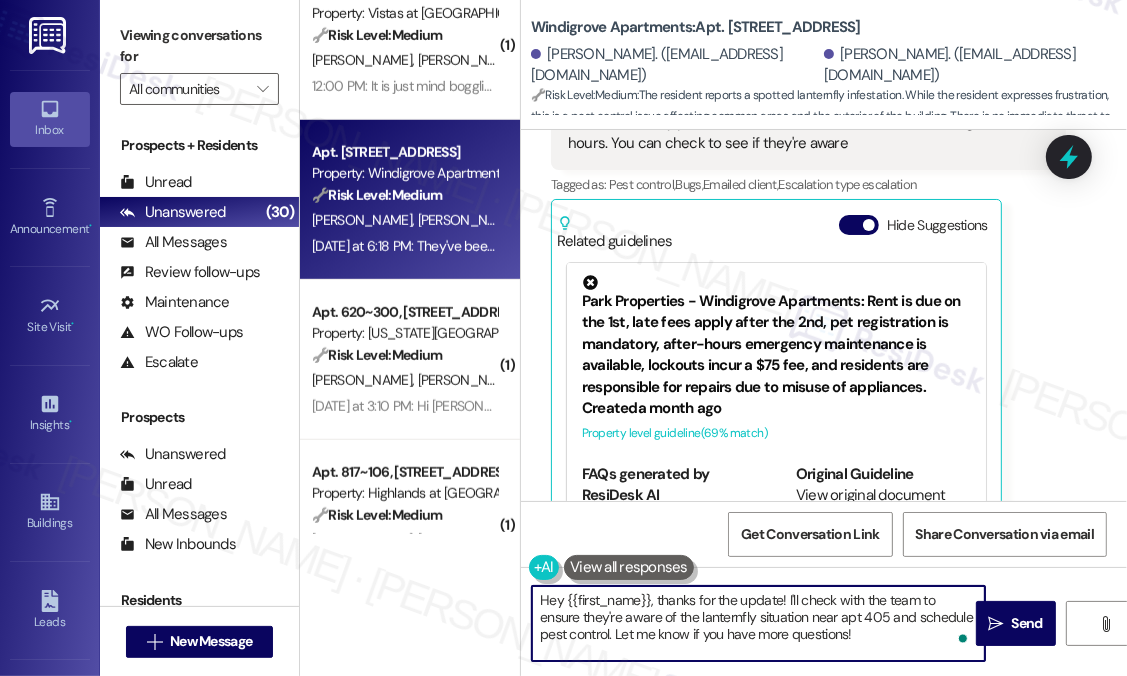 click on "Hey {{first_name}}, thanks for the update! I'll check with the team to ensure they're aware of the lanternfly situation near apt 405 and schedule pest control. Let me know if you have more questions!" at bounding box center (758, 623) 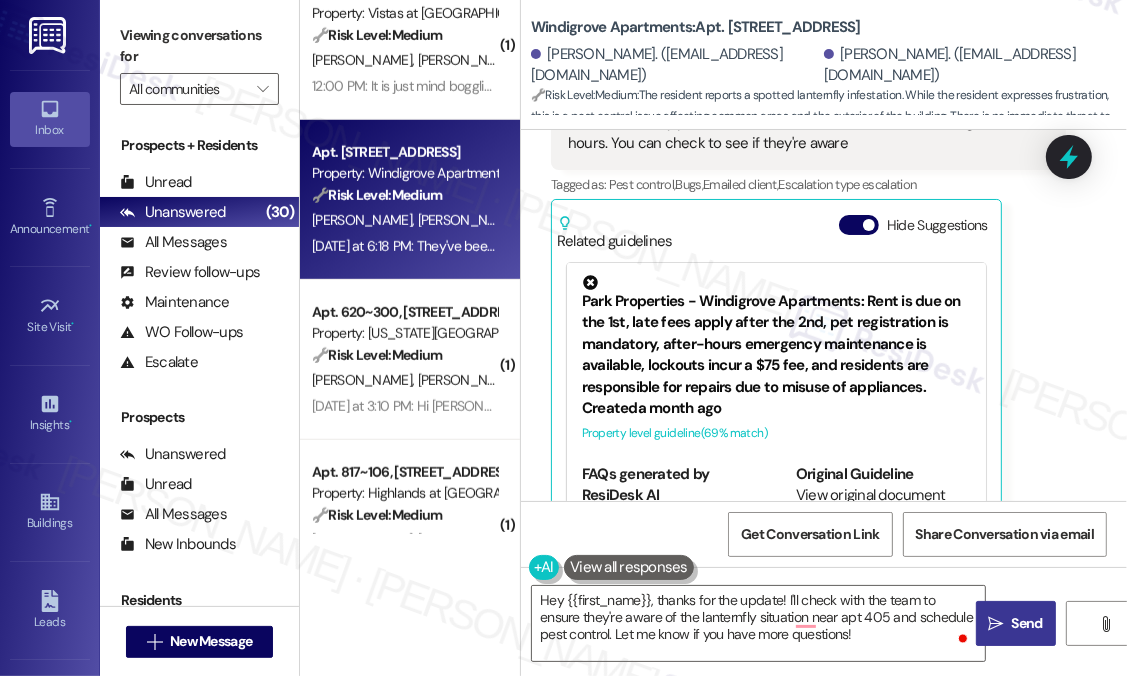 click on "Send" at bounding box center [1027, 623] 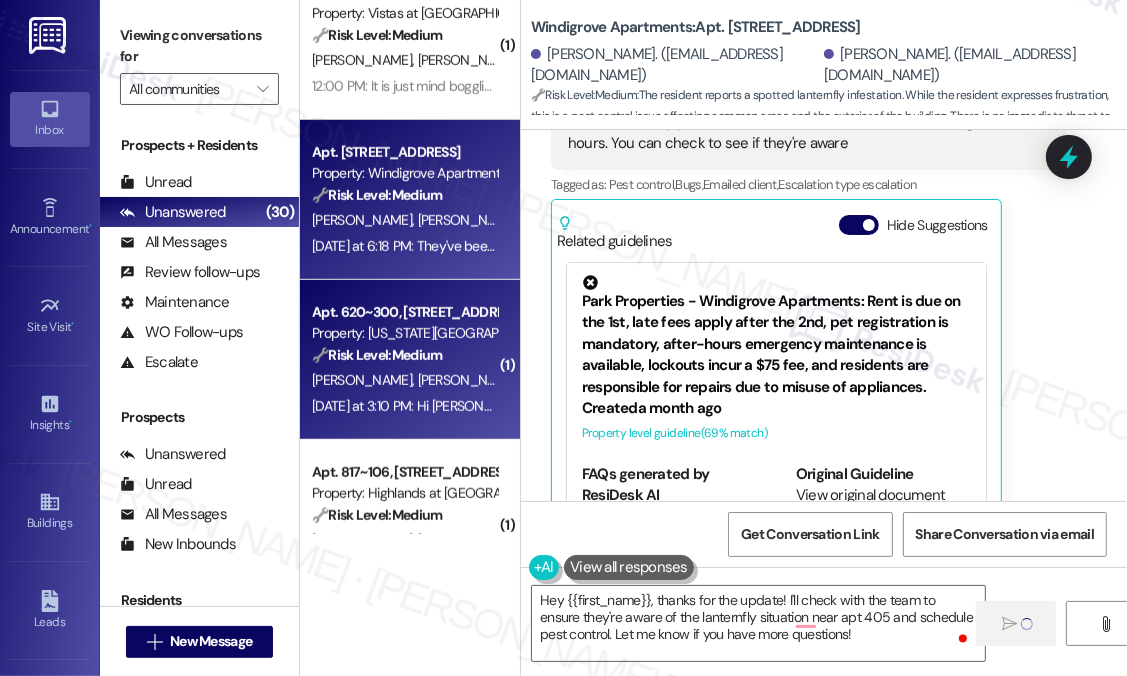 click on "Property: Washington Landing  Apartments" at bounding box center [404, 333] 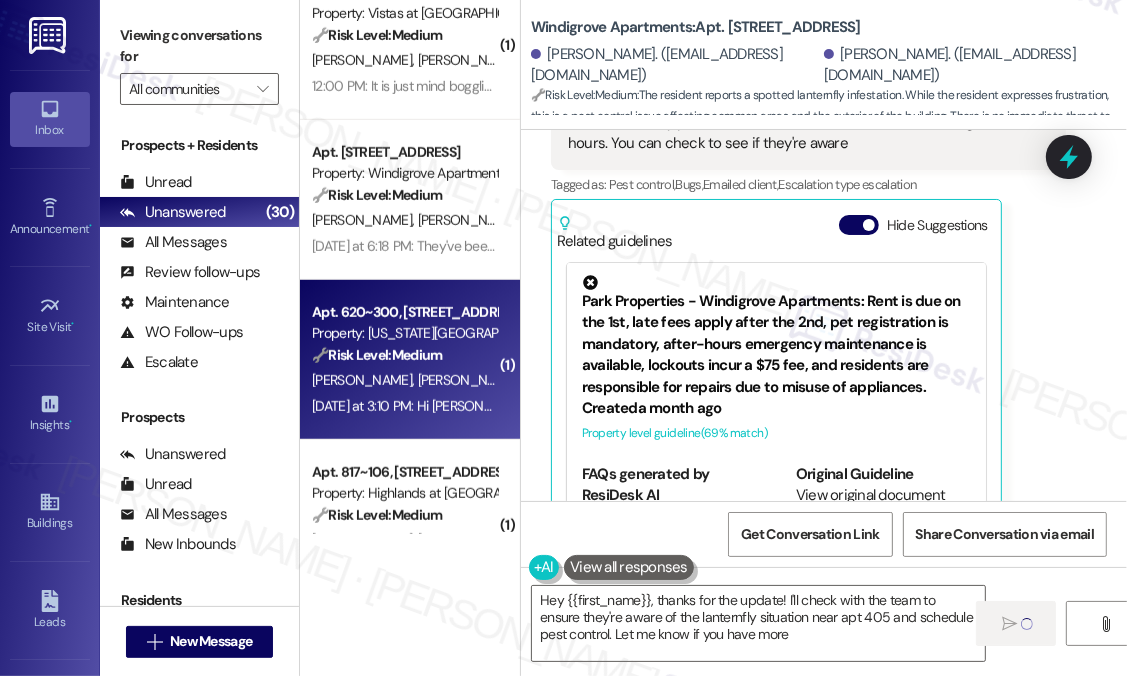 type on "Hey {{first_name}}, thanks for the update! I'll check with the team to ensure they're aware of the lanternfly situation near apt 405 and schedule pest control. Let me know if you have more" 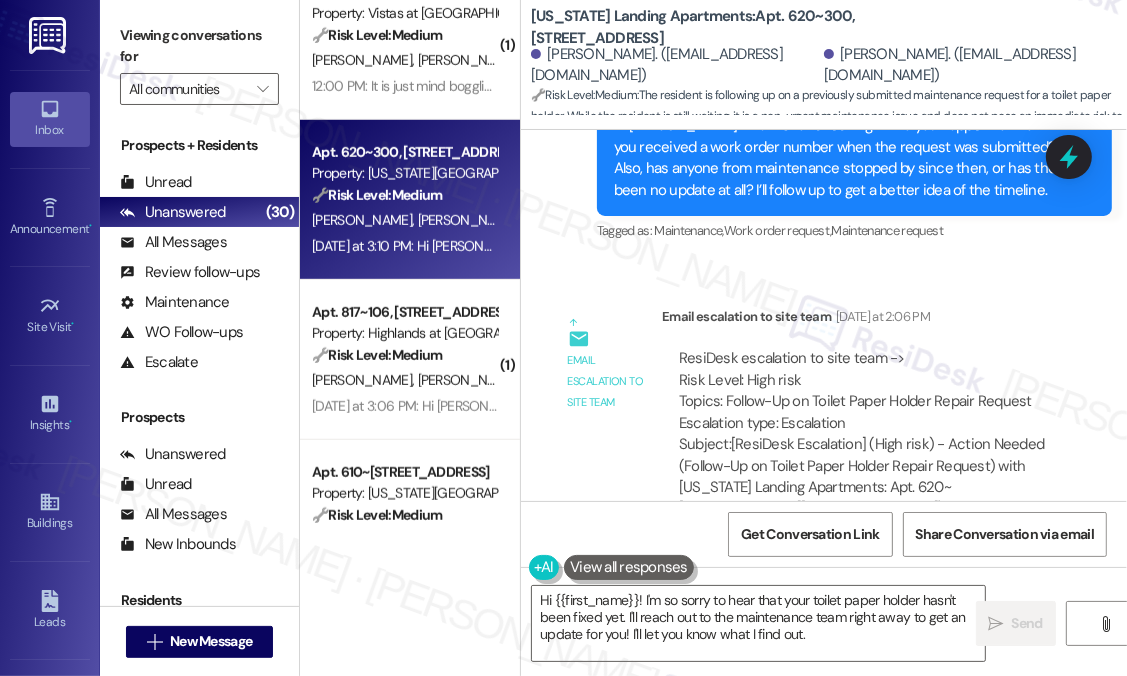 scroll, scrollTop: 1486, scrollLeft: 0, axis: vertical 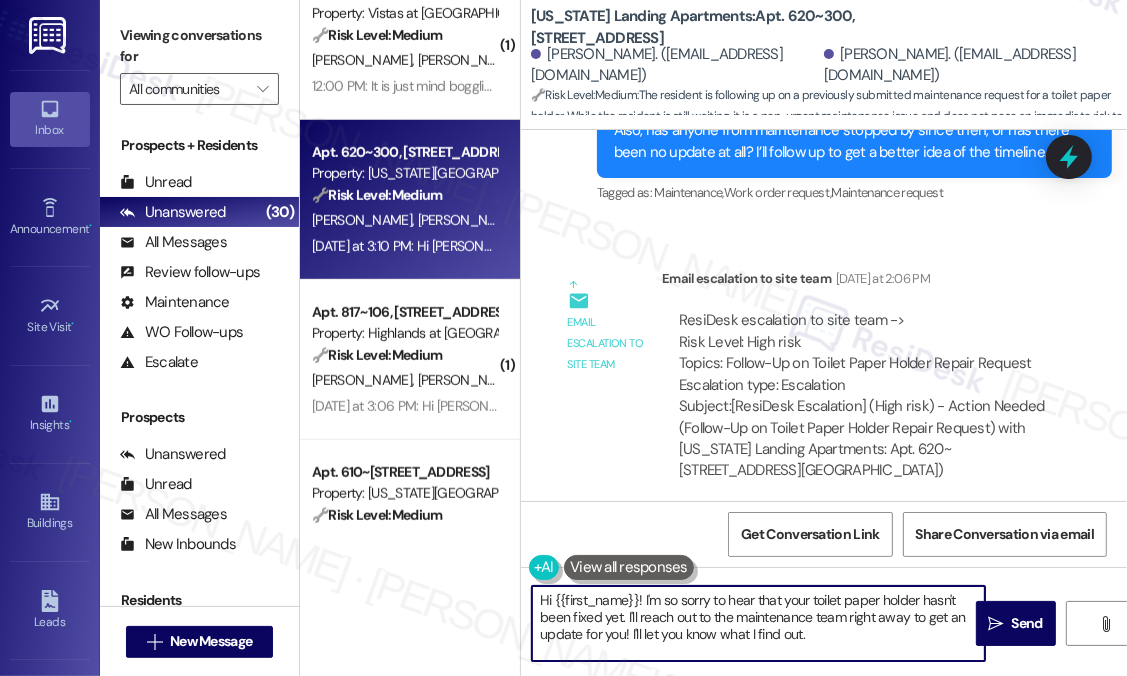 click on "Hi {{first_name}}! I'm so sorry to hear that your toilet paper holder hasn't been fixed yet. I'll reach out to the maintenance team right away to get an update for you! I'll let you know what I find out." at bounding box center (758, 623) 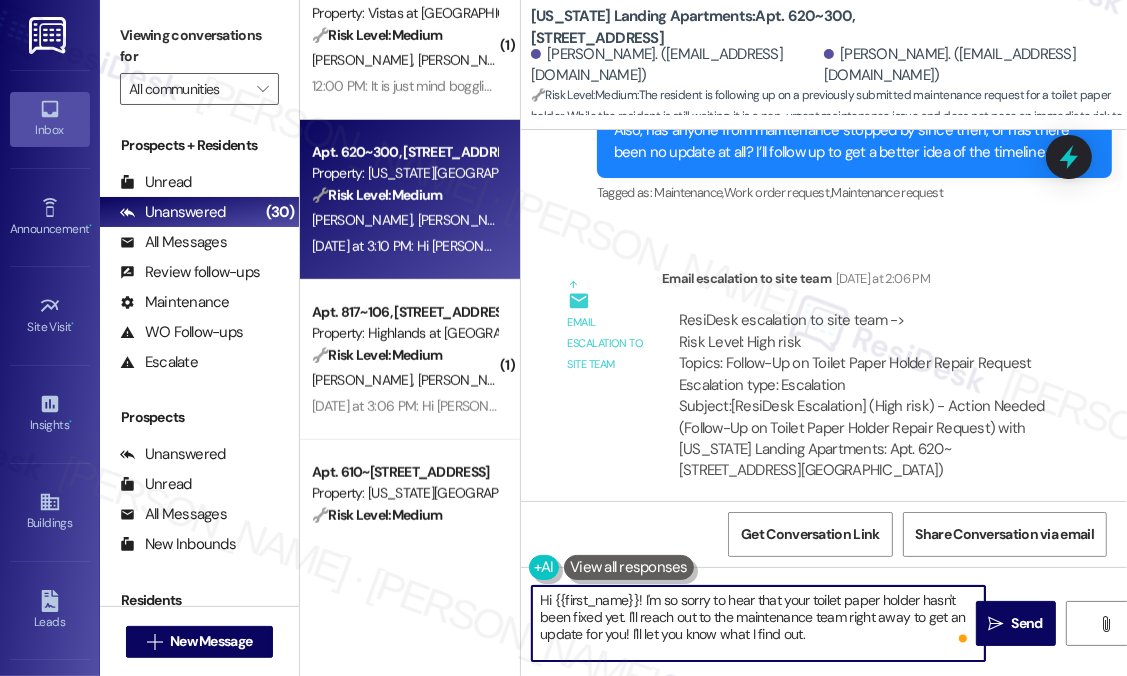 click on "Hi {{first_name}}! I'm so sorry to hear that your toilet paper holder hasn't been fixed yet. I'll reach out to the maintenance team right away to get an update for you! I'll let you know what I find out." at bounding box center [758, 623] 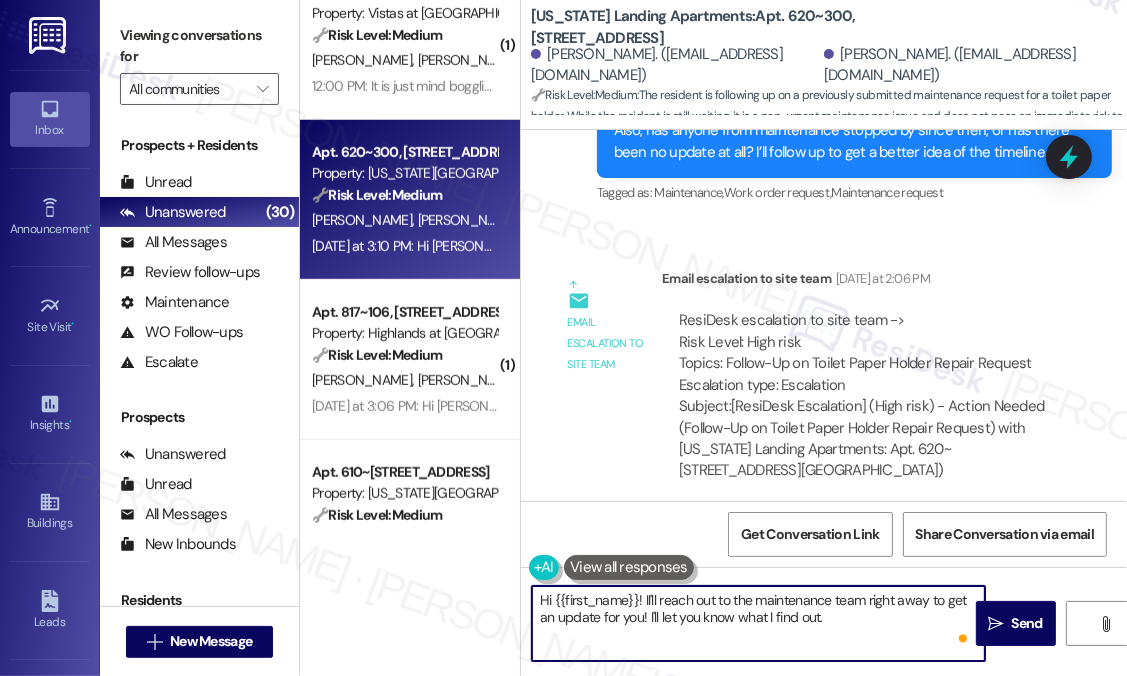 type on "Hi {{first_name}}! I'll reach out to the maintenance team right away to get an update for you! I'll let you know what I find out." 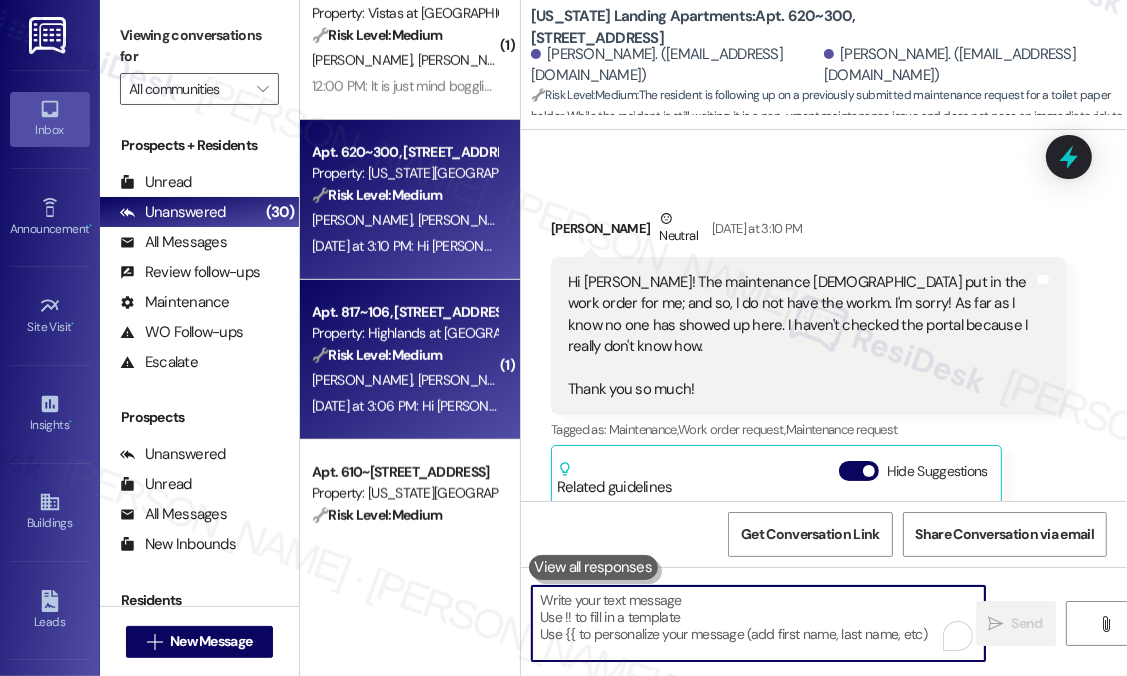 scroll, scrollTop: 2080, scrollLeft: 0, axis: vertical 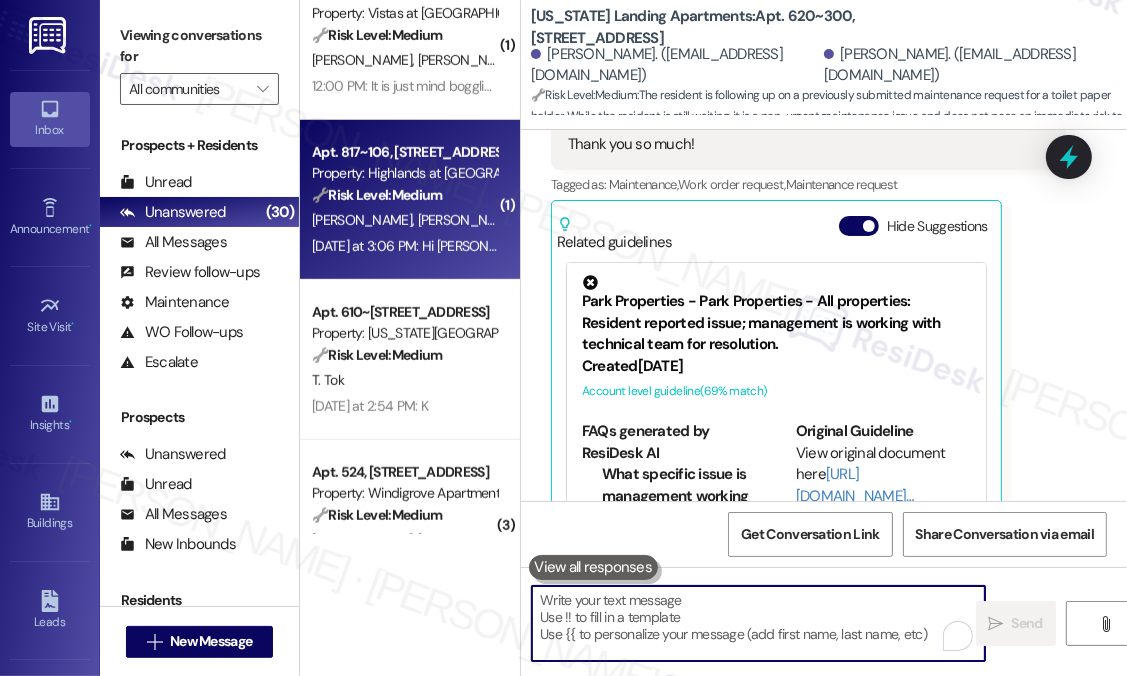 type 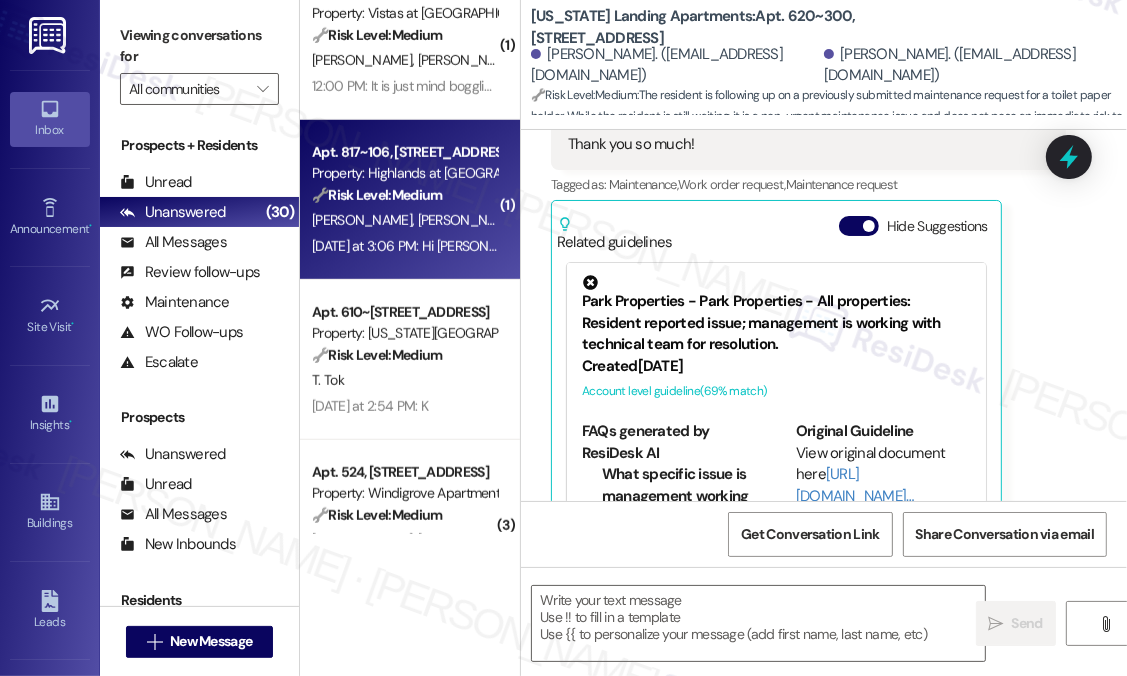 type on "Fetching suggested responses. Please feel free to read through the conversation in the meantime." 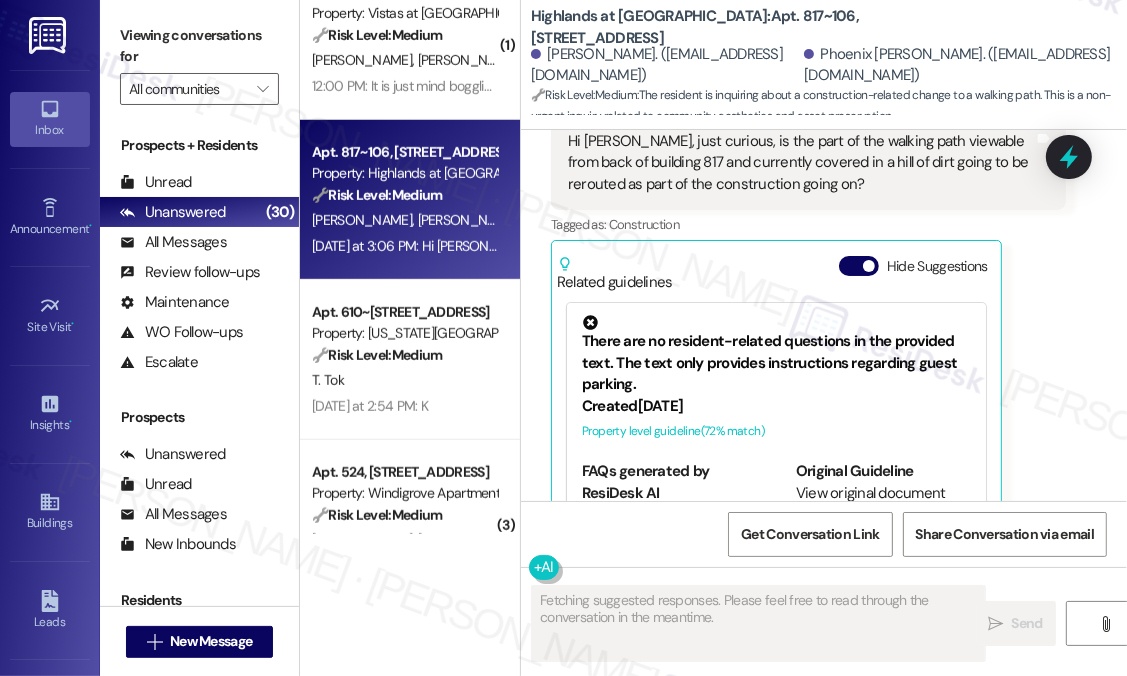 scroll, scrollTop: 26307, scrollLeft: 0, axis: vertical 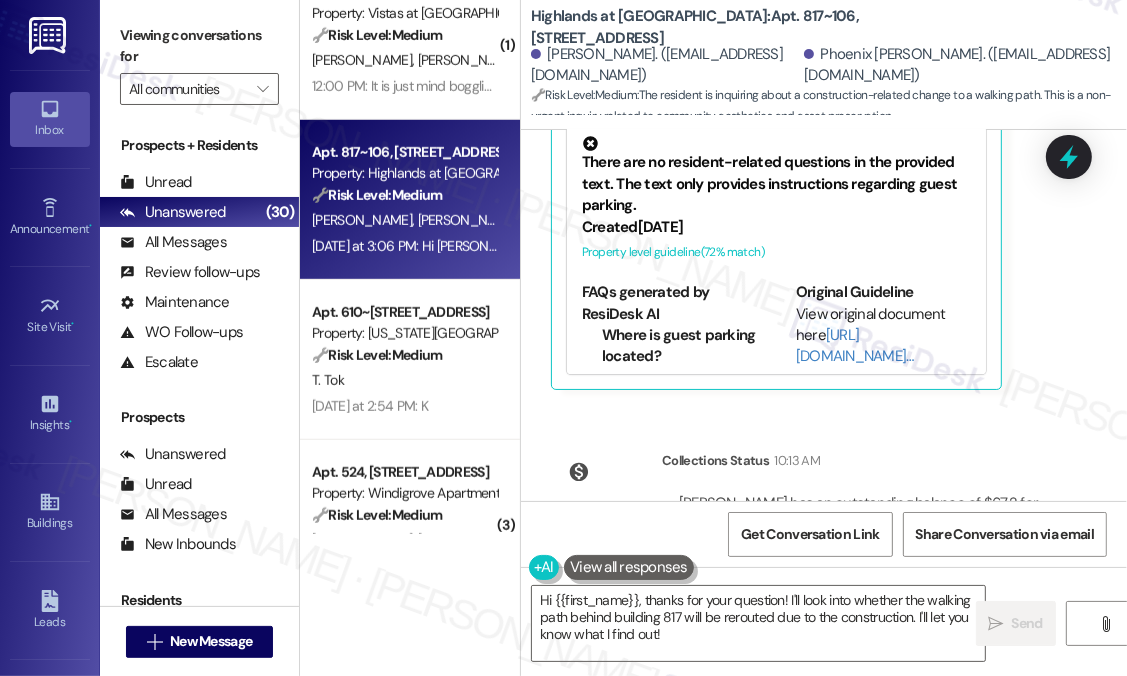 click on "Collections Status 10:13 AM Catherine Burgess has an outstanding balance of $67.2 for Highlands at Huckleberry Ridge Apartments  (as of Jul 25, 2025) Click to show details" at bounding box center (808, 522) 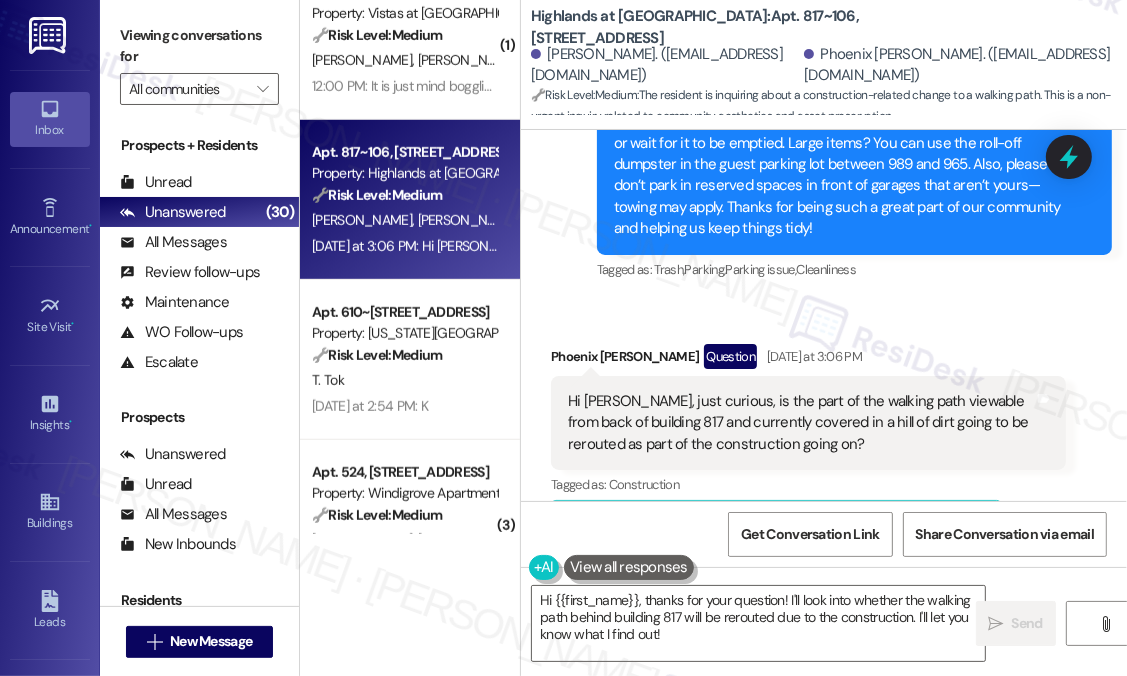 scroll, scrollTop: 25807, scrollLeft: 0, axis: vertical 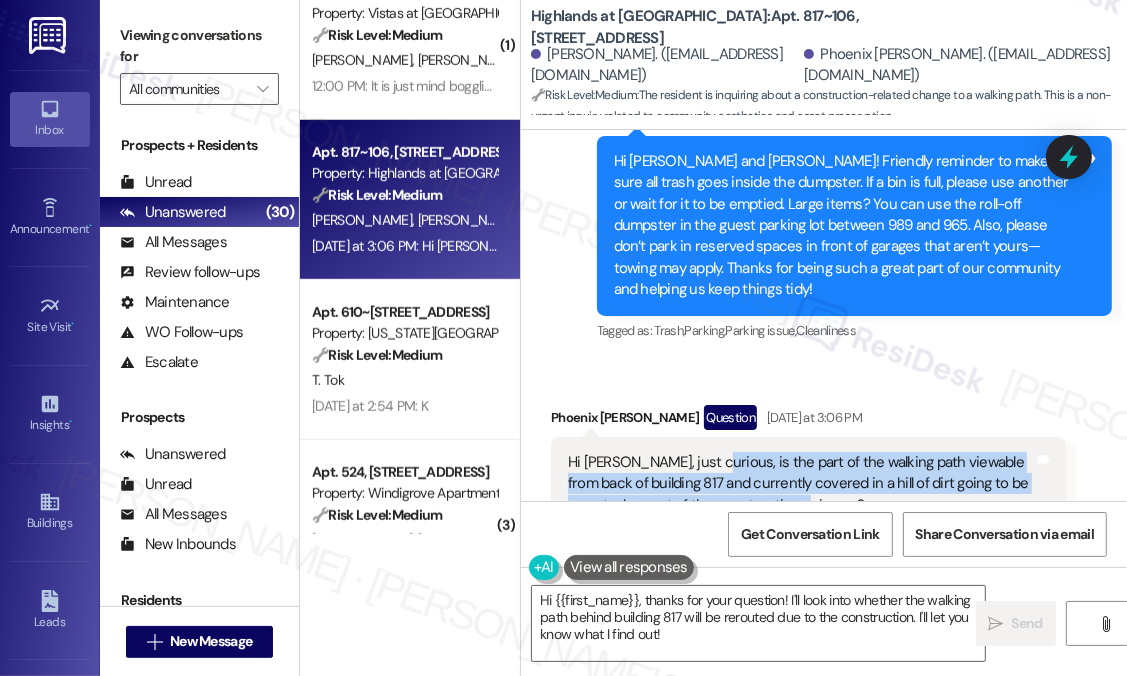 drag, startPoint x: 856, startPoint y: 372, endPoint x: 700, endPoint y: 311, distance: 167.50224 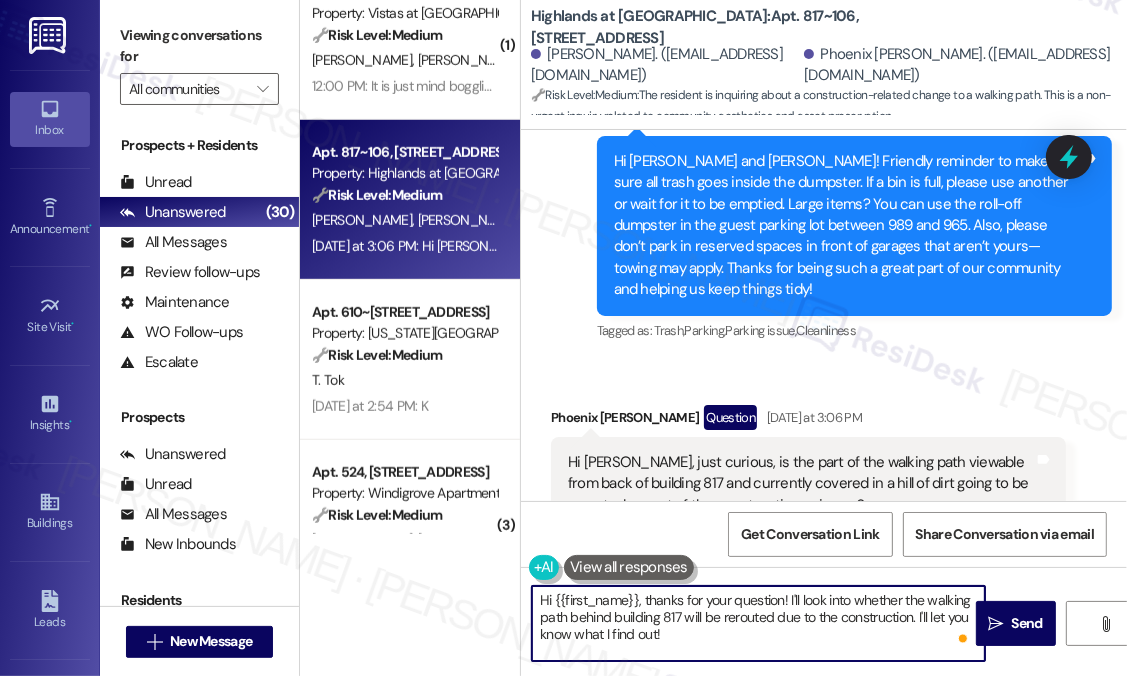 drag, startPoint x: 754, startPoint y: 638, endPoint x: 645, endPoint y: 598, distance: 116.10771 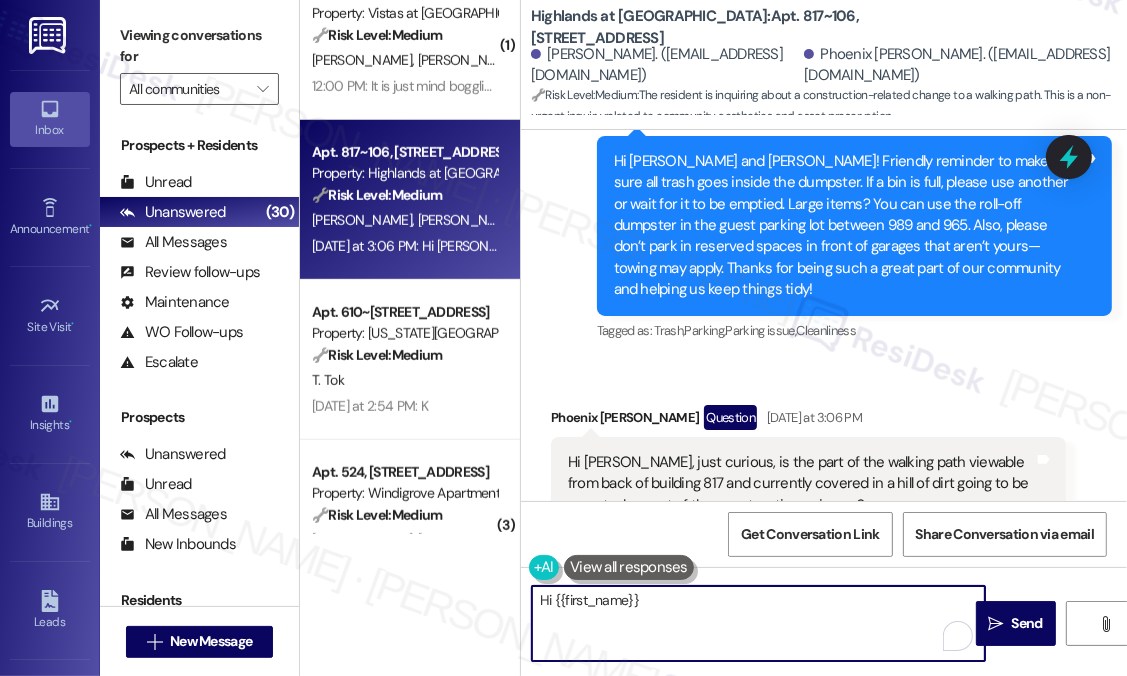 click on "Hi {{first_name}}" at bounding box center (758, 623) 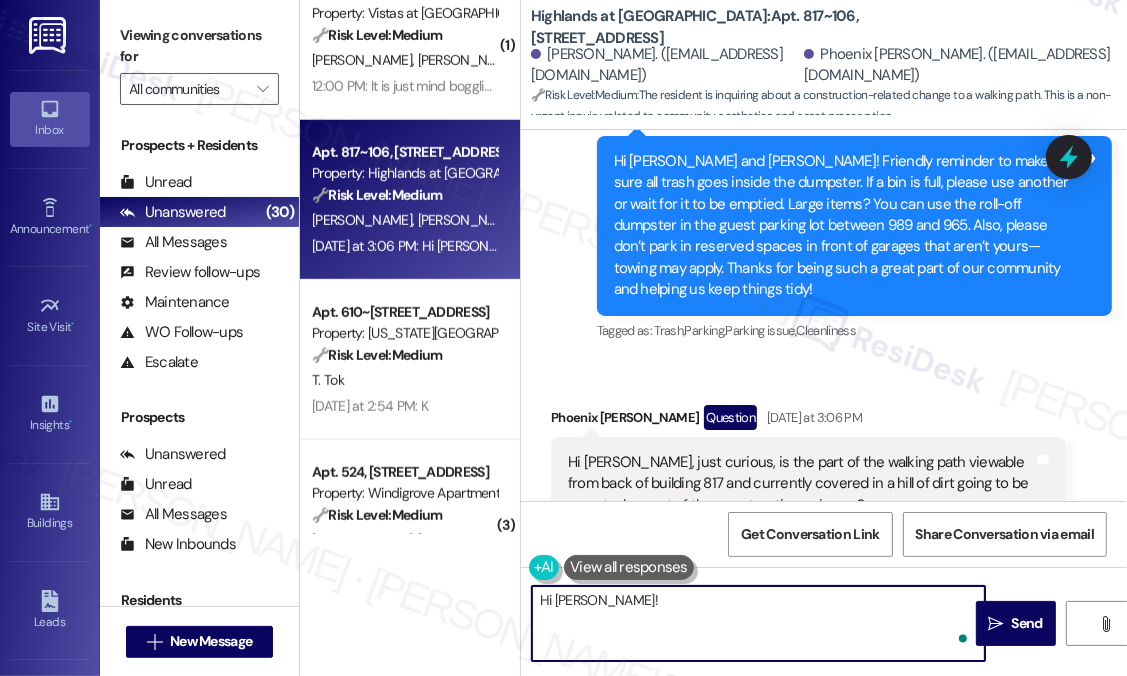 paste on "Thanks for reaching out. Do you know how long that section of the path has been blocked off with the dirt hill? Has there been any signage or construction notice posted in the area? I’ll check to see if it’s being rerouted as part of the ongoing work." 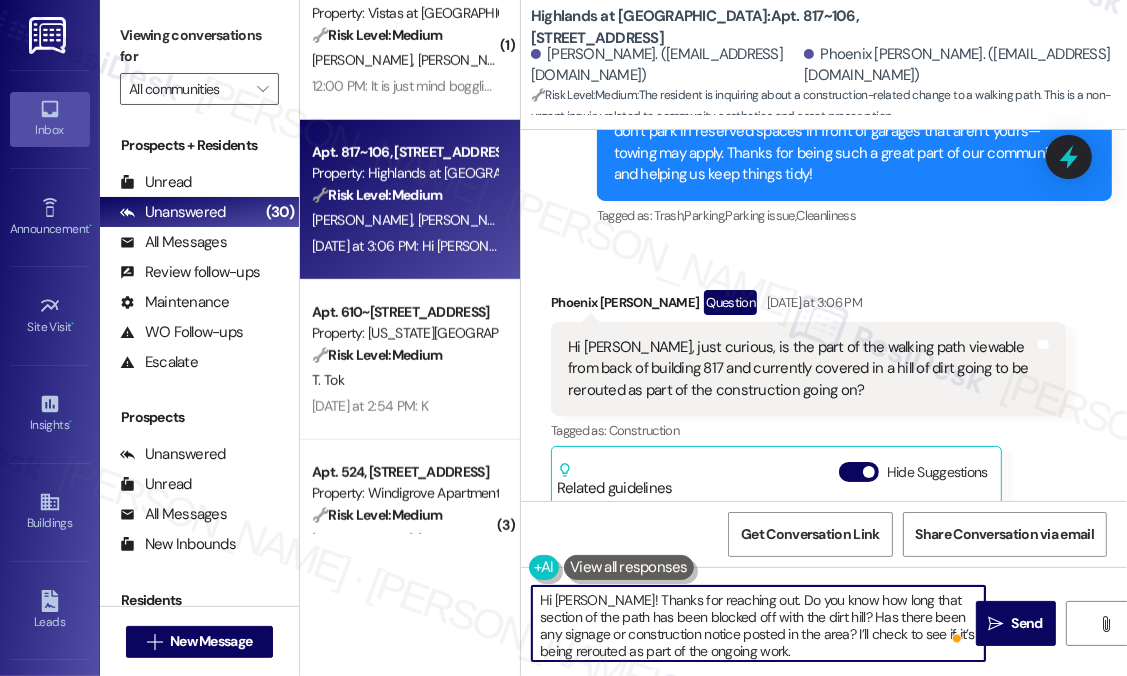 scroll, scrollTop: 26007, scrollLeft: 0, axis: vertical 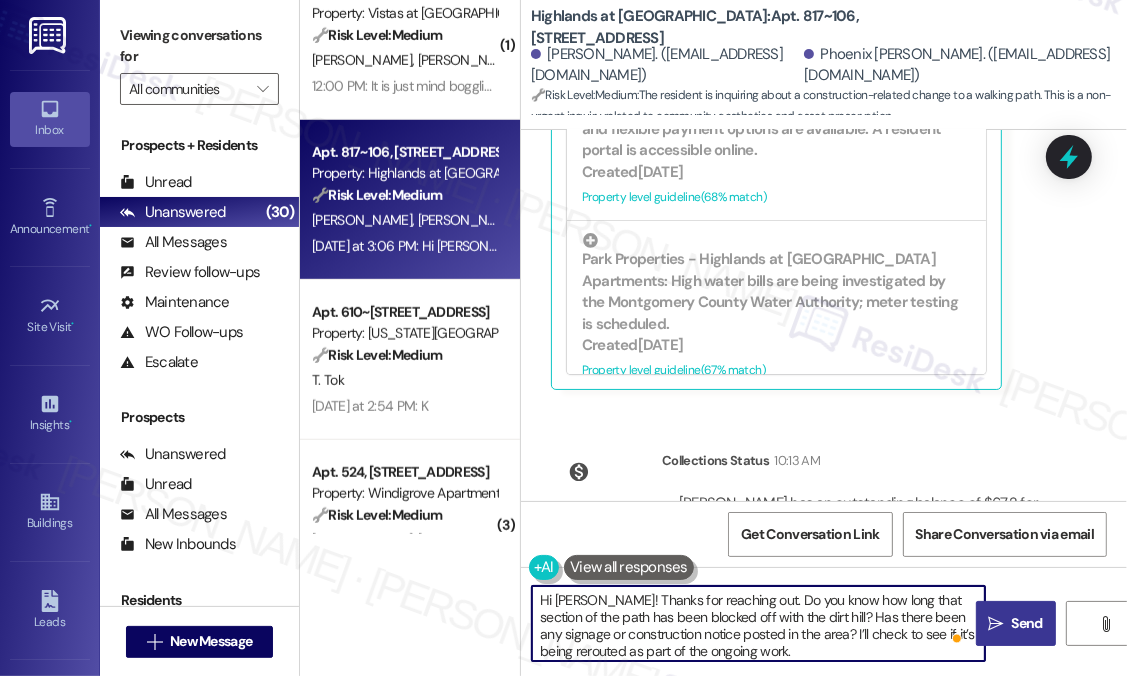 type on "Hi Phoenix! Thanks for reaching out. Do you know how long that section of the path has been blocked off with the dirt hill? Has there been any signage or construction notice posted in the area? I’ll check to see if it’s being rerouted as part of the ongoing work." 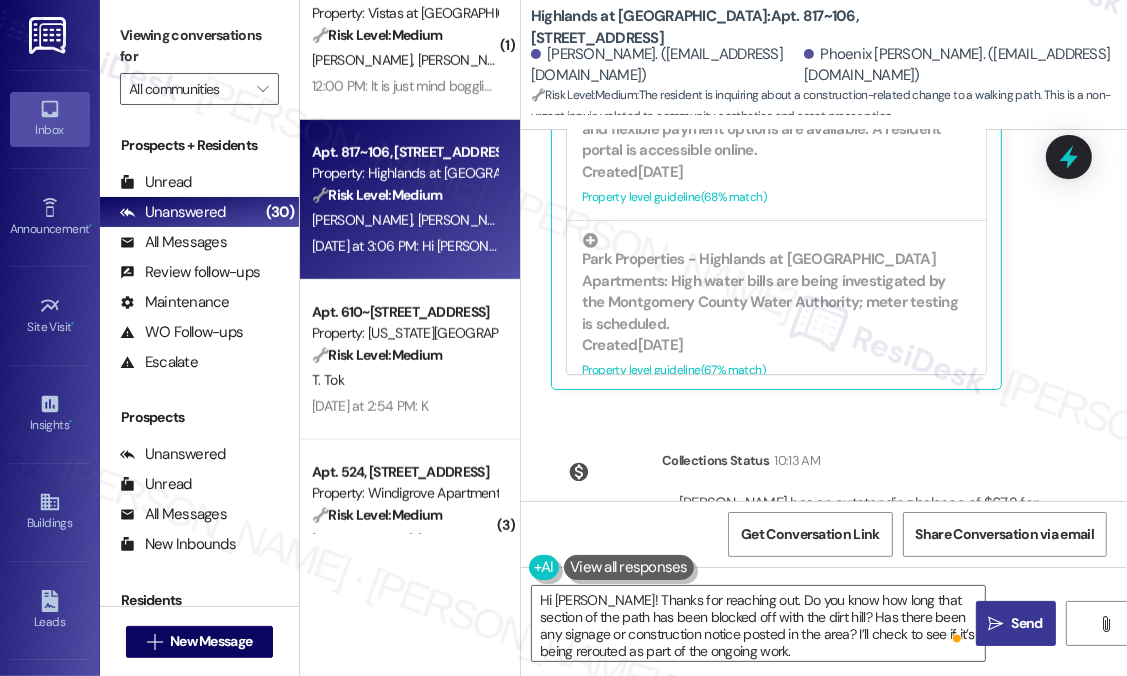 click on "Send" at bounding box center (1027, 623) 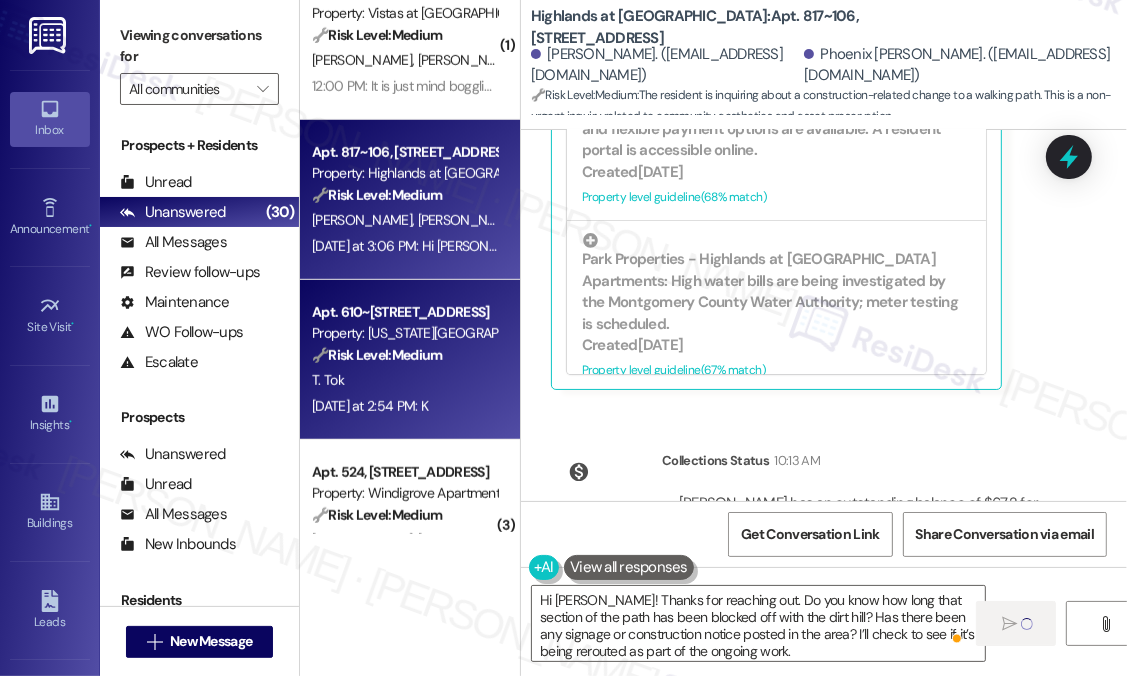 click on "Yesterday at 2:54 PM: K Yesterday at 2:54 PM: K" at bounding box center (370, 406) 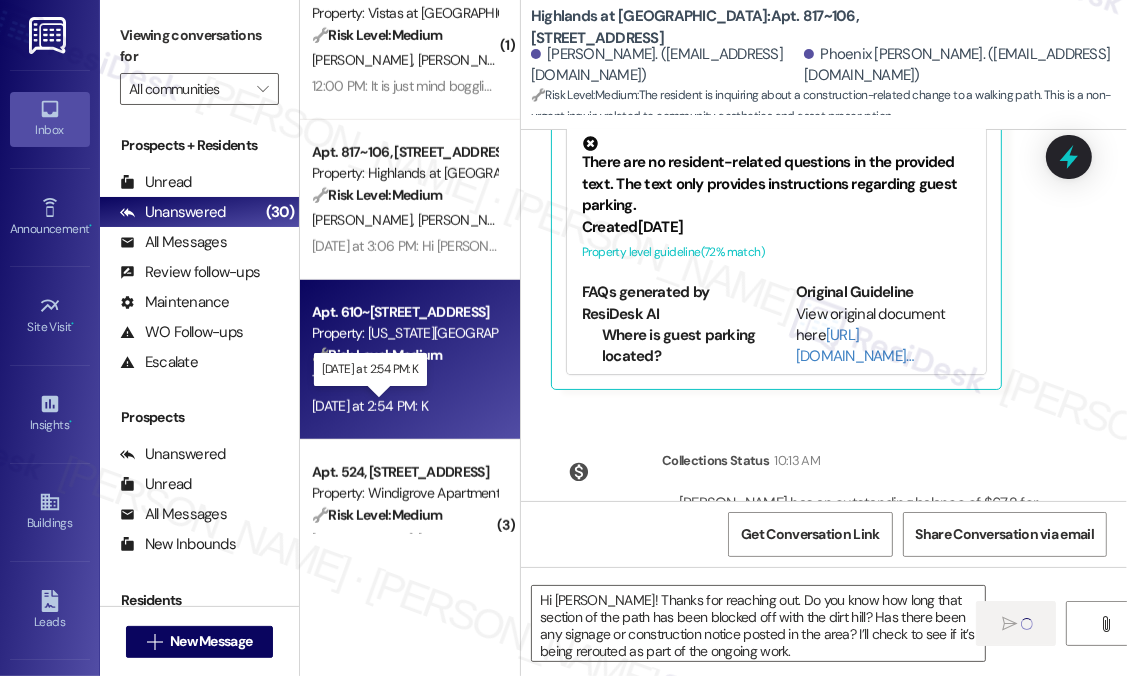 type on "Fetching suggested responses. Please feel free to read through the conversation in the meantime." 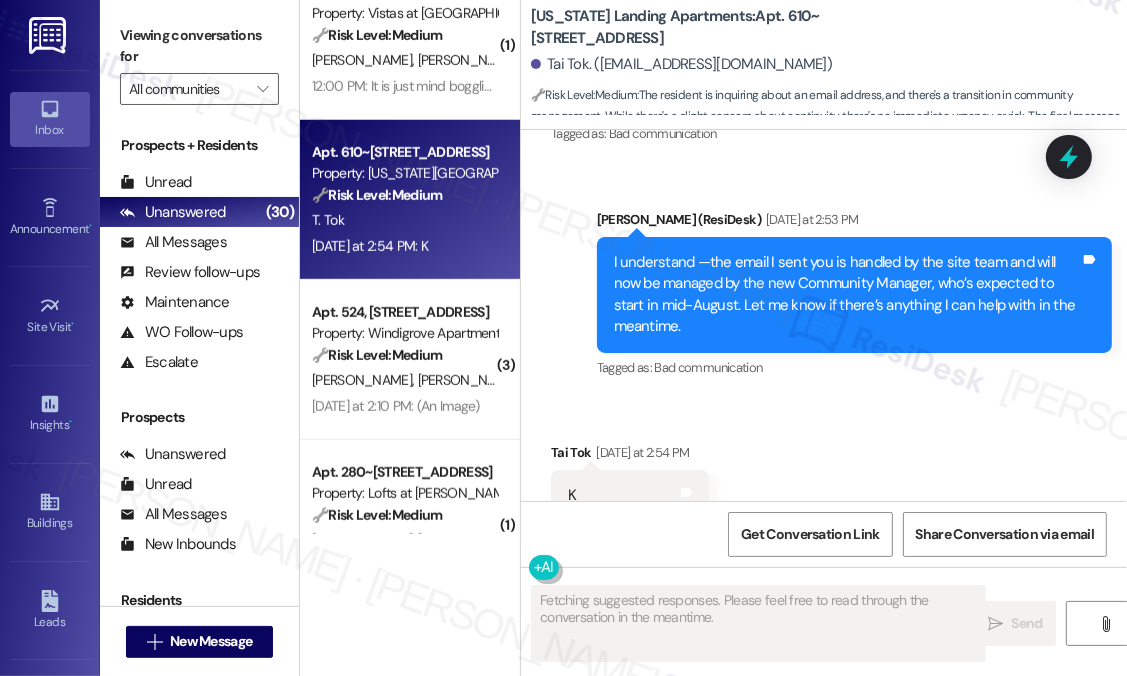 scroll, scrollTop: 21445, scrollLeft: 0, axis: vertical 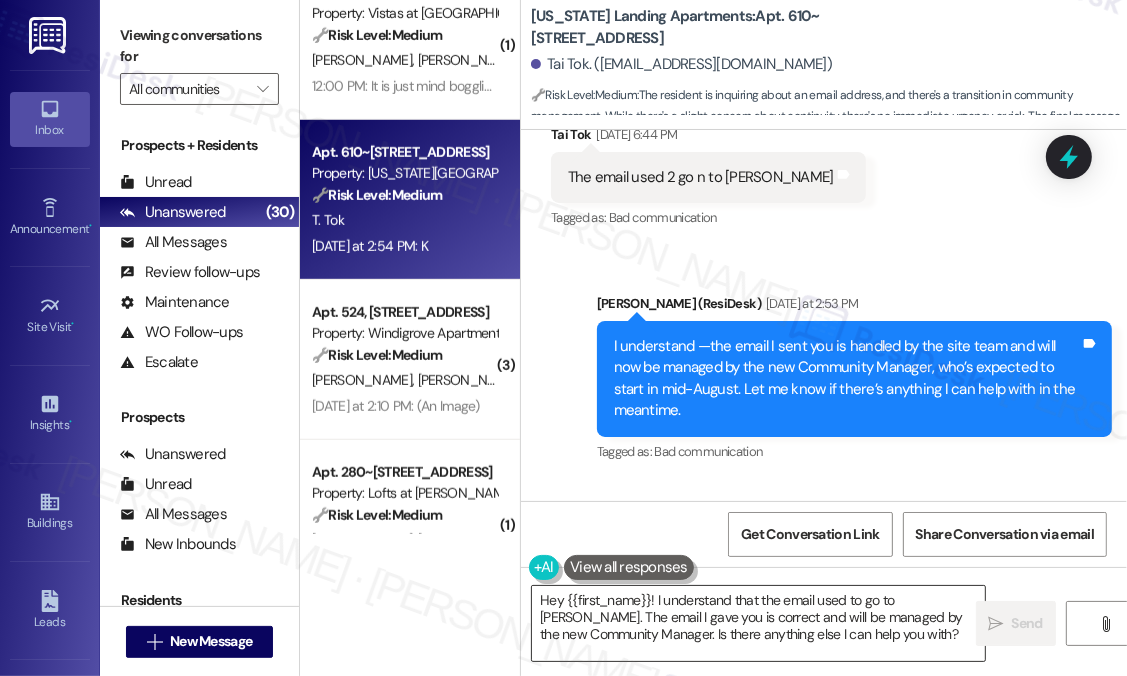click on "Hey {{first_name}}! I understand that the email used to go to Hollie. The email I gave you is correct and will be managed by the new Community Manager. Is there anything else I can help you with?" at bounding box center (758, 623) 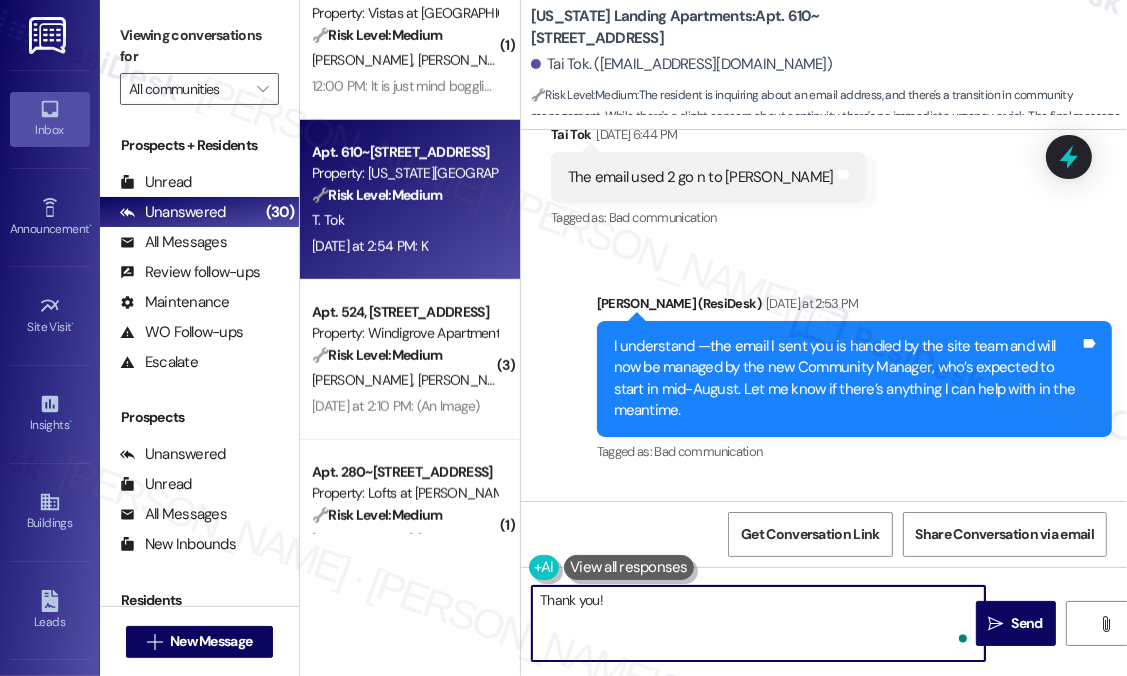 paste on "👍​" 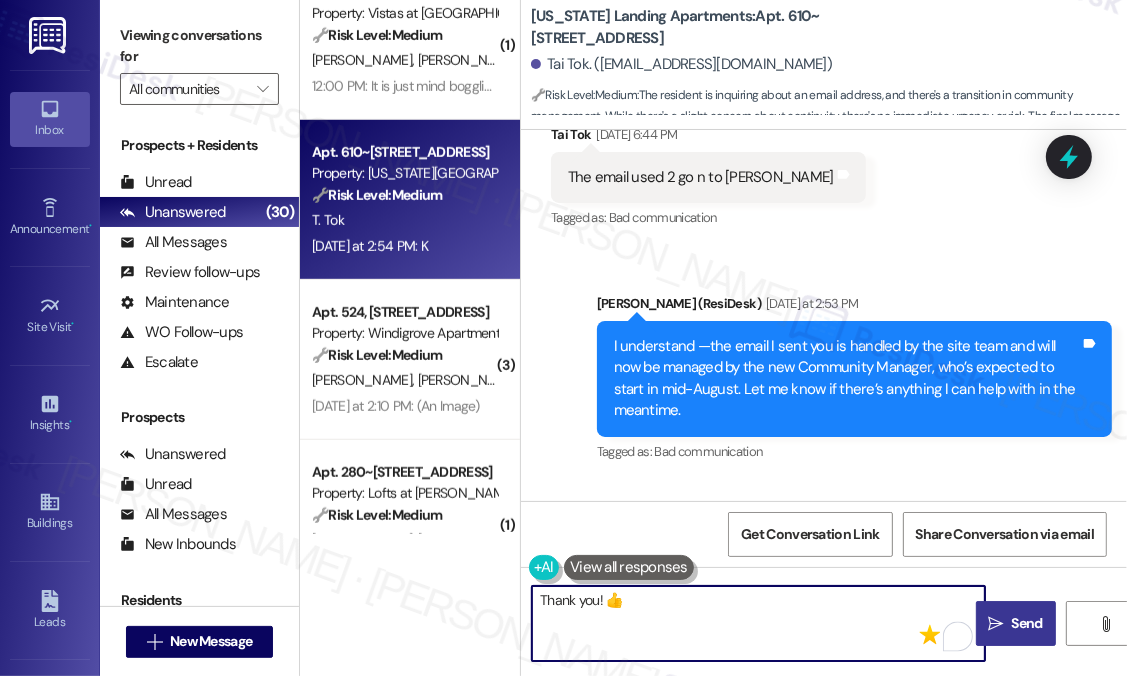 type on "Thank you! 👍​" 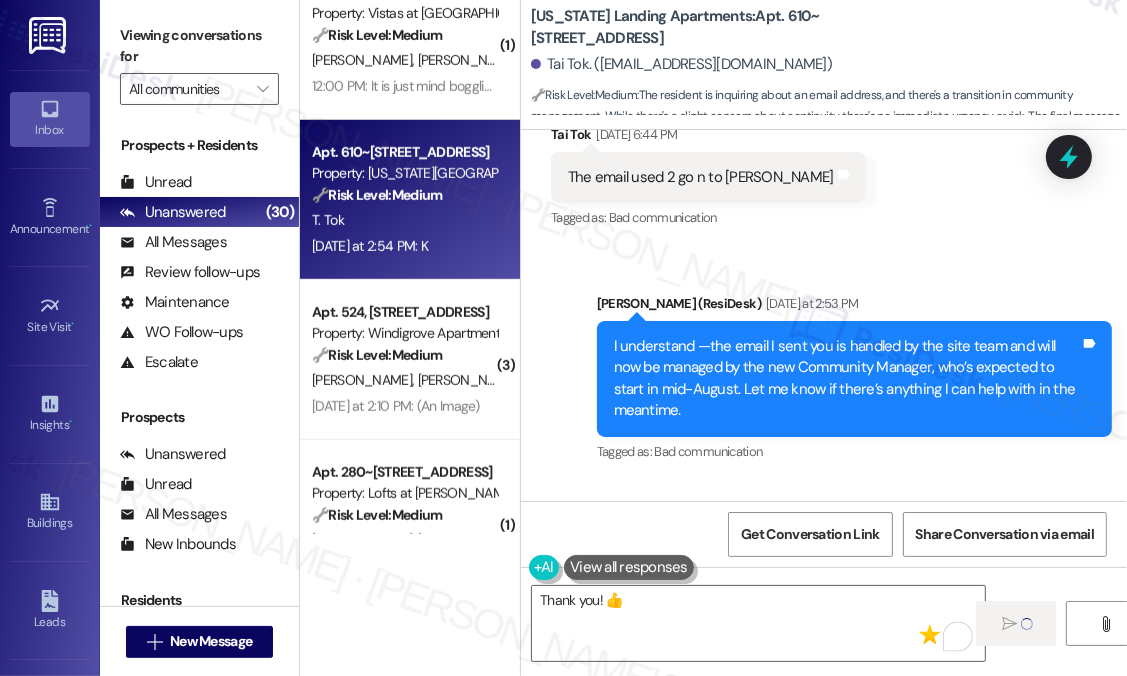 type 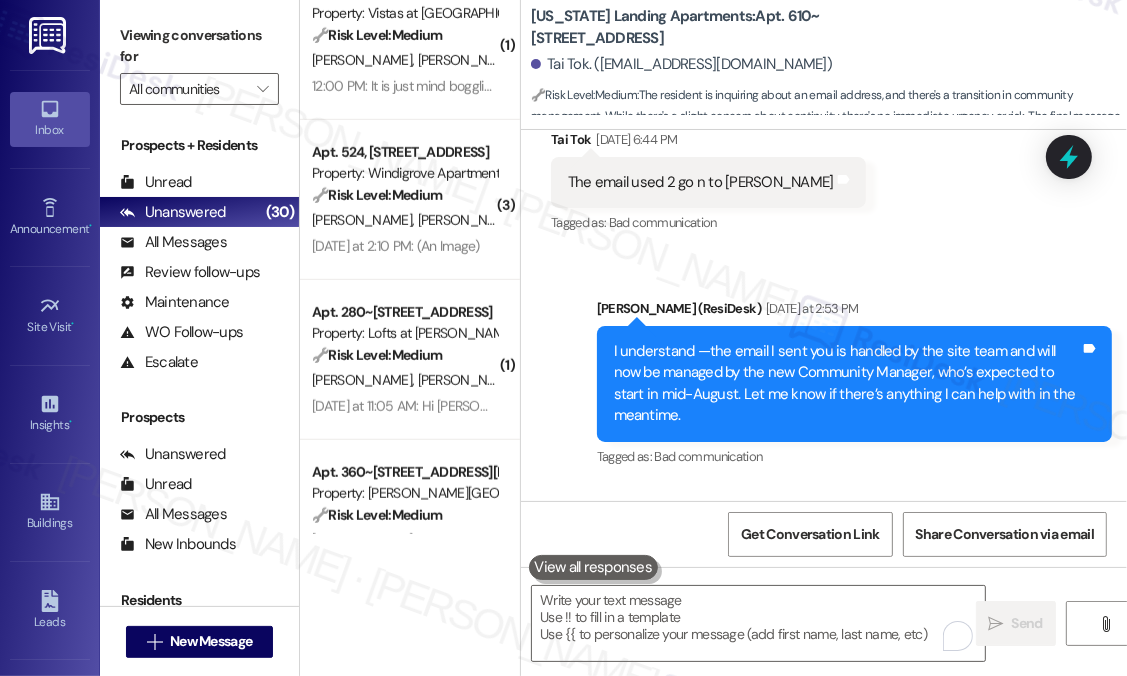 scroll, scrollTop: 21784, scrollLeft: 0, axis: vertical 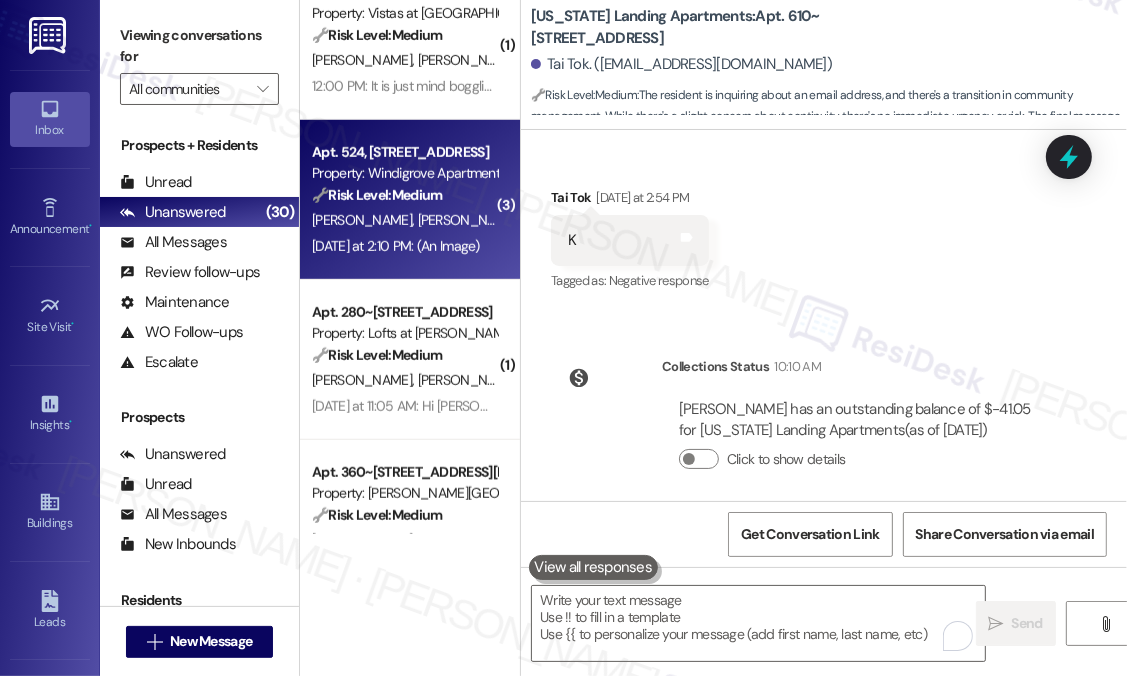 click on "S. Nelson V. Nelson" at bounding box center (404, 220) 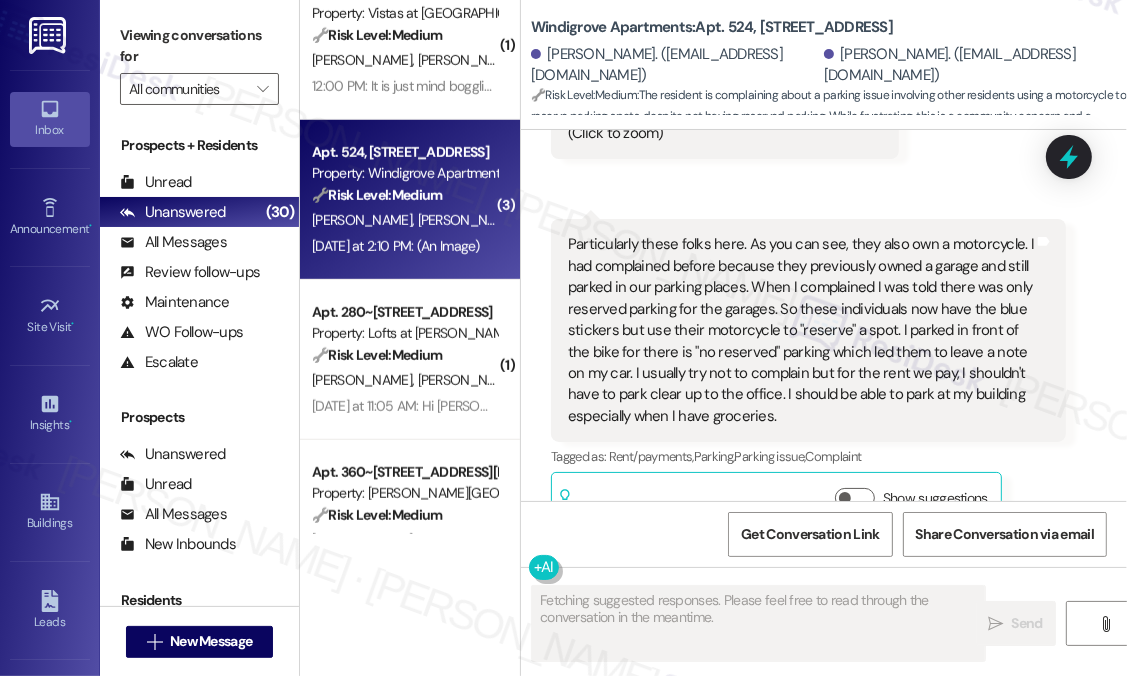 scroll, scrollTop: 2695, scrollLeft: 0, axis: vertical 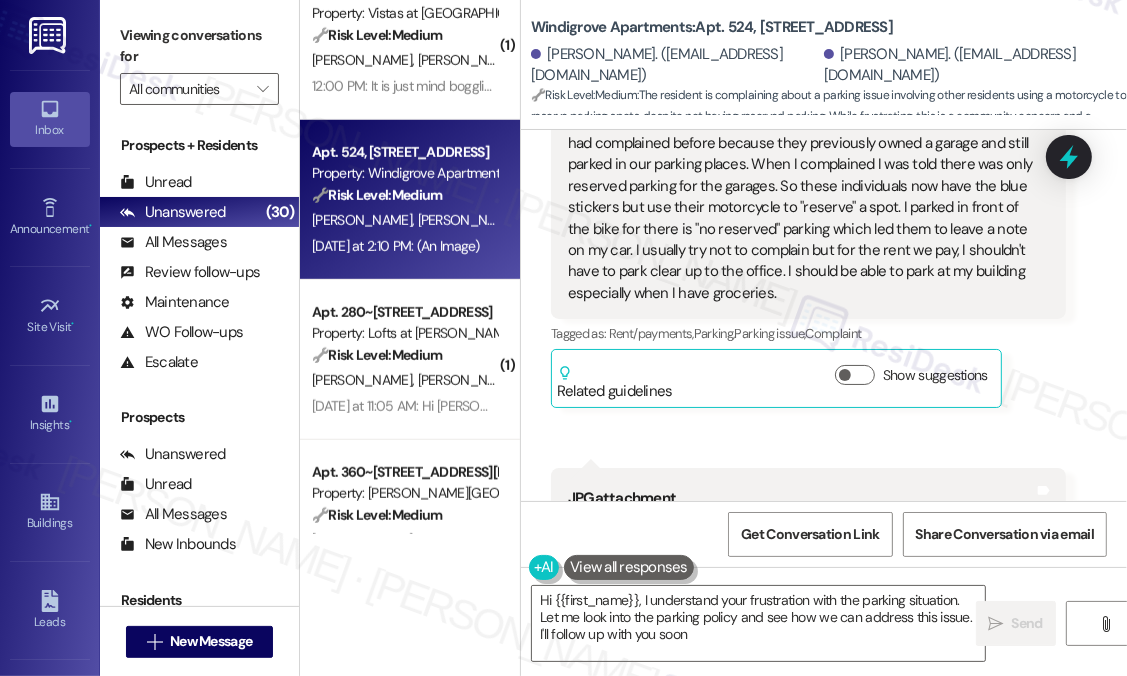 type on "Hi {{first_name}}, I understand your frustration with the parking situation. Let me look into the parking policy and see how we can address this issue. I'll follow up with you soon!" 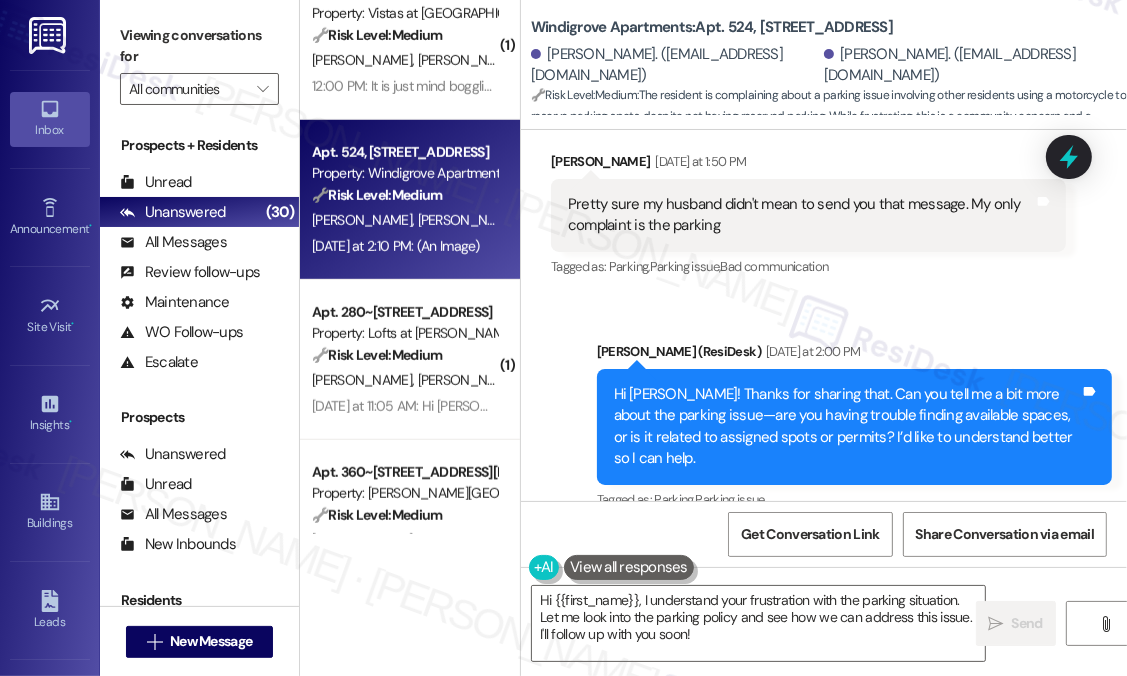 scroll, scrollTop: 995, scrollLeft: 0, axis: vertical 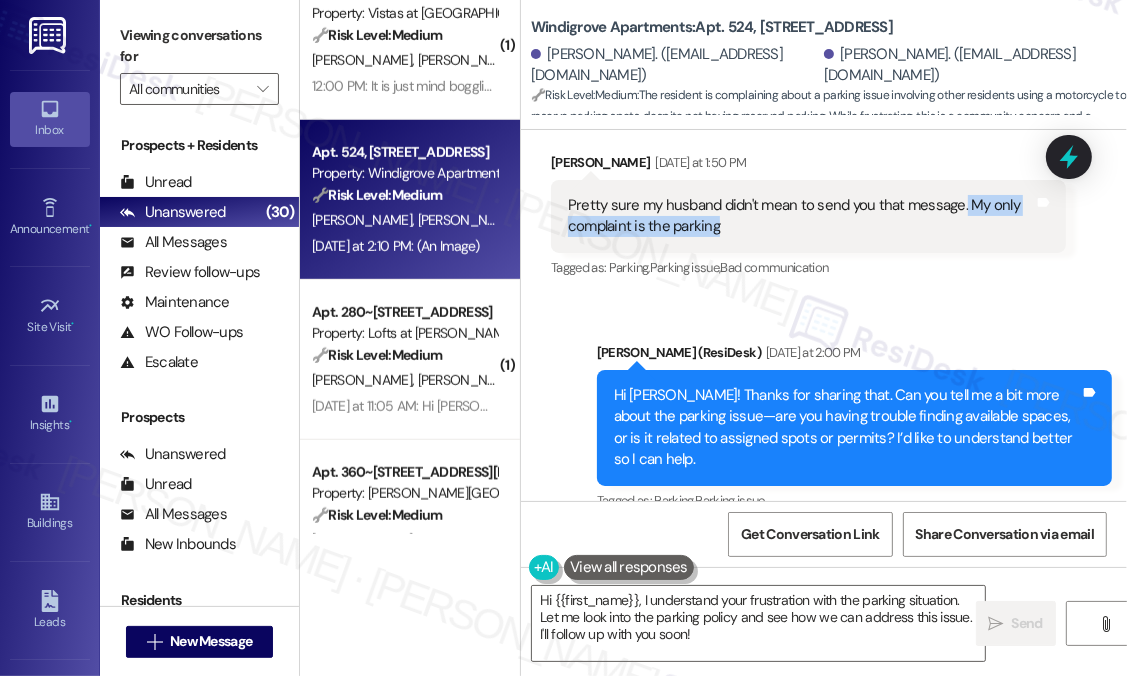 drag, startPoint x: 961, startPoint y: 187, endPoint x: 967, endPoint y: 211, distance: 24.738634 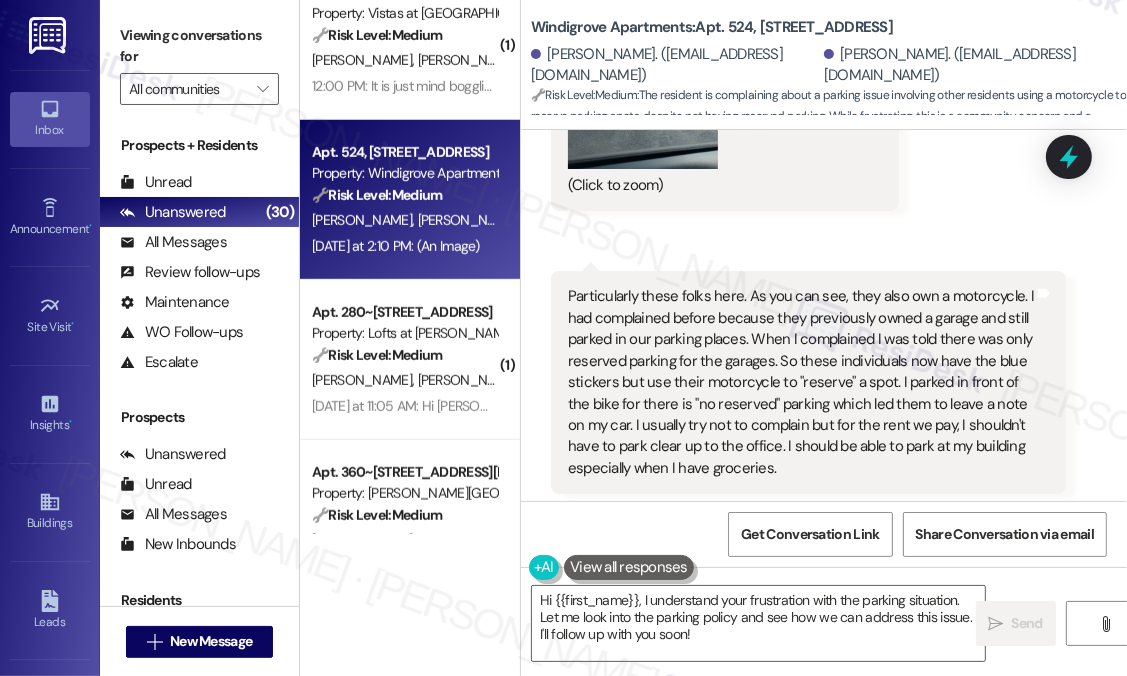 scroll, scrollTop: 1895, scrollLeft: 0, axis: vertical 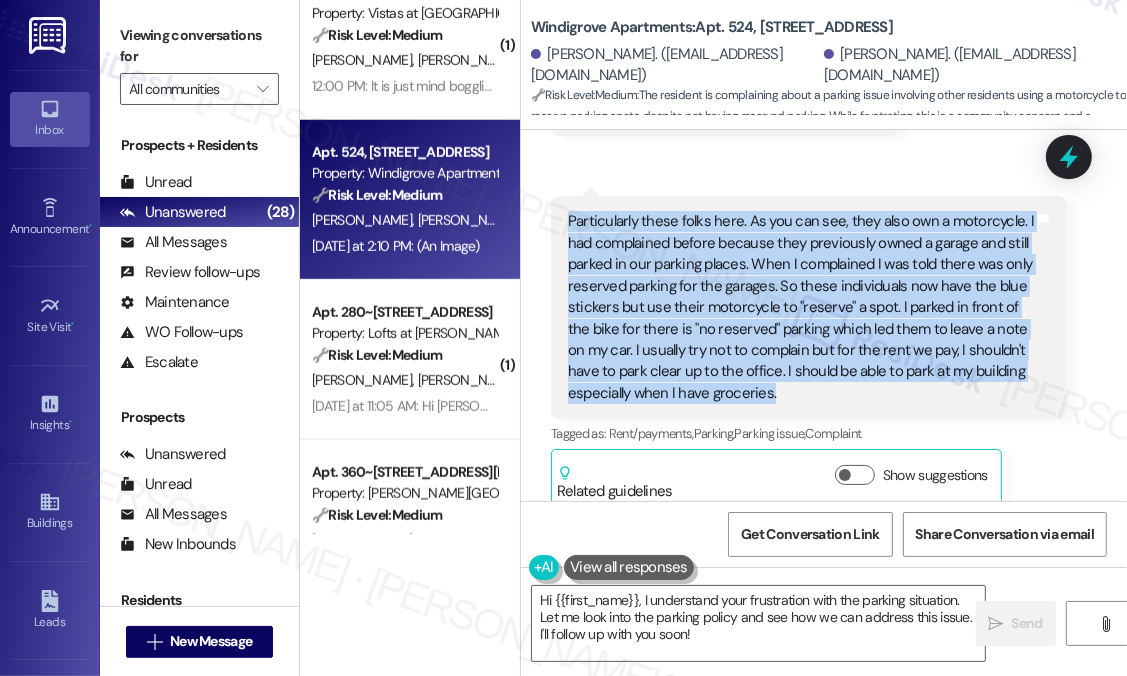 drag, startPoint x: 785, startPoint y: 374, endPoint x: 520, endPoint y: 200, distance: 317.01892 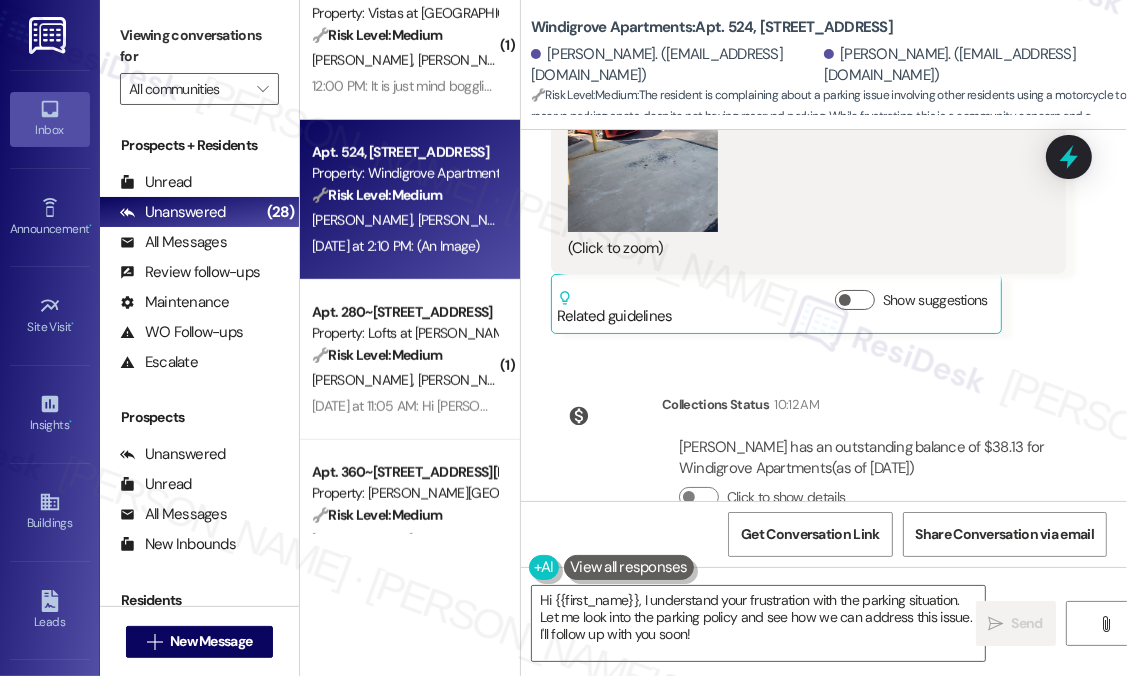 scroll, scrollTop: 2695, scrollLeft: 0, axis: vertical 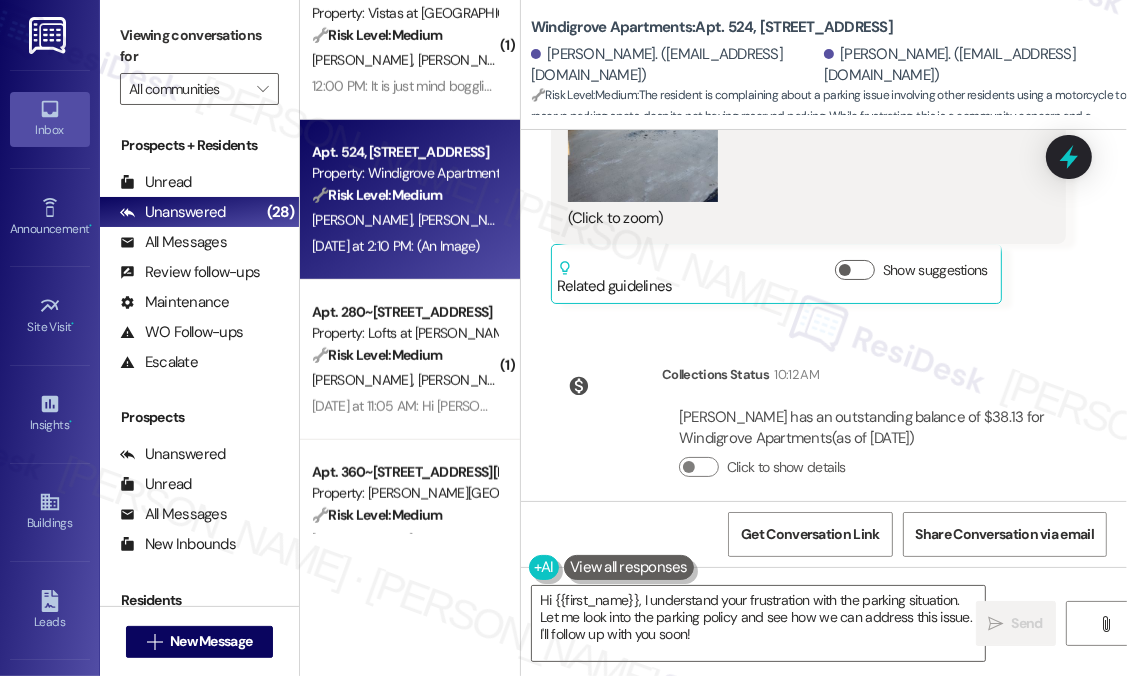 click 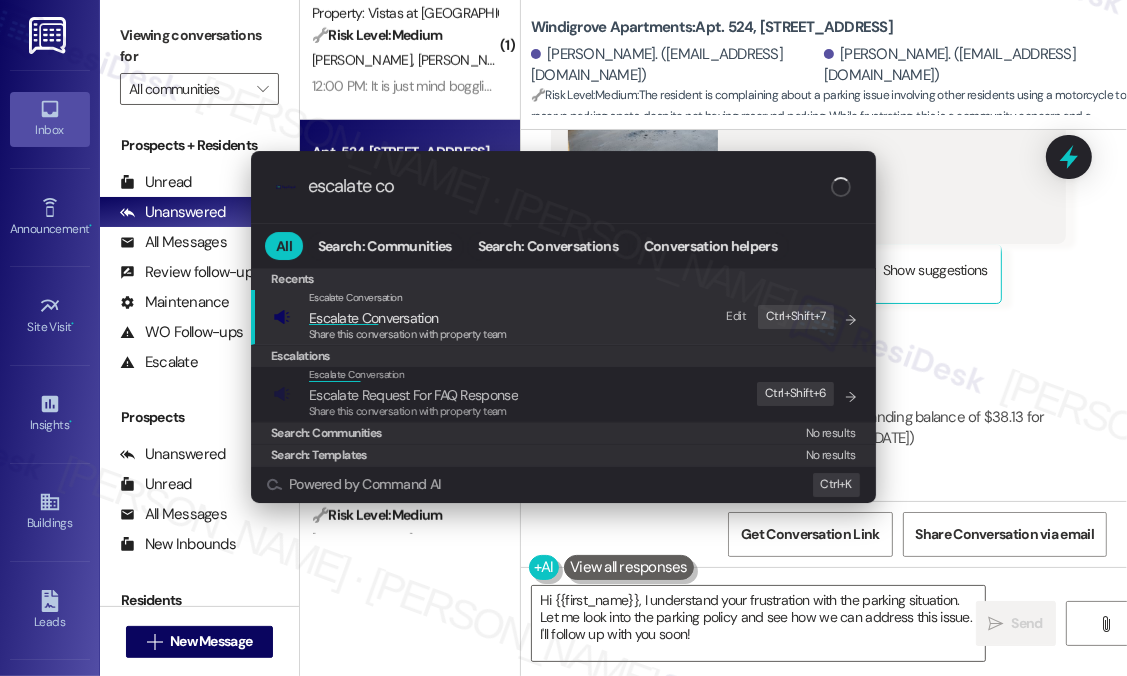 type on "escalate con" 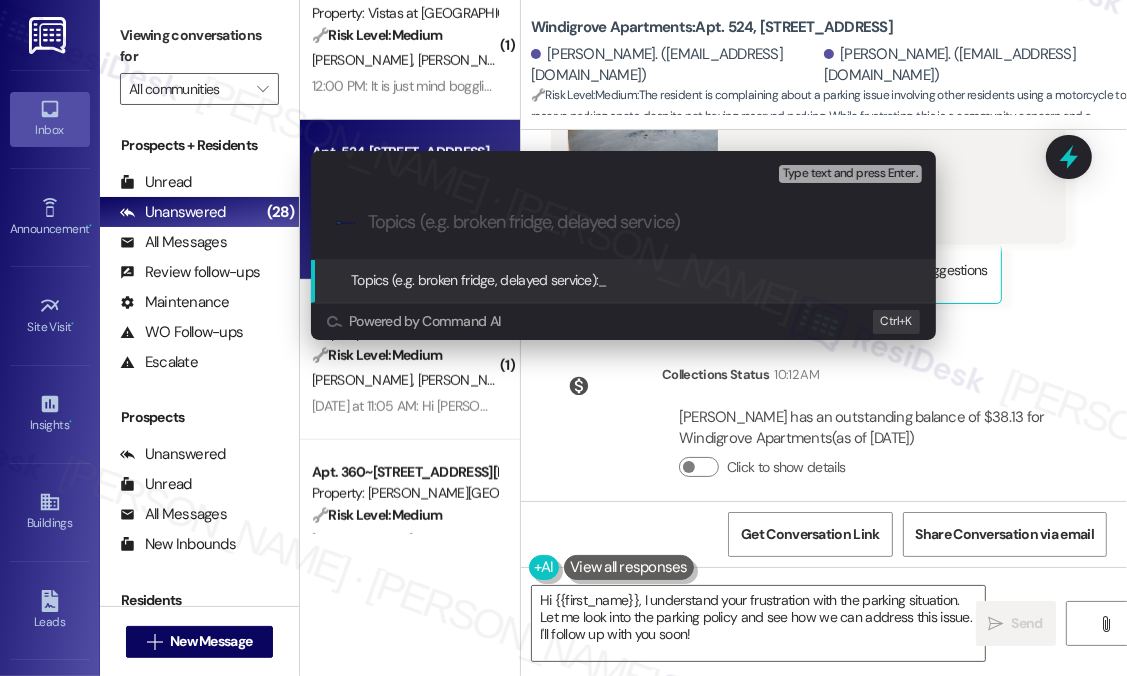 paste on "Ongoing Parking Issue – Misuse of Space and Motorcycle Reserving Spot Near My Building" 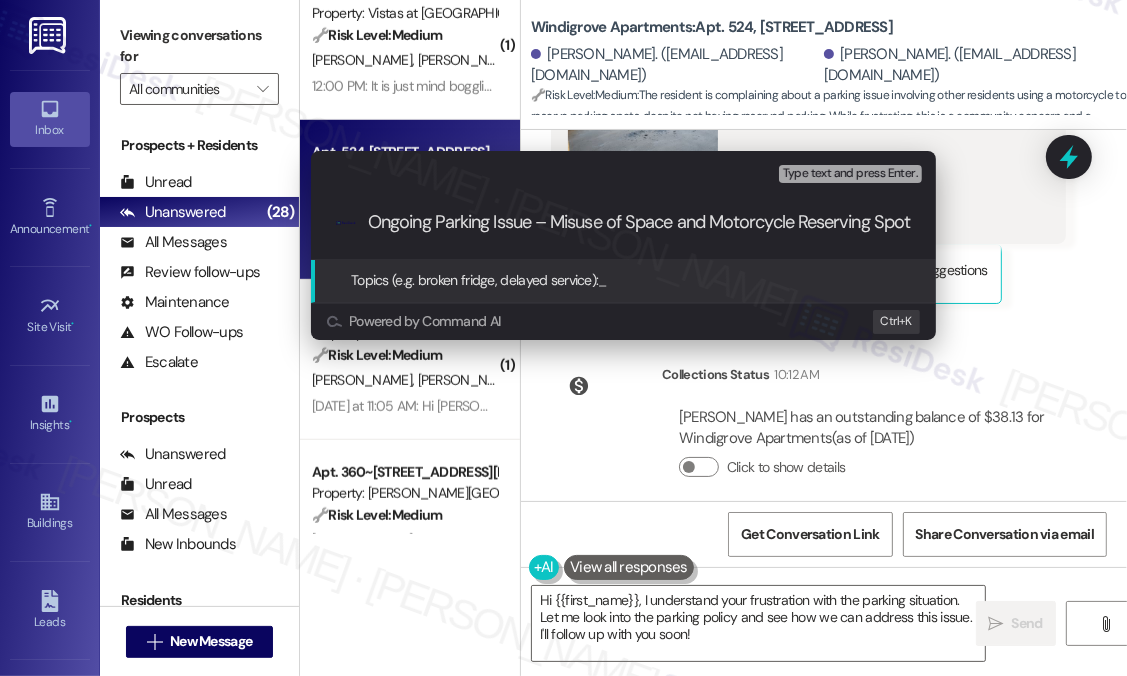scroll, scrollTop: 0, scrollLeft: 150, axis: horizontal 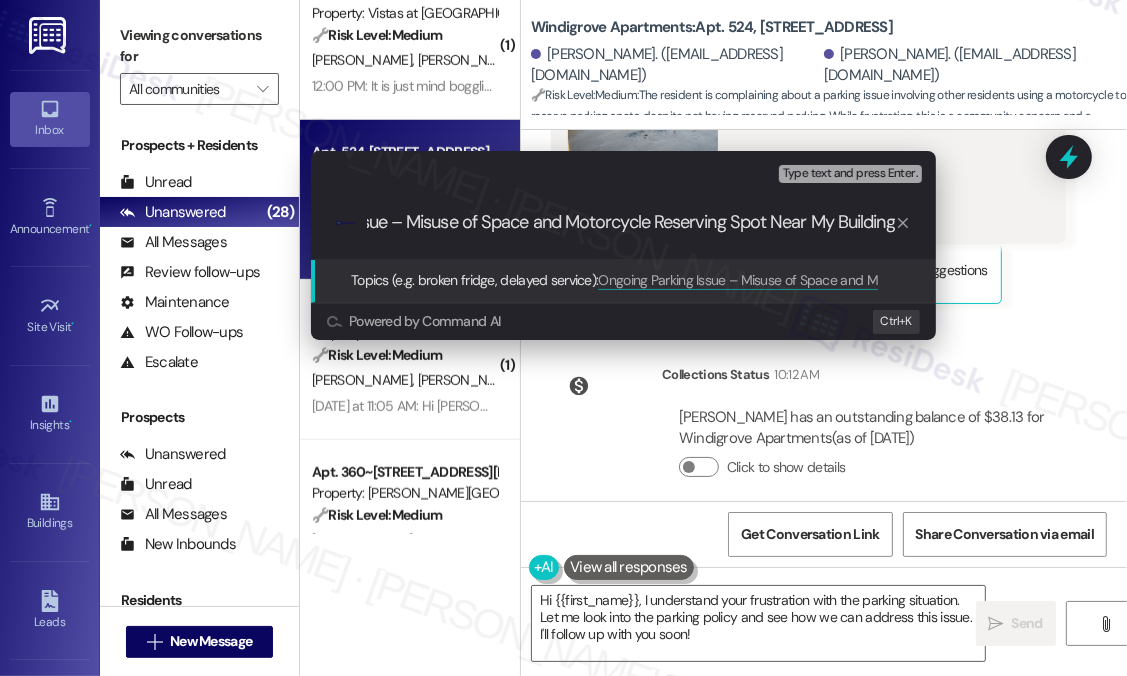 type 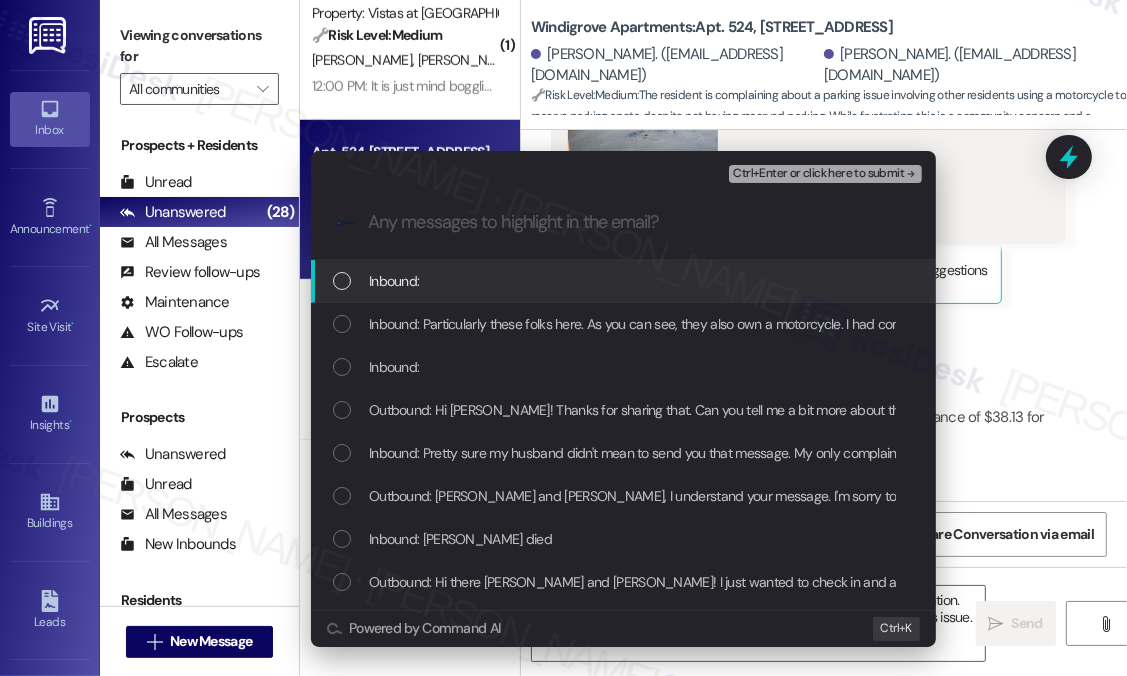 scroll, scrollTop: 0, scrollLeft: 0, axis: both 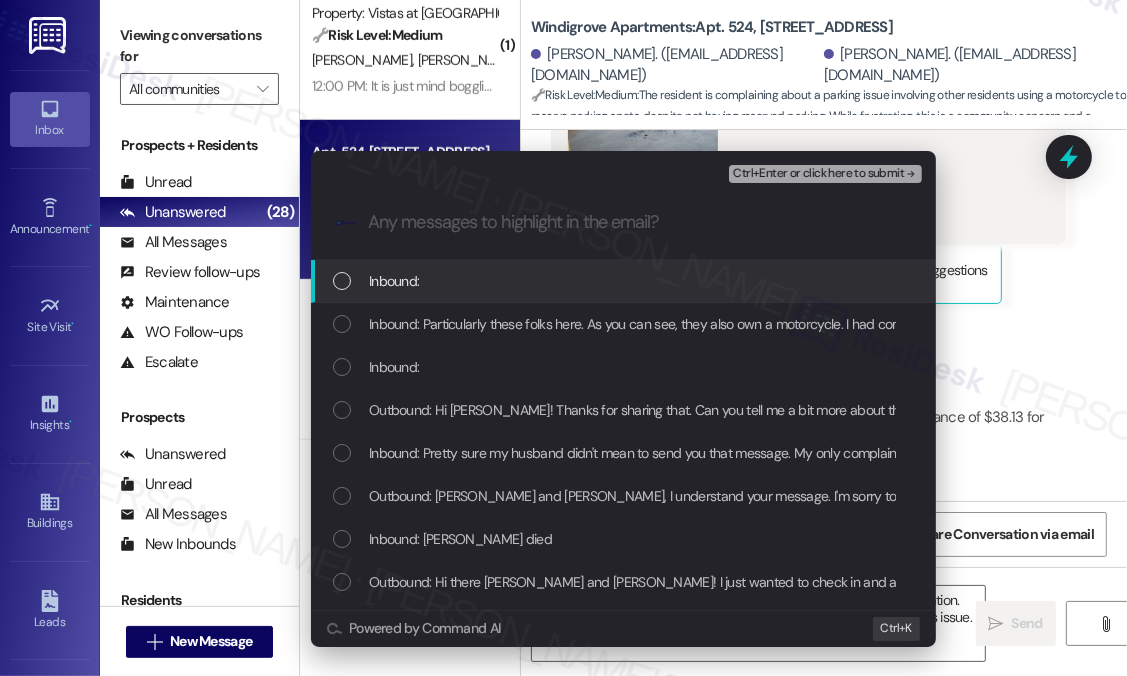 click on "Inbound:" at bounding box center [623, 281] 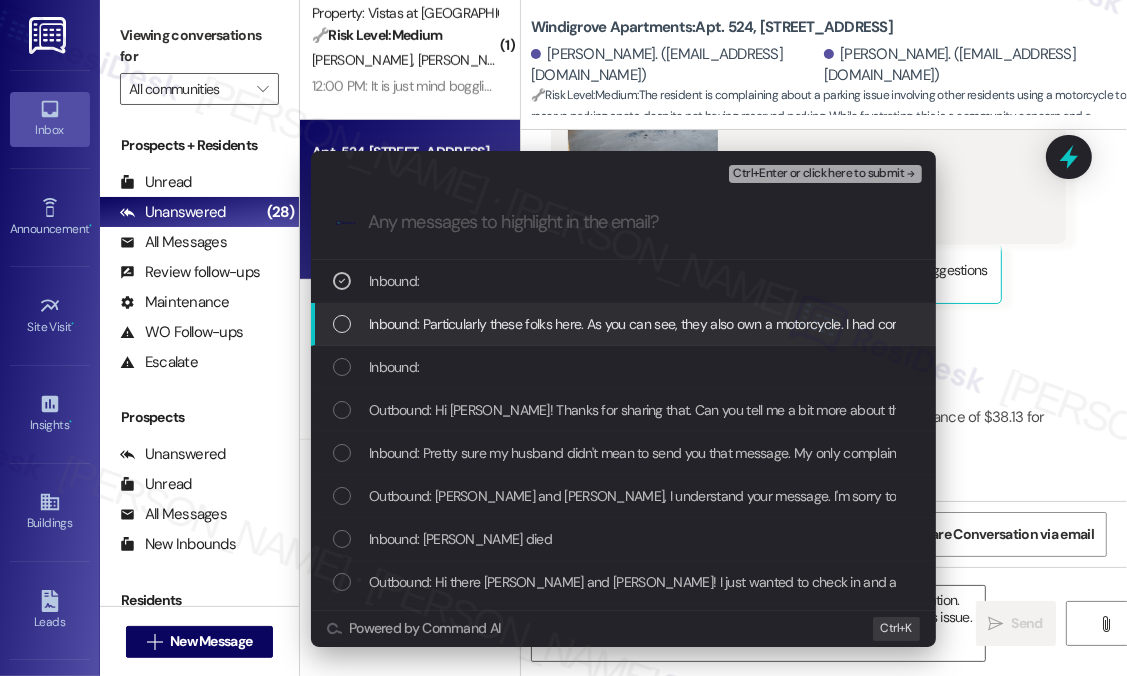 click on "Inbound: Particularly these folks here. As you can see, they also own a motorcycle. I had complained before because they previously owned a garage and still parked in our parking places. When I complained I was told there was only reserved parking for the garages. So these individuals now have the blue stickers but use their motorcycle to "reserve" a spot. I parked in front of the bike for there is "no reserved" parking which led them to leave a note on my car. I usually try not to complain but for the rent we pay, I shouldn't have to park clear up to the office. I should be able to park at my building especially when I have groceries." at bounding box center [2190, 324] 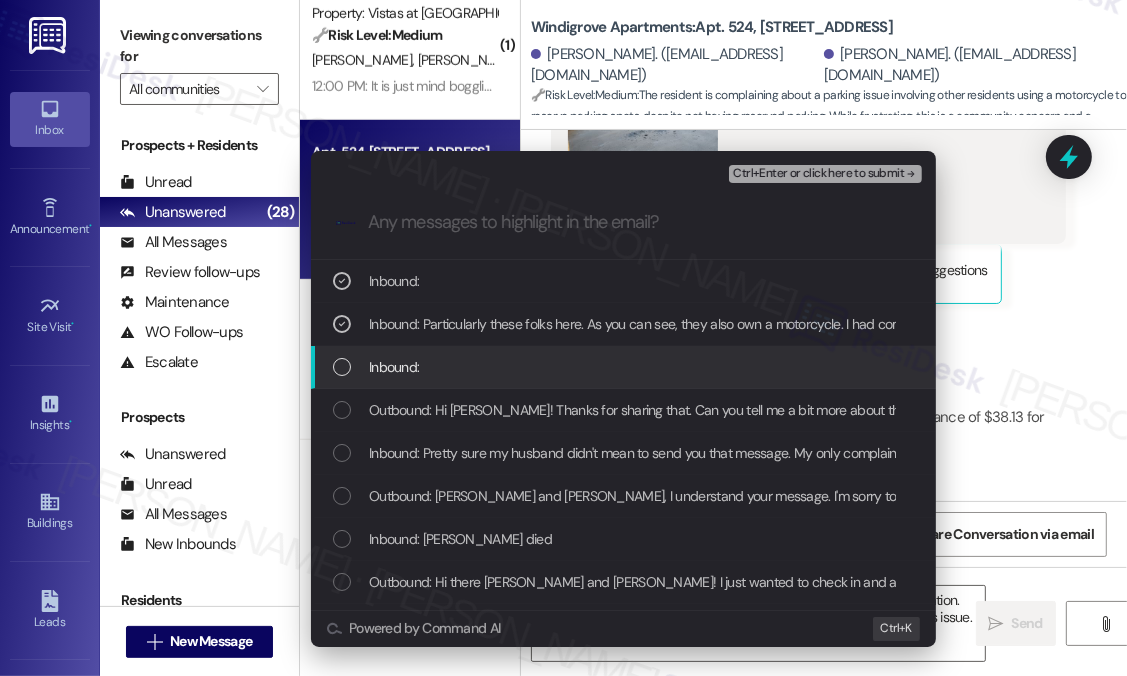 click on "Inbound:" at bounding box center [625, 367] 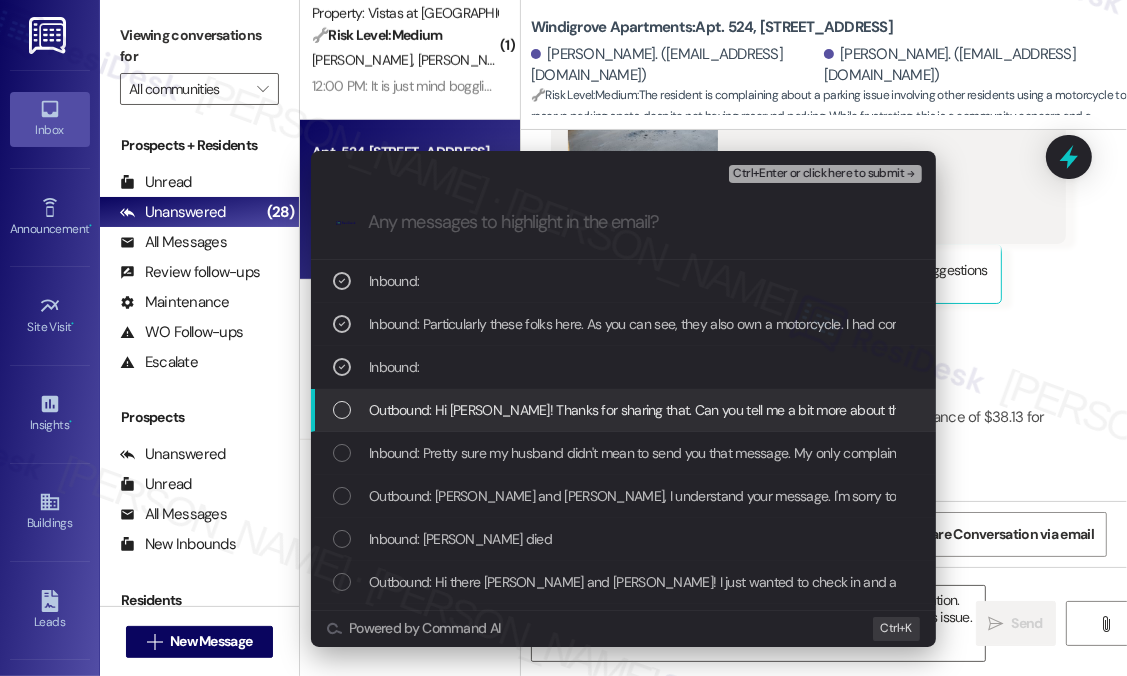 click on "Outbound: Hi Sherry! Thanks for sharing that. Can you tell me a bit more about the parking issue—are you having trouble finding available spaces, or is it related to assigned spots or permits? I’d like to understand better so I can help." at bounding box center (1068, 410) 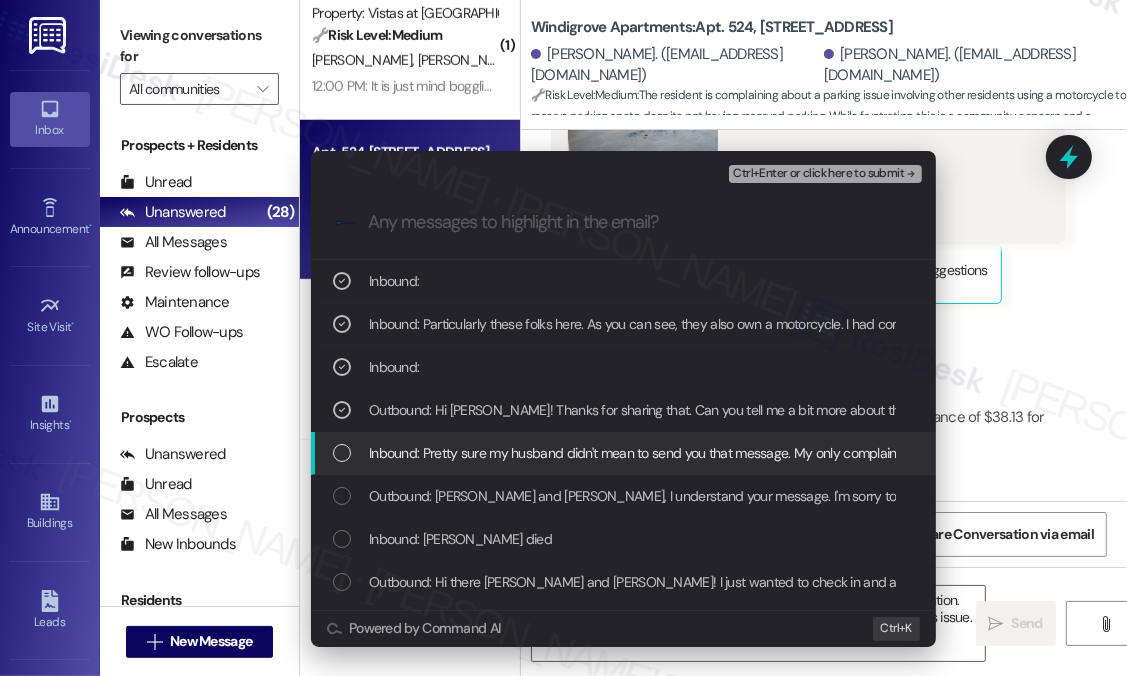 click on "Inbound: Pretty sure my husband didn't mean to send you that message. My only complaint is the parking" at bounding box center (675, 453) 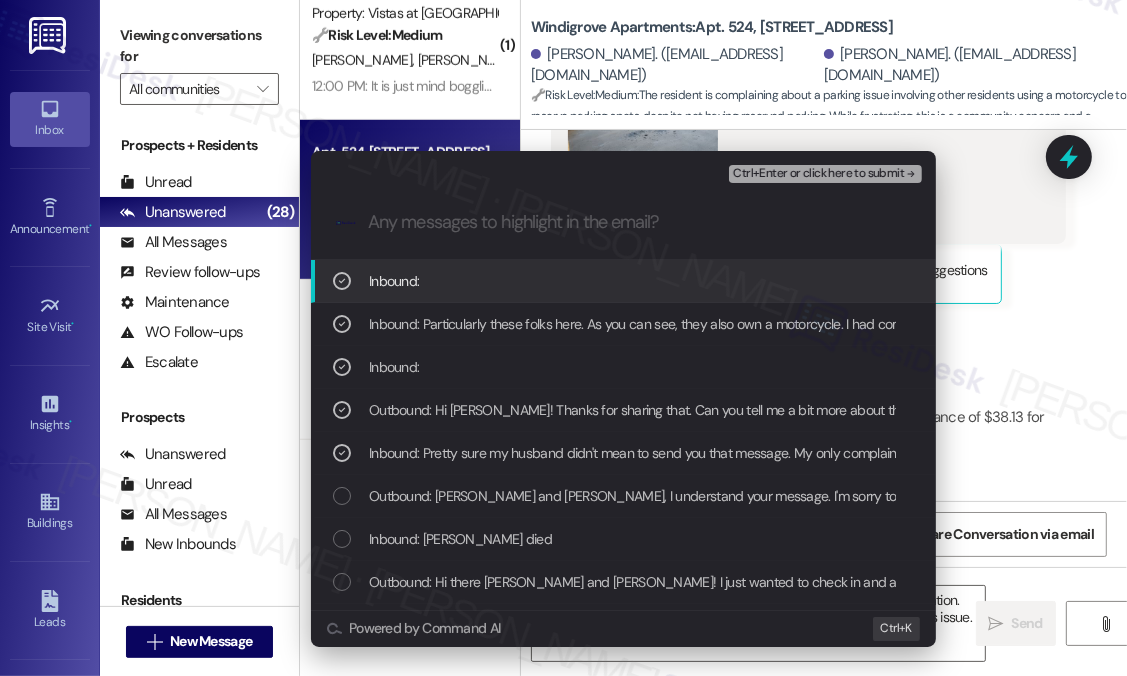 click on "Ctrl+Enter or click here to submit" at bounding box center (818, 174) 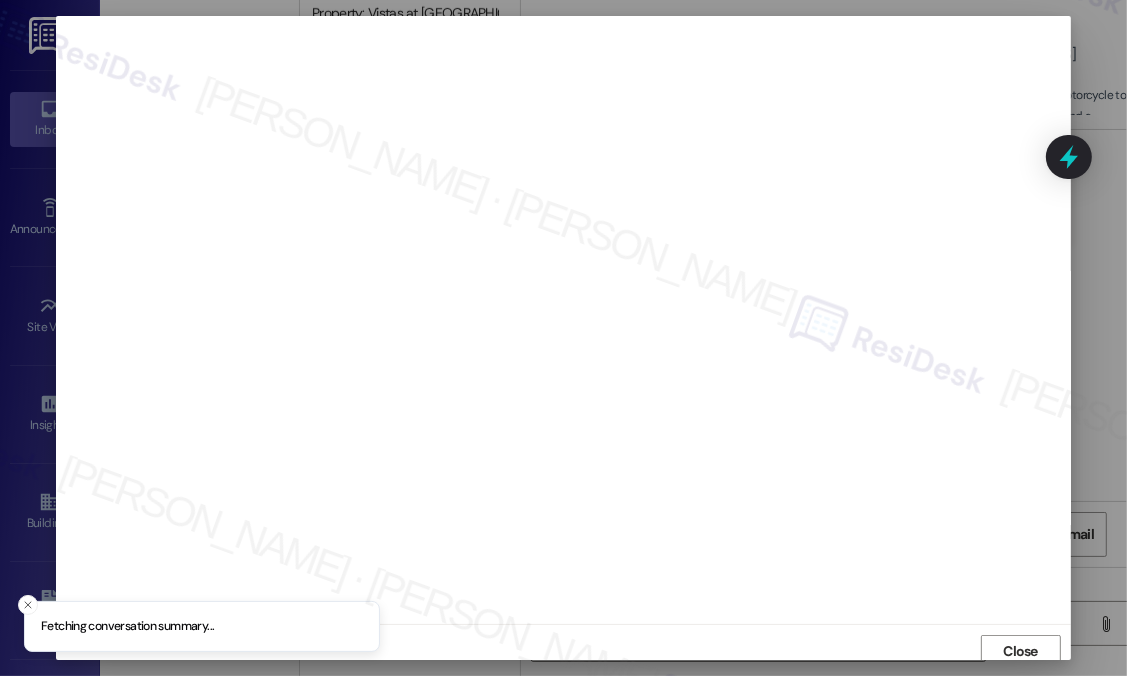 scroll, scrollTop: 7, scrollLeft: 0, axis: vertical 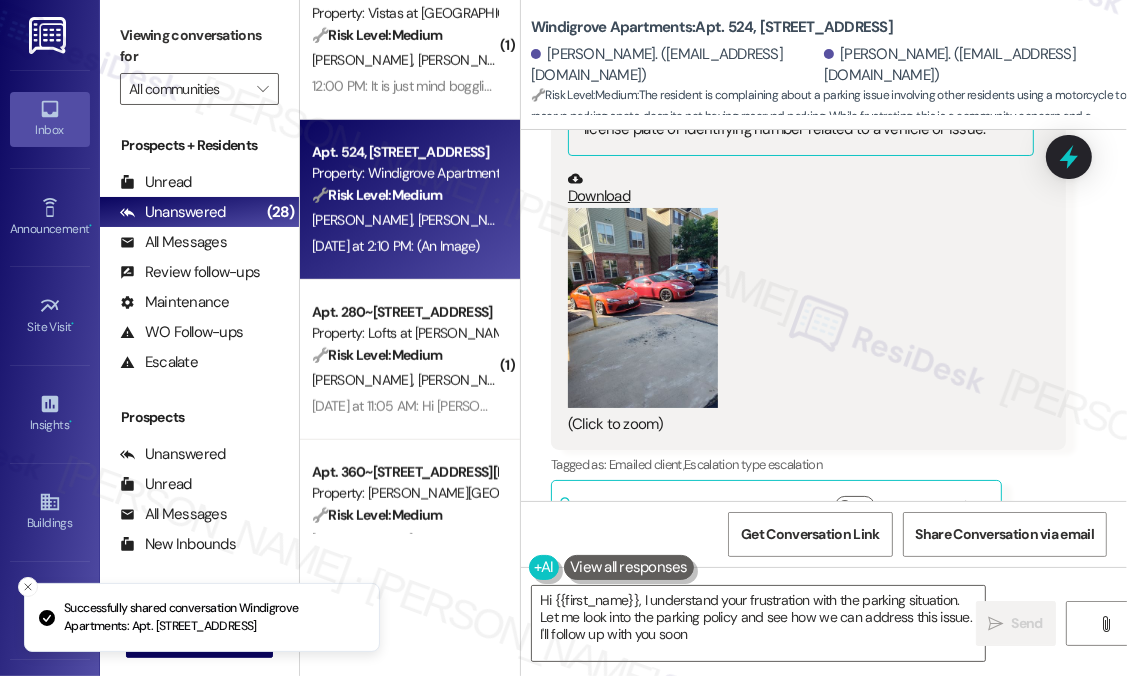 type on "Hi {{first_name}}, I understand your frustration with the parking situation. Let me look into the parking policy and see how we can address this issue. I'll follow up with you soon!" 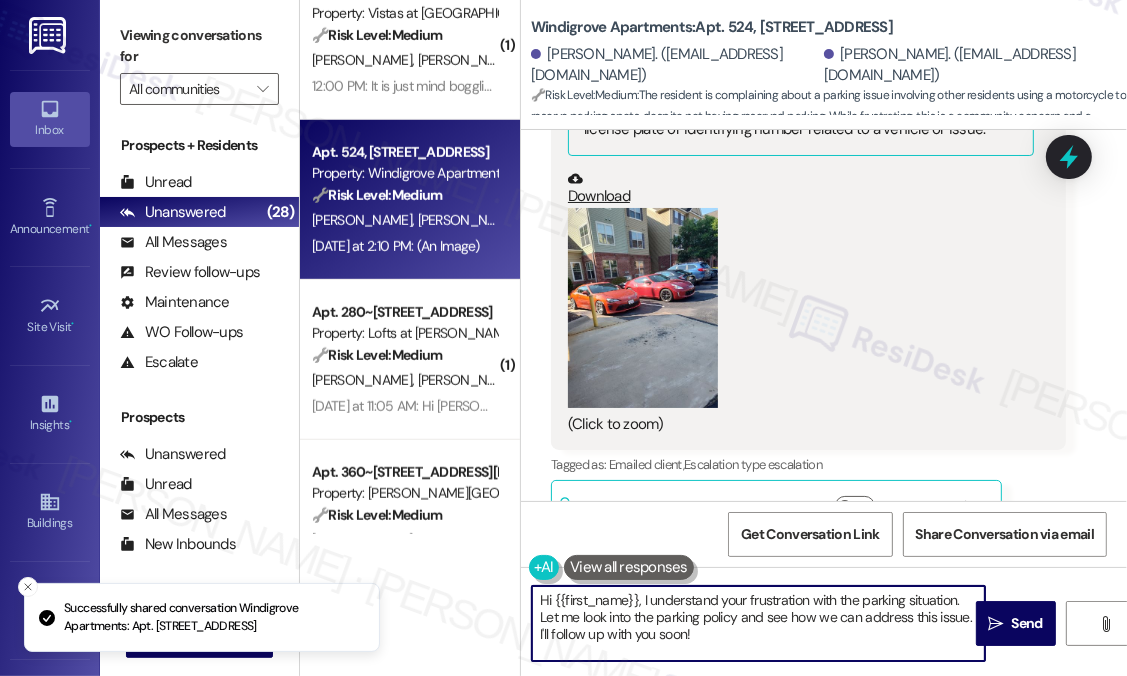 click on "Hi {{first_name}}, I understand your frustration with the parking situation. Let me look into the parking policy and see how we can address this issue. I'll follow up with you soon!" at bounding box center (758, 623) 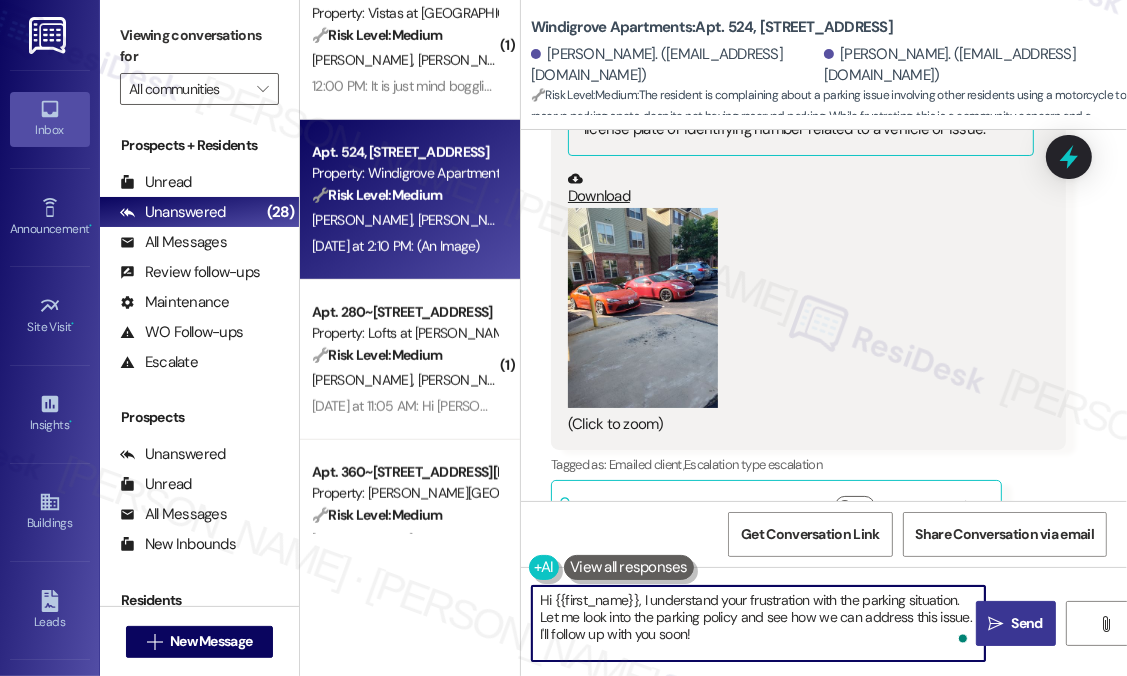 click on "" at bounding box center [995, 624] 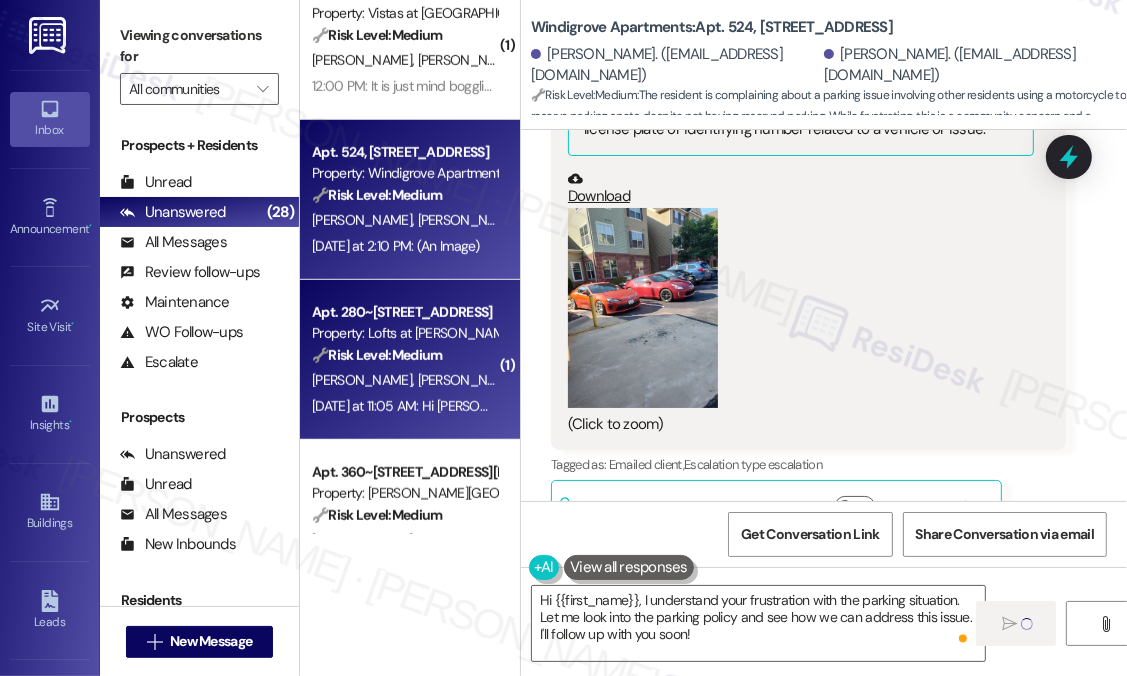 click on "Yesterday at 11:05 AM: Hi sarah would you be able to put in a low need maintenance ticket for our apartment to have our dryer vent looked at and cleaned out apt 280 unit 104  Yesterday at 11:05 AM: Hi sarah would you be able to put in a low need maintenance ticket for our apartment to have our dryer vent looked at and cleaned out apt 280 unit 104" at bounding box center [841, 406] 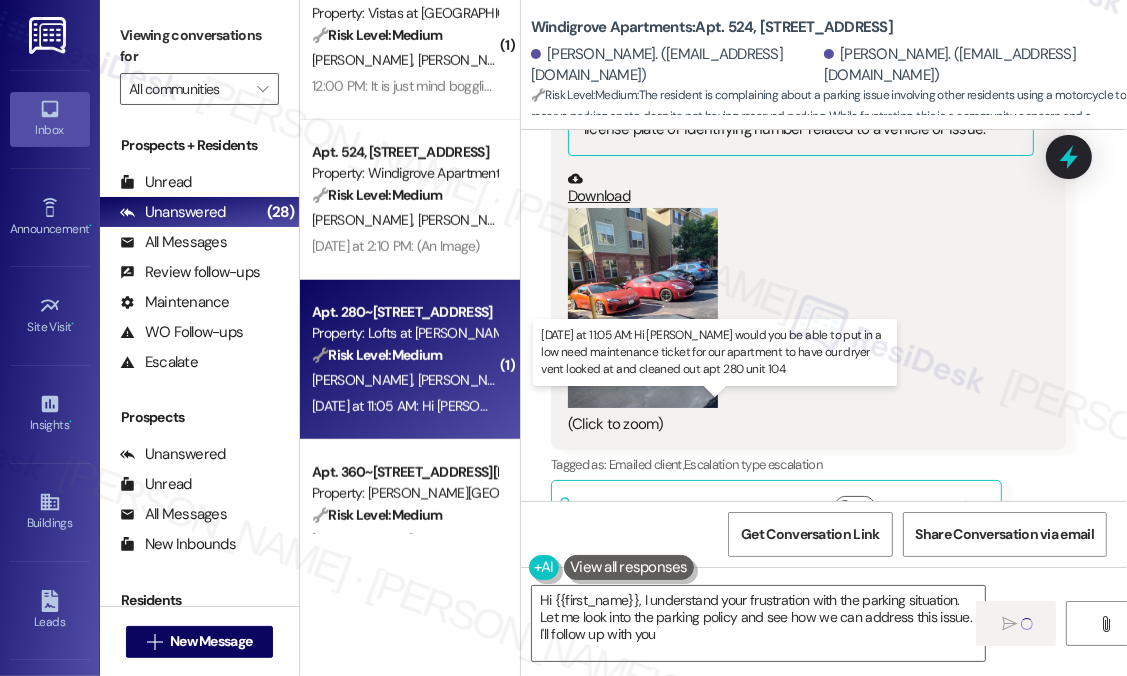 type on "Hi {{first_name}}, I understand your frustration with the parking situation. Let me look into the parking policy and see how we can address this issue. I'll follow up with you soon" 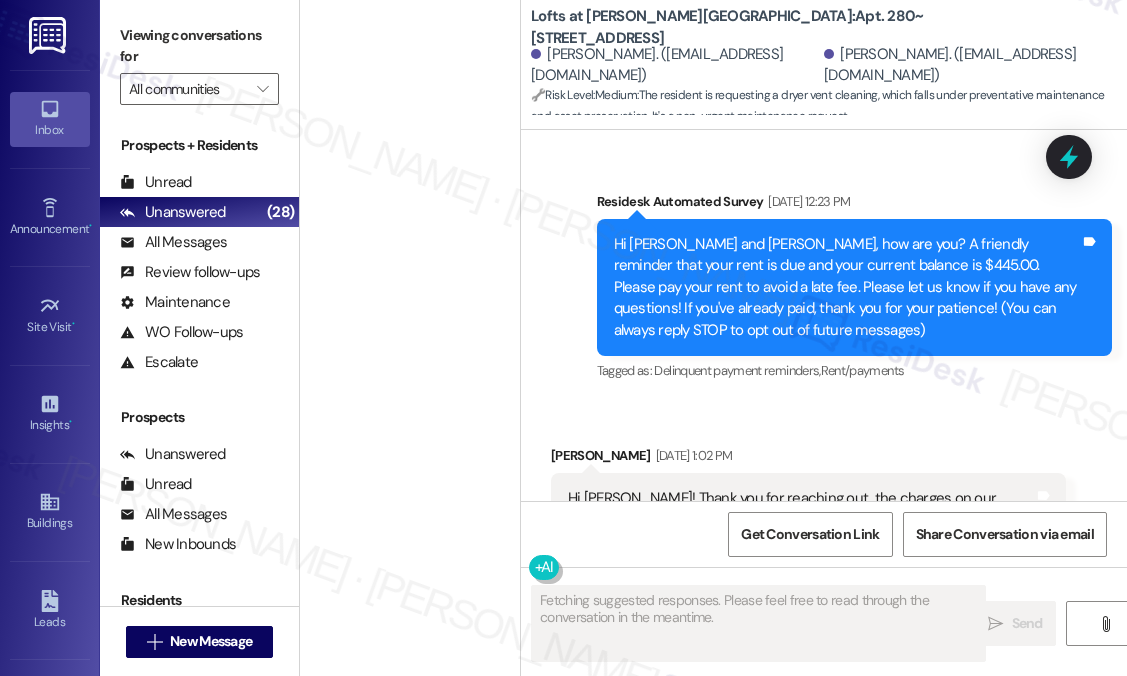 scroll, scrollTop: 0, scrollLeft: 0, axis: both 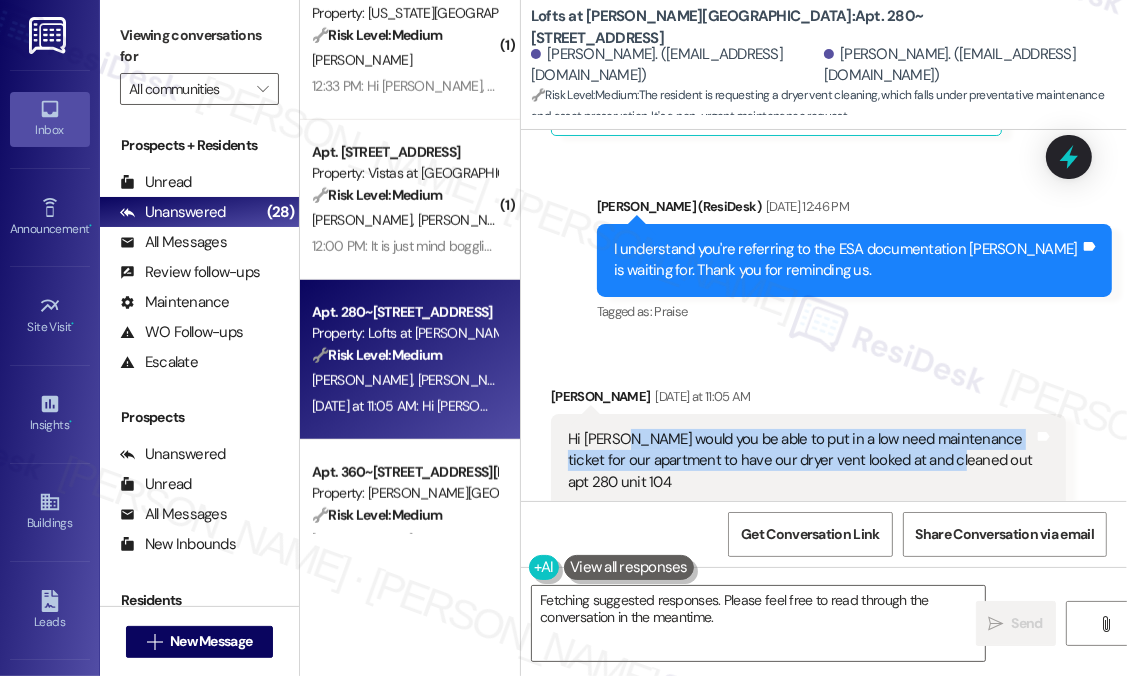 drag, startPoint x: 622, startPoint y: 351, endPoint x: 936, endPoint y: 371, distance: 314.6363 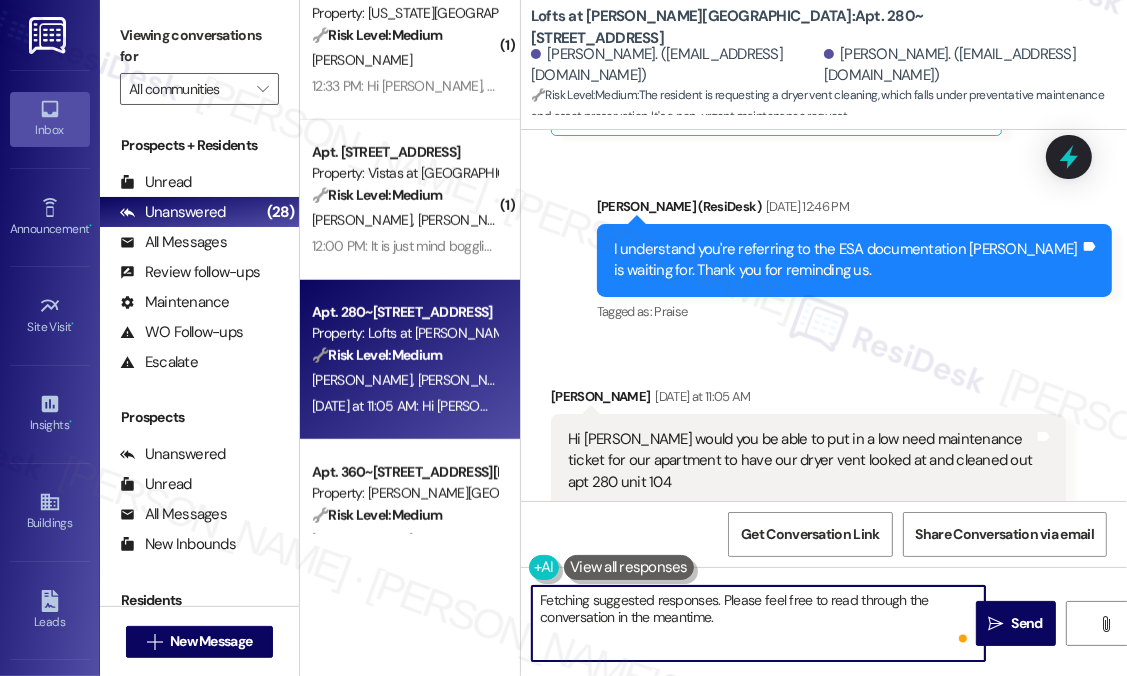 drag, startPoint x: 898, startPoint y: 642, endPoint x: 637, endPoint y: 596, distance: 265.02264 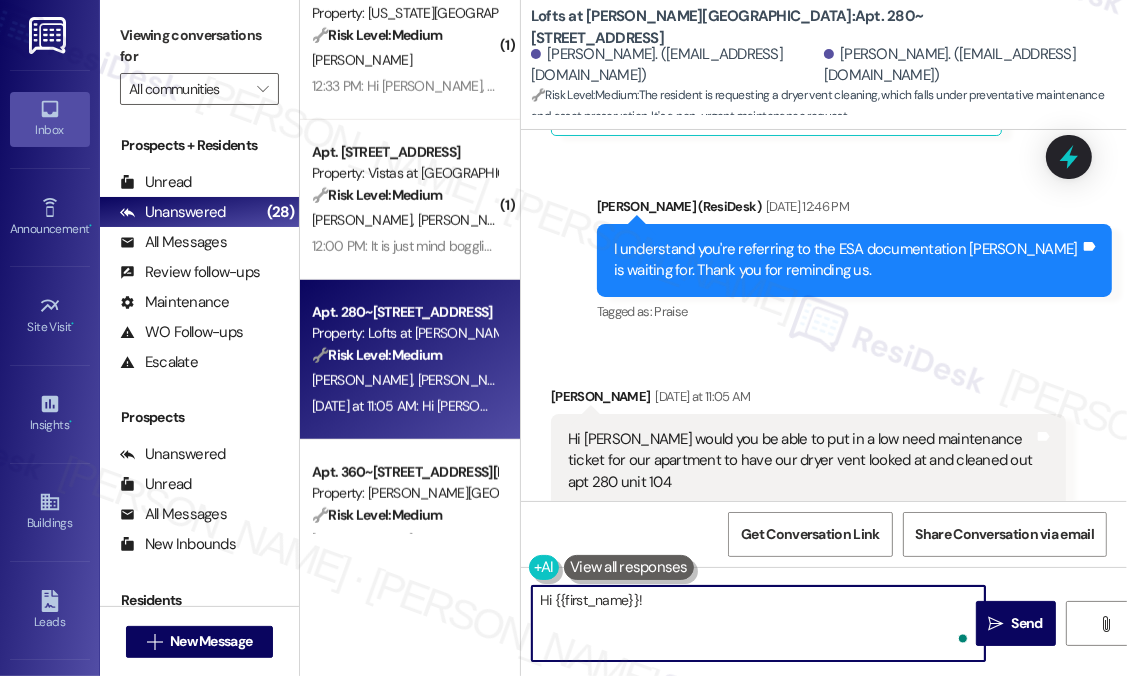 paste on "Thanks for reaching out! When was the last time the dryer vent was cleaned, if you happen to know? Have you noticed any specific issues like longer drying times or a burning smell? I can go ahead and submit a low-priority maintenance request—do we have your permission to enter during your absence? Also, let us know if there are any pets our team should be aware of." 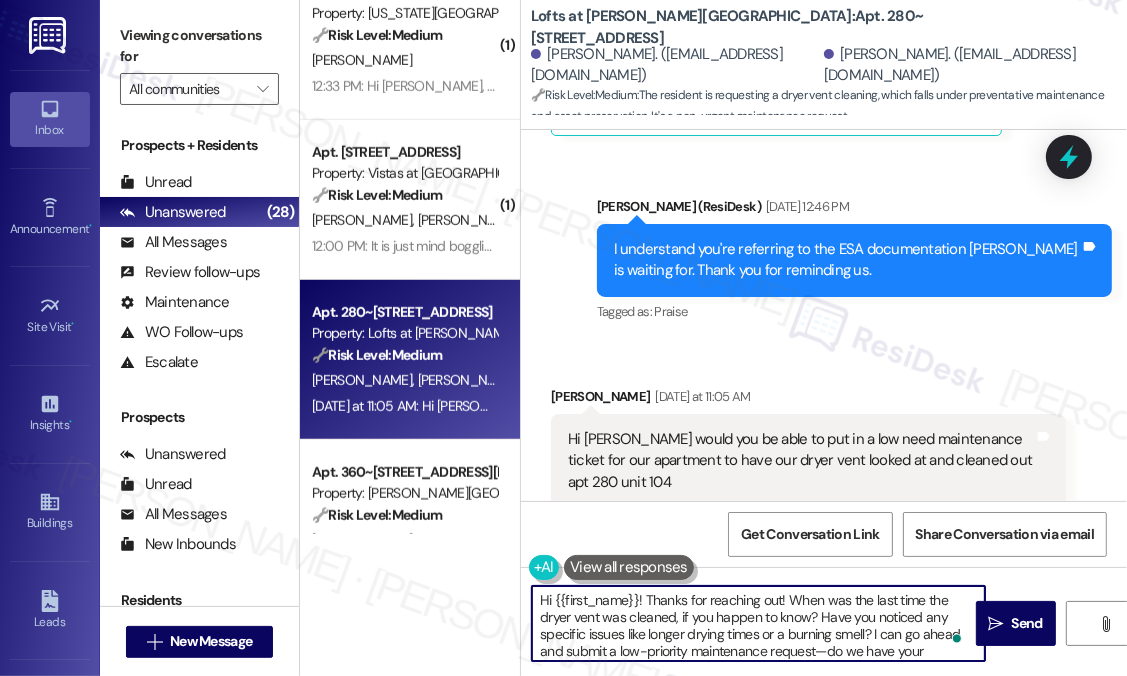 scroll, scrollTop: 33, scrollLeft: 0, axis: vertical 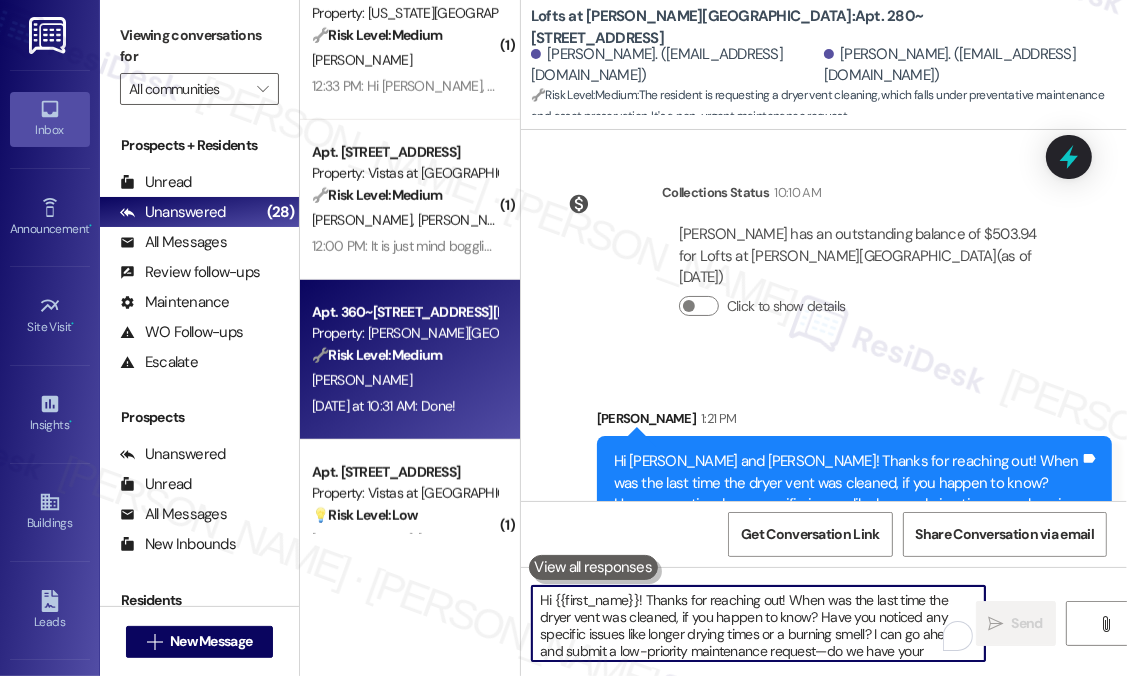type 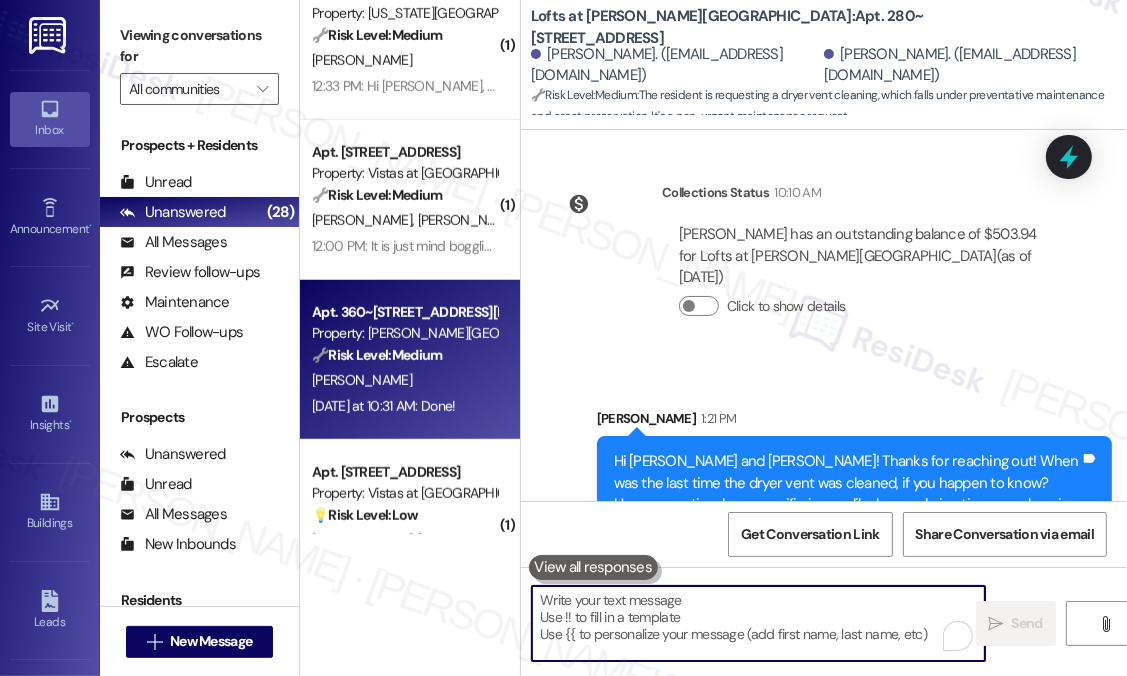 click on "🔧  Risk Level:  Medium" at bounding box center (377, 355) 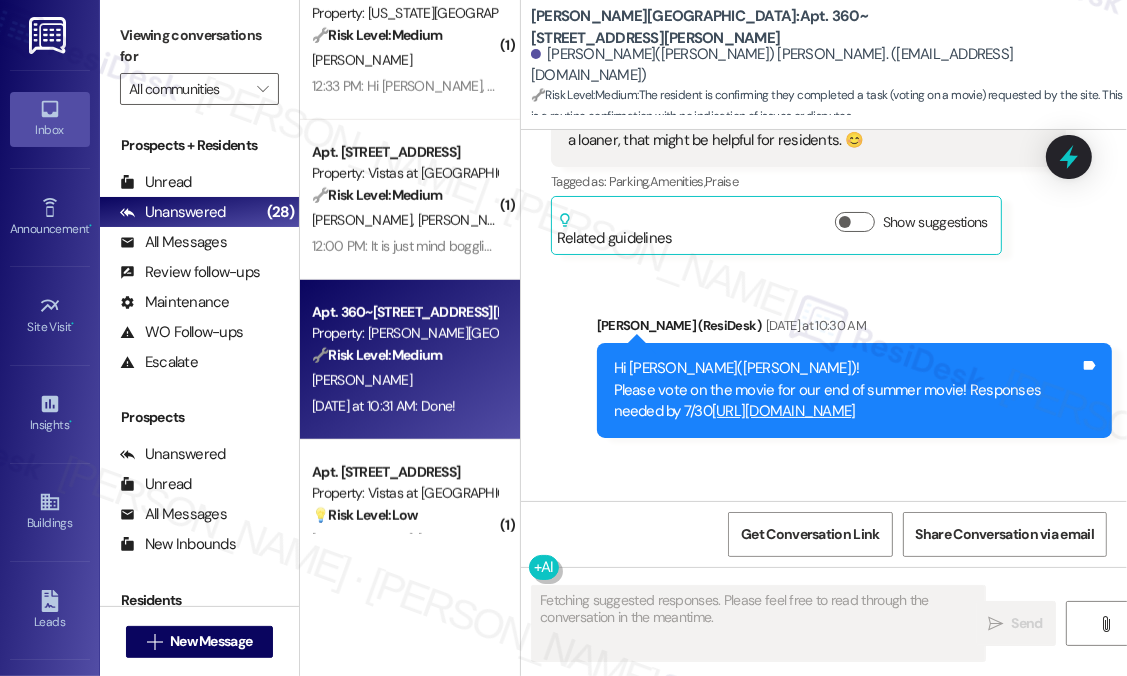 scroll, scrollTop: 1148, scrollLeft: 0, axis: vertical 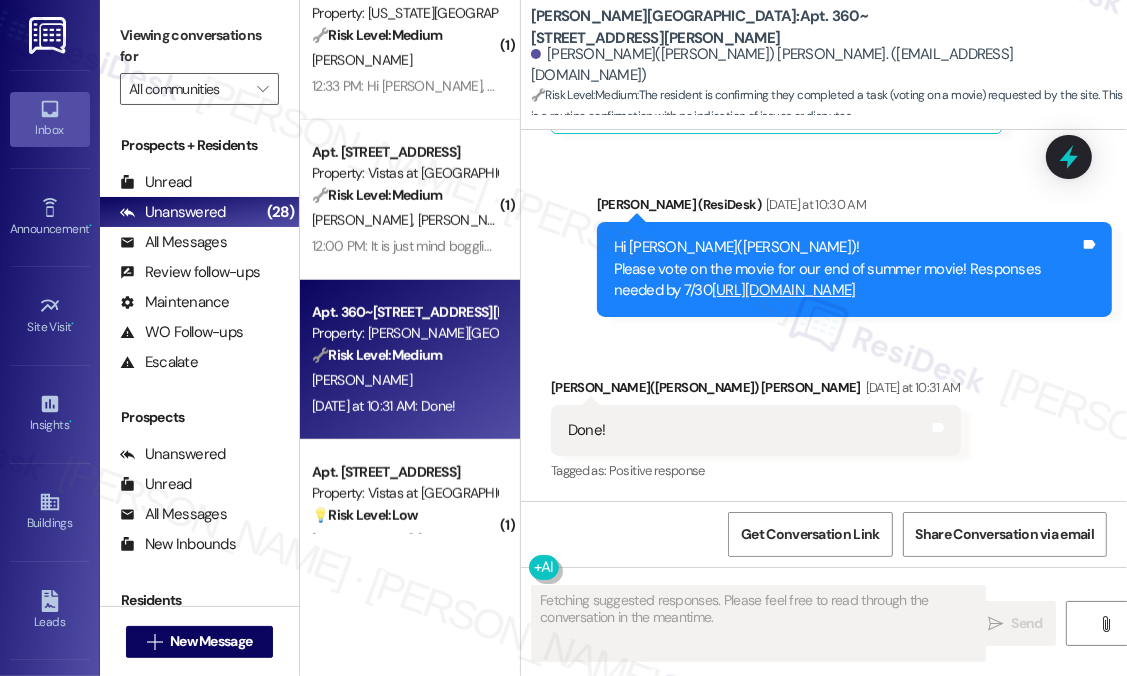 click on "Received via SMS Margaret(Peggy) Wilcox Yesterday at 10:31 AM Done! Tags and notes Tagged as:   Positive response Click to highlight conversations about Positive response" at bounding box center (824, 416) 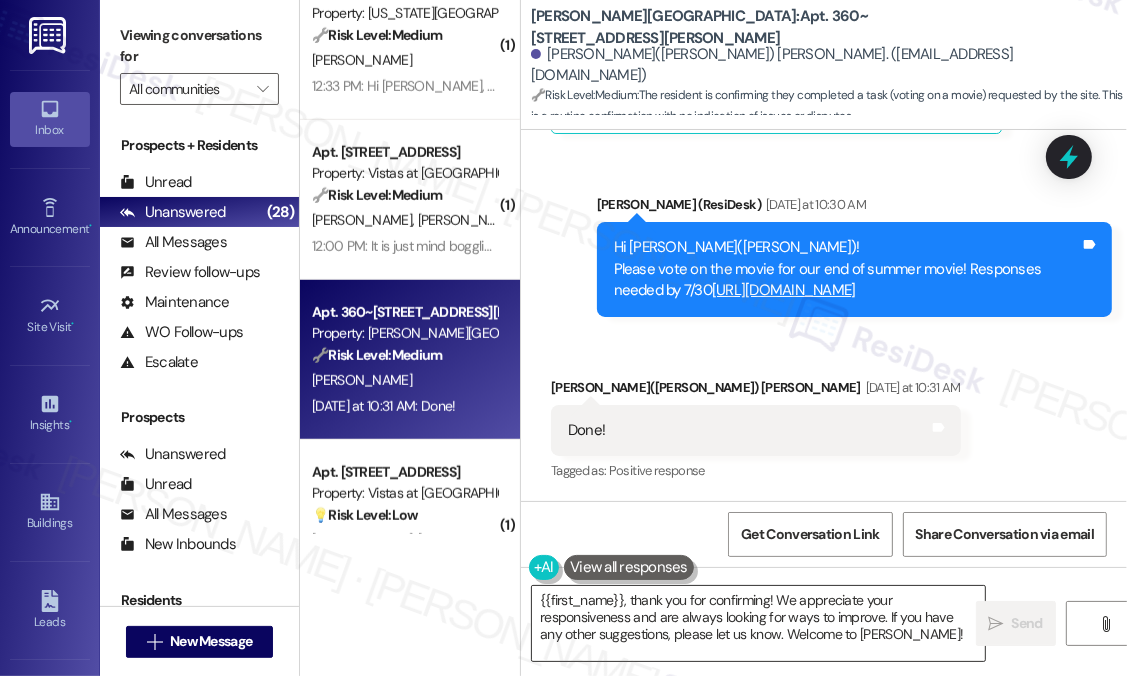 click on "{{first_name}}, thank you for confirming! We appreciate your responsiveness and are always looking for ways to improve. If you have any other suggestions, please let us know. Welcome to Preston Lake!" at bounding box center (758, 623) 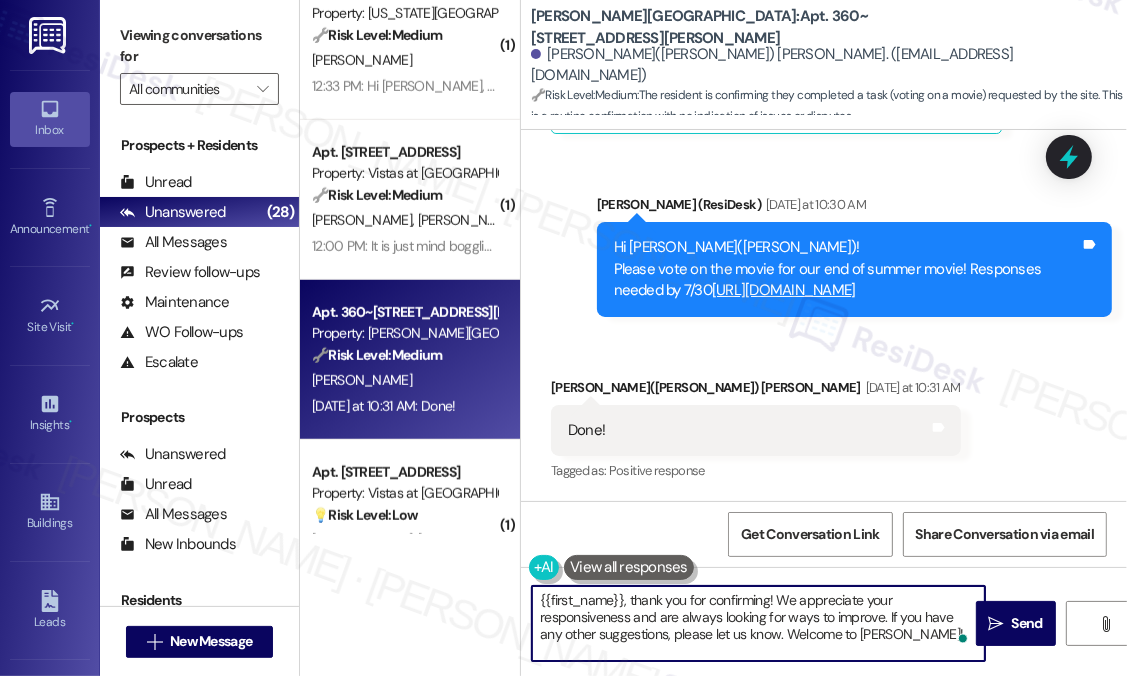 drag, startPoint x: 777, startPoint y: 601, endPoint x: 926, endPoint y: 638, distance: 153.52524 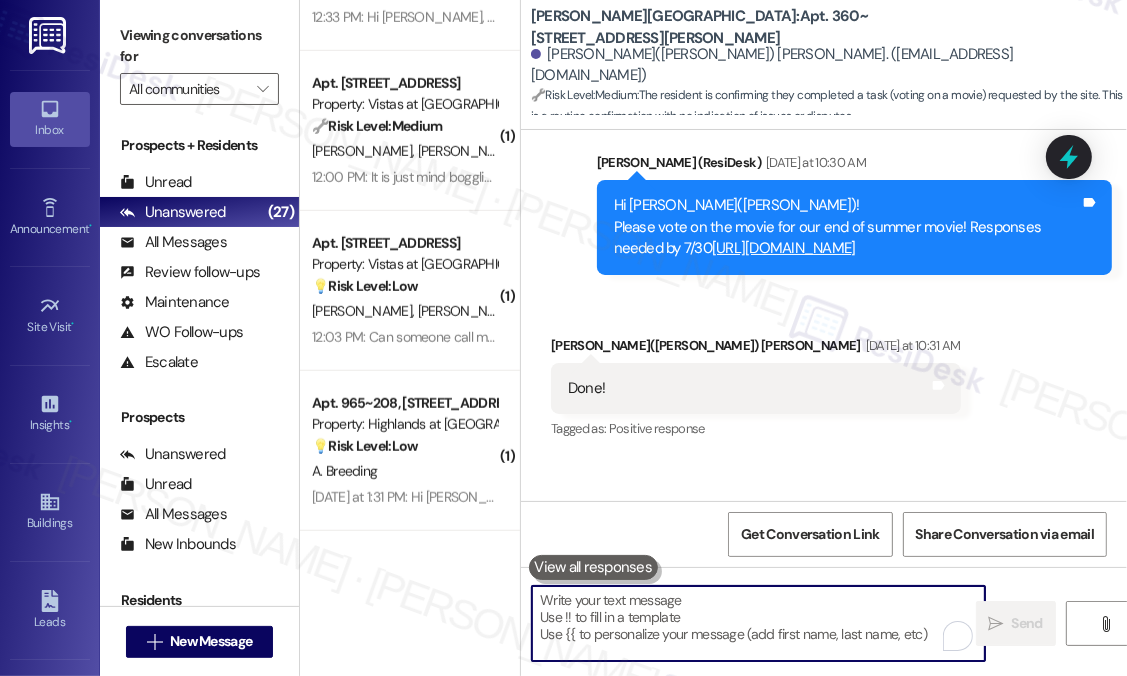 scroll, scrollTop: 1100, scrollLeft: 0, axis: vertical 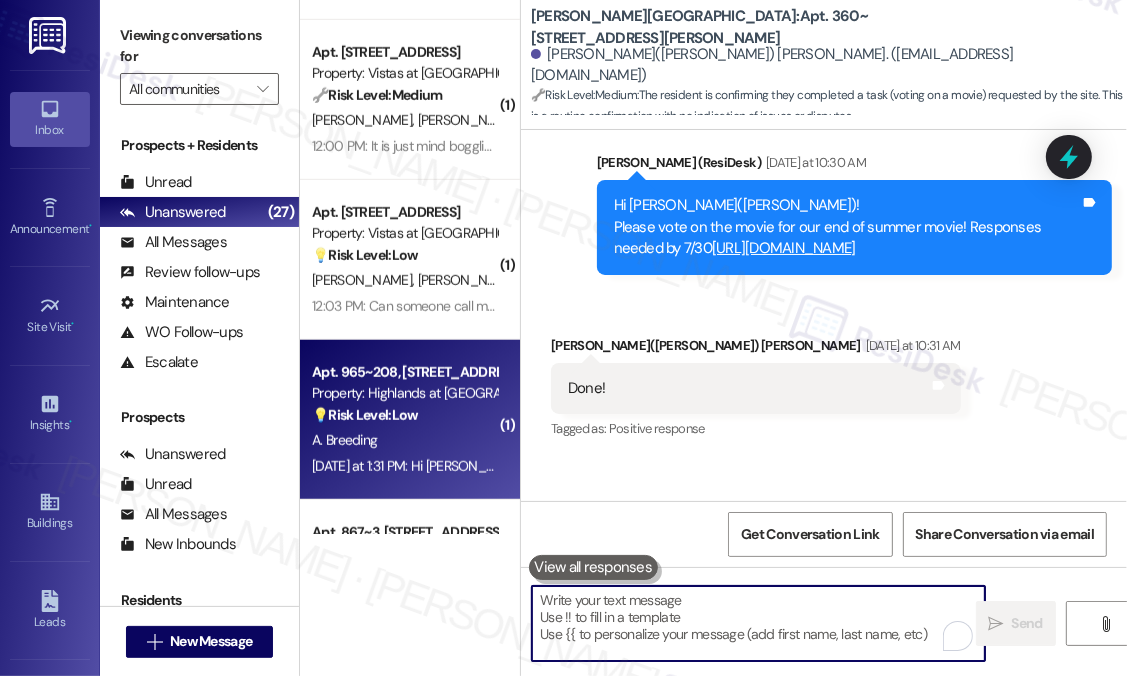 type 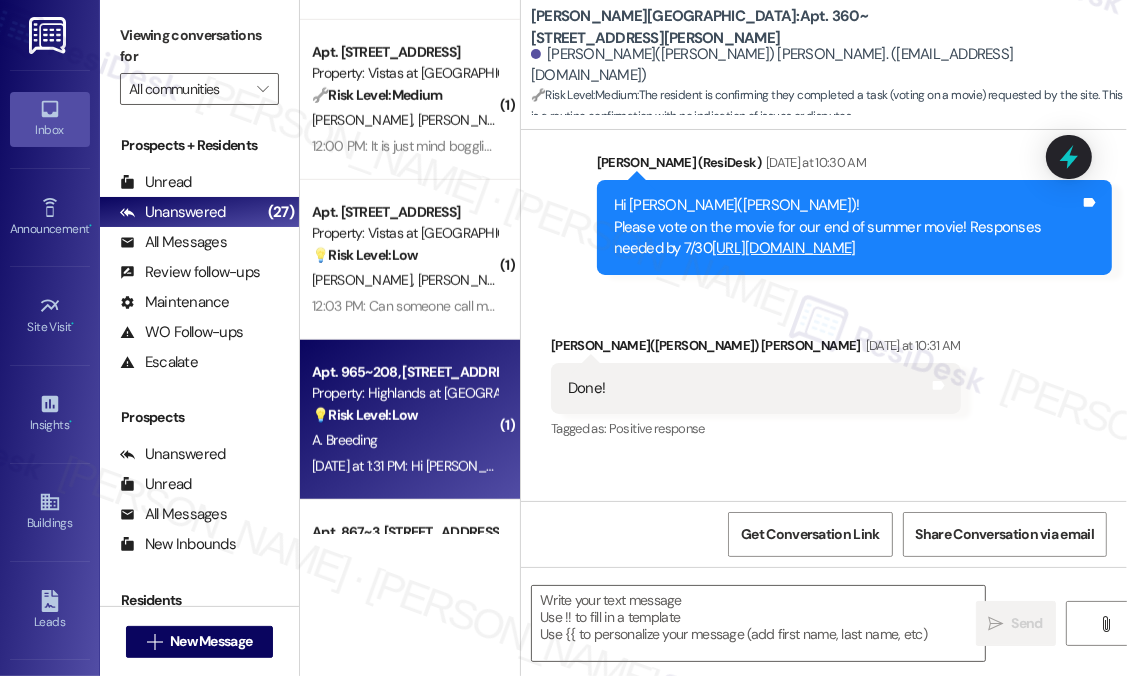 type on "Fetching suggested responses. Please feel free to read through the conversation in the meantime." 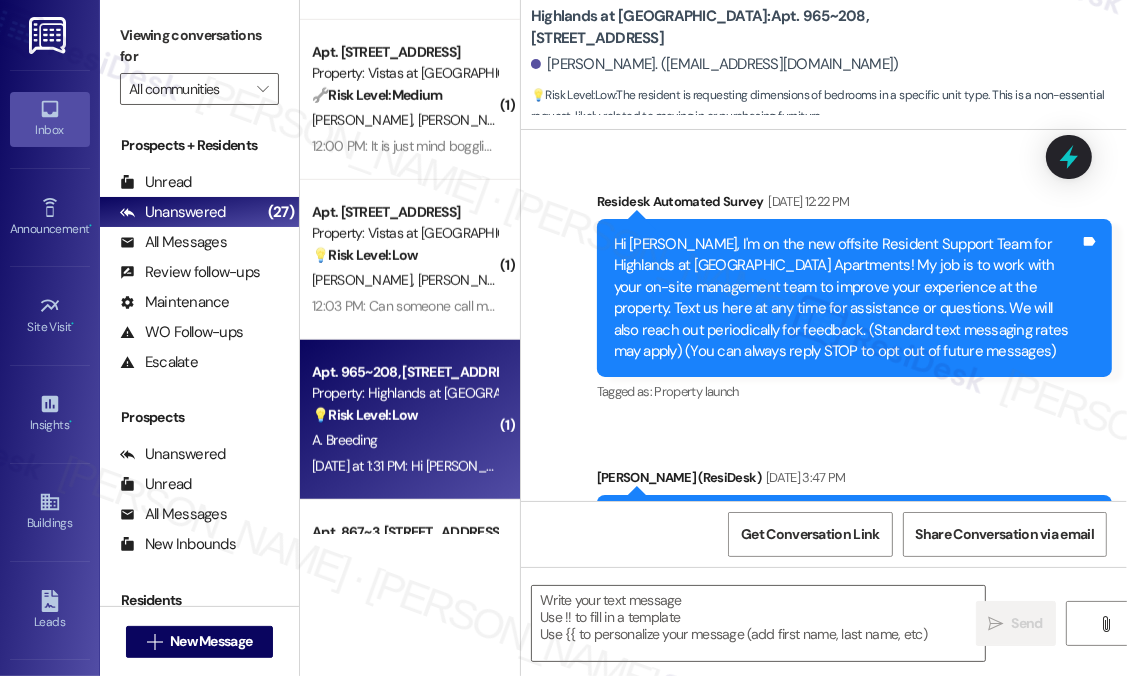 scroll, scrollTop: 19237, scrollLeft: 0, axis: vertical 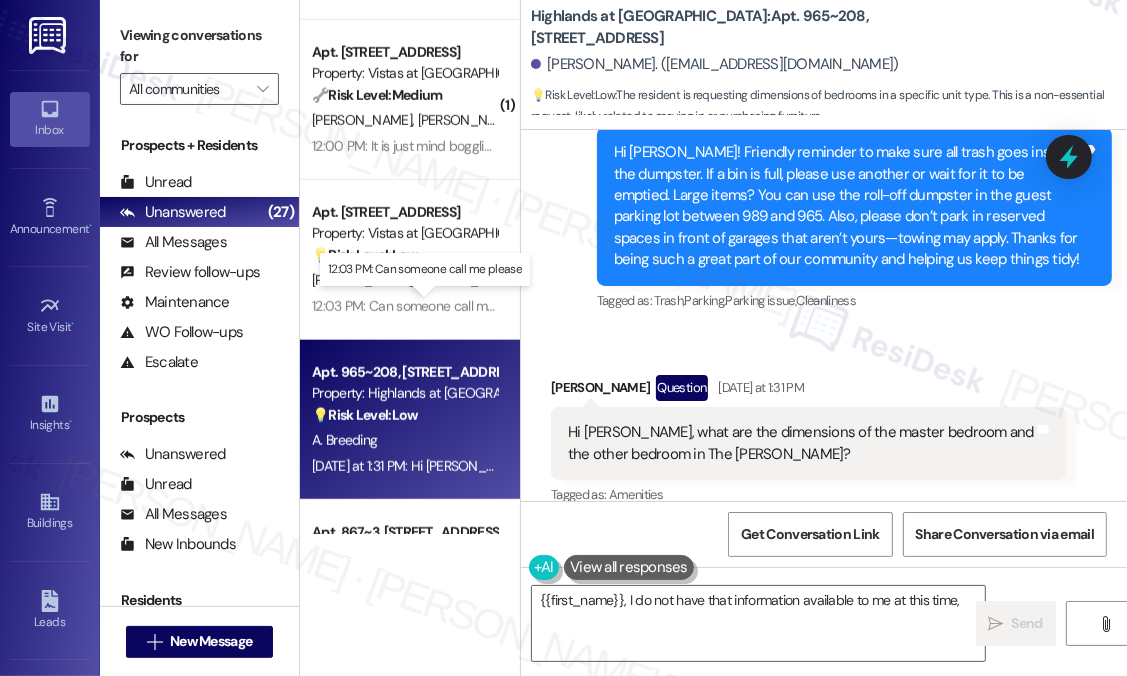 type on "{{first_name}}, I do not have that information available to me at this time, but" 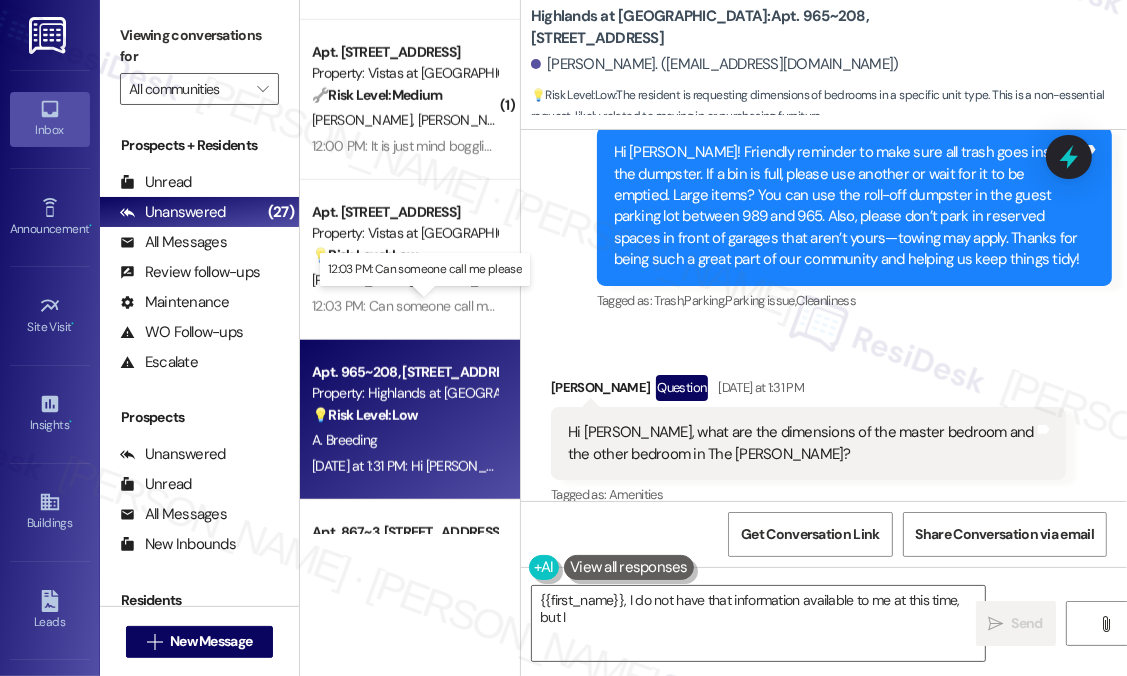 click on "12:03 PM: Can someone call me please 12:03 PM: Can someone call me please" at bounding box center [424, 306] 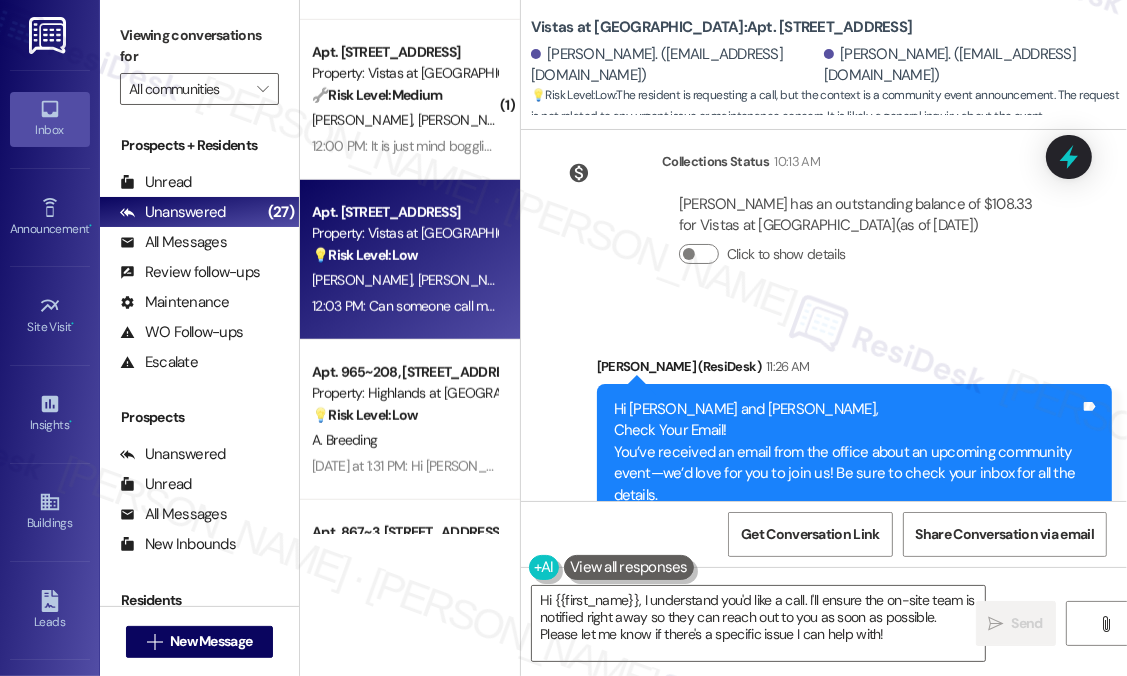 scroll, scrollTop: 1632, scrollLeft: 0, axis: vertical 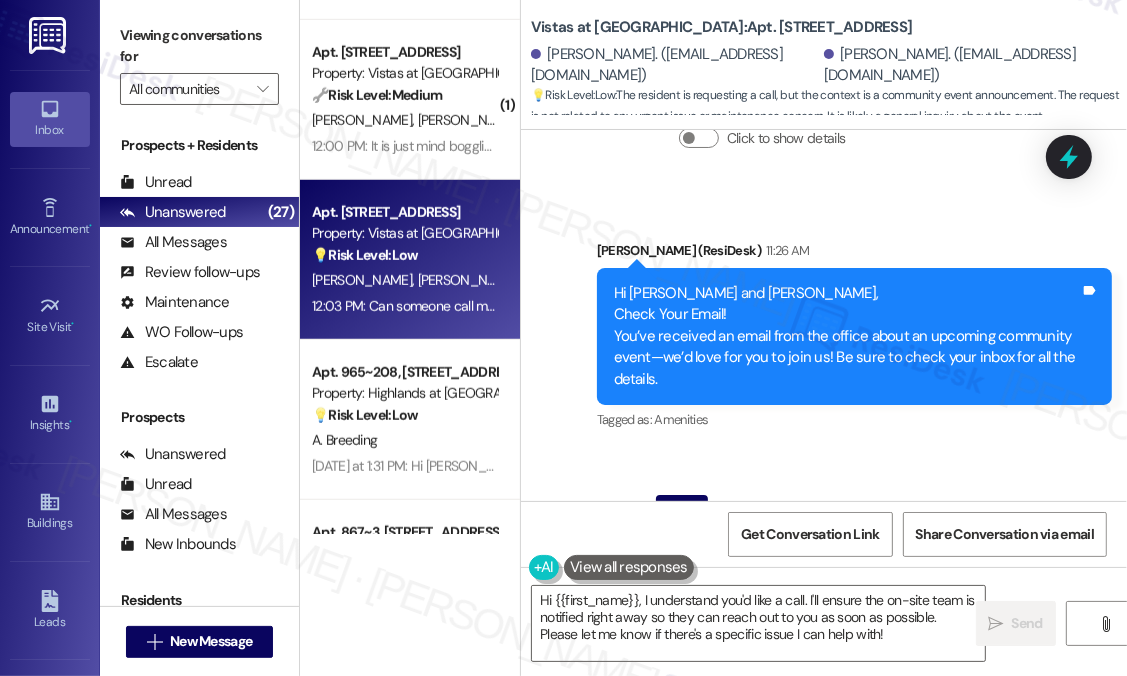 click on "Announcement, sent via SMS Sarah   (ResiDesk) 11:26 AM Hi Jayde and Georgette,
Check Your Email!
You’ve received an email from the office about an upcoming community event—we’d love for you to join us! Be sure to check your inbox for all the details. Tags and notes Tagged as:   Amenities Click to highlight conversations about Amenities" at bounding box center [854, 337] 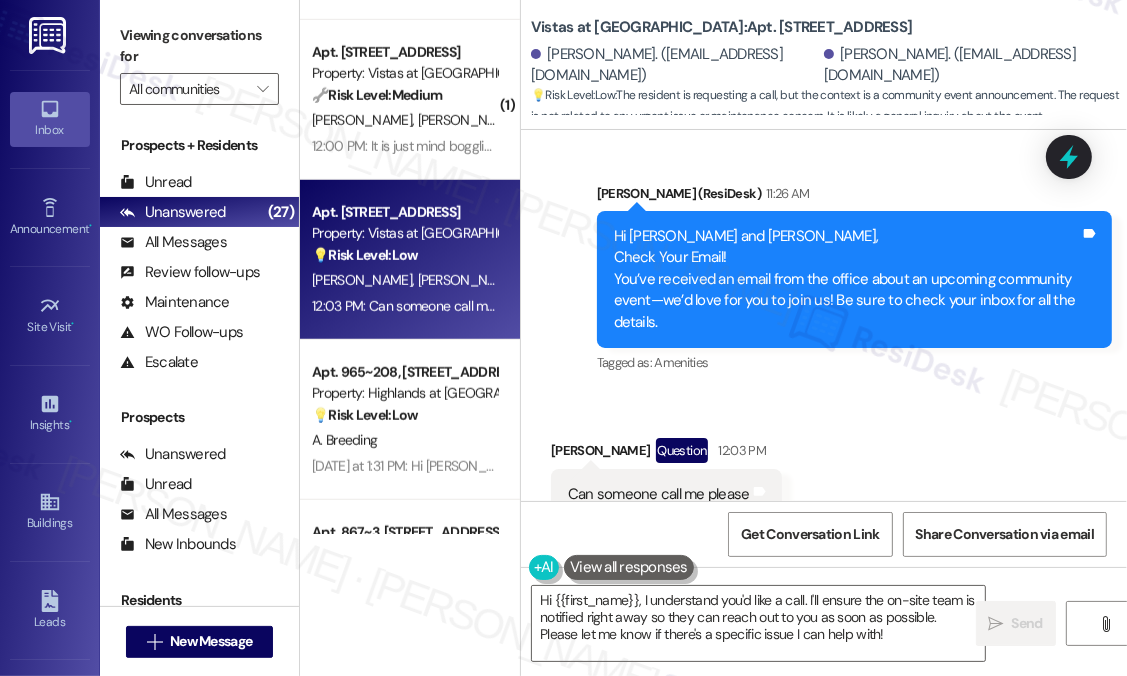 scroll, scrollTop: 1732, scrollLeft: 0, axis: vertical 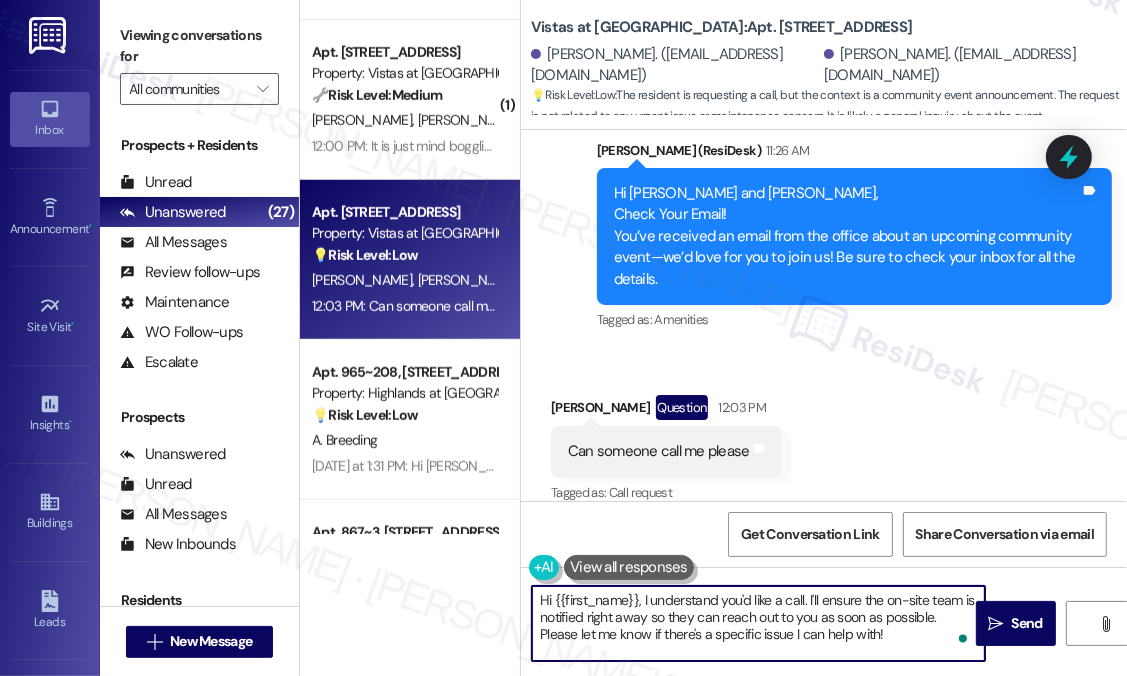 drag, startPoint x: 869, startPoint y: 637, endPoint x: 552, endPoint y: 601, distance: 319.03763 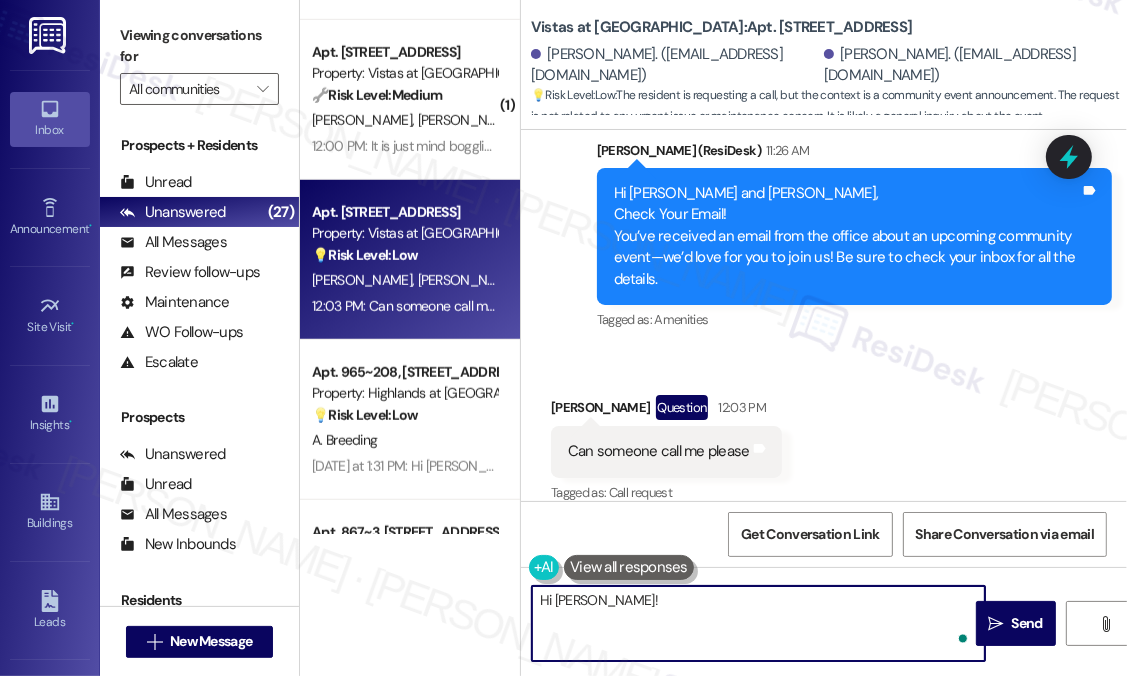 paste on "I apologize, but I am unable to place or receive calls on this line. Please feel free to send me a message here, and I'll get back to you as soon as I can. :)" 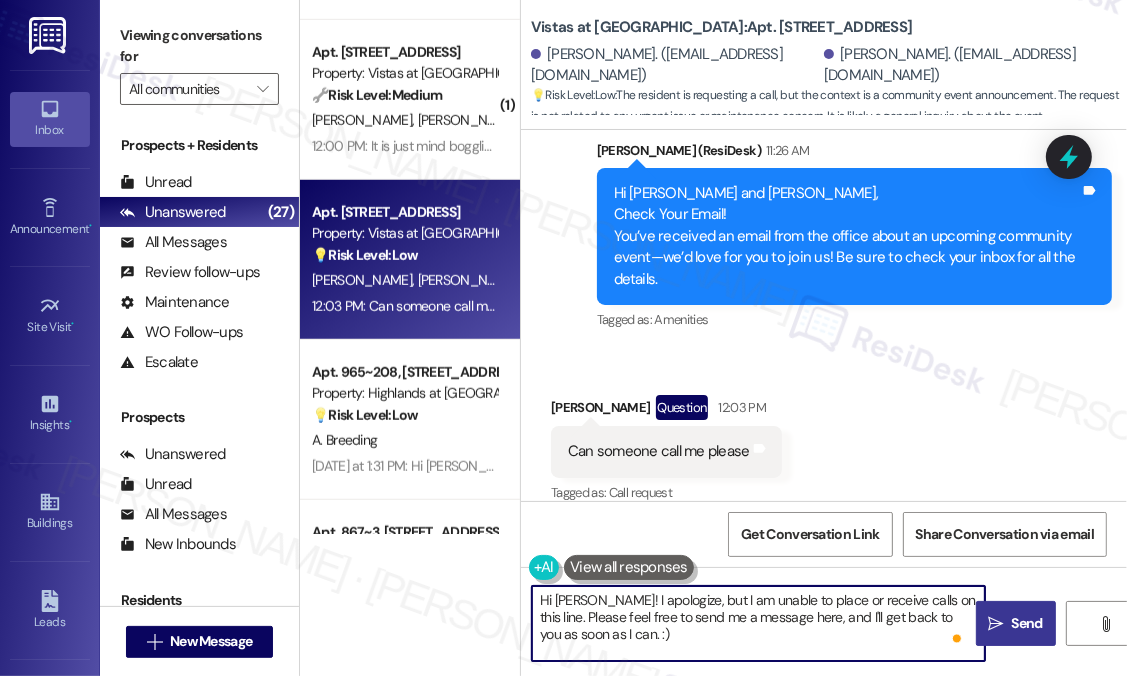 type on "Hi Georgette! I apologize, but I am unable to place or receive calls on this line. Please feel free to send me a message here, and I'll get back to you as soon as I can. :)" 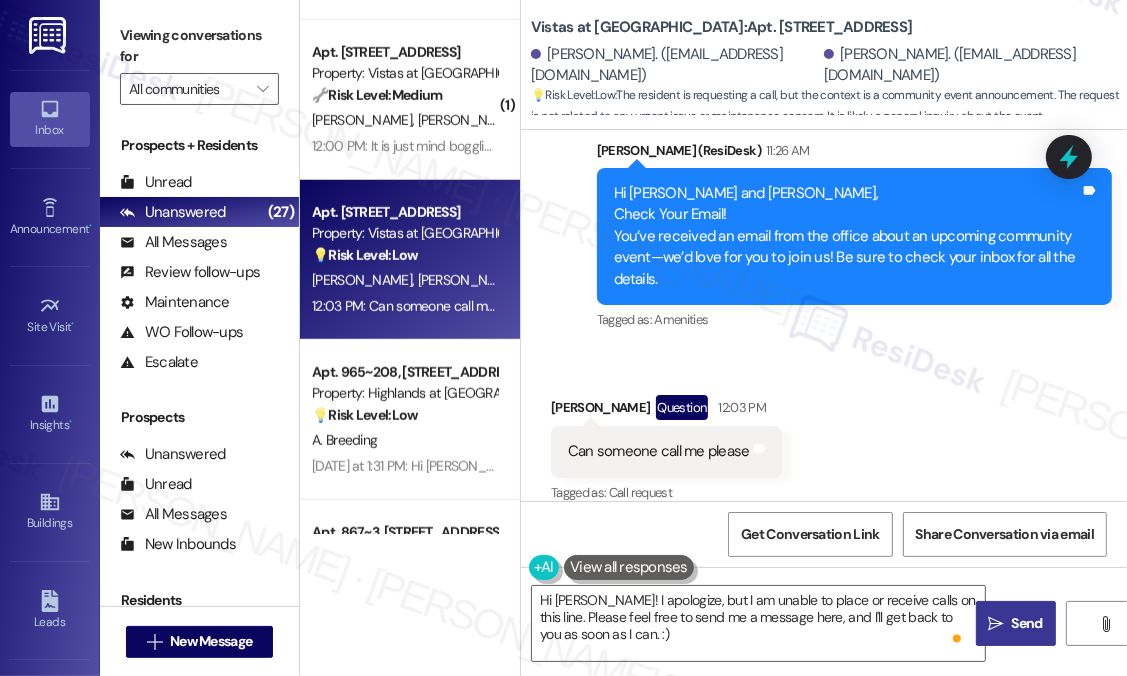 click on "Send" at bounding box center [1027, 623] 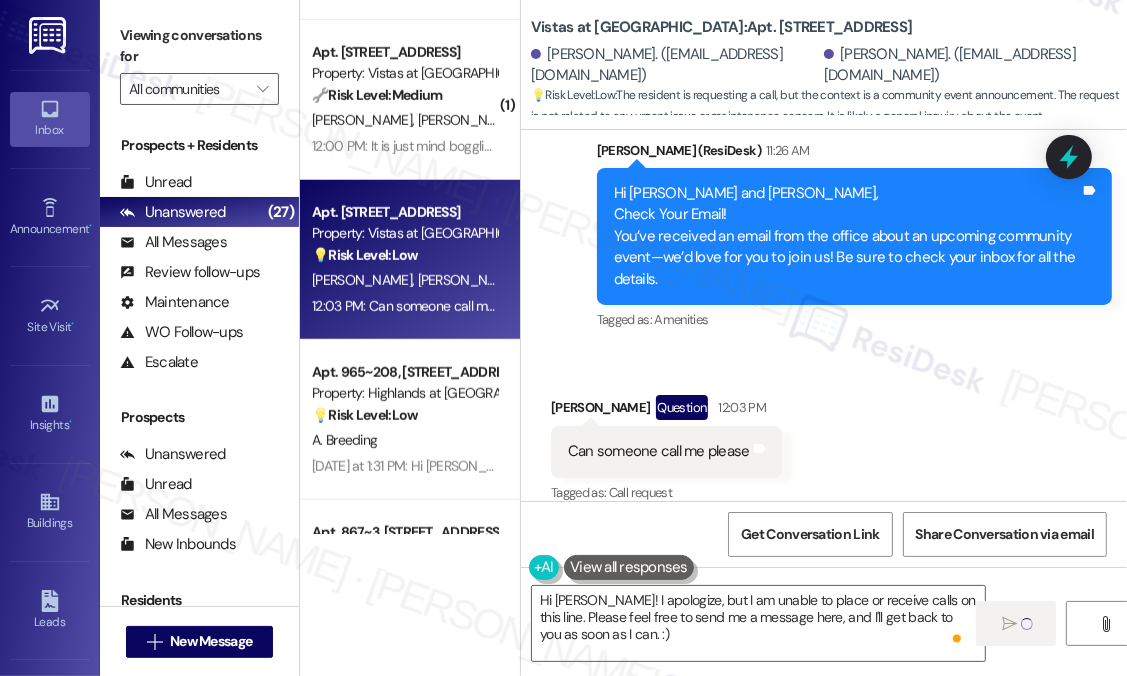 type 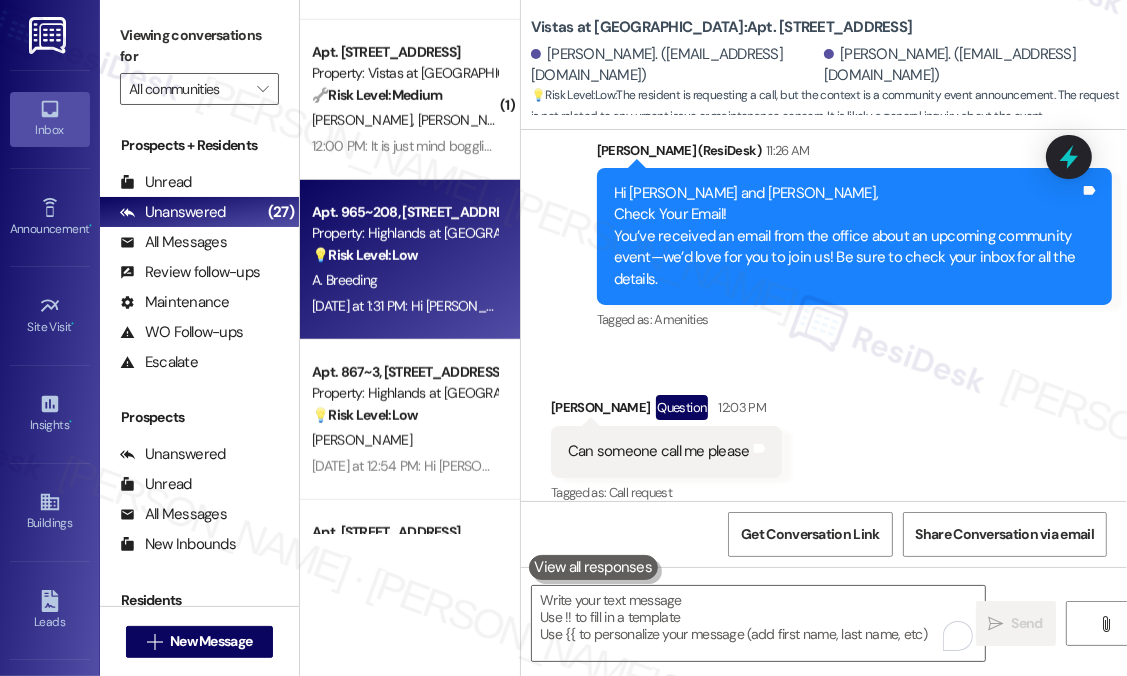 click on "A. Breeding" at bounding box center (404, 280) 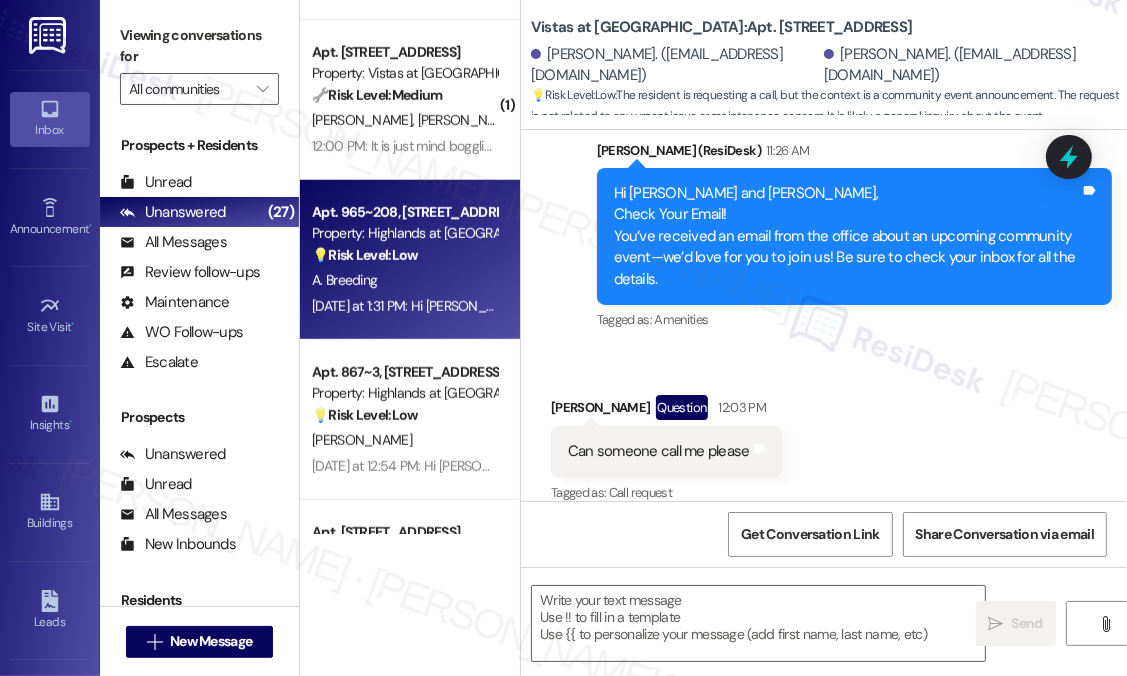 type on "Fetching suggested responses. Please feel free to read through the conversation in the meantime." 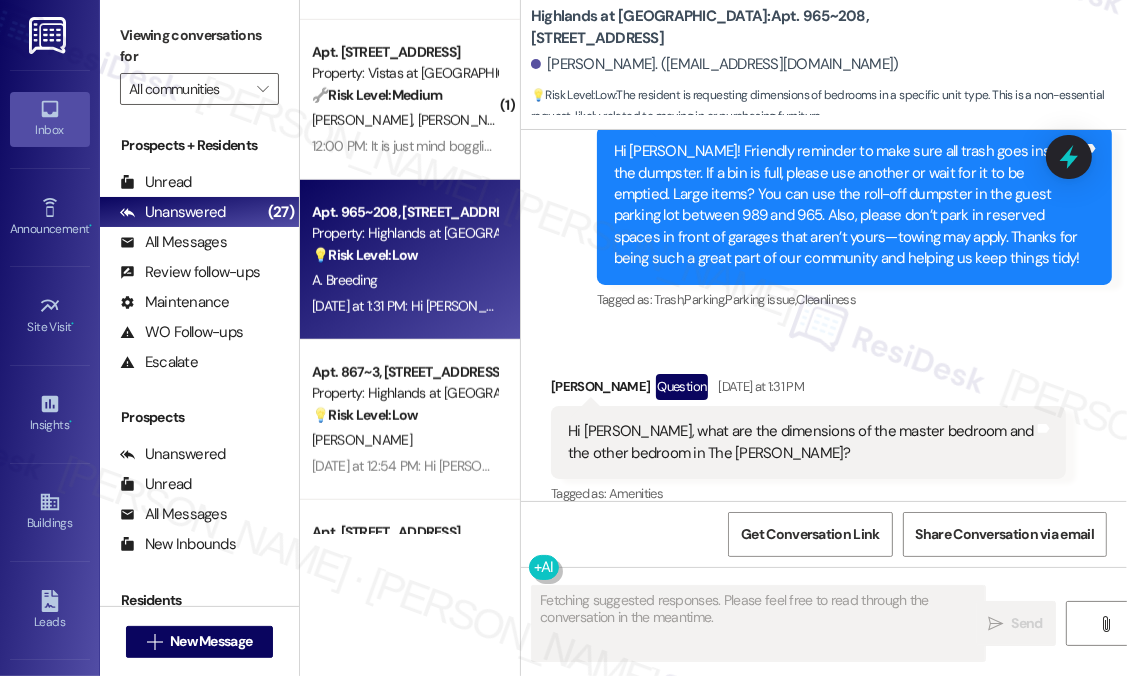 scroll, scrollTop: 19237, scrollLeft: 0, axis: vertical 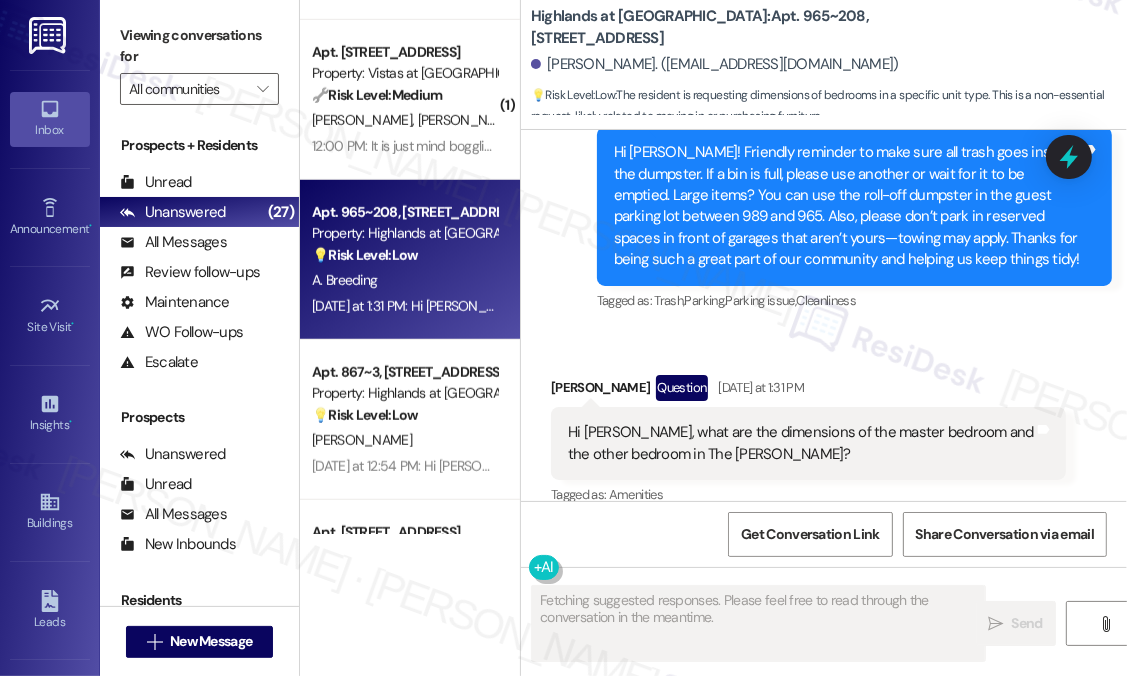 click on "Received via SMS Alyson Breeding Question Yesterday at 1:31 PM Hi Sarah, what are the dimensions of the master bedroom and the other bedroom in The Scot? Tags and notes Tagged as:   Amenities Click to highlight conversations about Amenities" at bounding box center (808, 442) 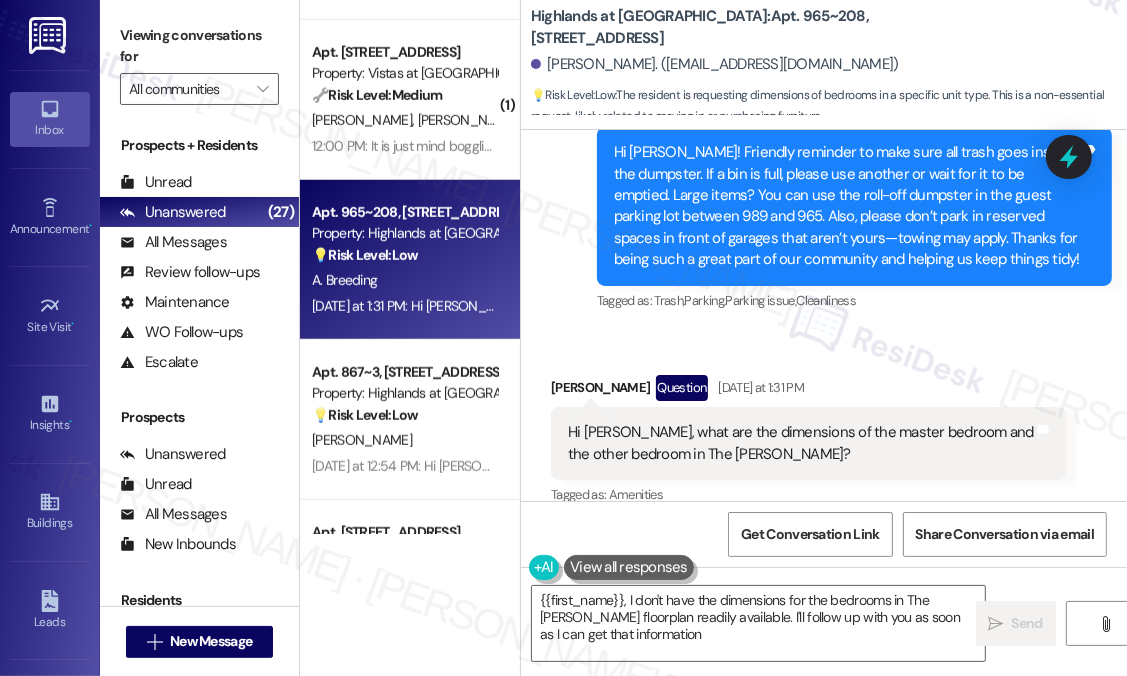 type on "{{first_name}}, I don't have the dimensions for the bedrooms in The Scot floorplan readily available. I'll follow up with you as soon as I can get that information!" 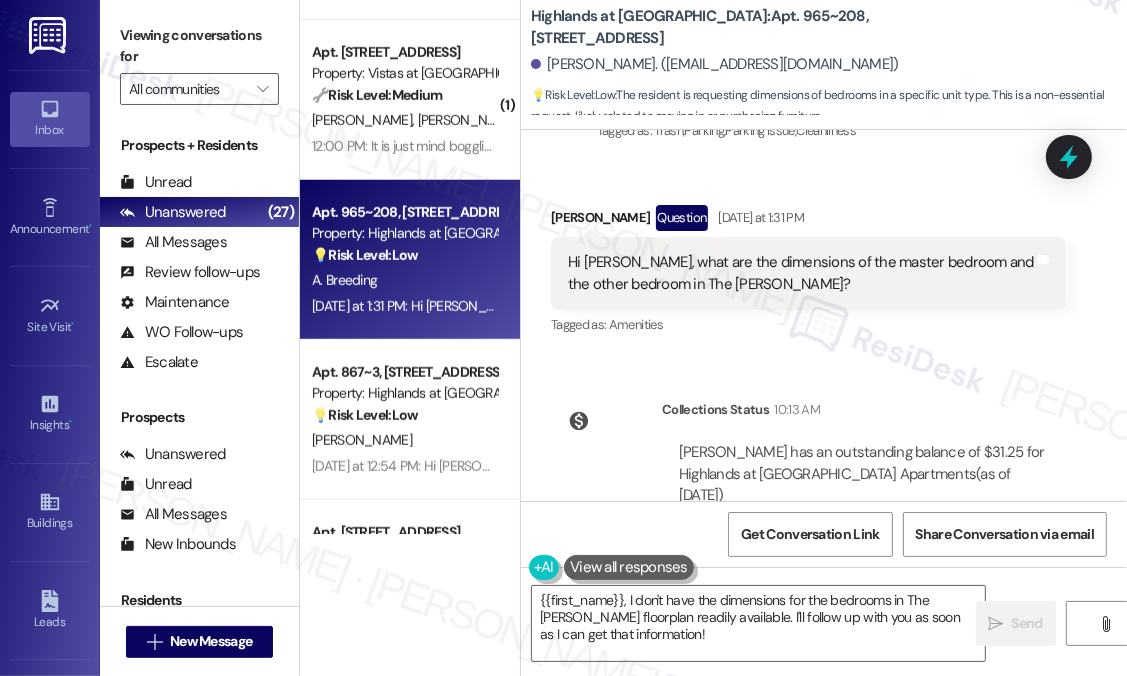 scroll, scrollTop: 19437, scrollLeft: 0, axis: vertical 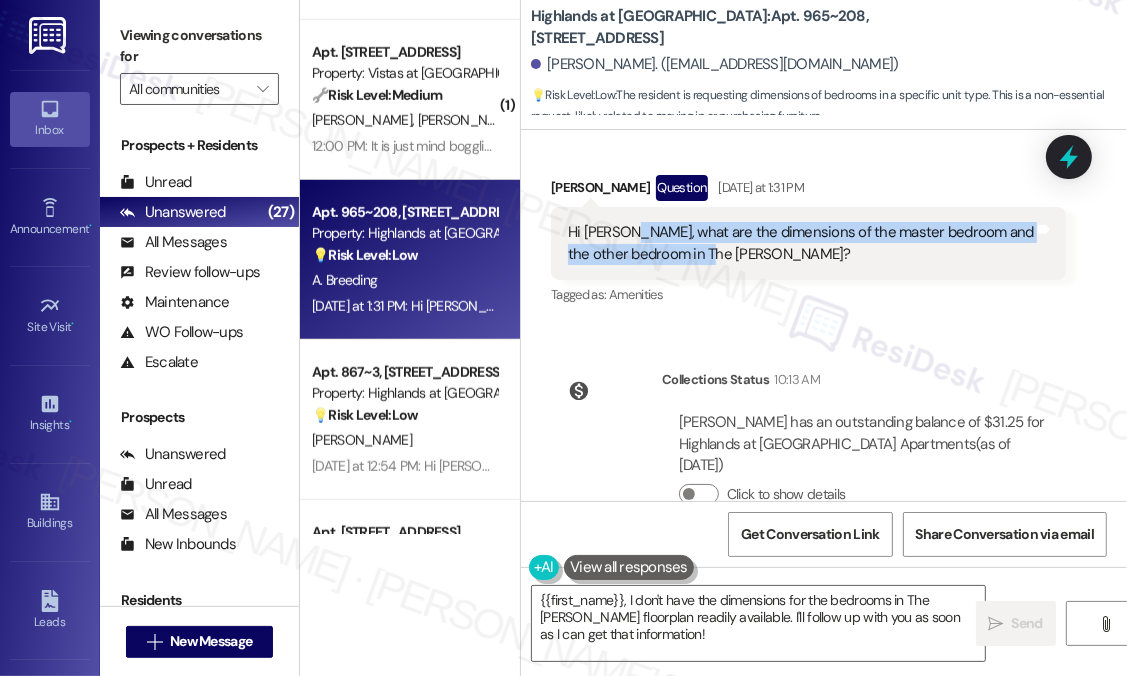 drag, startPoint x: 754, startPoint y: 233, endPoint x: 624, endPoint y: 211, distance: 131.8484 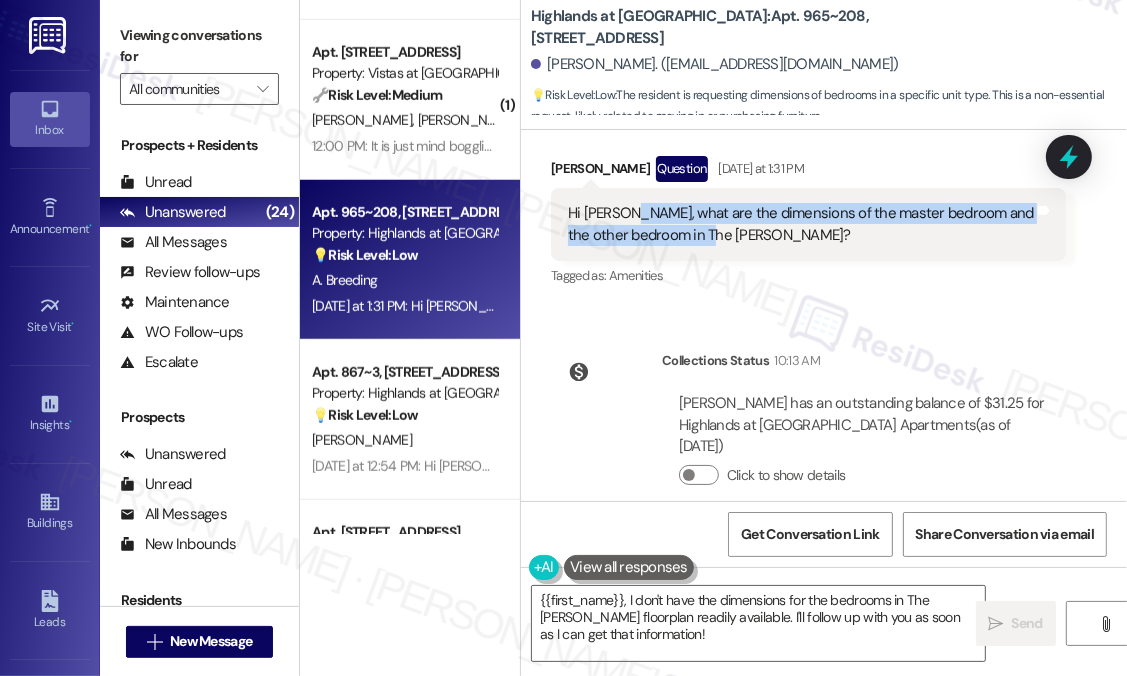 scroll, scrollTop: 19464, scrollLeft: 0, axis: vertical 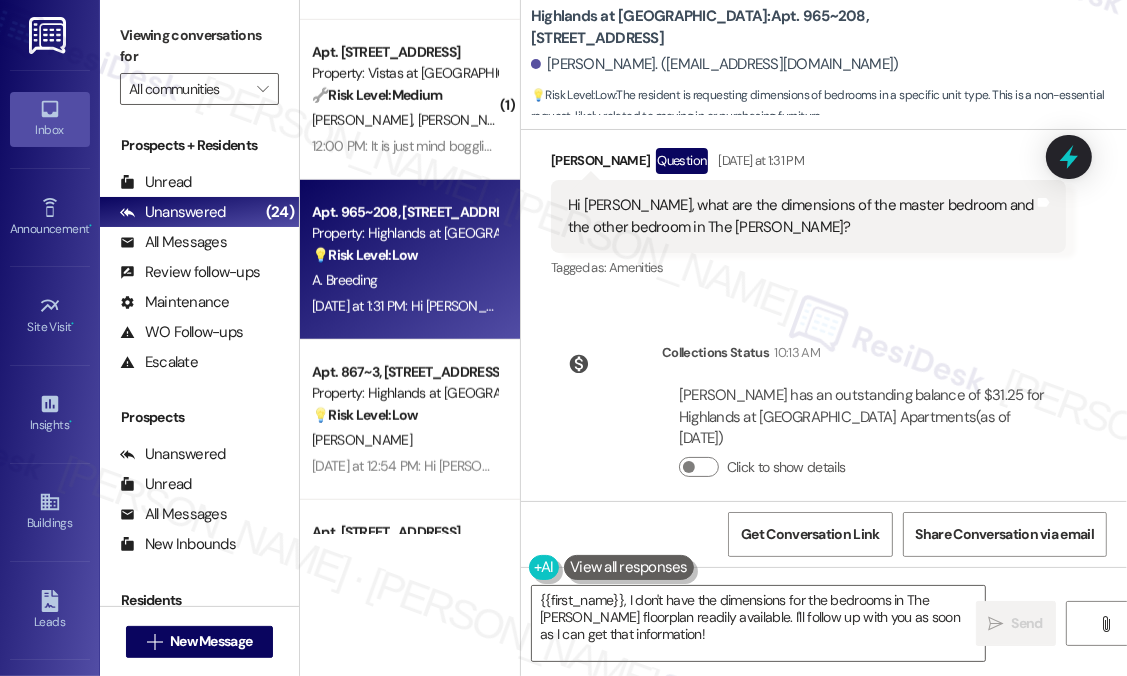 click on "Received via SMS Alyson Breeding Question Yesterday at 1:31 PM Hi Sarah, what are the dimensions of the master bedroom and the other bedroom in The Scot? Tags and notes Tagged as:   Amenities Click to highlight conversations about Amenities" at bounding box center [808, 215] 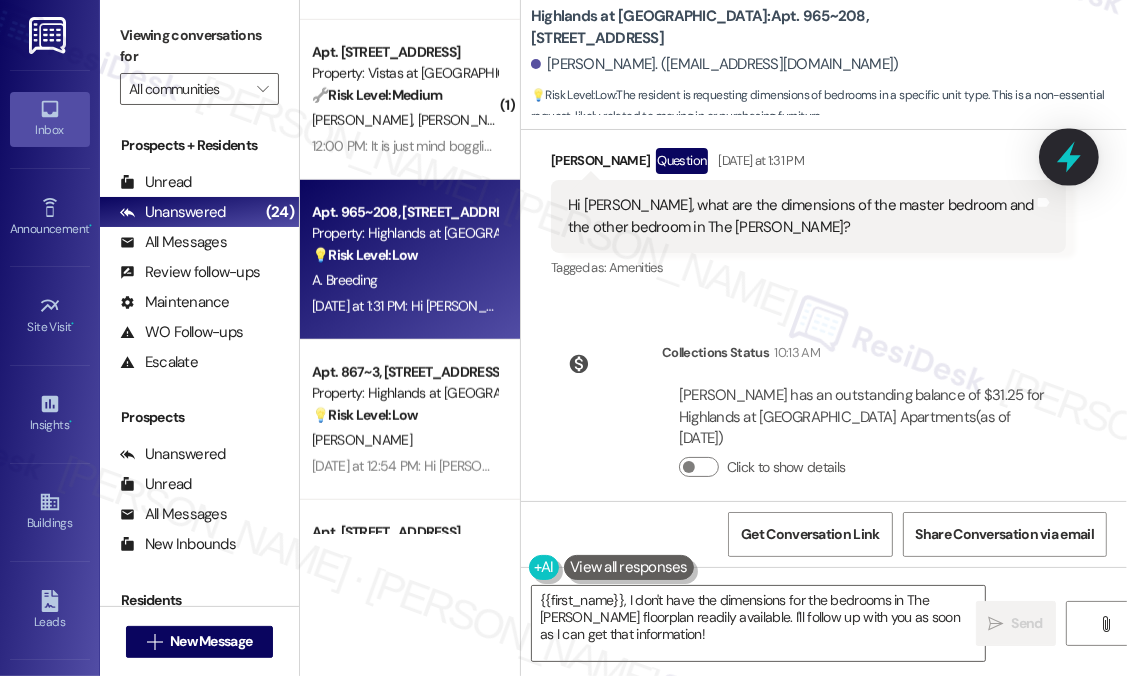 click 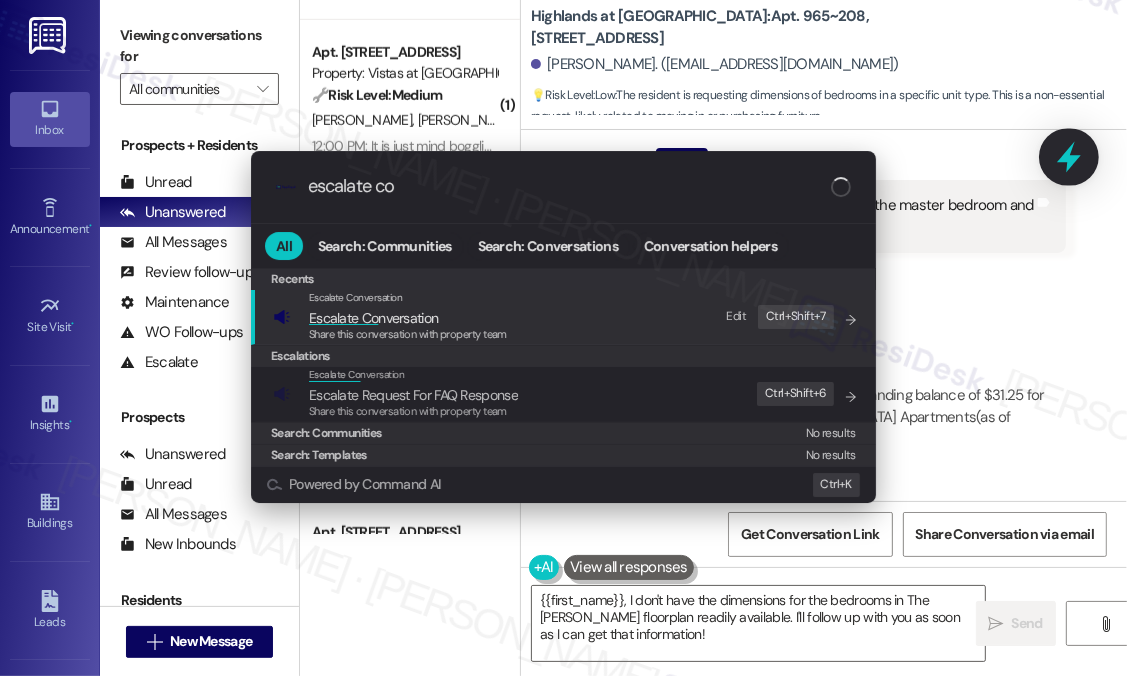 type on "escalate con" 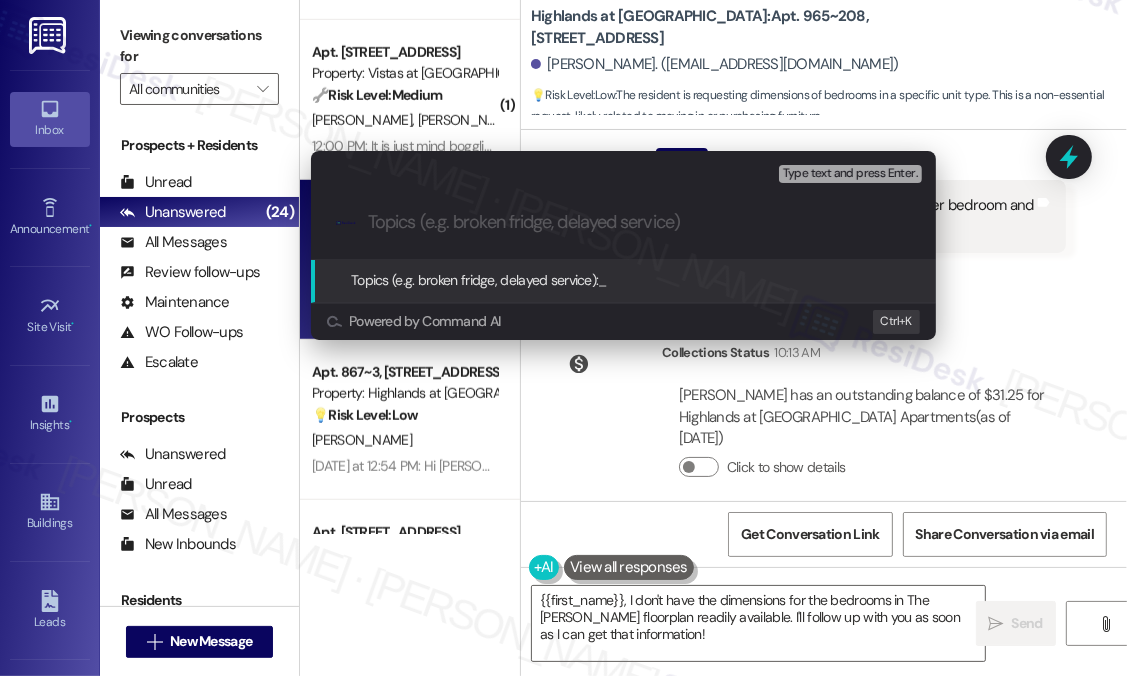 click on "Escalate Conversation High risk Topics (e.g. broken fridge, delayed service) Any messages to highlight in the email? Type text and press Enter. .cls-1{fill:#0a055f;}.cls-2{fill:#0cc4c4;} resideskLogoBlueOrange Topics (e.g. broken fridge, delayed service):  _ Powered by Command AI Ctrl+ K" at bounding box center [563, 338] 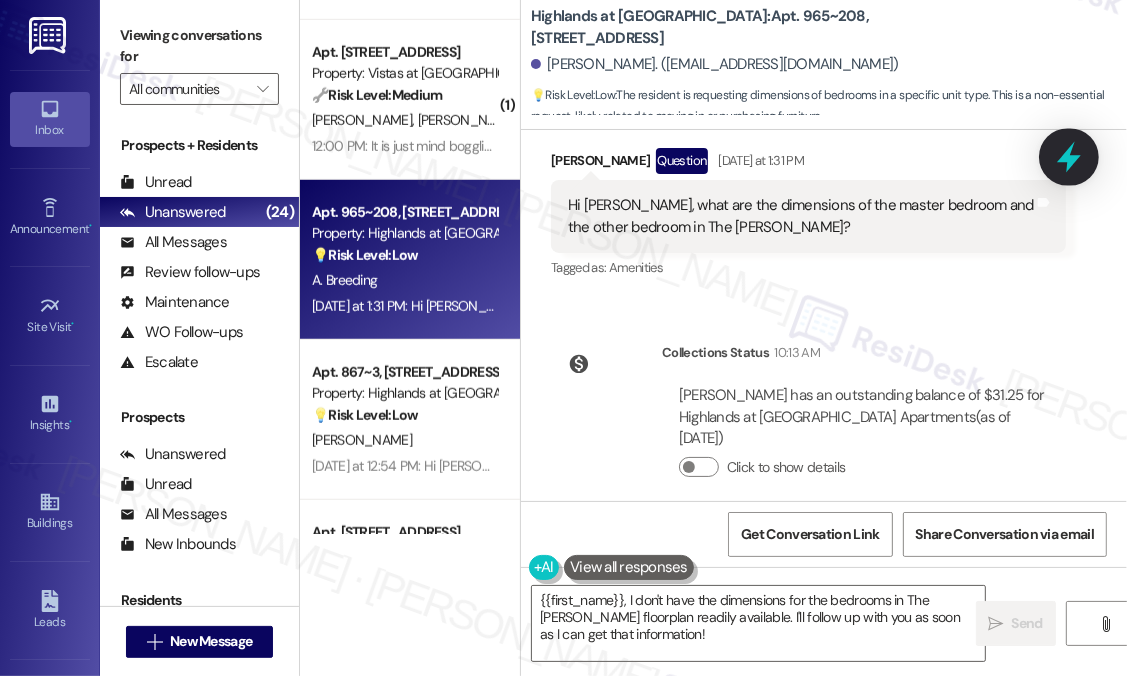 click 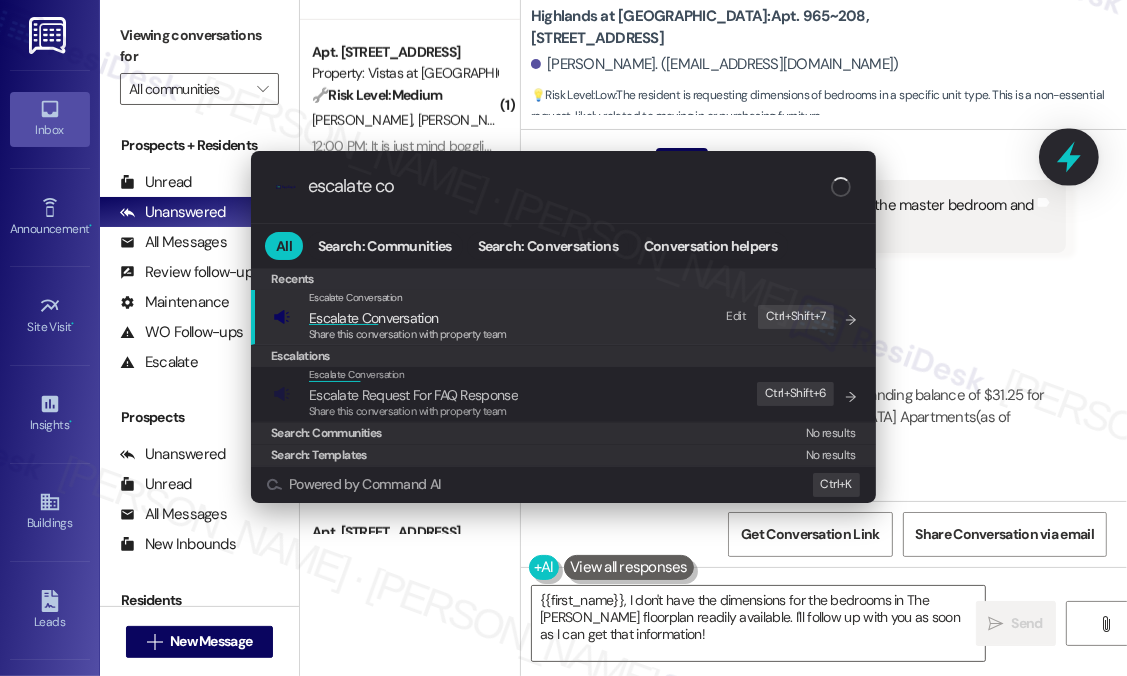 type on "escalate con" 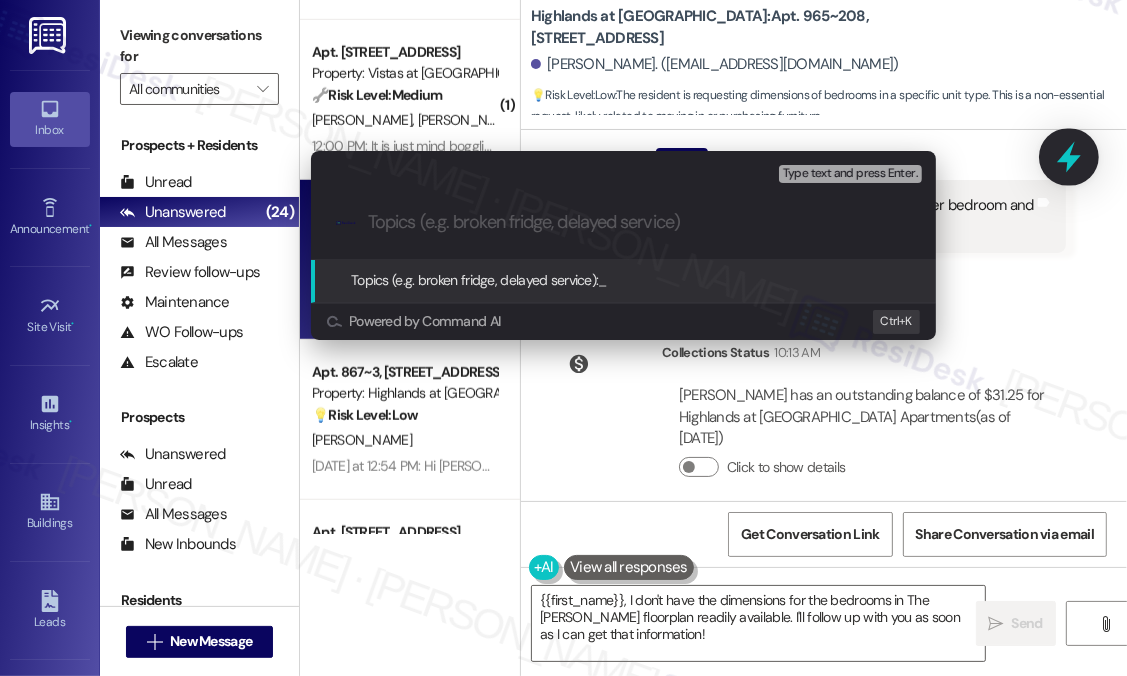 paste on "Request for Bedroom Dimensions in The Scot Apartment" 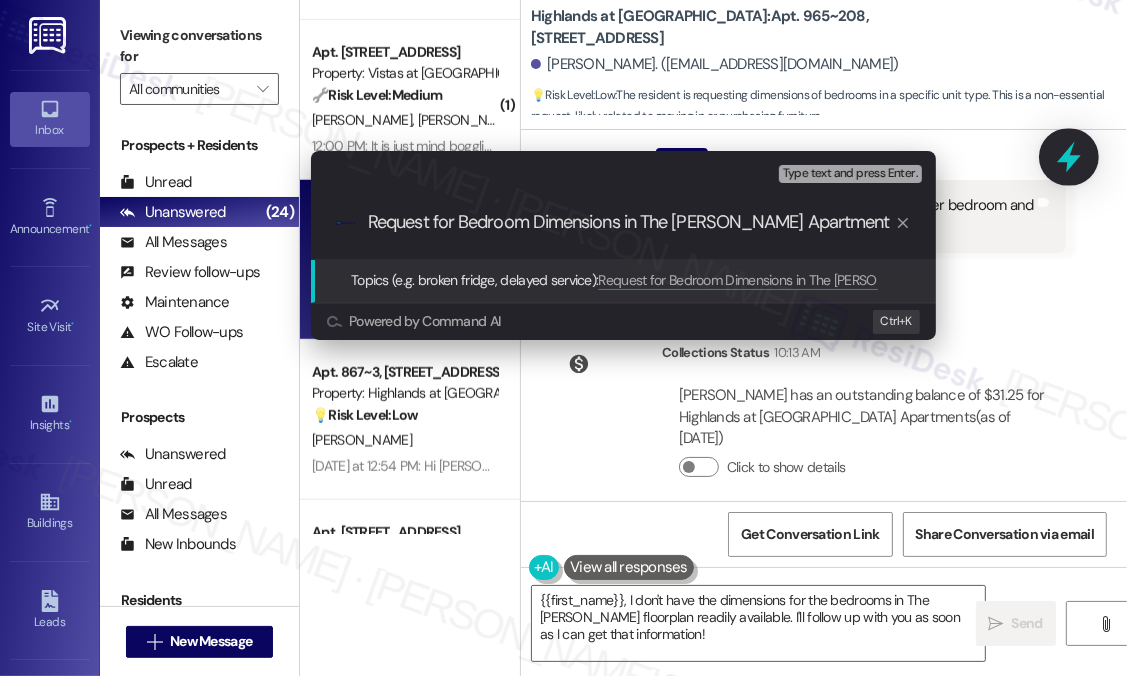 type 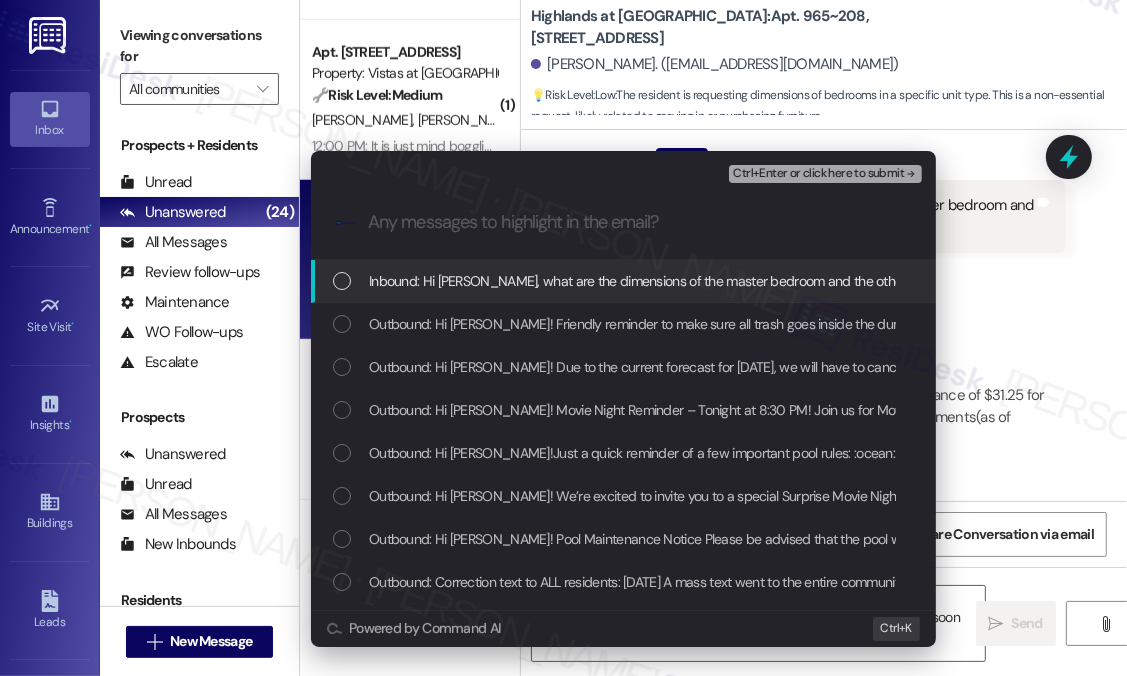 click on "Inbound: Hi Sarah, what are the dimensions of the master bedroom and the other bedroom in The Scot?" at bounding box center (740, 281) 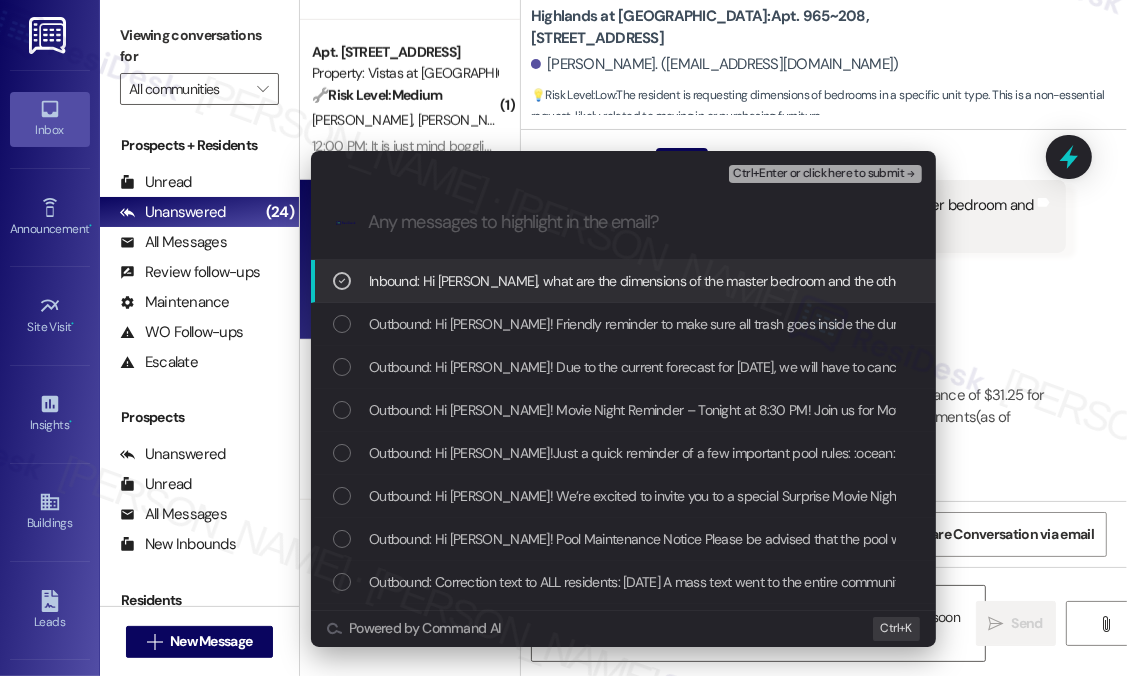 click on "Ctrl+Enter or click here to submit" at bounding box center (818, 174) 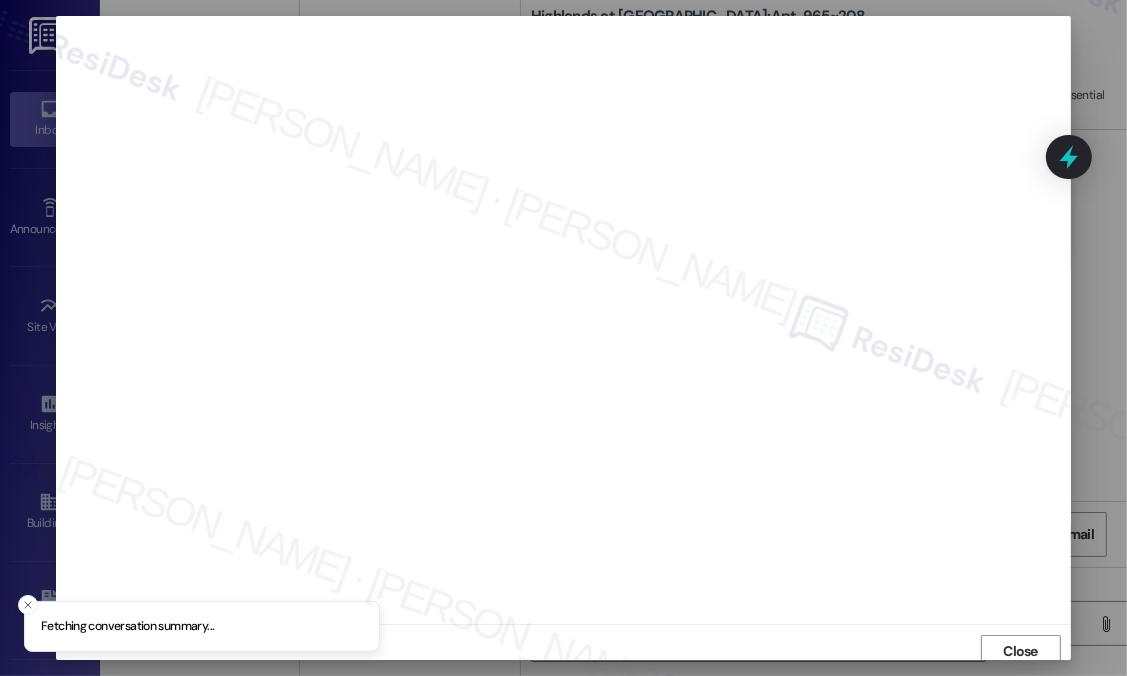 scroll, scrollTop: 7, scrollLeft: 0, axis: vertical 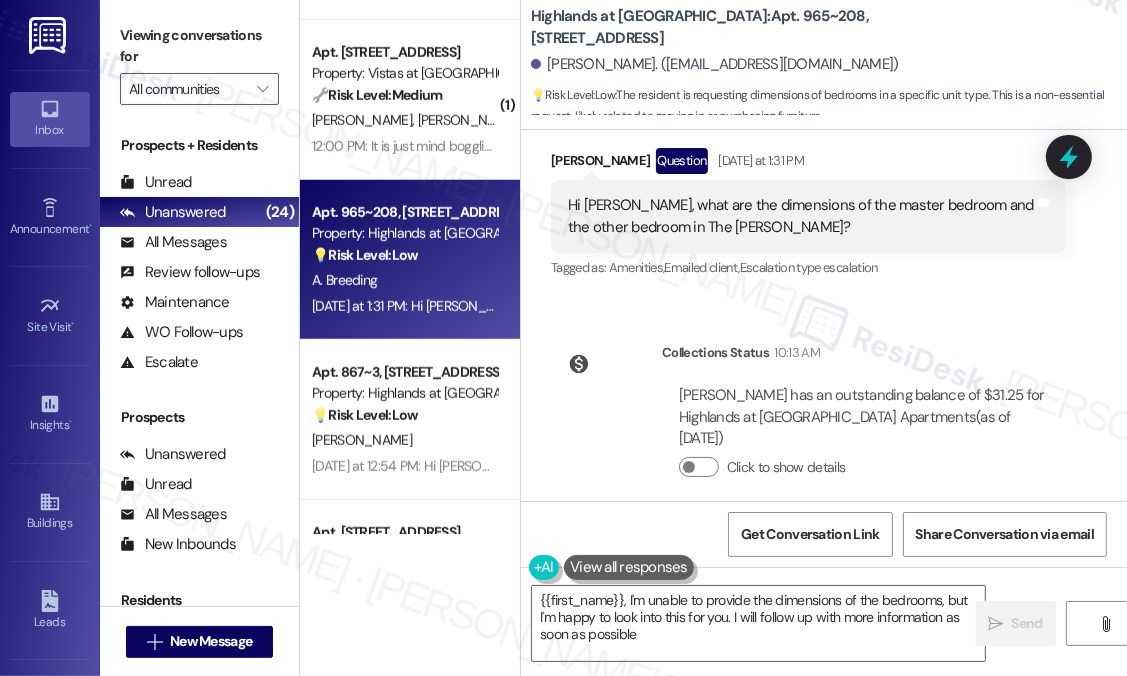 type on "{{first_name}}, I'm unable to provide the dimensions of the bedrooms, but I'm happy to look into this for you. I will follow up with more information as soon as possible!" 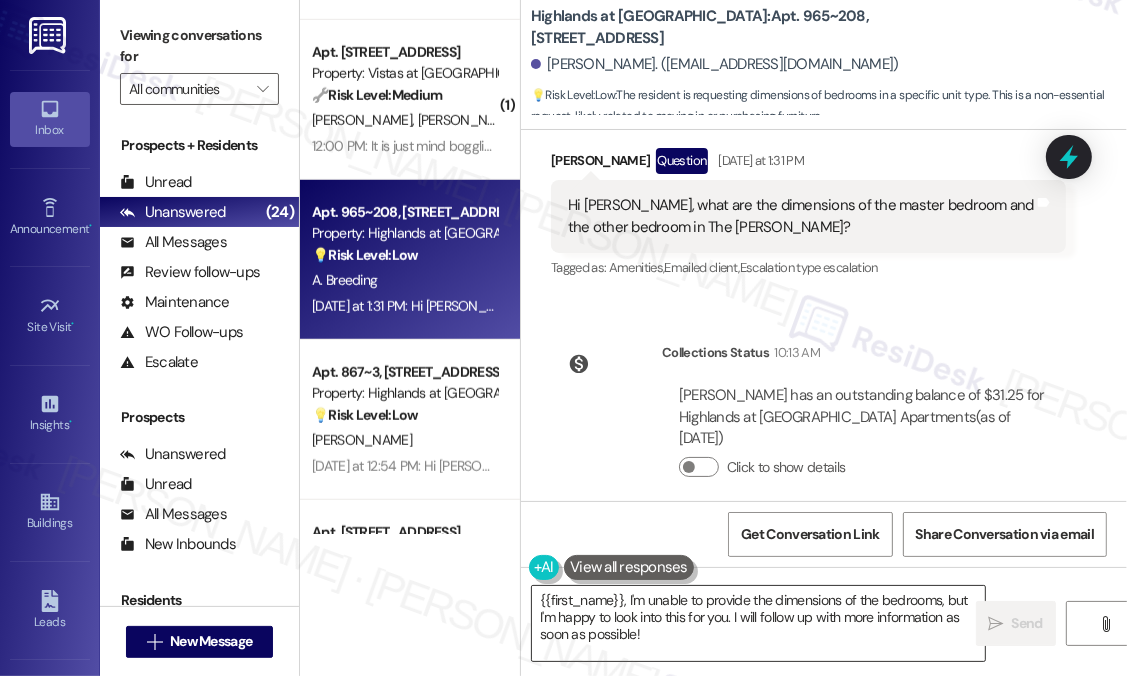 click on "{{first_name}}, I'm unable to provide the dimensions of the bedrooms, but I'm happy to look into this for you. I will follow up with more information as soon as possible!" at bounding box center [758, 623] 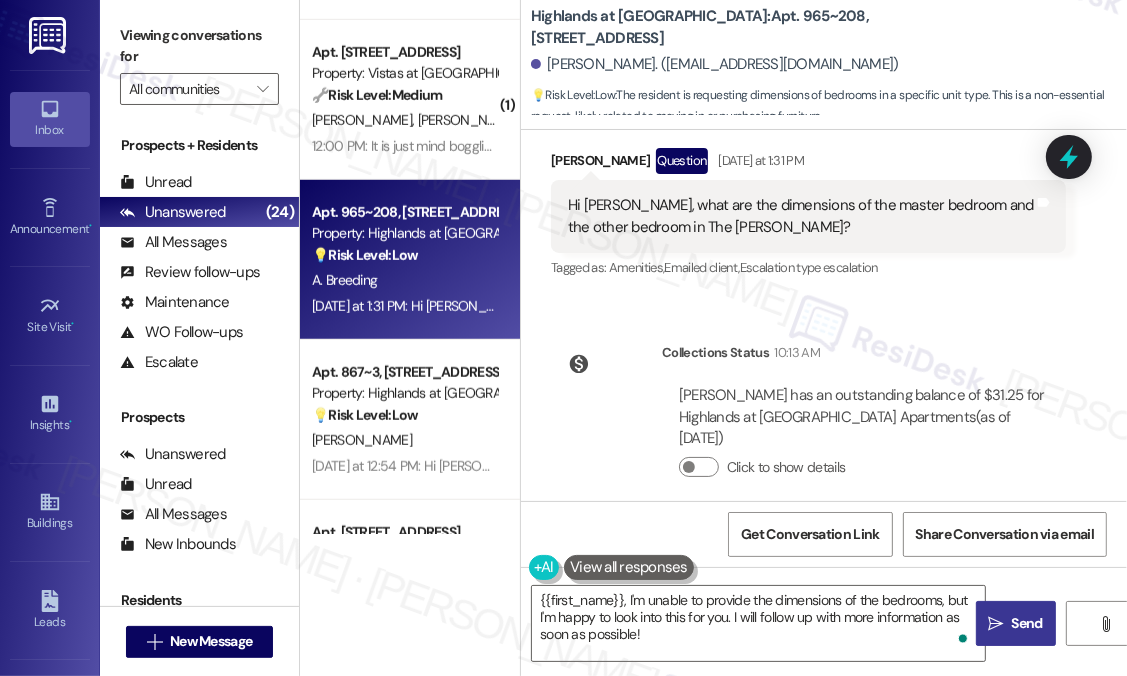 click on "" at bounding box center (995, 624) 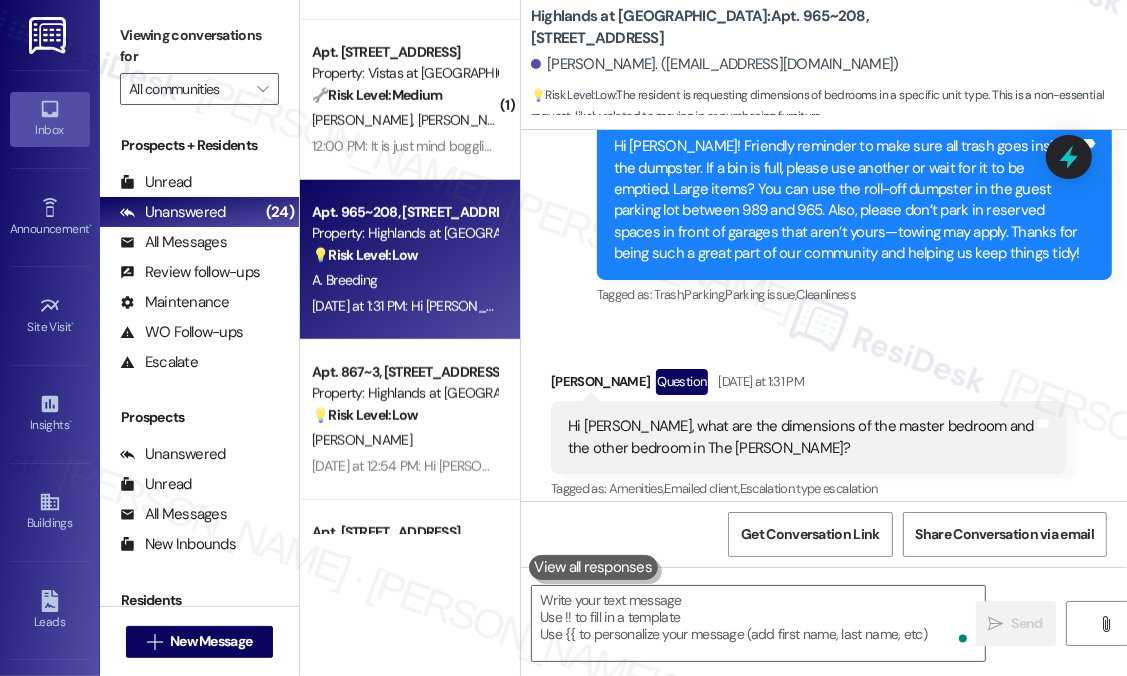 scroll, scrollTop: 19237, scrollLeft: 0, axis: vertical 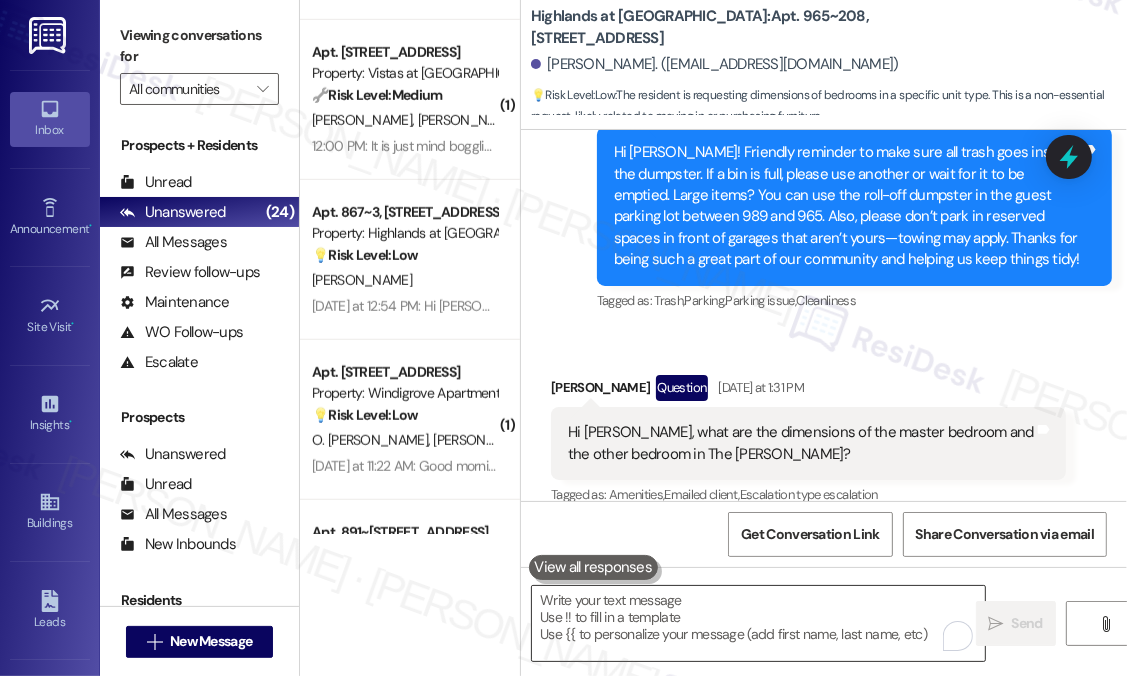 click at bounding box center [758, 623] 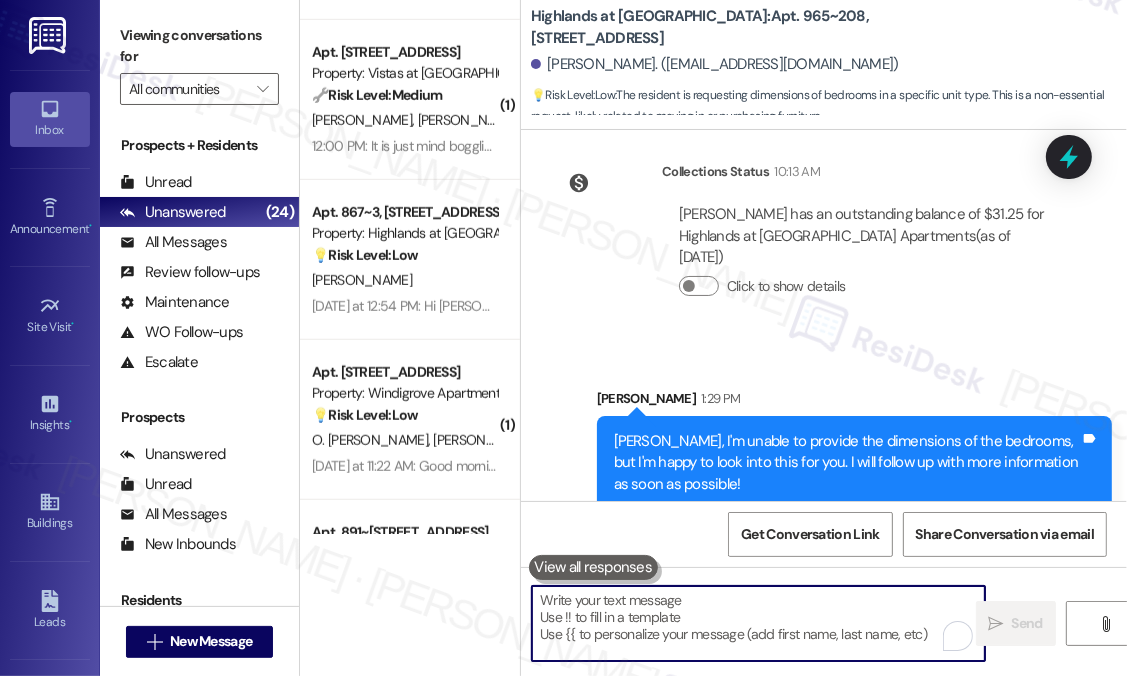 scroll, scrollTop: 19647, scrollLeft: 0, axis: vertical 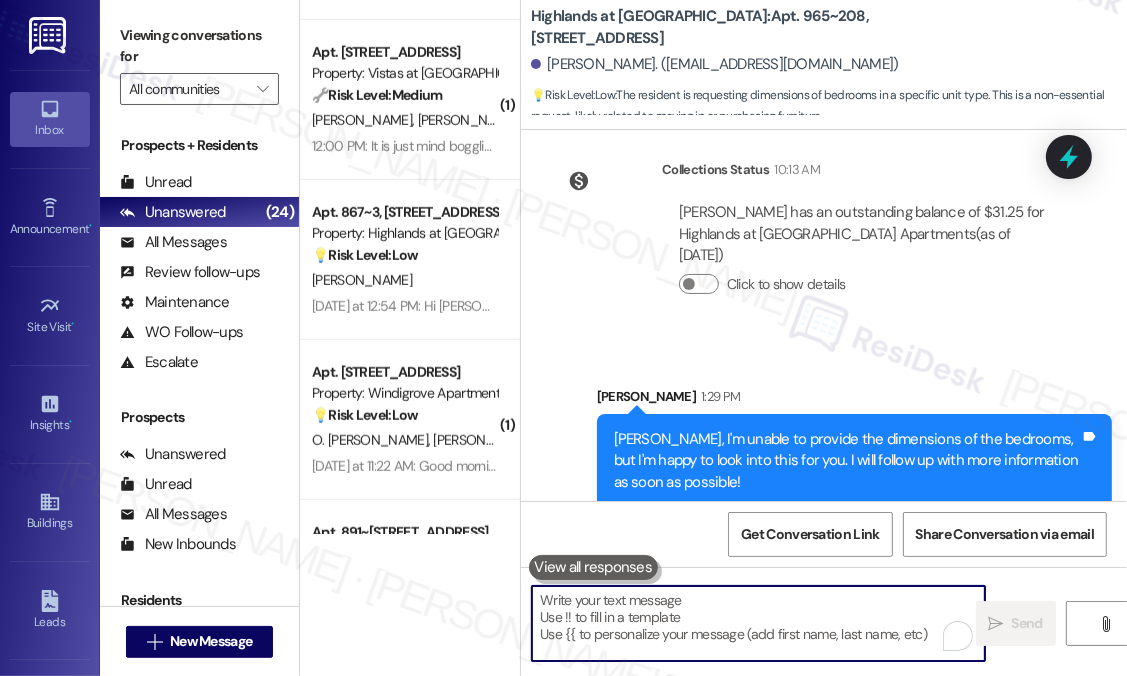click at bounding box center [758, 623] 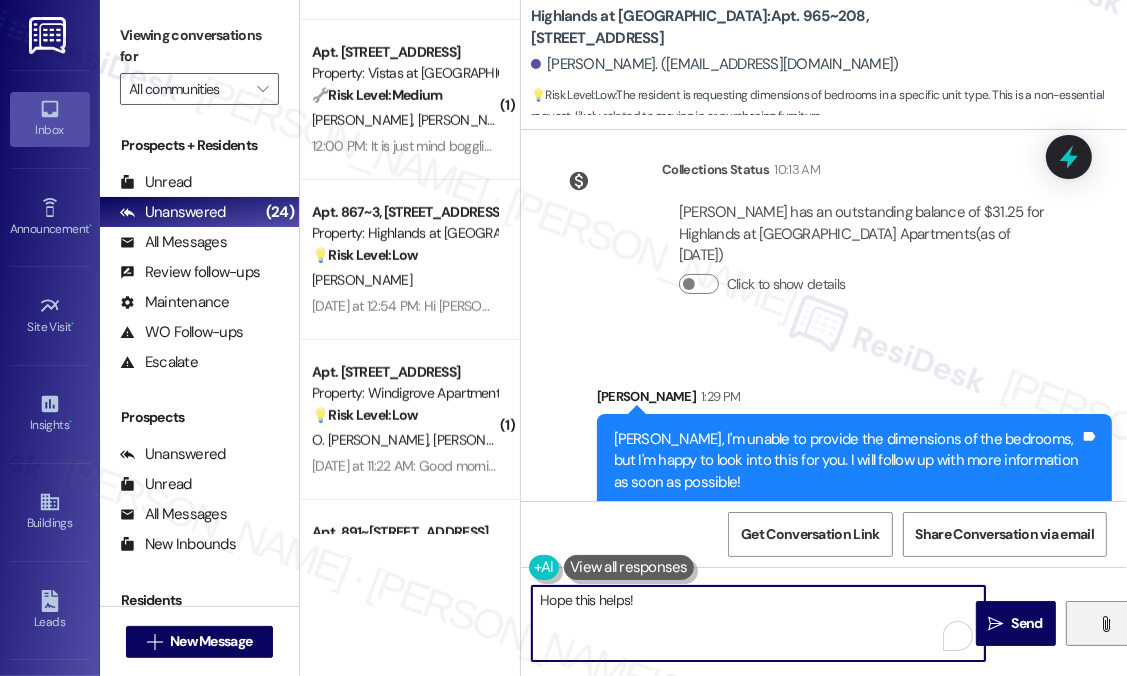 type on "Hope this helps!" 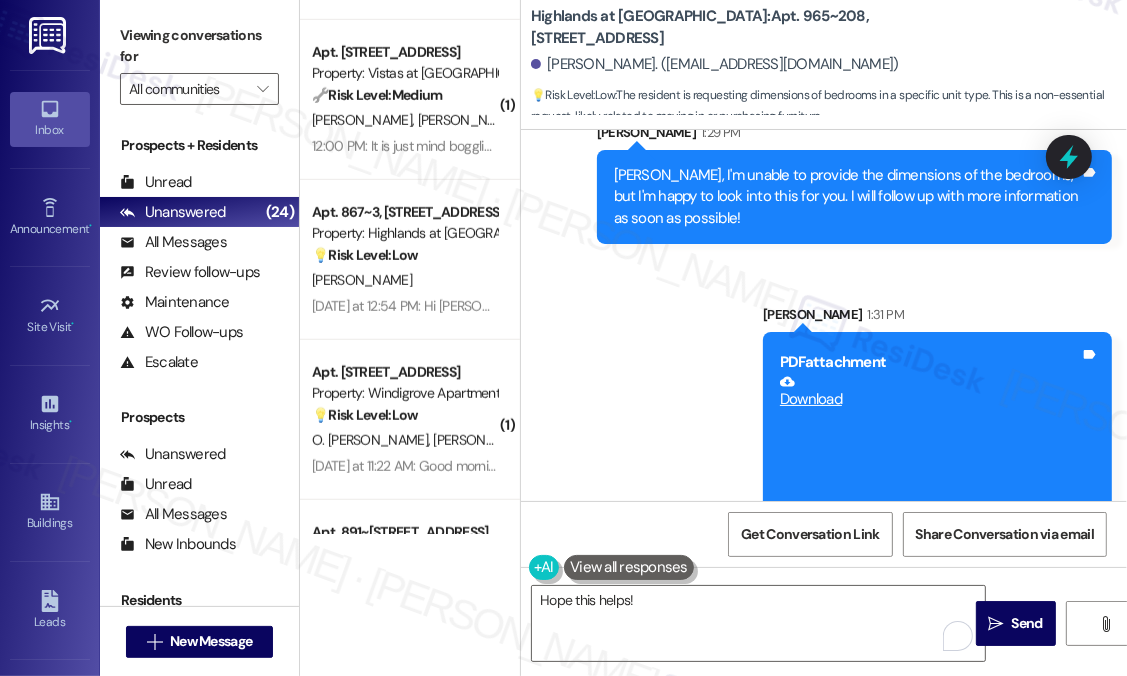 scroll, scrollTop: 19977, scrollLeft: 0, axis: vertical 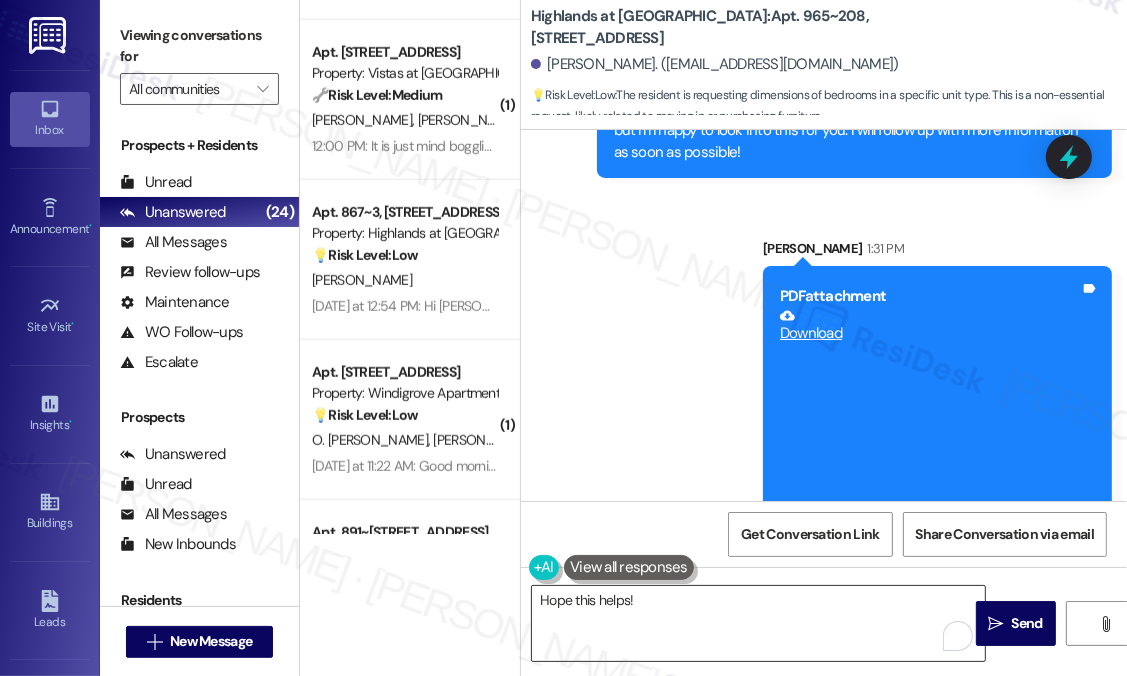 click on "Hope this helps!" at bounding box center (758, 623) 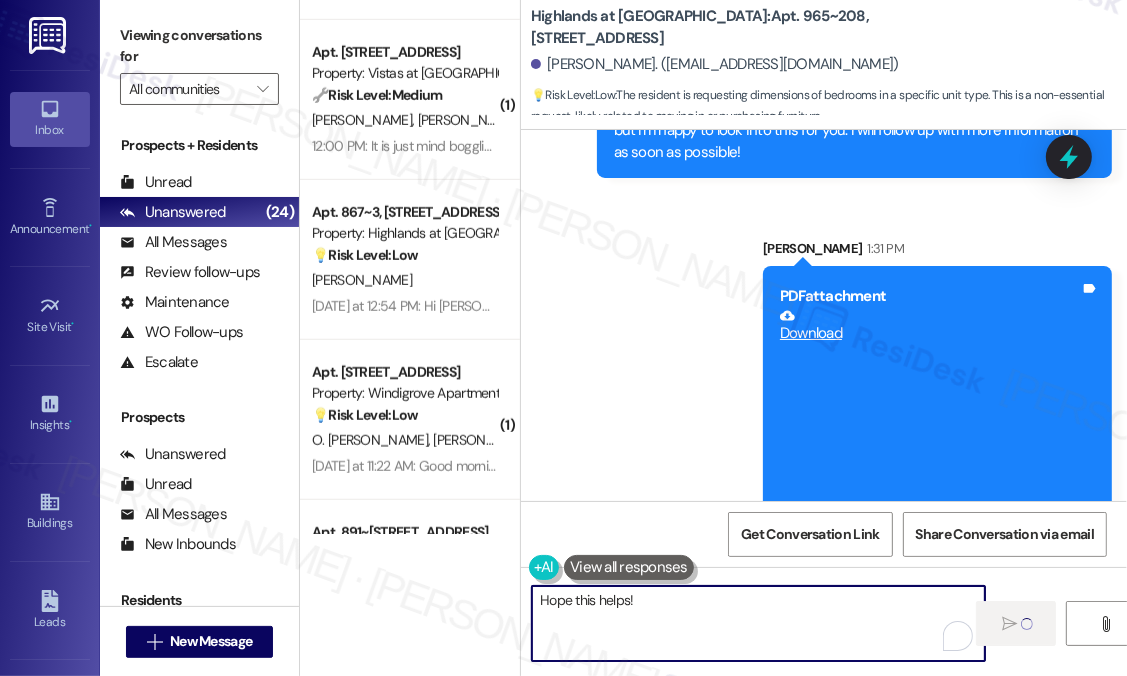 type 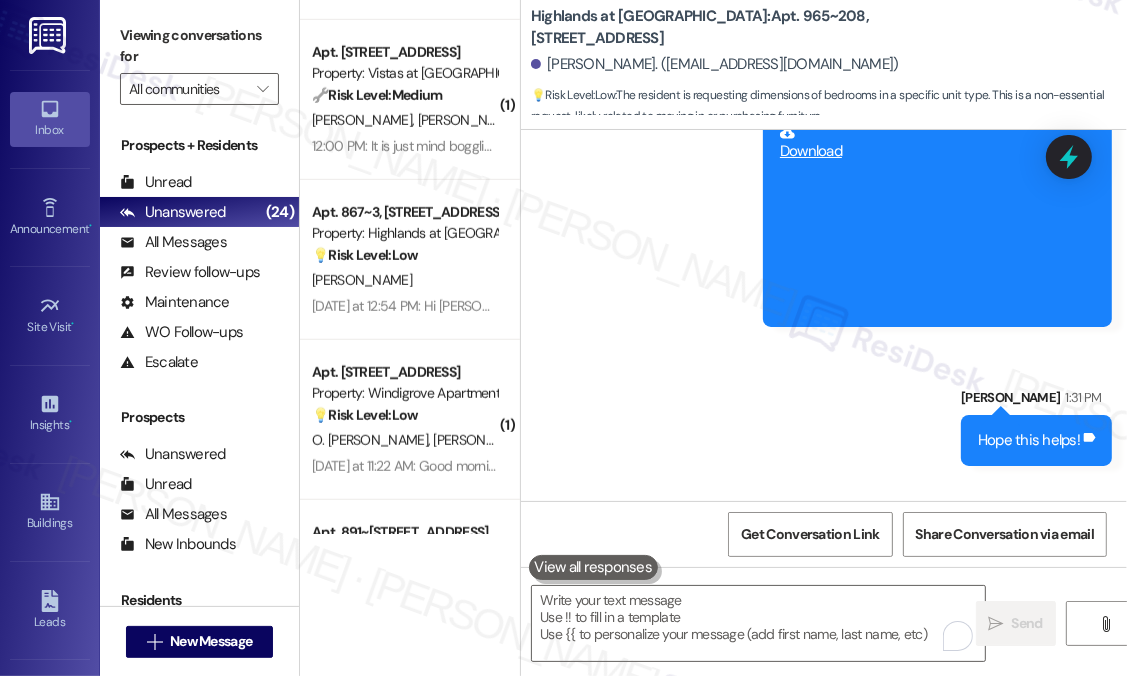 scroll, scrollTop: 20256, scrollLeft: 0, axis: vertical 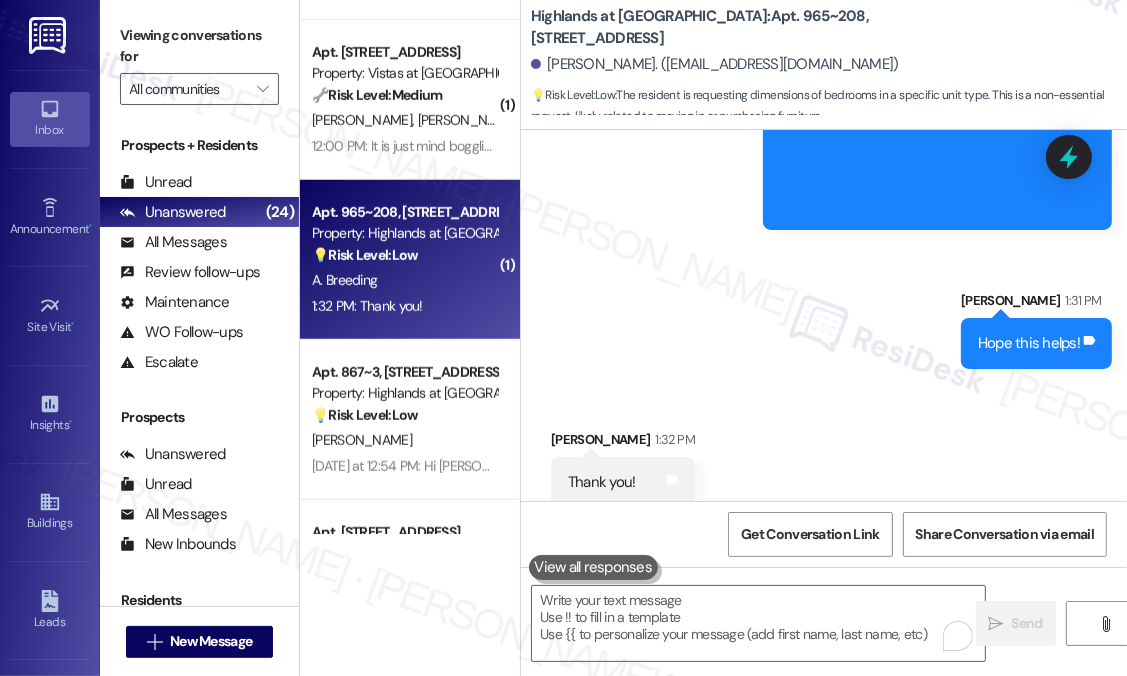 click on "Sent via SMS Sarah 1:29 PM Alyson, I'm unable to provide the dimensions of the bedrooms, but I'm happy to look into this for you. I will follow up with more information as soon as possible! Tags and notes Sent via SMS Sarah 1:31 PM PDF  attachment   Download   Tags and notes Sent via SMS Sarah 1:31 PM Hope this helps! Tags and notes" at bounding box center [824, 58] 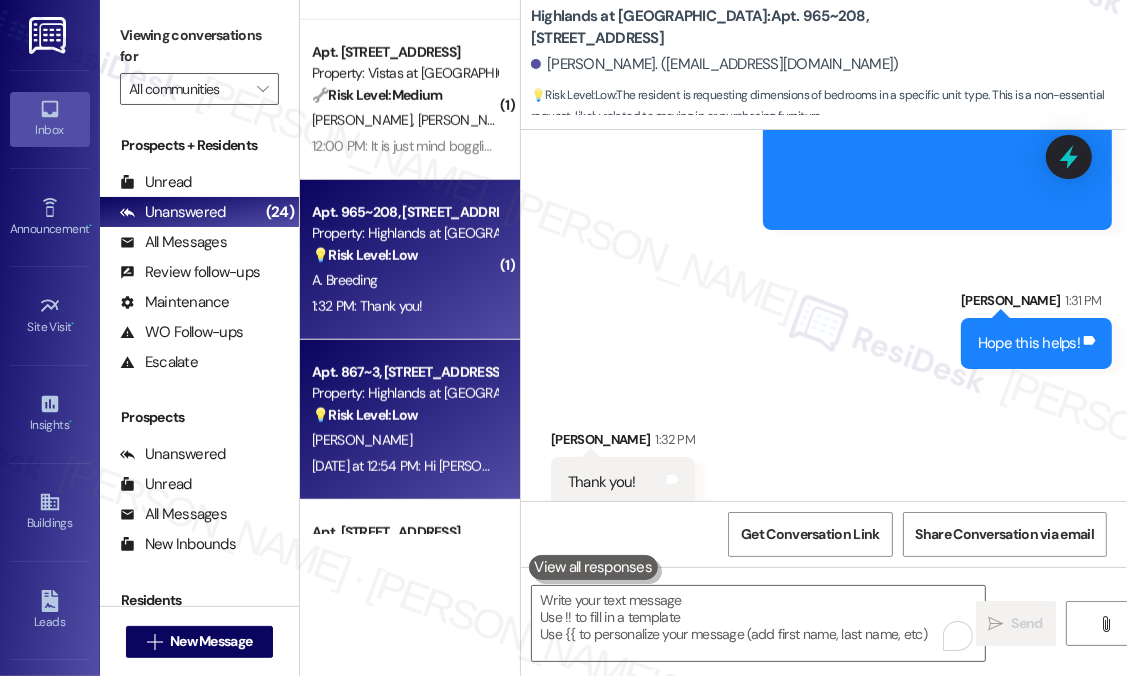 click on "A. Shrestha" at bounding box center (404, 440) 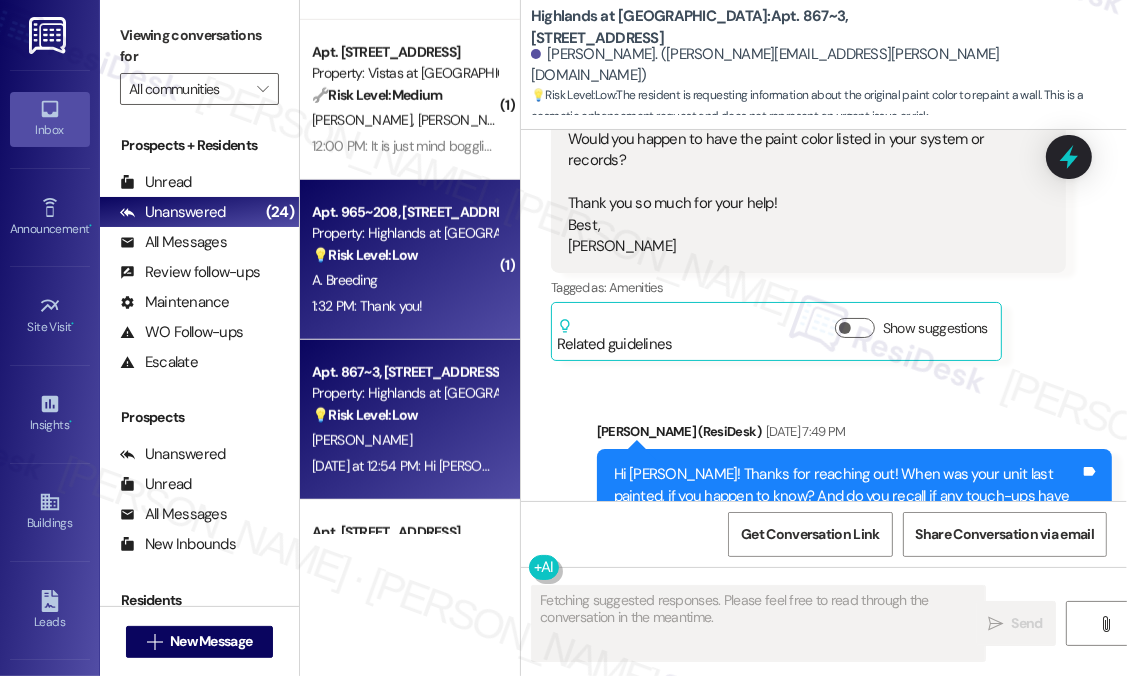 type on "Fetching suggested responses. Please feel free to read through the conversation in the meantime." 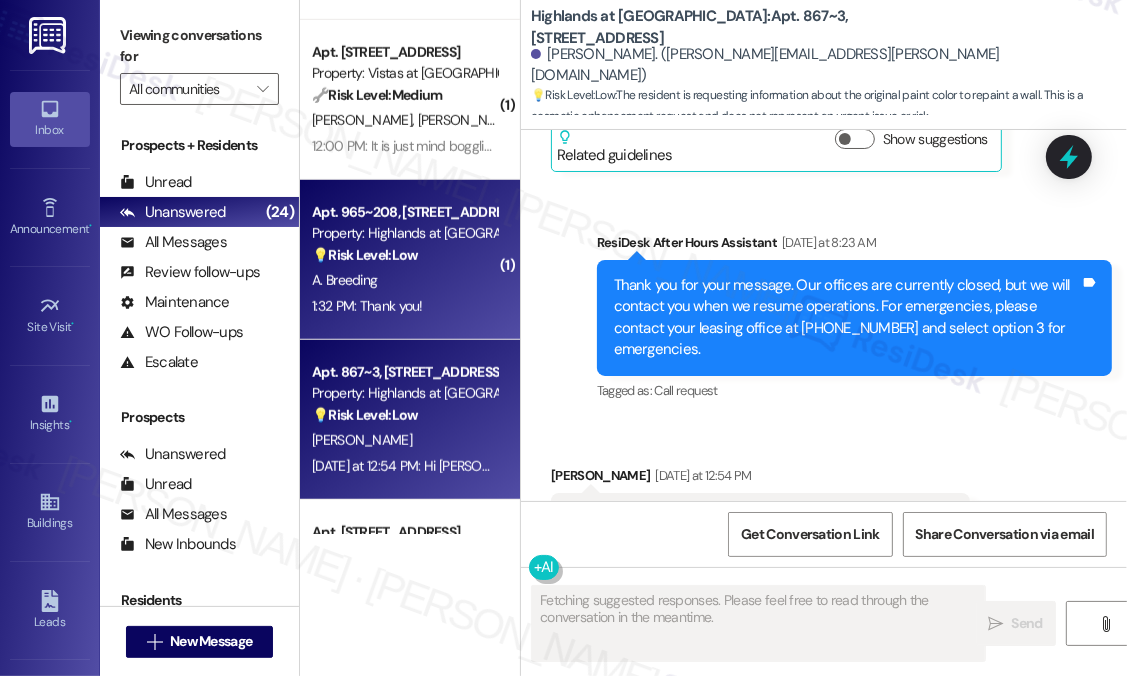 scroll, scrollTop: 1235, scrollLeft: 0, axis: vertical 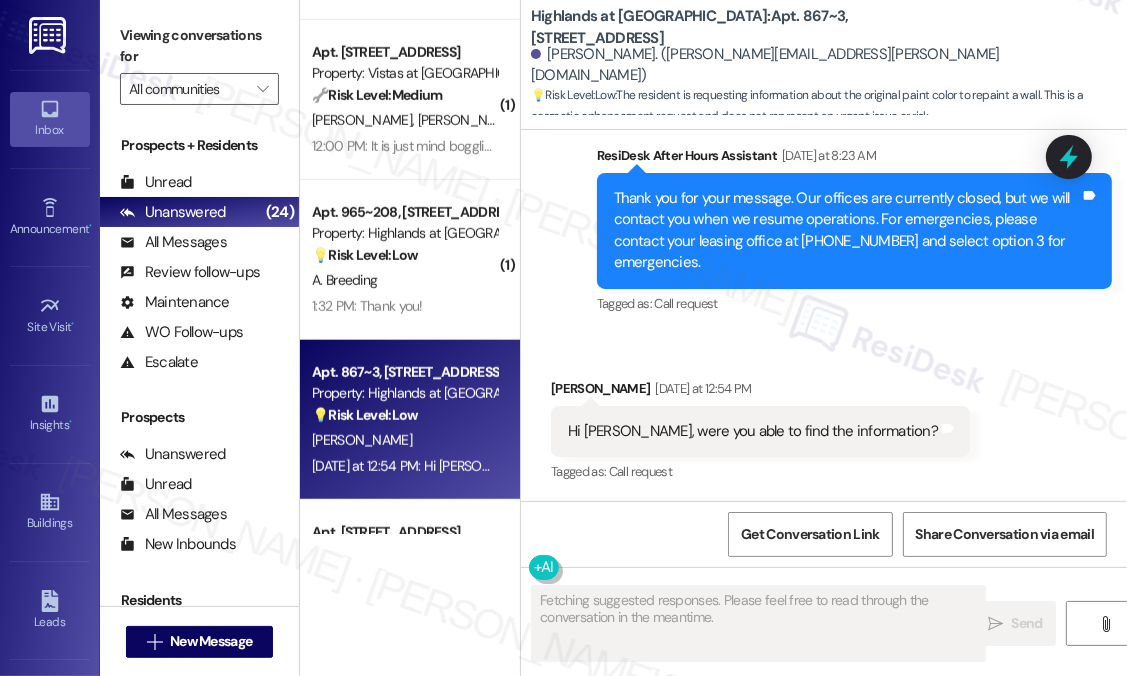 click on "Received via SMS Anishma Shrestha Yesterday at 12:54 PM Hi Sarah, were you able to find the information? Tags and notes Tagged as:   Call request Click to highlight conversations about Call request" at bounding box center [824, 417] 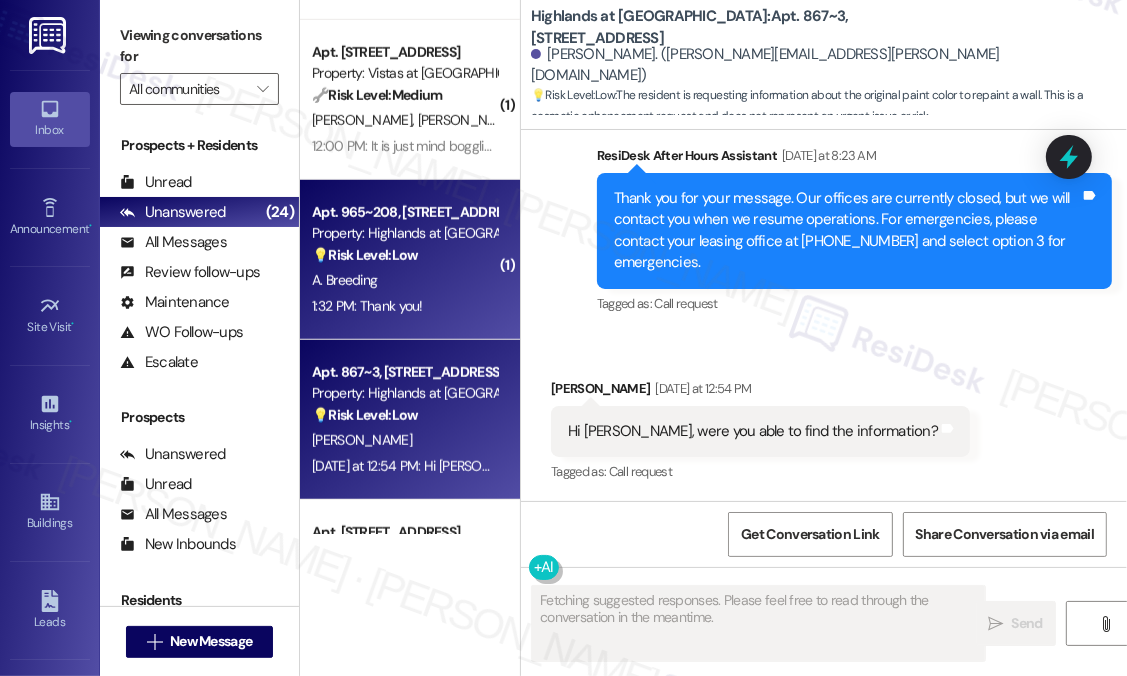 click on "1:32 PM: Thank you! 1:32 PM: Thank you!" at bounding box center (404, 306) 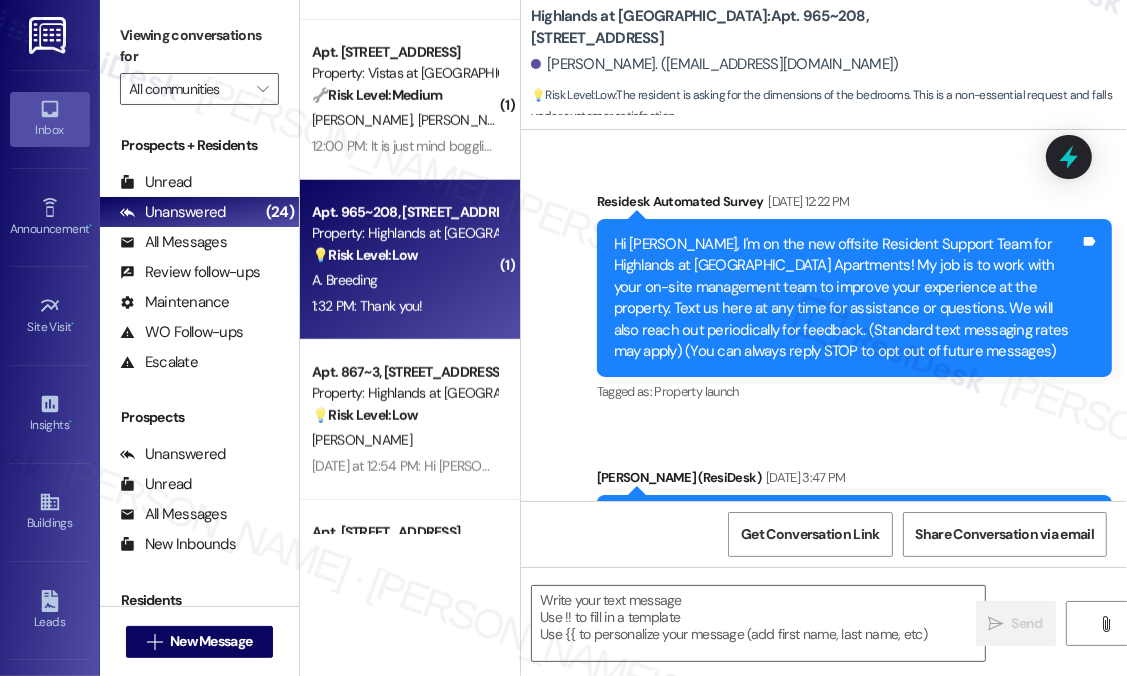 scroll, scrollTop: 20845, scrollLeft: 0, axis: vertical 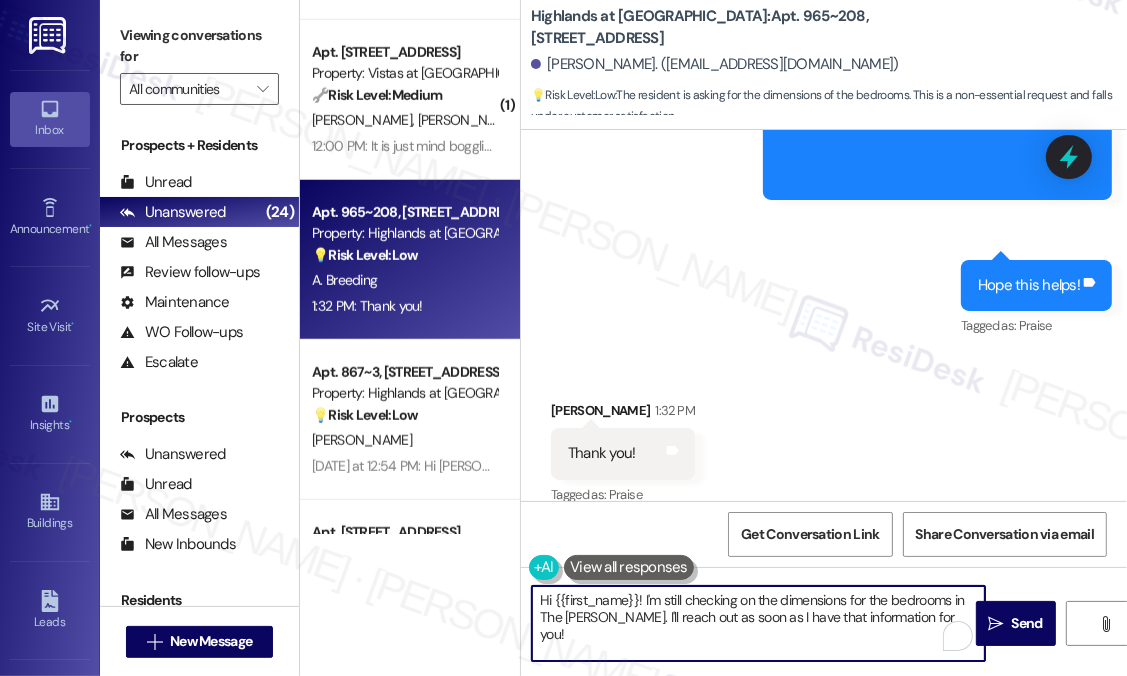 click on "Hi {{first_name}}! I'm still checking on the dimensions for the bedrooms in The Scot. I'll reach out as soon as I have that information for you!" at bounding box center (758, 623) 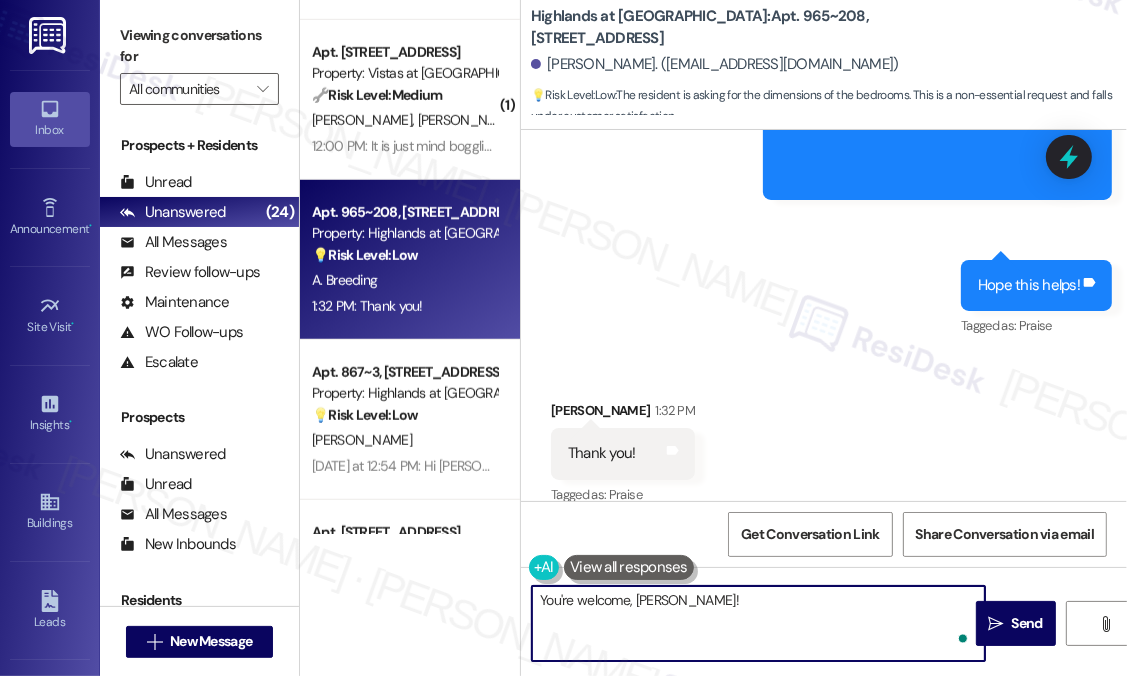 type on "You're welcome, Alyson!" 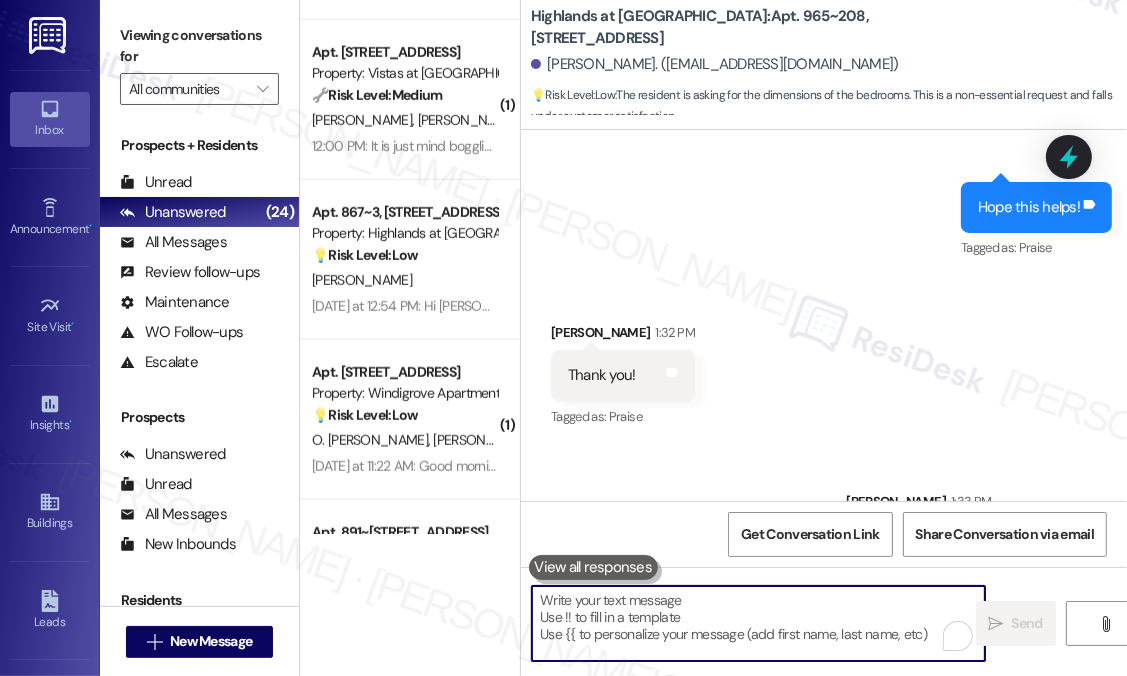scroll, scrollTop: 20985, scrollLeft: 0, axis: vertical 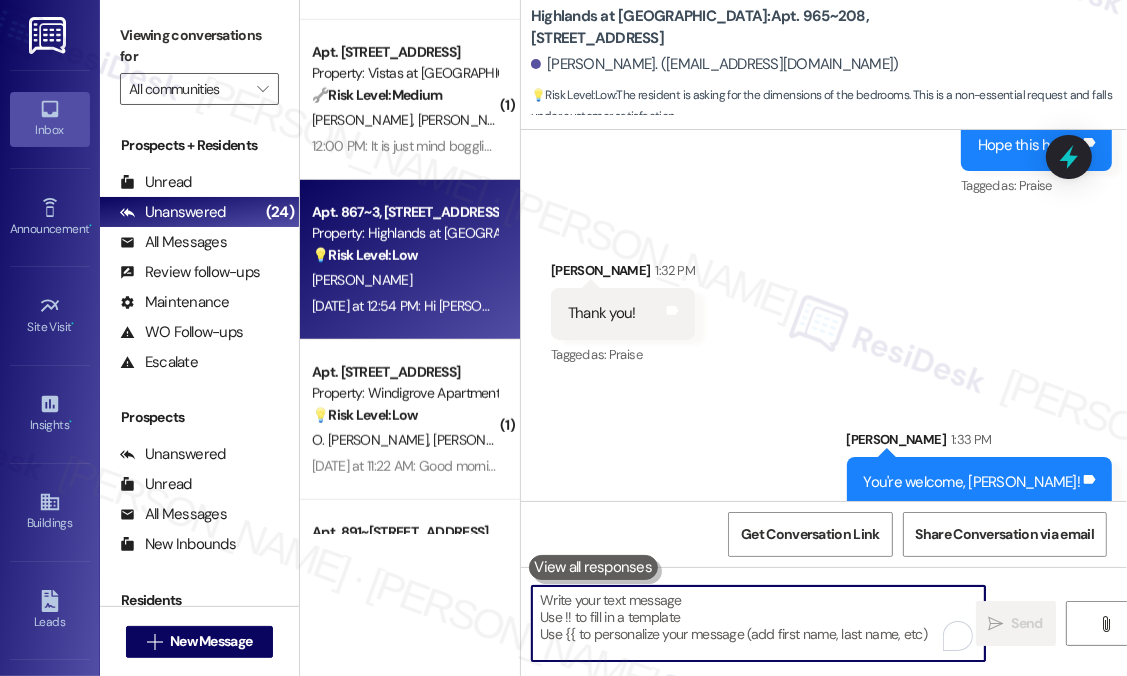 type 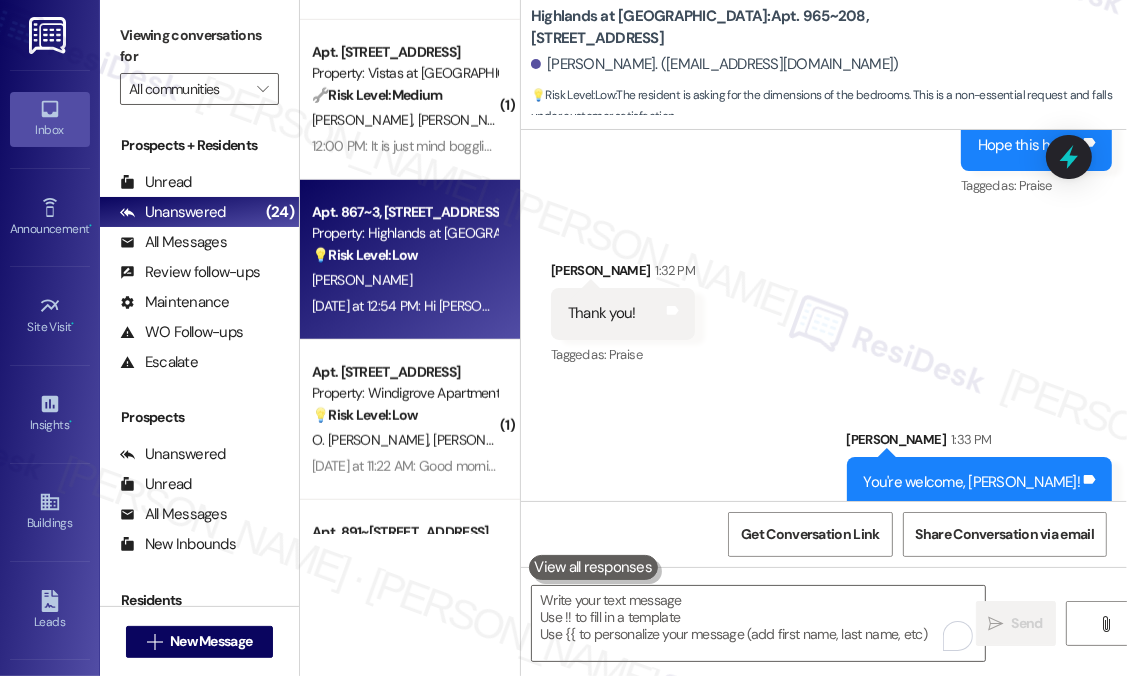 click on "Apt. 867~3, 535 II Blackrock Drive Property: Highlands at Huckleberry Ridge Apartments 💡  Risk Level:  Low The resident is requesting information about the original paint color to repaint a wall. This is a cosmetic enhancement request and does not represent an urgent issue or risk. A. Shrestha Yesterday at 12:54 PM: Hi Sarah, were you able to find the information? Yesterday at 12:54 PM: Hi Sarah, were you able to find the information?" at bounding box center [410, 260] 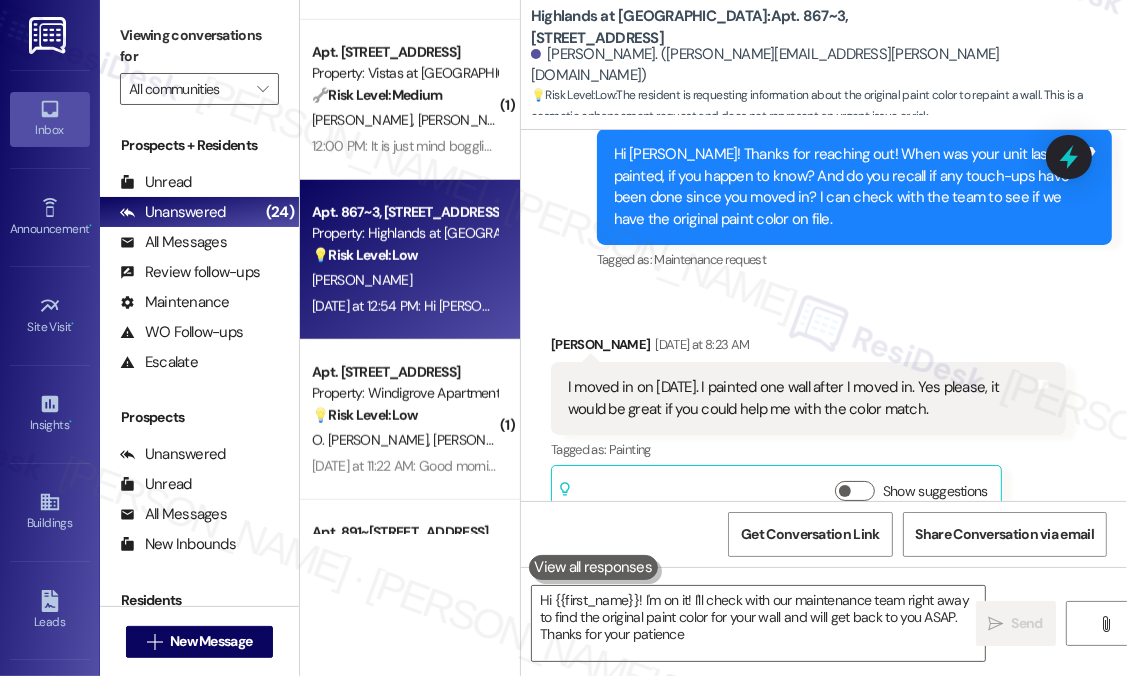 type on "Hi {{first_name}}! I'm on it! I'll check with our maintenance team right away to find the original paint color for your wall and will get back to you ASAP. Thanks for your patience!" 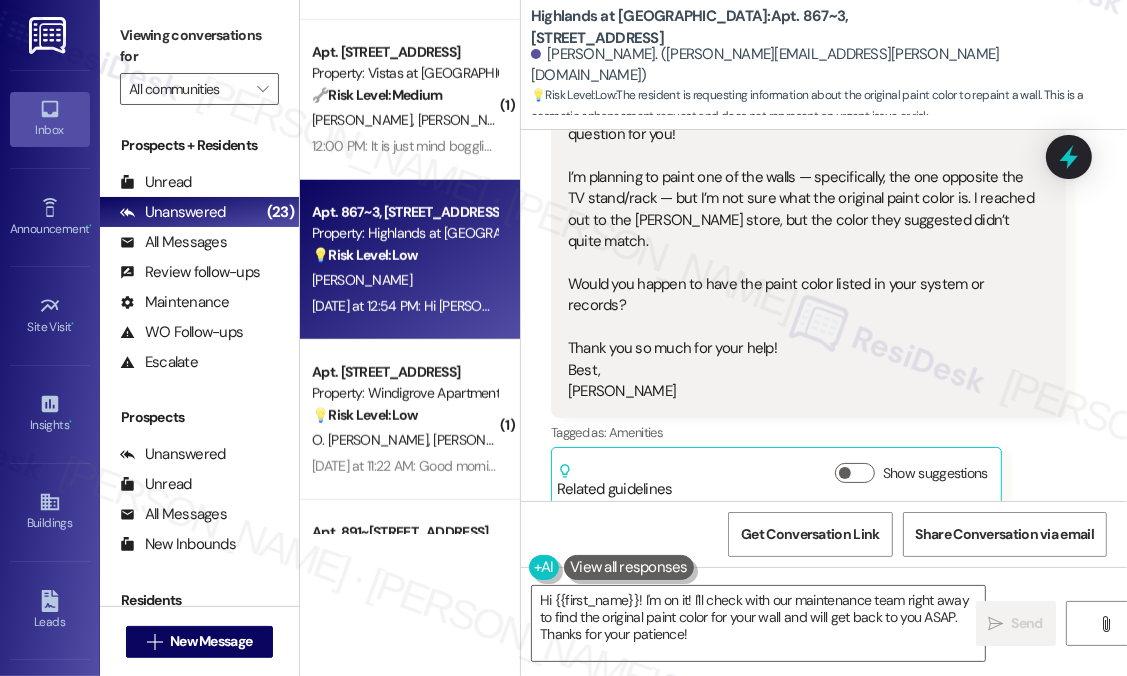 scroll, scrollTop: 300, scrollLeft: 0, axis: vertical 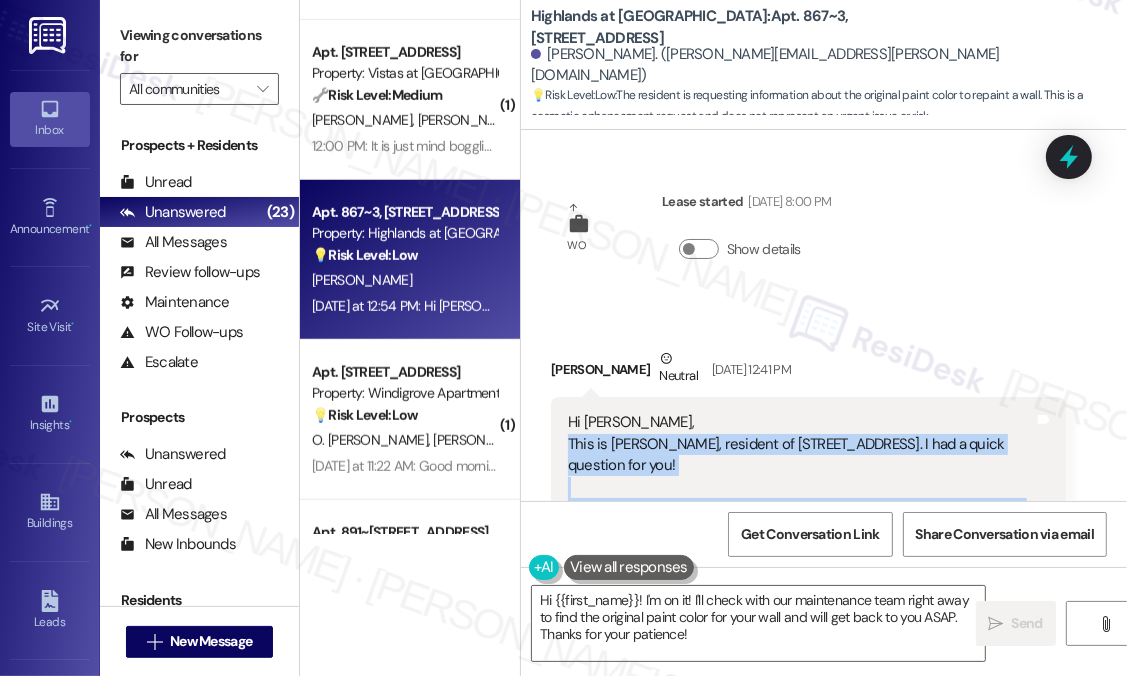 drag, startPoint x: 659, startPoint y: 329, endPoint x: 560, endPoint y: 443, distance: 150.98676 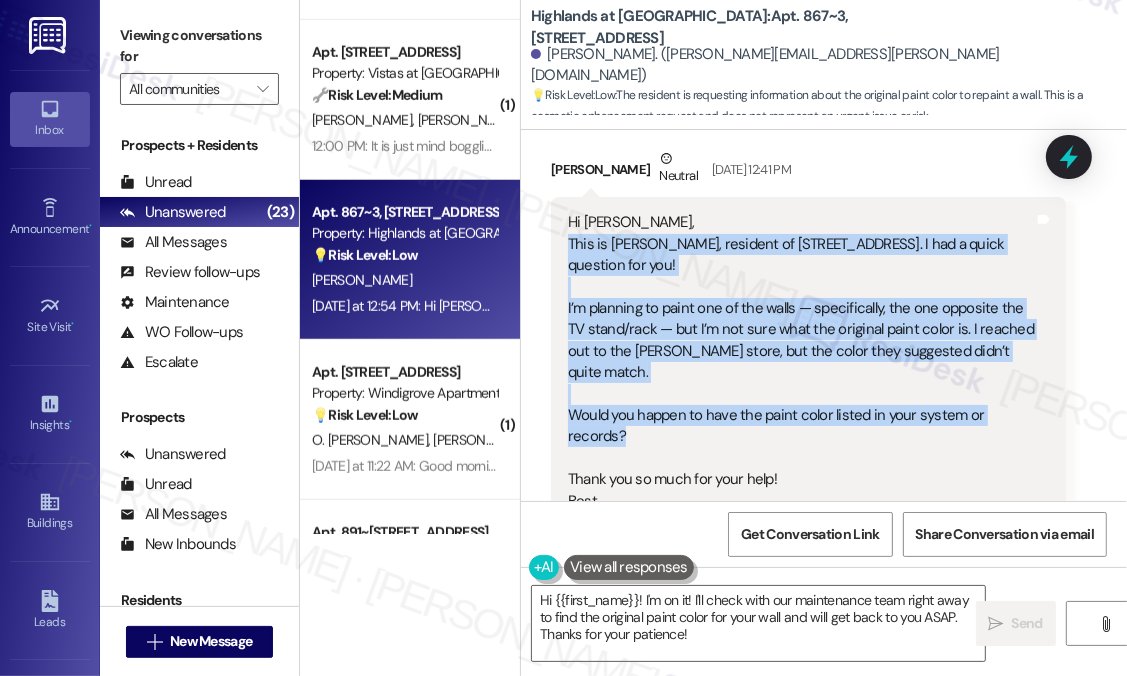 copy on "This is Anishma, resident of 867 Canyon Ridge Rd, Apt 3. I had a quick question for you!
I’m planning to paint one of the walls — specifically, the one opposite the TV stand/rack — but I’m not sure what the original paint color is. I reached out to the Sherwin-Williams store, but the color they suggested didn’t quite match.
Would you happen to have the paint color listed in your system or records?" 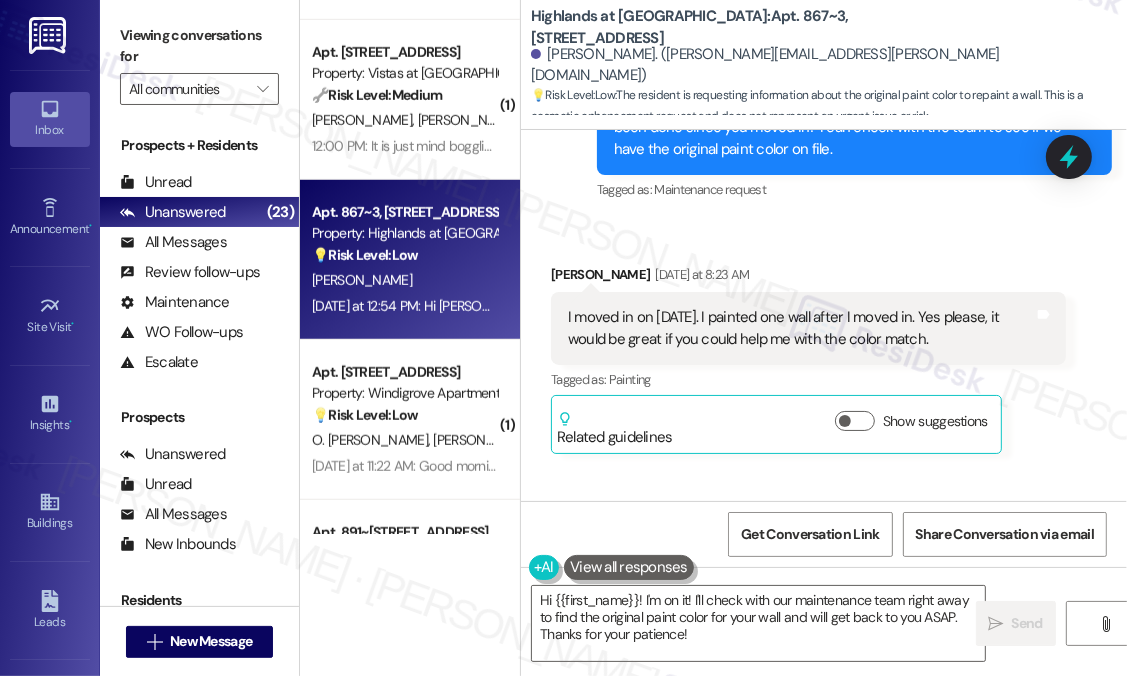 scroll, scrollTop: 900, scrollLeft: 0, axis: vertical 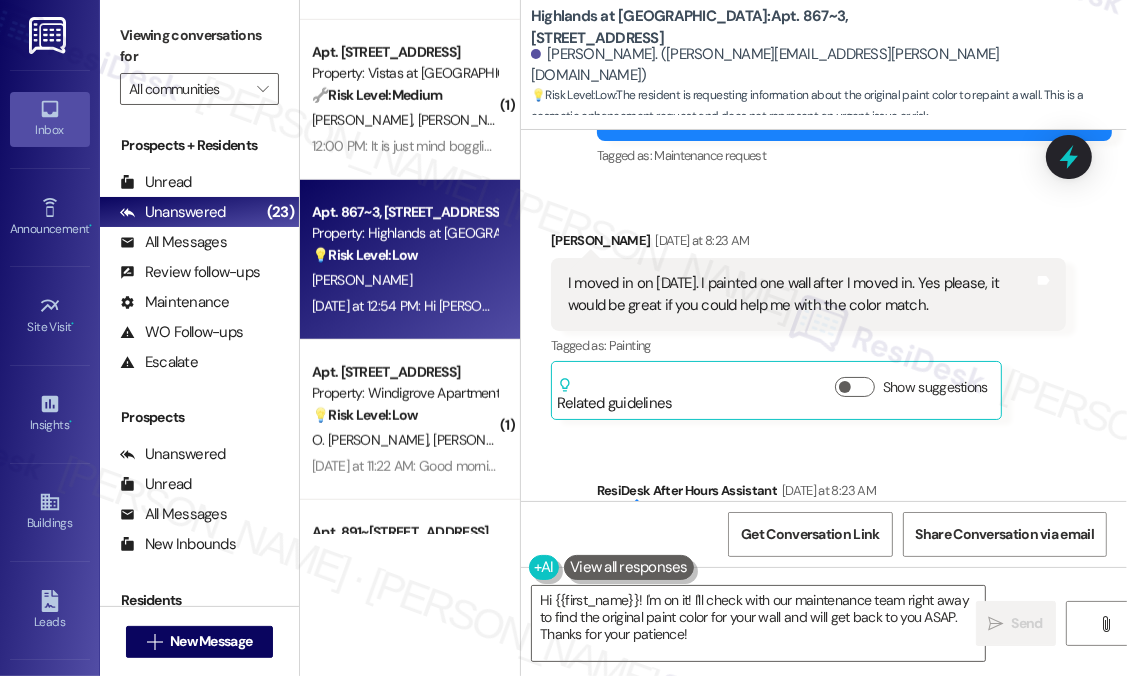 drag, startPoint x: 956, startPoint y: 309, endPoint x: 564, endPoint y: 272, distance: 393.7423 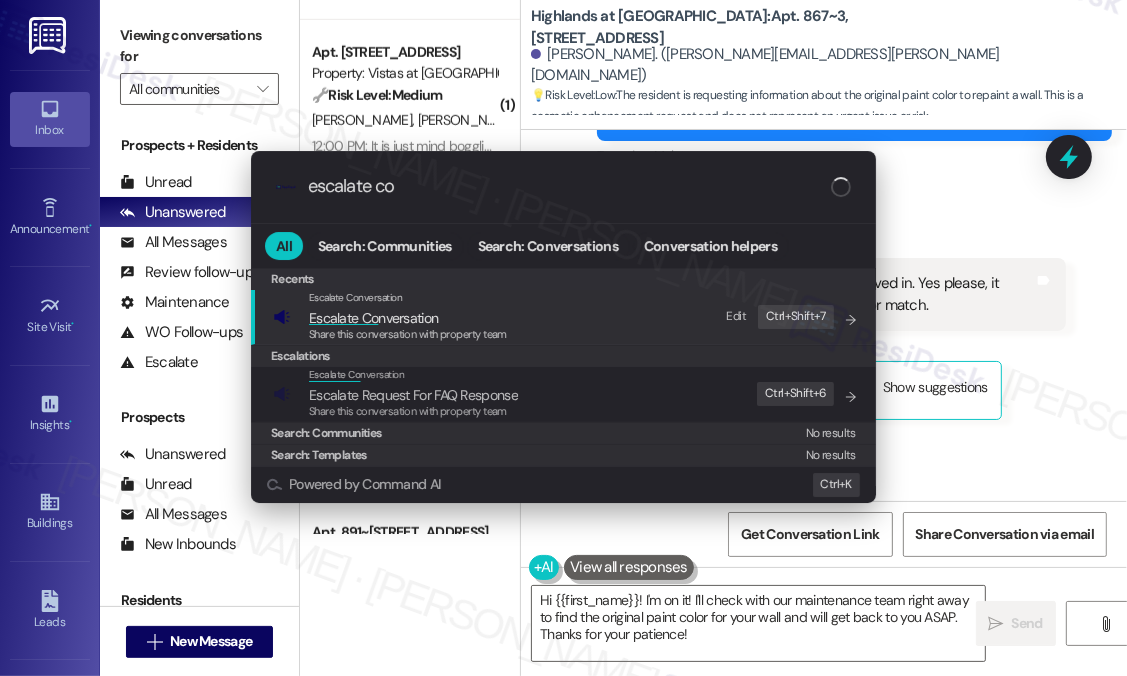 type on "escalate con" 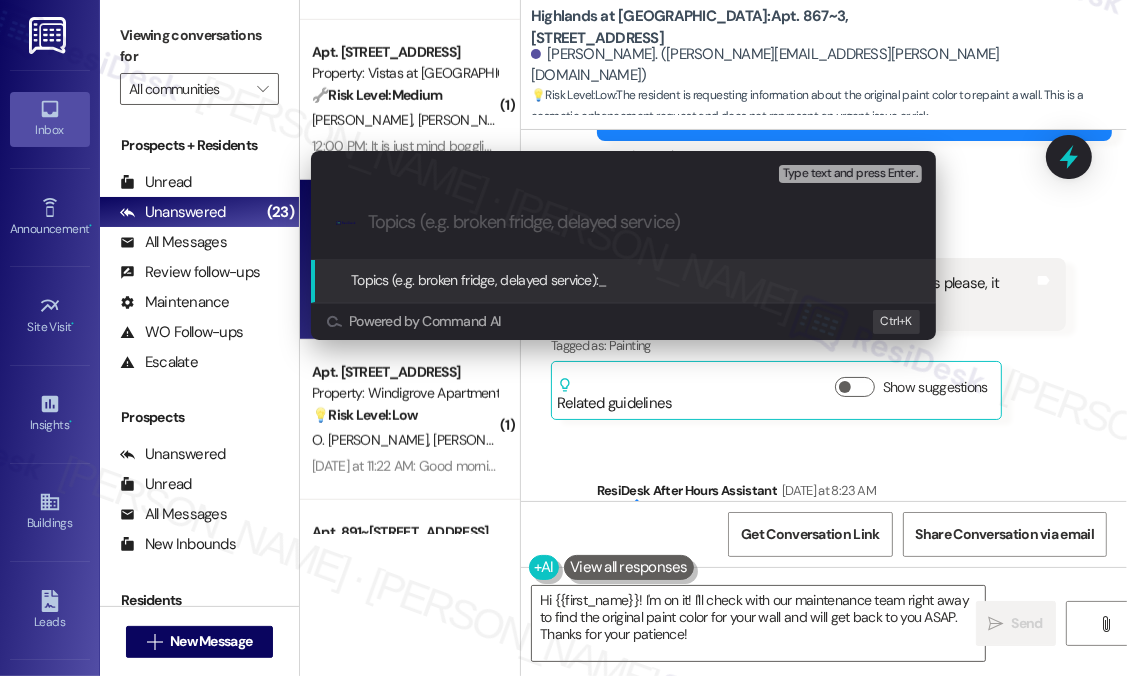 click on "Escalate Conversation High risk Topics (e.g. broken fridge, delayed service) Any messages to highlight in the email? Type text and press Enter. .cls-1{fill:#0a055f;}.cls-2{fill:#0cc4c4;} resideskLogoBlueOrange Topics (e.g. broken fridge, delayed service):  _ Powered by Command AI Ctrl+ K" at bounding box center [563, 338] 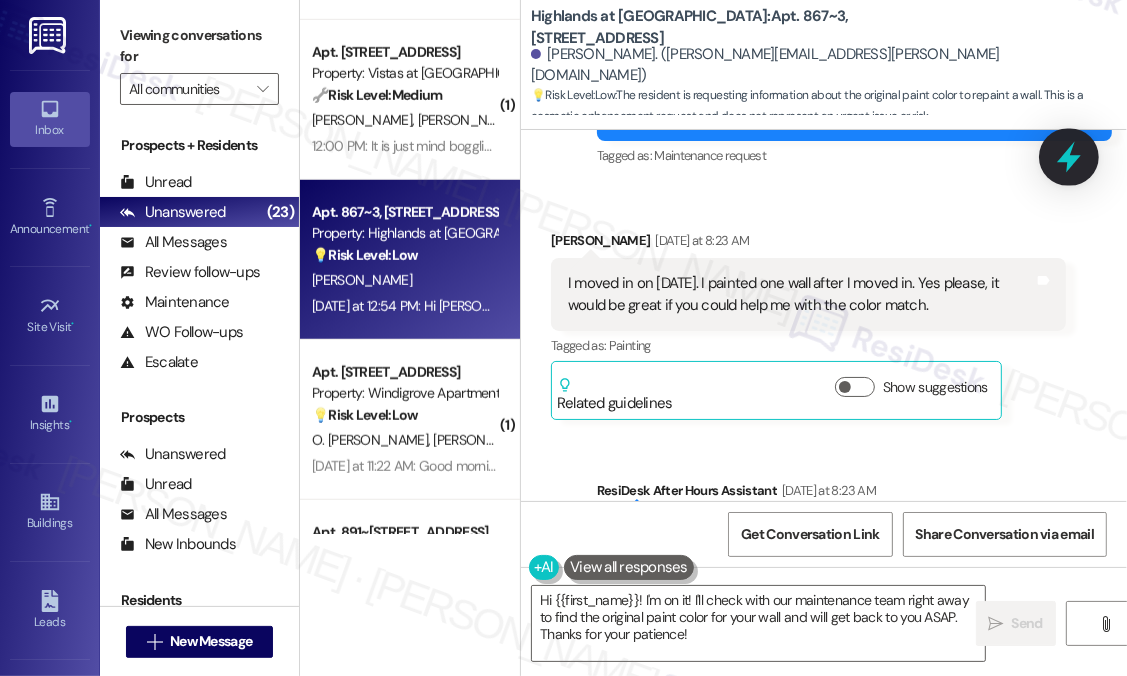 click 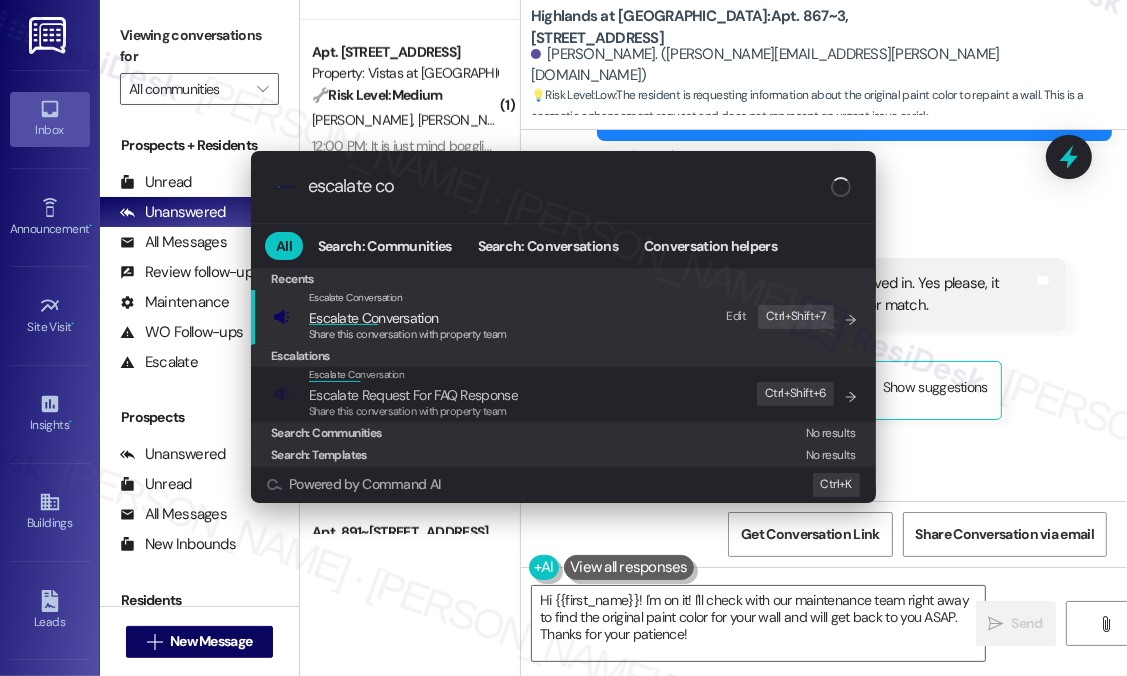 type on "escalate con" 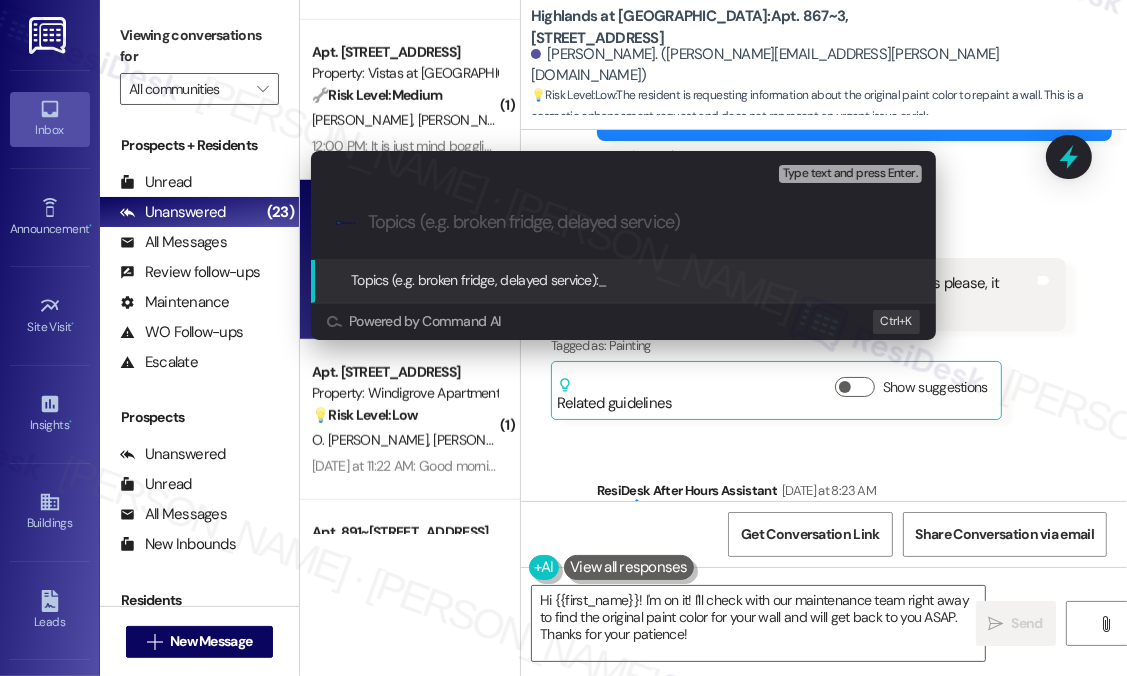 paste on "Request for Original Paint Color – 867 Canyon Ridge Rd, Apt 3" 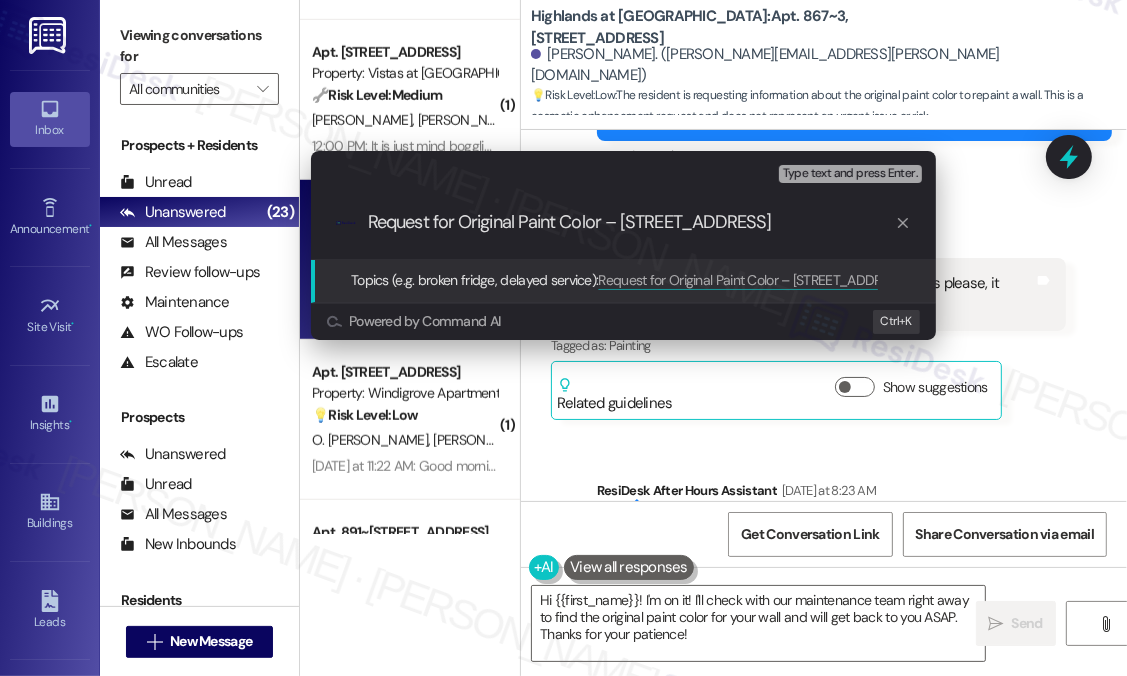type 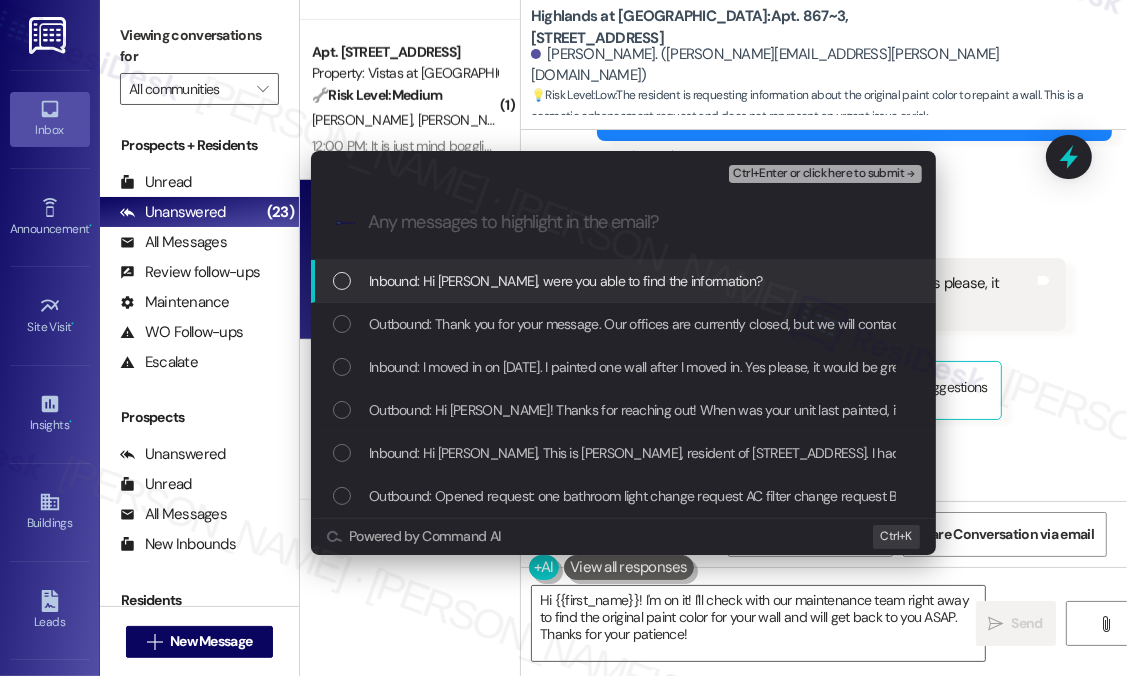 click on "Inbound: Hi Sarah, were you able to find the information?" at bounding box center (566, 281) 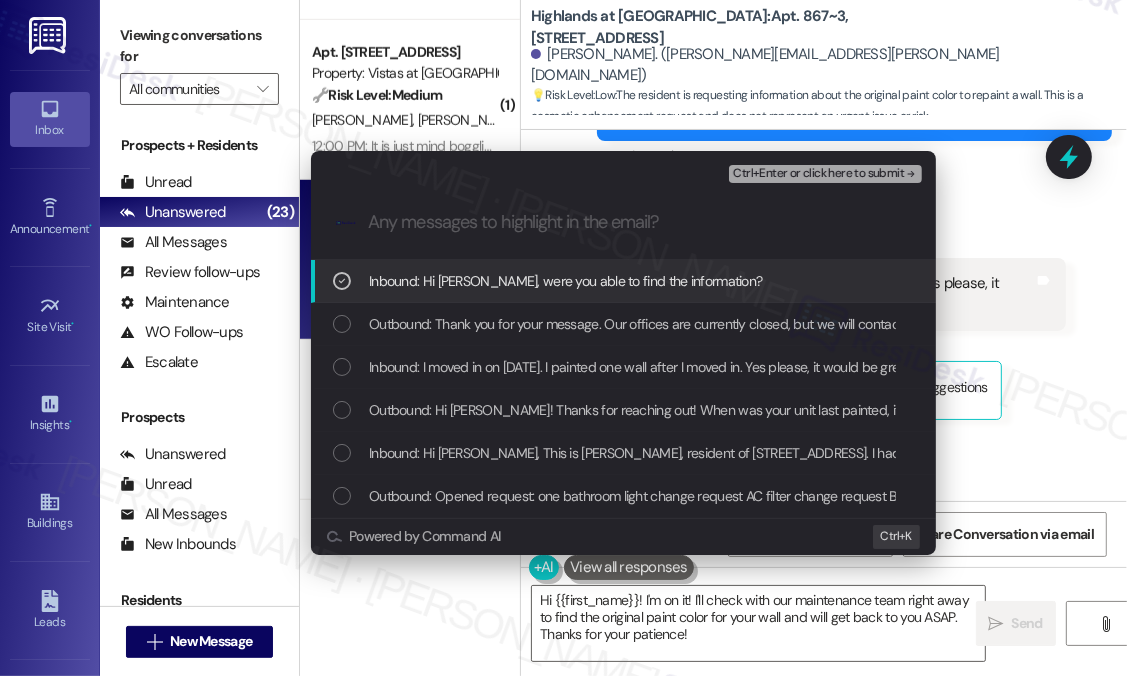 click on "Inbound: Hi Sarah, were you able to find the information?" at bounding box center (566, 281) 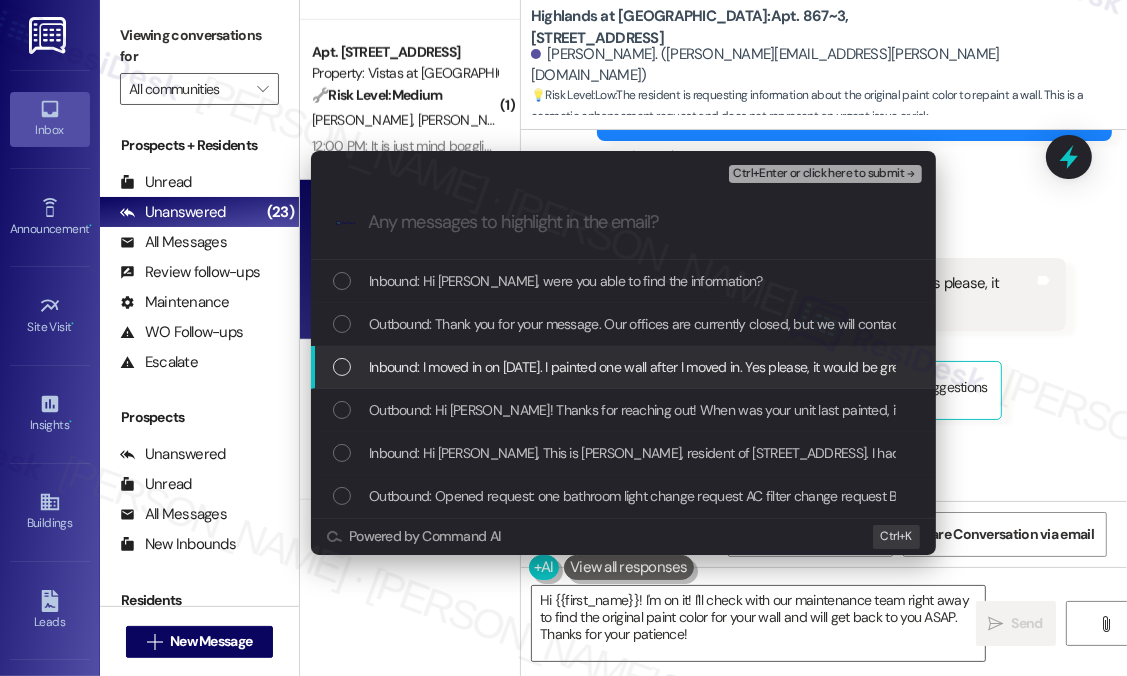 click on "Inbound: I moved in on Aug 1,2024. I painted one wall after I moved in. Yes please, it would be great if you could help me with the color match." at bounding box center [762, 367] 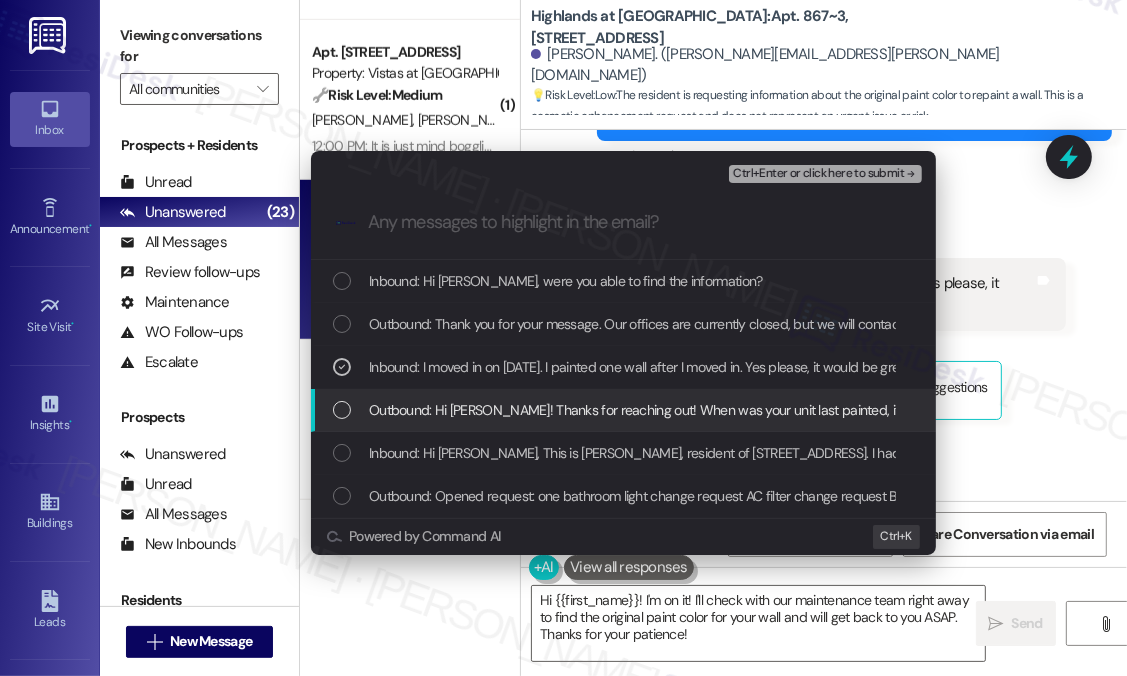 click on "Outbound: Hi Anishma! Thanks for reaching out! When was your unit last painted, if you happen to know? And do you recall if any touch-ups have been done since you moved in? I can check with the team to see if we have the original paint color on file." at bounding box center [1123, 410] 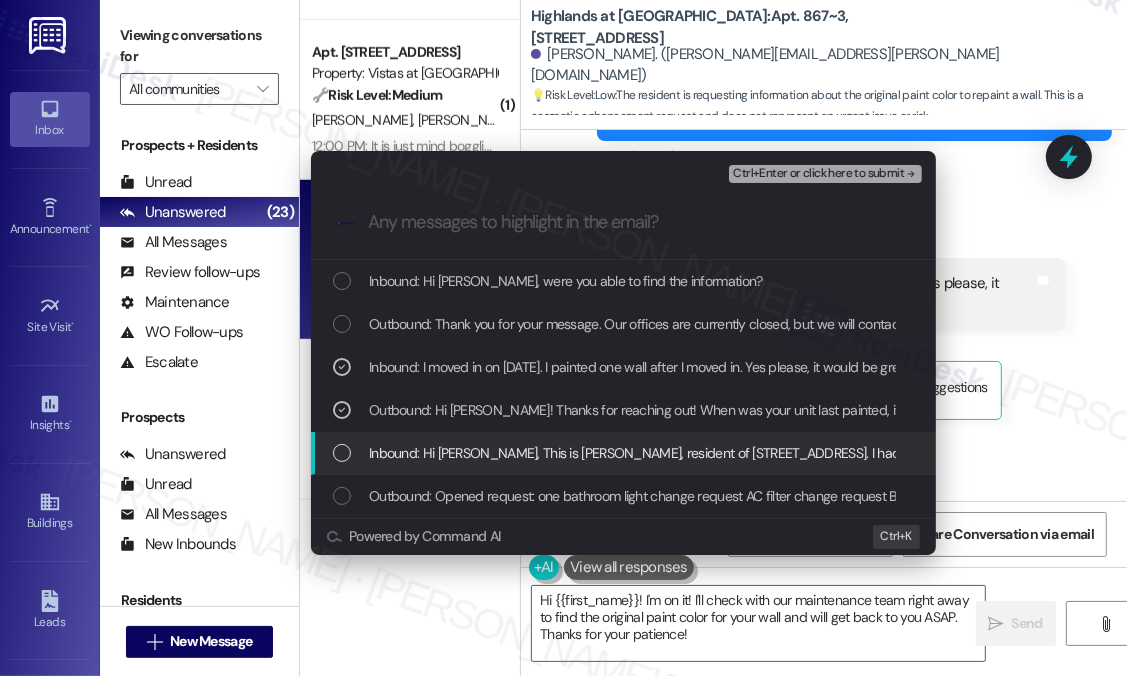 click on "Inbound: Hi Sarah,
This is Anishma, resident of 867 Canyon Ridge Rd, Apt 3. I had a quick question for you!
I’m planning to paint one of the walls — specifically, the one opposite the TV stand/rack — but I’m not sure what the original paint color is. I reached out to the Sherwin-Williams store, but the color they suggested didn’t quite match.
Would you happen to have the paint color listed in your system or records?
Thank you so much for your help!
Best,
Anishma" at bounding box center (1758, 453) 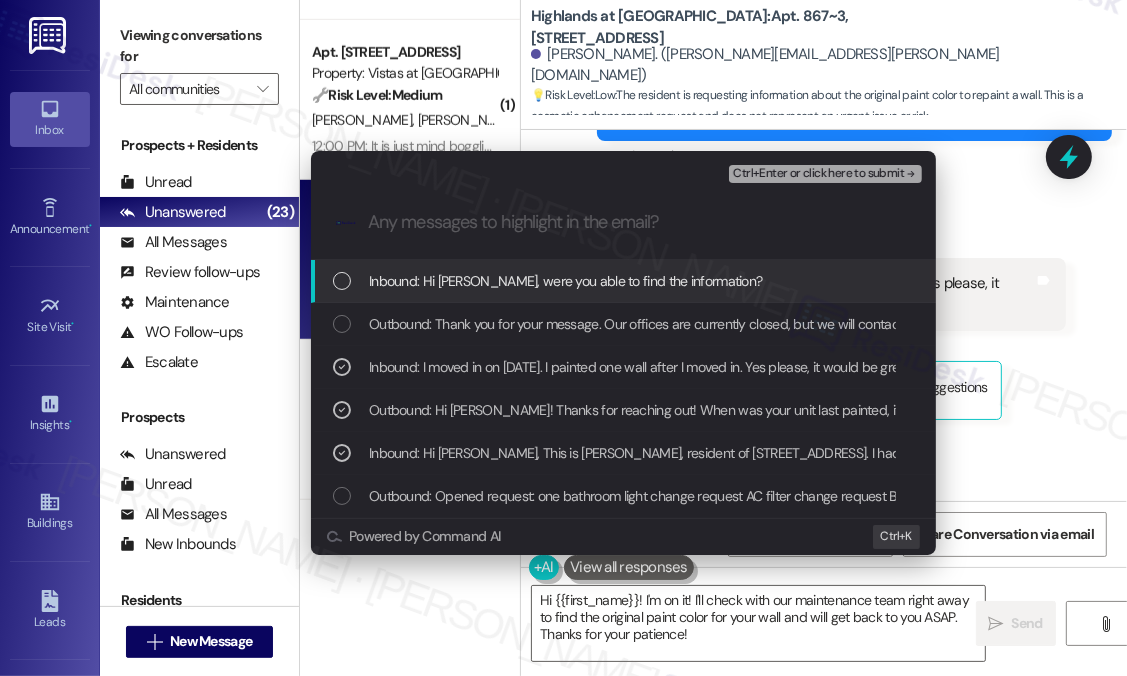 click on "Ctrl+Enter or click here to submit" at bounding box center (818, 174) 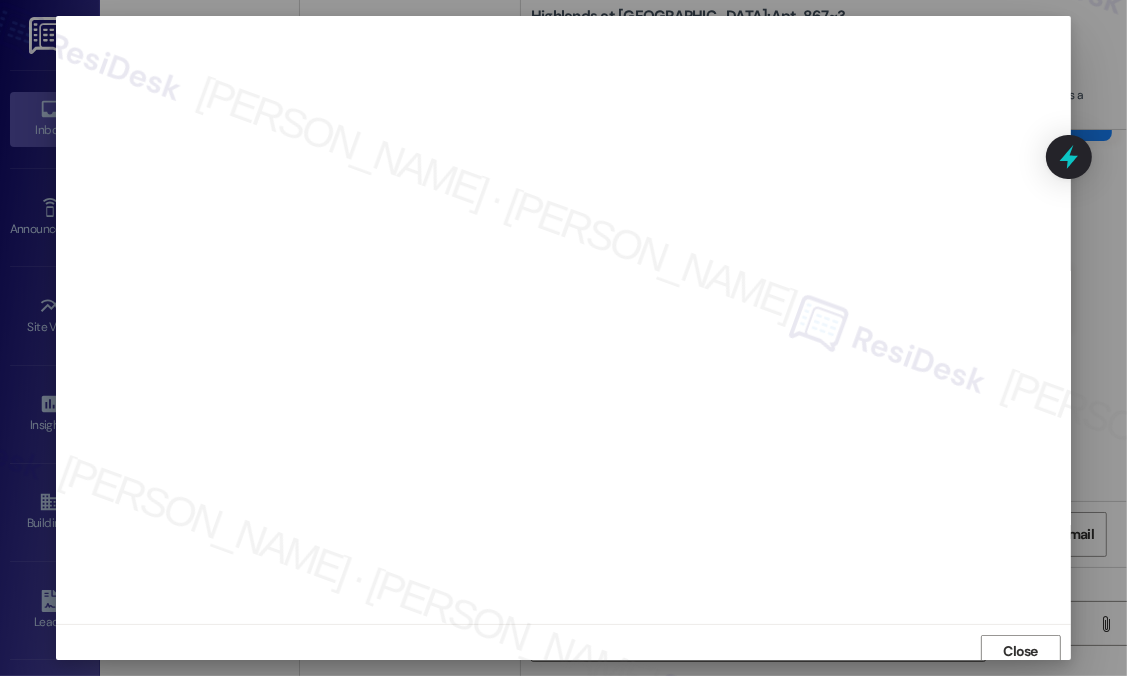 scroll, scrollTop: 7, scrollLeft: 0, axis: vertical 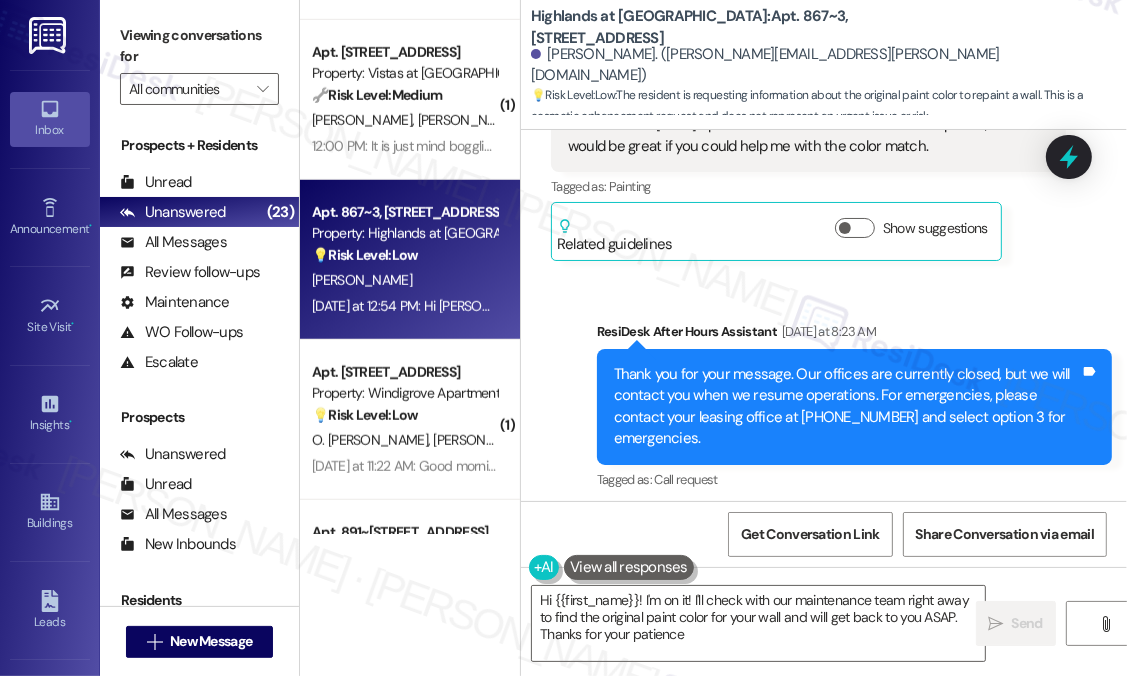 type on "Hi {{first_name}}! I'm on it! I'll check with our maintenance team right away to find the original paint color for your wall and will get back to you ASAP. Thanks for your patience!" 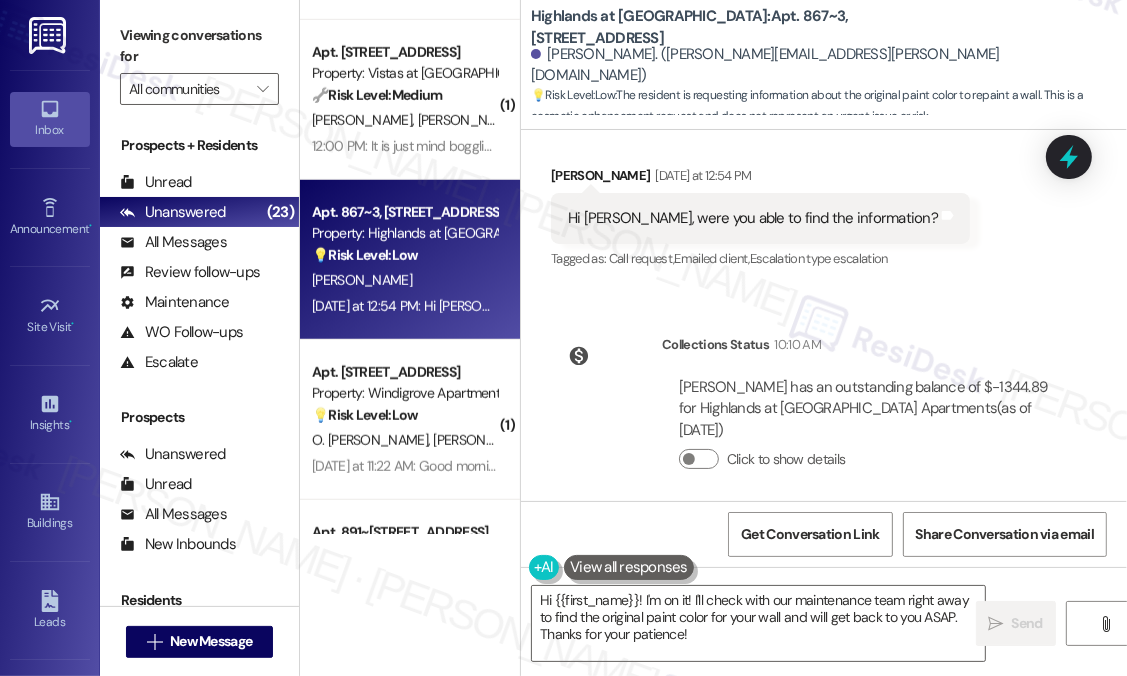 scroll, scrollTop: 1462, scrollLeft: 0, axis: vertical 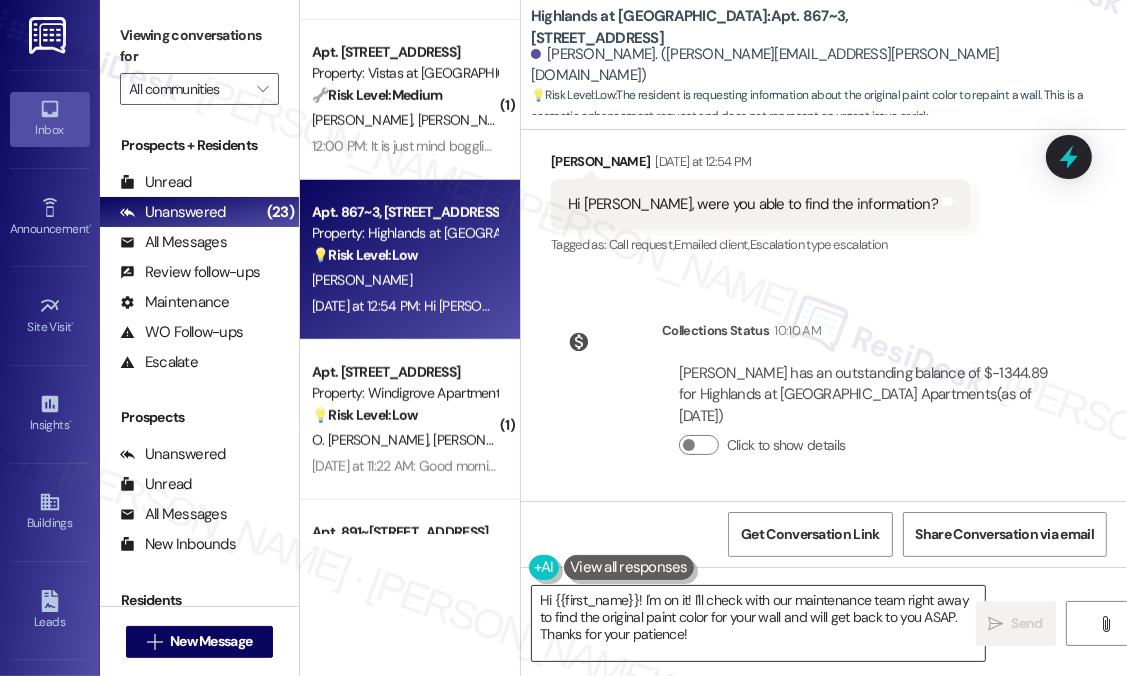 click on "Hi {{first_name}}! I'm on it! I'll check with our maintenance team right away to find the original paint color for your wall and will get back to you ASAP. Thanks for your patience!" at bounding box center (758, 623) 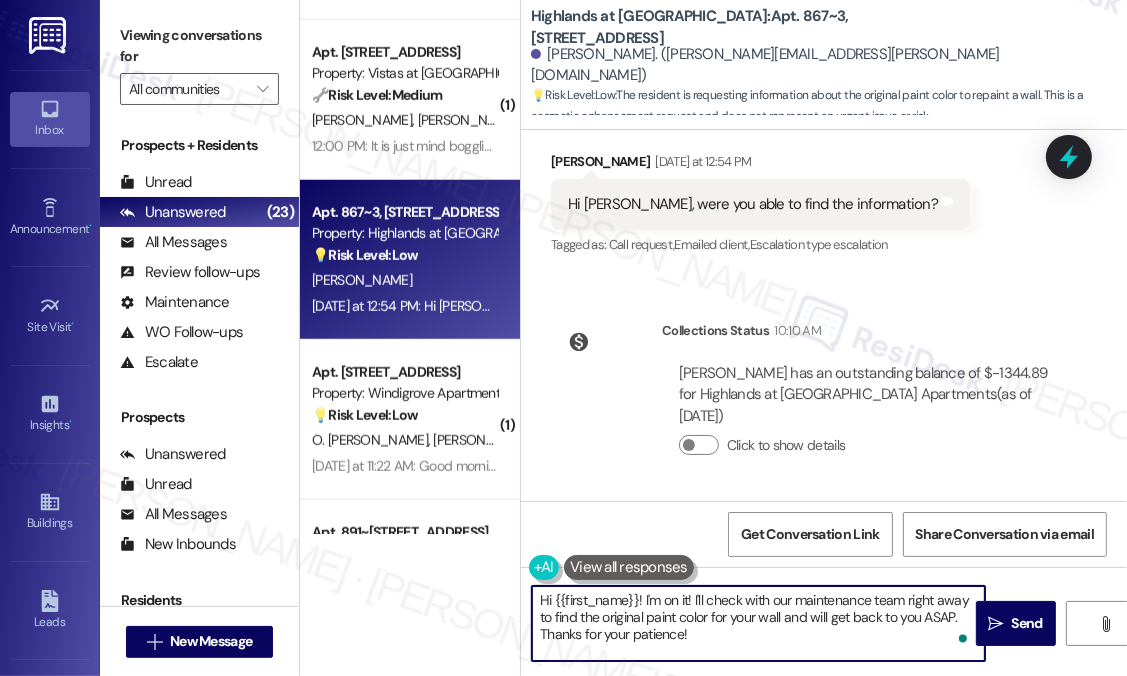 click on "Hi {{first_name}}! I'm on it! I'll check with our maintenance team right away to find the original paint color for your wall and will get back to you ASAP. Thanks for your patience!" at bounding box center (758, 623) 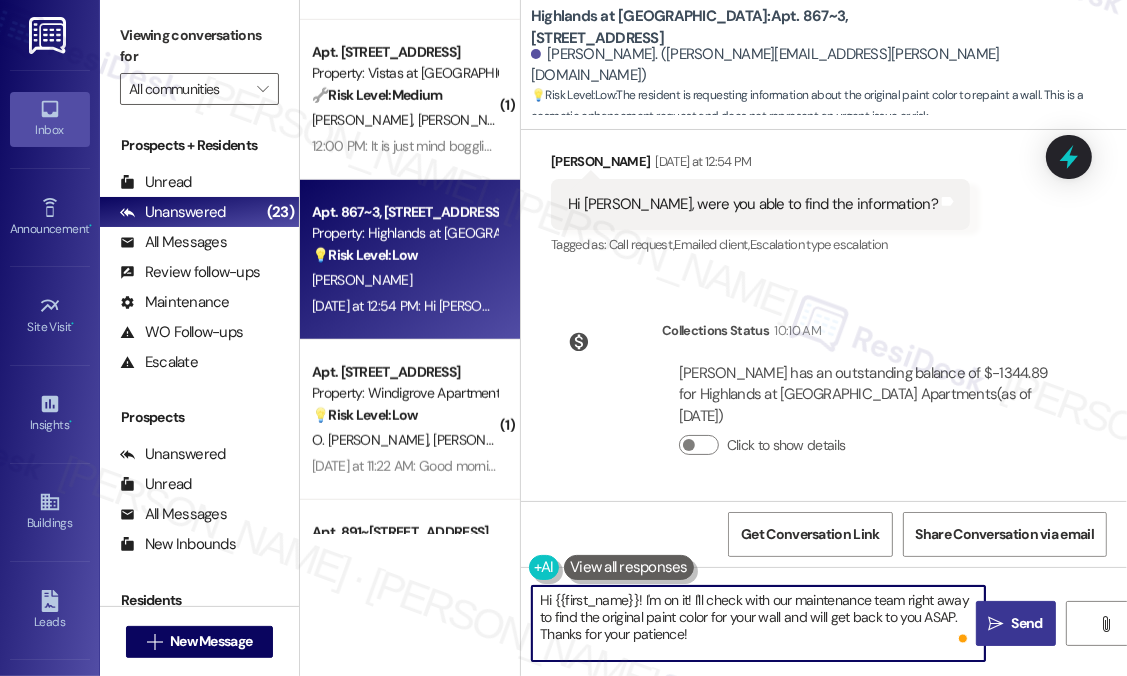 click on " Send" at bounding box center (1015, 623) 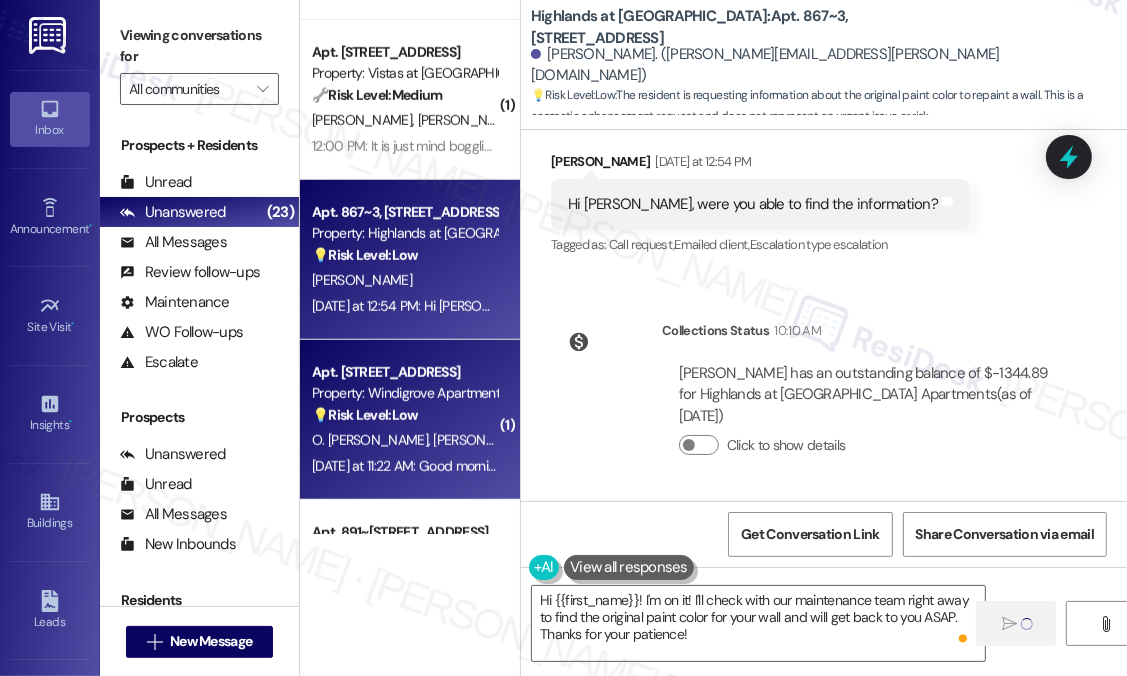 click on "Property: Windigrove Apartments" at bounding box center [404, 393] 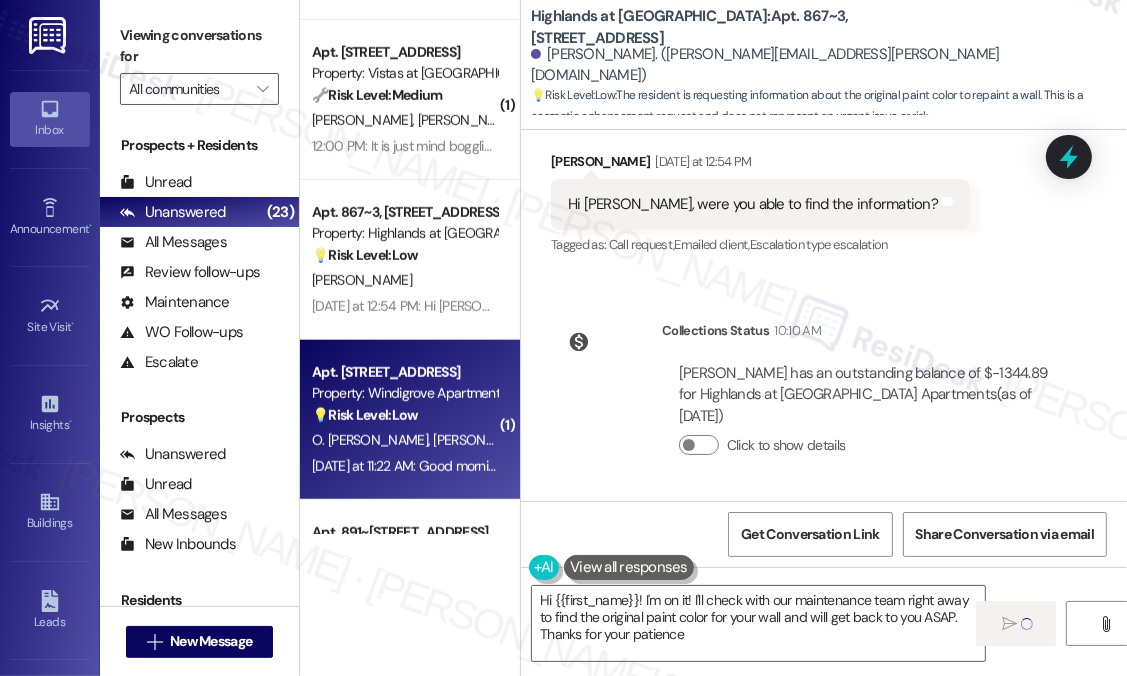 type on "Hi {{first_name}}! I'm on it! I'll check with our maintenance team right away to find the original paint color for your wall and will get back to you ASAP. Thanks for your patience!" 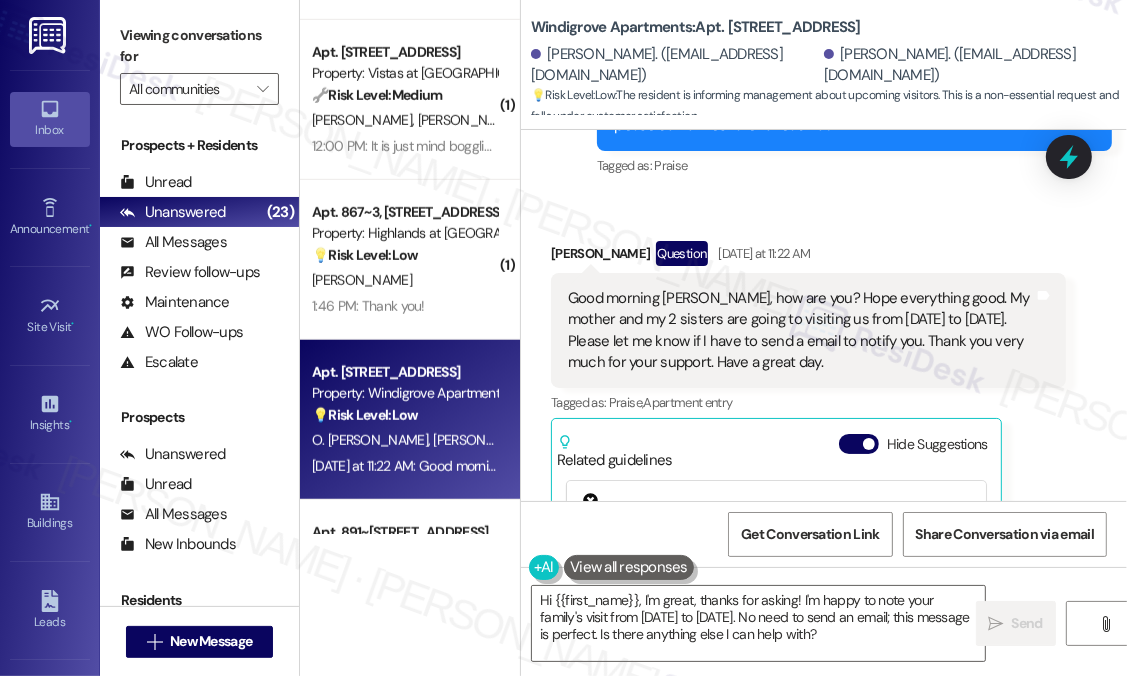 scroll, scrollTop: 4172, scrollLeft: 0, axis: vertical 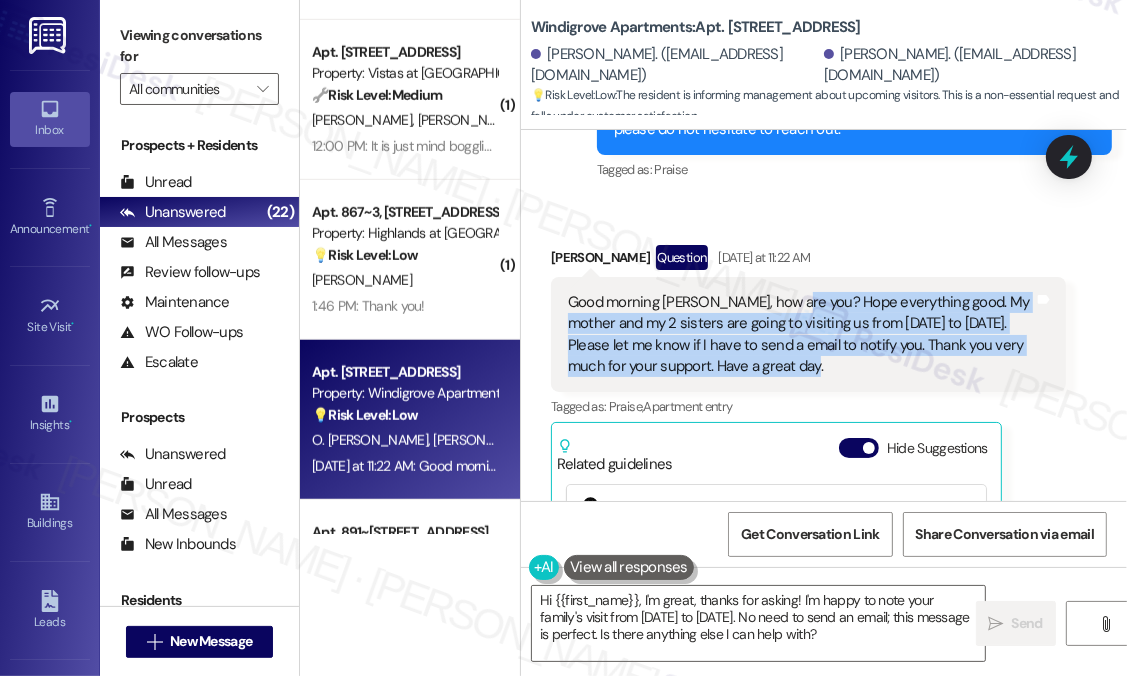 drag, startPoint x: 798, startPoint y: 296, endPoint x: 787, endPoint y: 239, distance: 58.0517 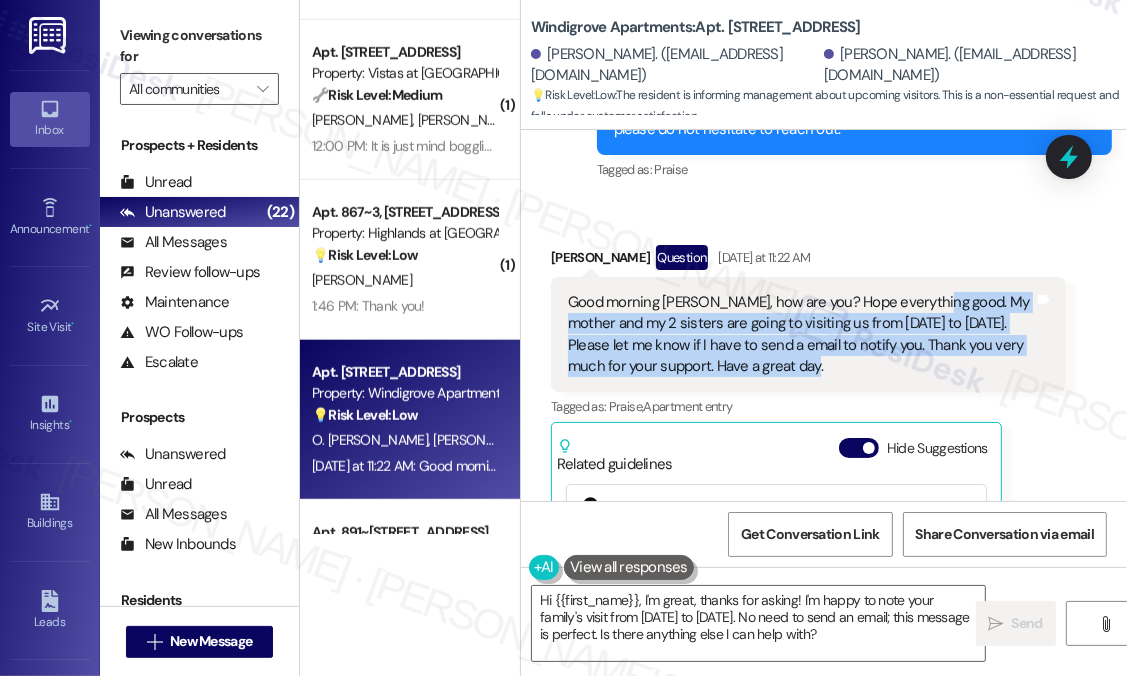 click on "Good morning Sarah, how are you? Hope everything good. My mother and my 2 sisters are going to visiting us from July 28th to August 3rd. Please let me know if I have to send a email to notify you. Thank you very much for your support. Have a great day." at bounding box center [801, 335] 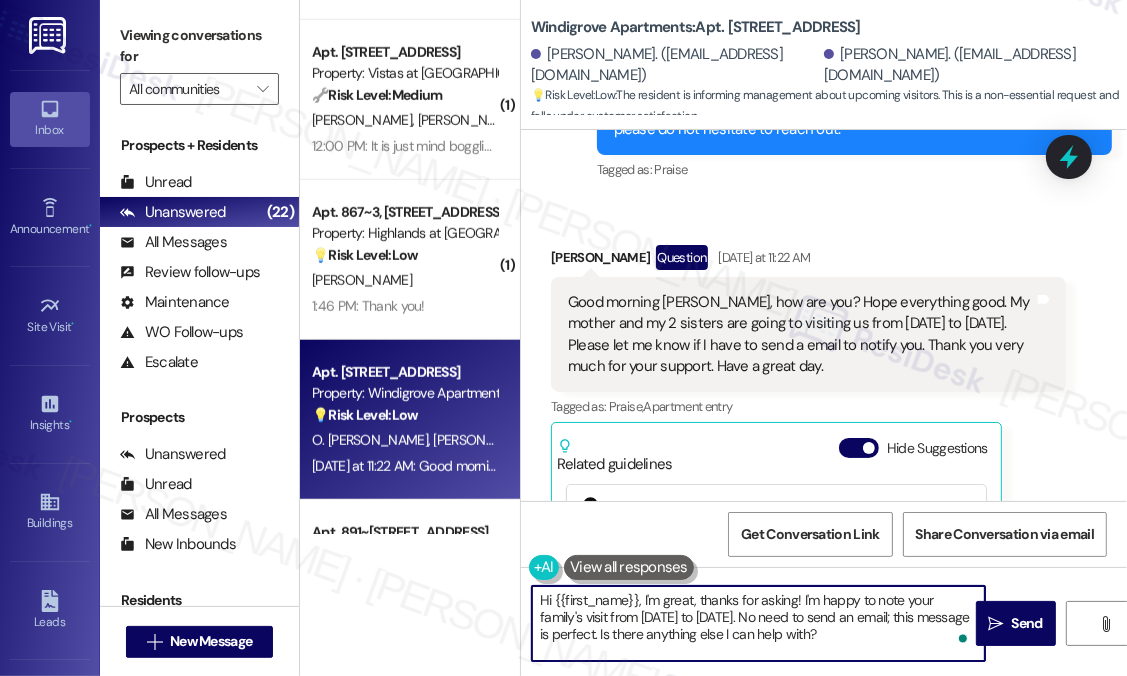 drag, startPoint x: 849, startPoint y: 640, endPoint x: 638, endPoint y: 601, distance: 214.57399 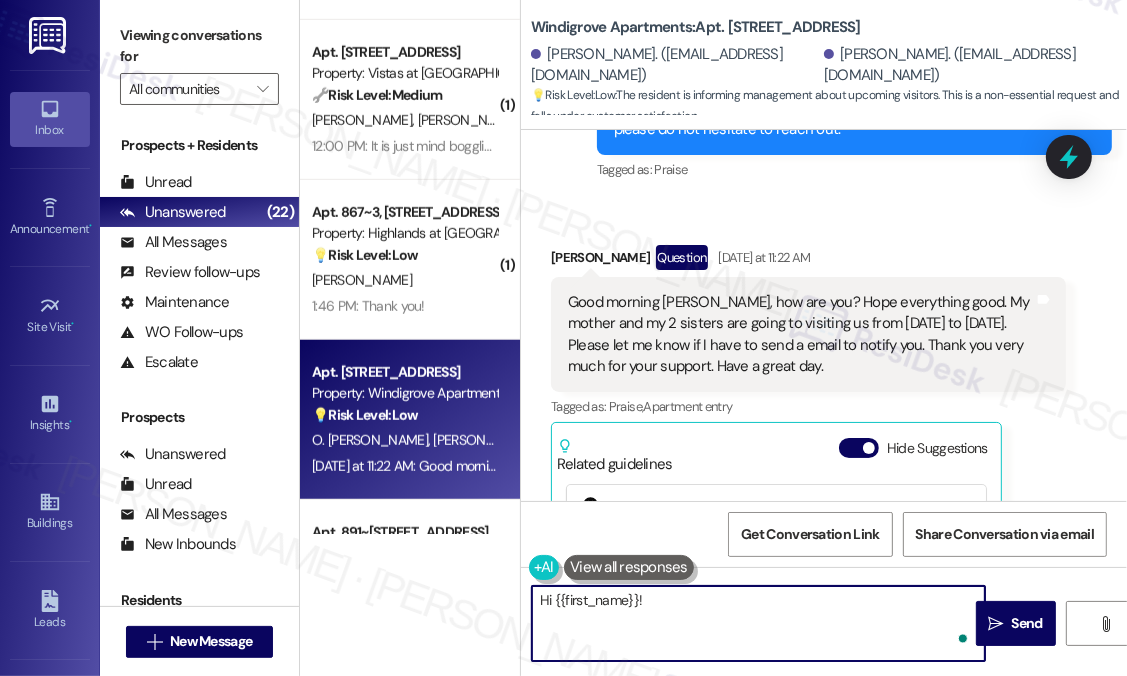 paste on "Thanks for the heads-up! Will your family members be staying in your unit during their visit, or are they just visiting for parts of the day? And will they need parking during that time? Let me know so I can confirm if anything else is needed or if a formal email is required." 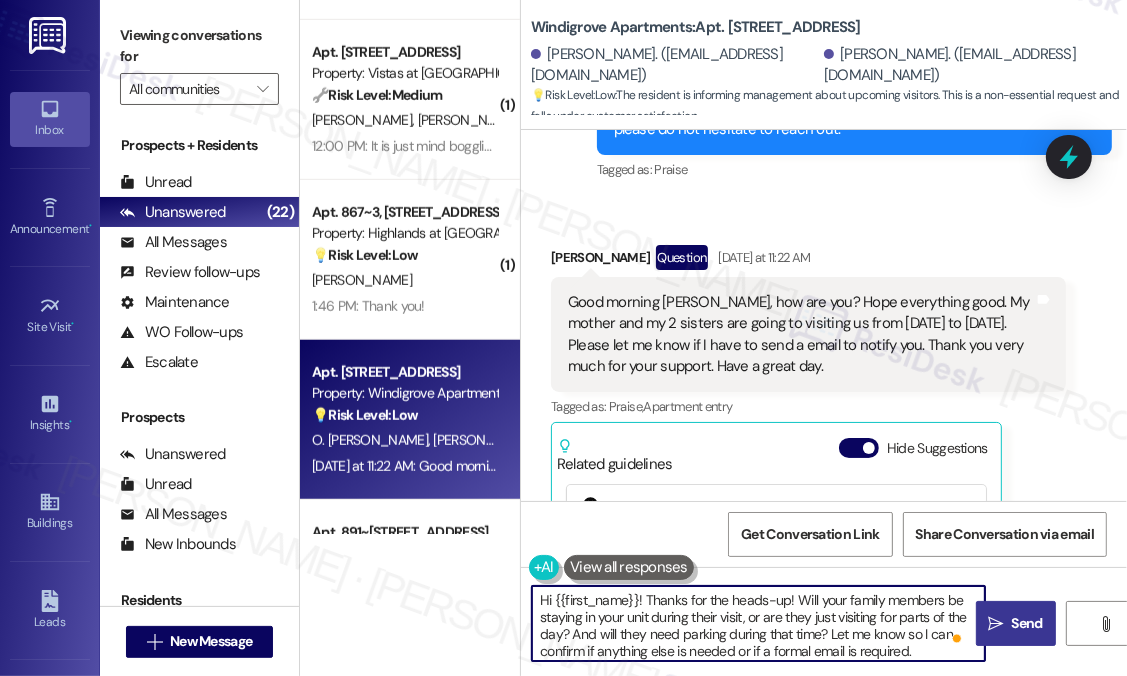 type on "Hi {{first_name}}! Thanks for the heads-up! Will your family members be staying in your unit during their visit, or are they just visiting for parts of the day? And will they need parking during that time? Let me know so I can confirm if anything else is needed or if a formal email is required." 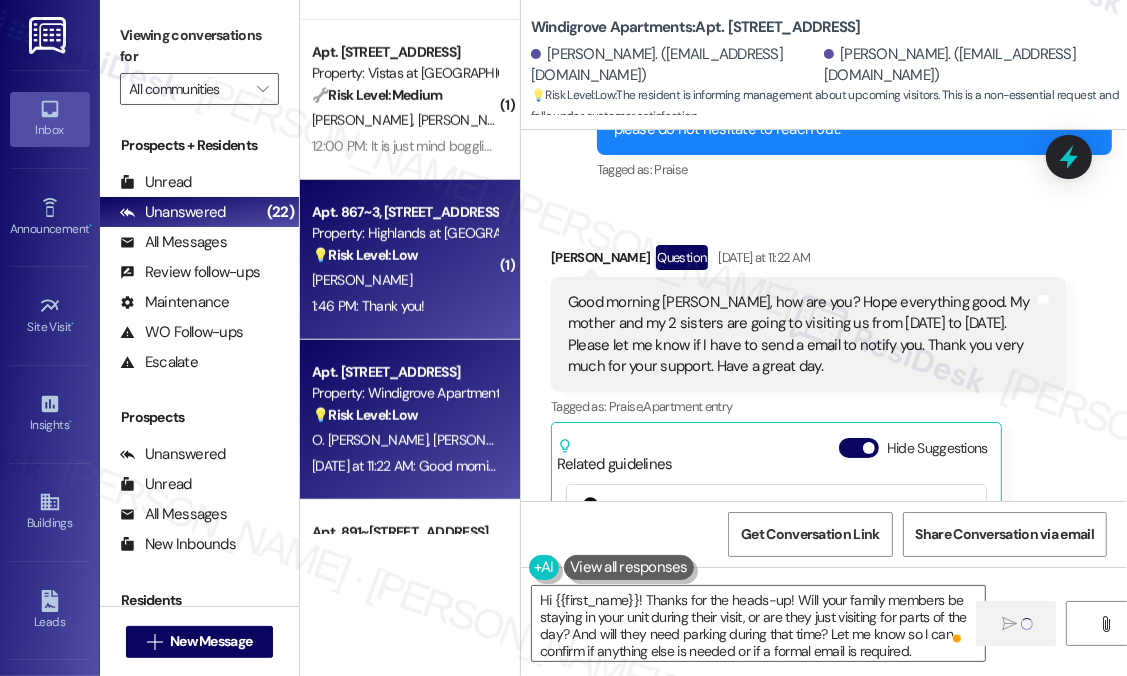 type 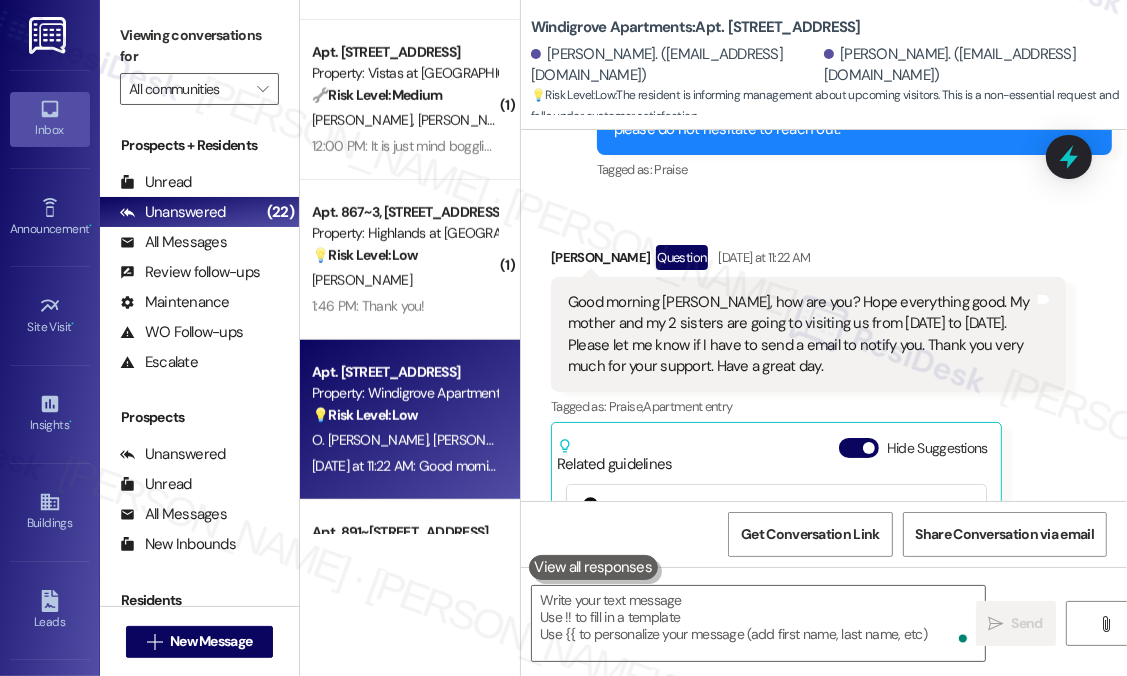 scroll, scrollTop: 4334, scrollLeft: 0, axis: vertical 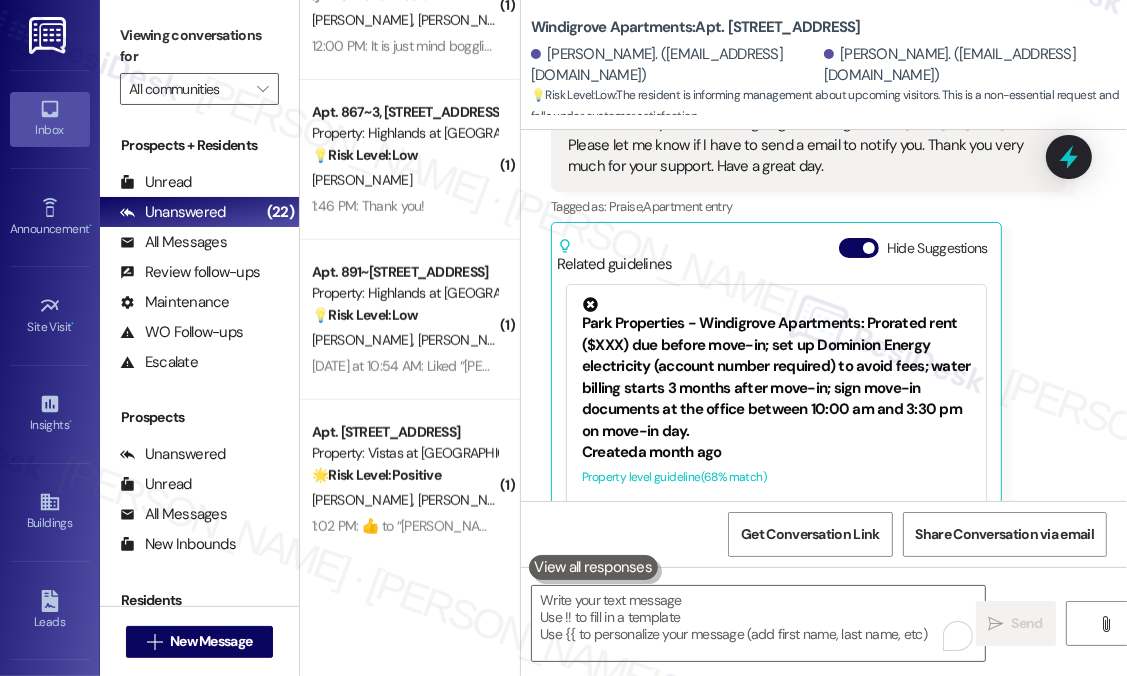 click on "🌟  Risk Level:  Positive The resident responded positively to an invitation to a community event, indicating positive engagement." at bounding box center [404, 475] 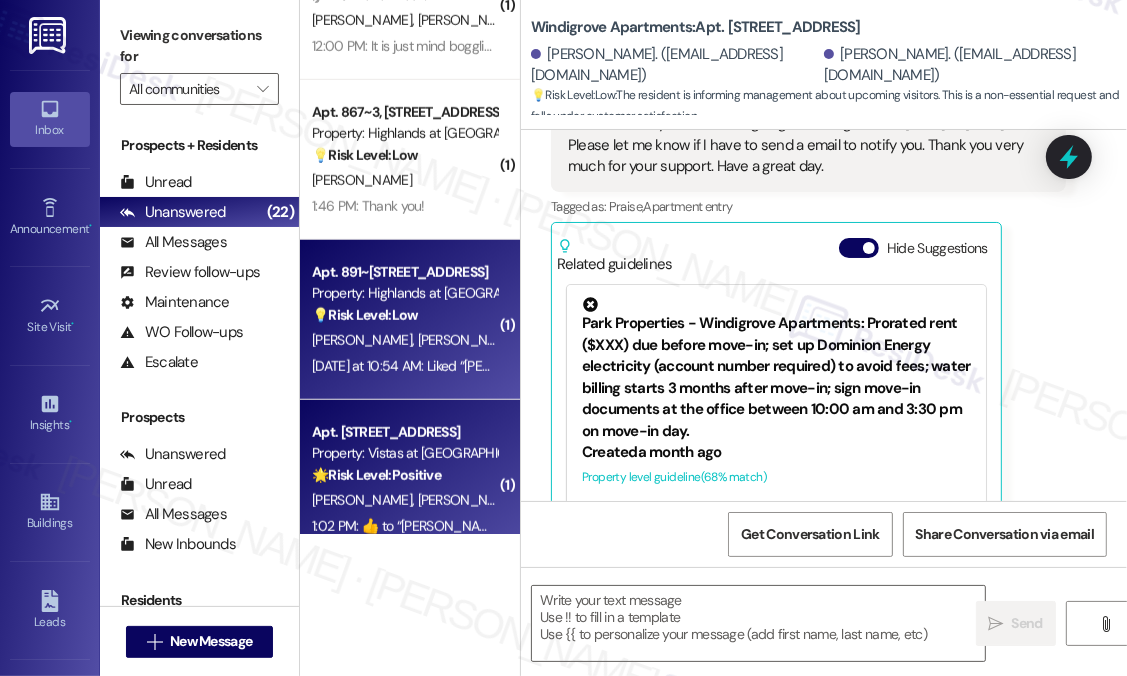 type on "Fetching suggested responses. Please feel free to read through the conversation in the meantime." 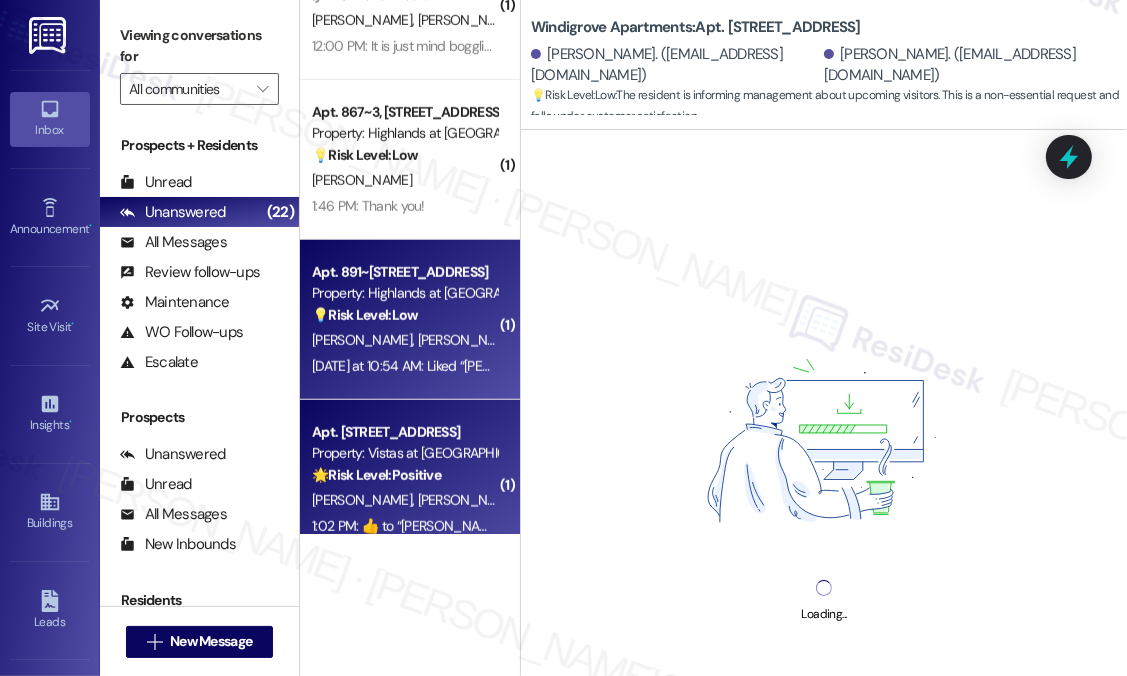 click on "K. Evans C. Evans L. Henderson" at bounding box center [404, 340] 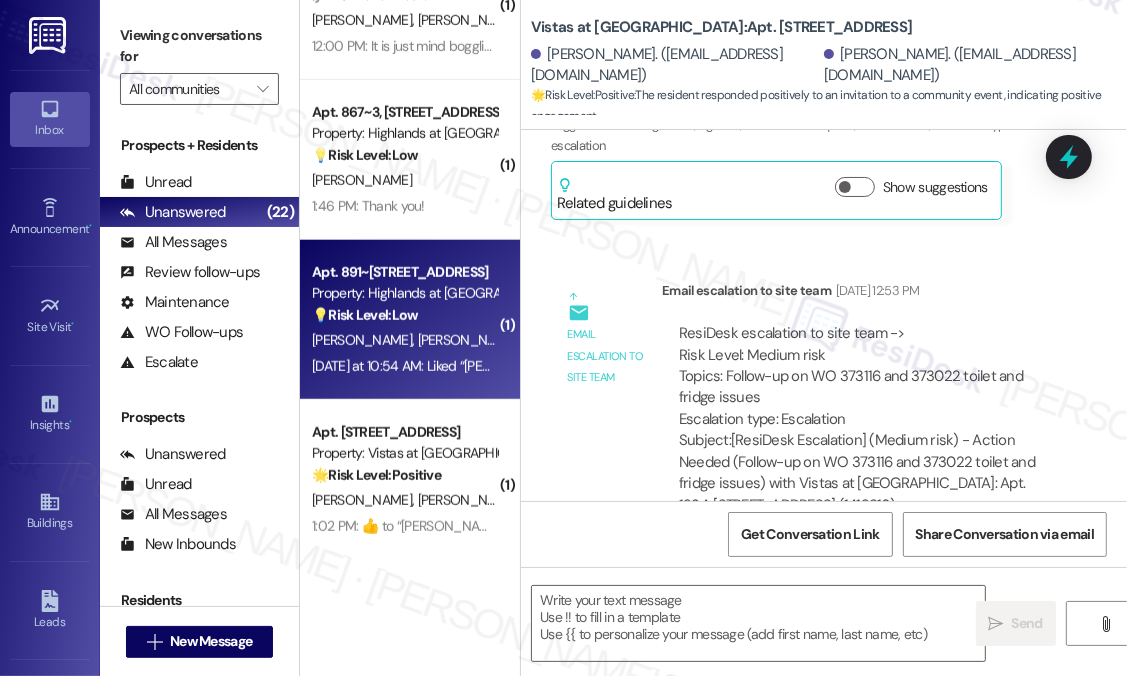 scroll, scrollTop: 0, scrollLeft: 0, axis: both 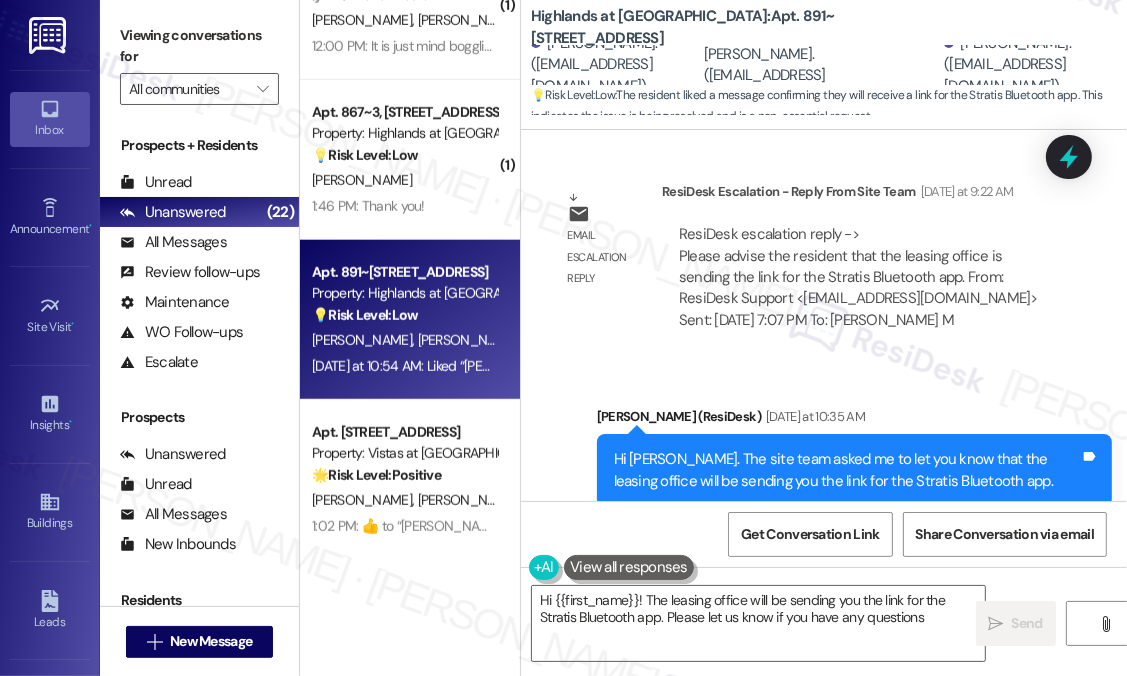 type on "Hi {{first_name}}! The leasing office will be sending you the link for the Stratis Bluetooth app. Please let us know if you have any questions!" 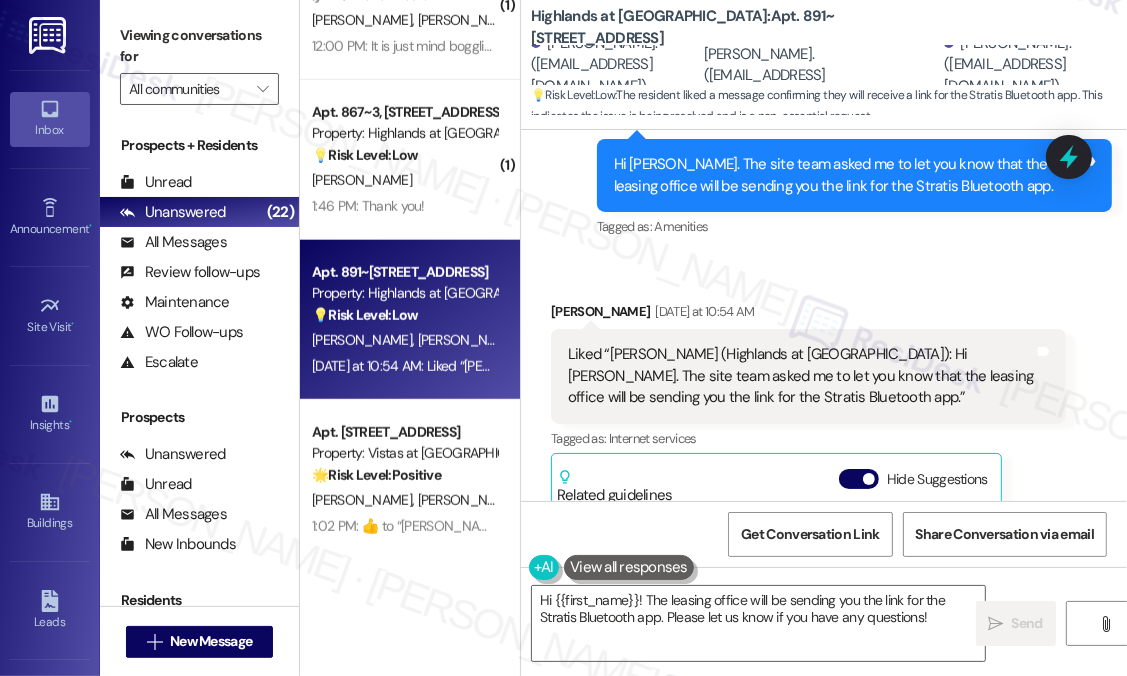 scroll, scrollTop: 28342, scrollLeft: 0, axis: vertical 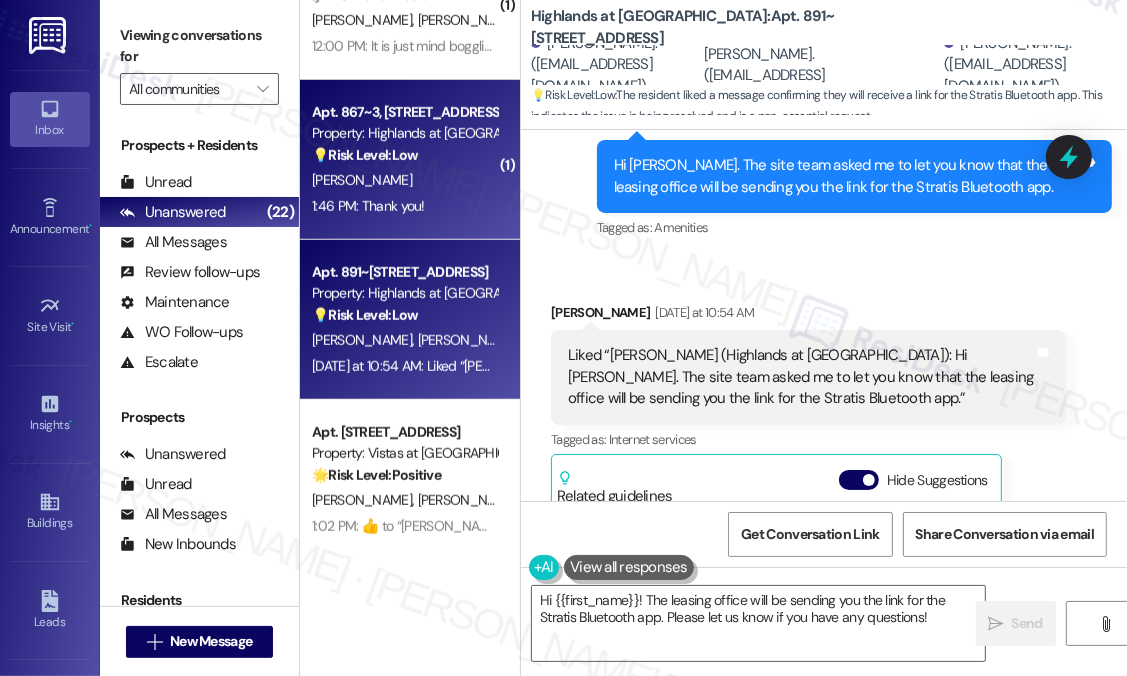 click on "A. Shrestha" at bounding box center (404, 180) 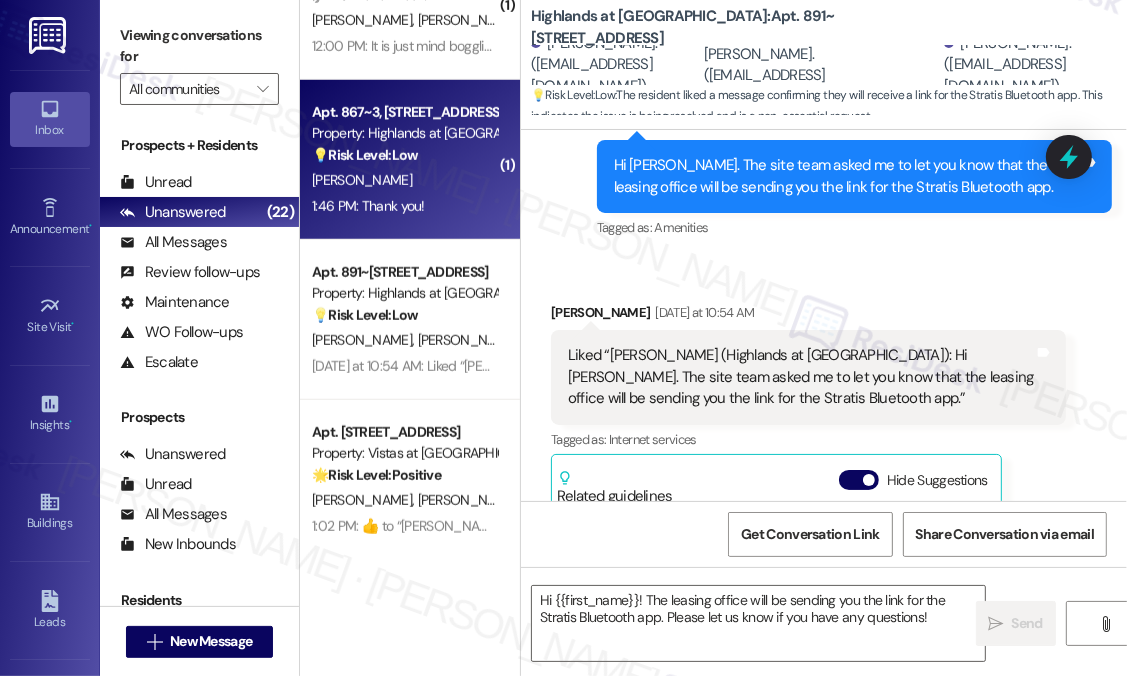 type on "Fetching suggested responses. Please feel free to read through the conversation in the meantime." 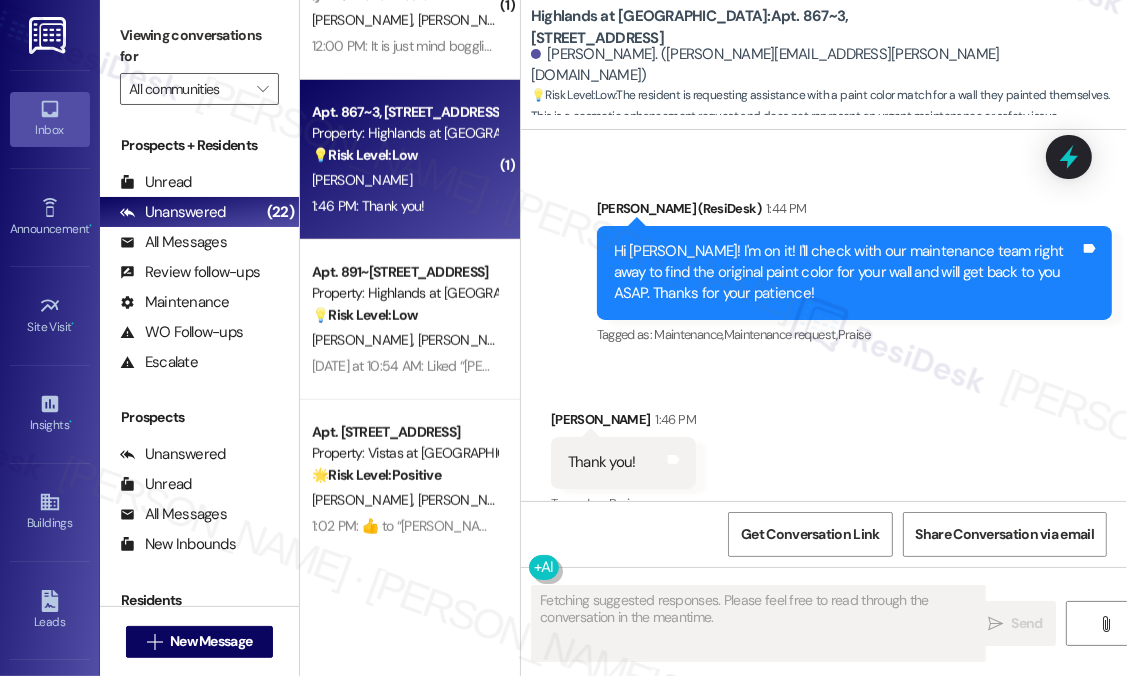 scroll, scrollTop: 2152, scrollLeft: 0, axis: vertical 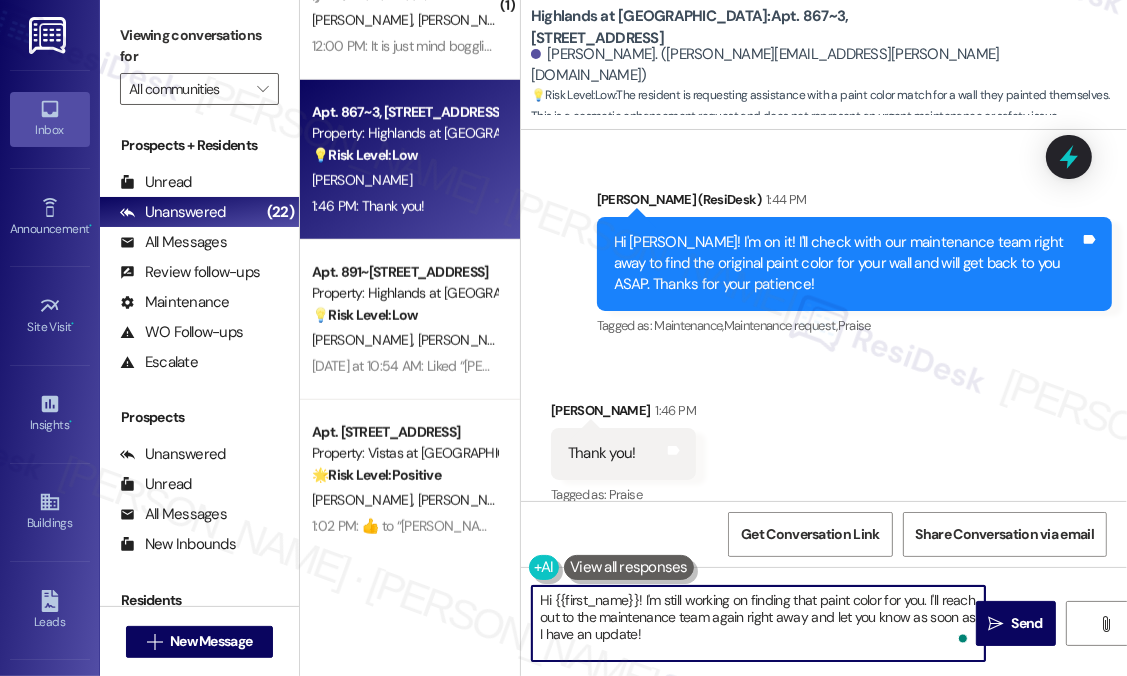 drag, startPoint x: 822, startPoint y: 648, endPoint x: 444, endPoint y: 596, distance: 381.55997 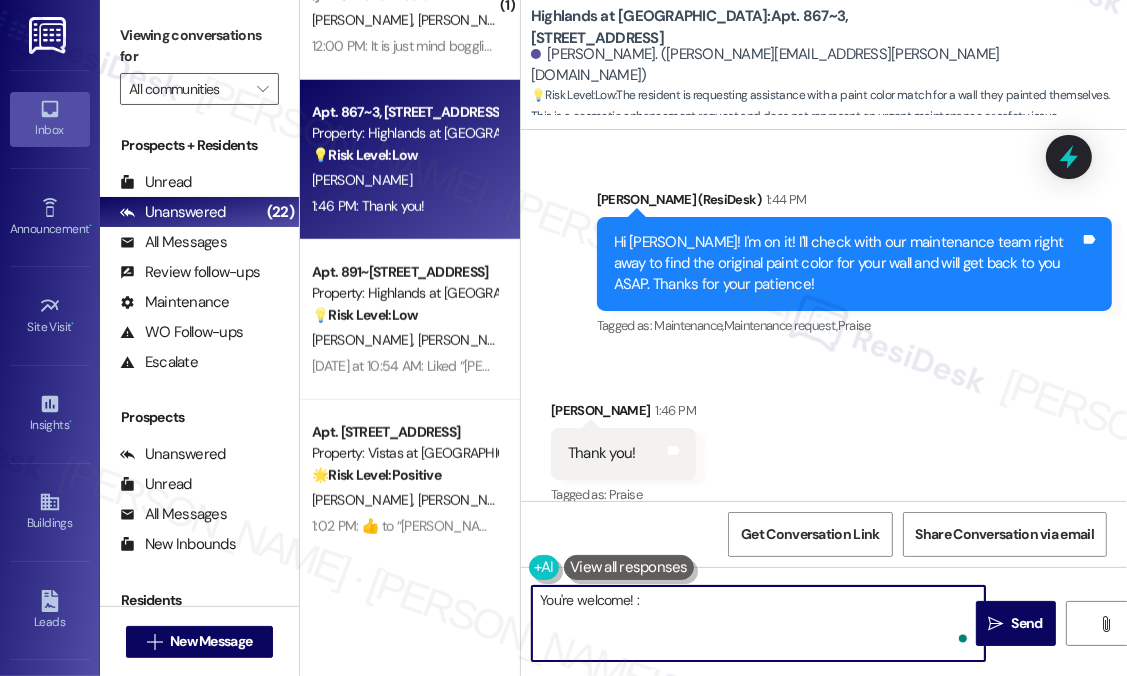 type on "You're welcome! :)" 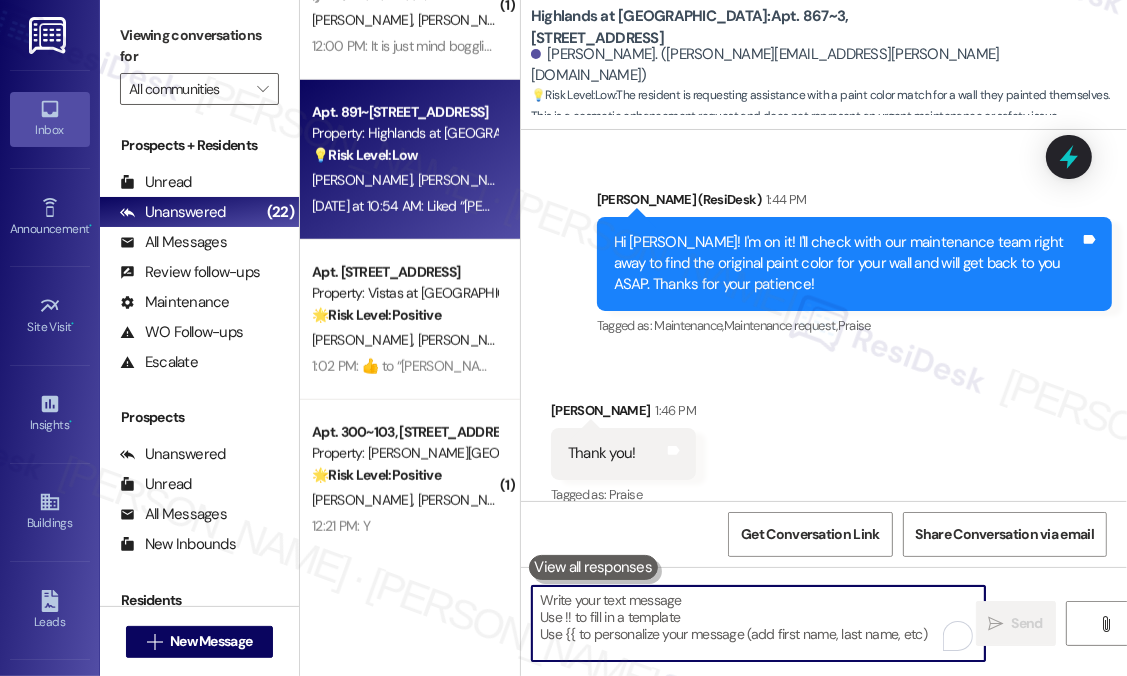 type 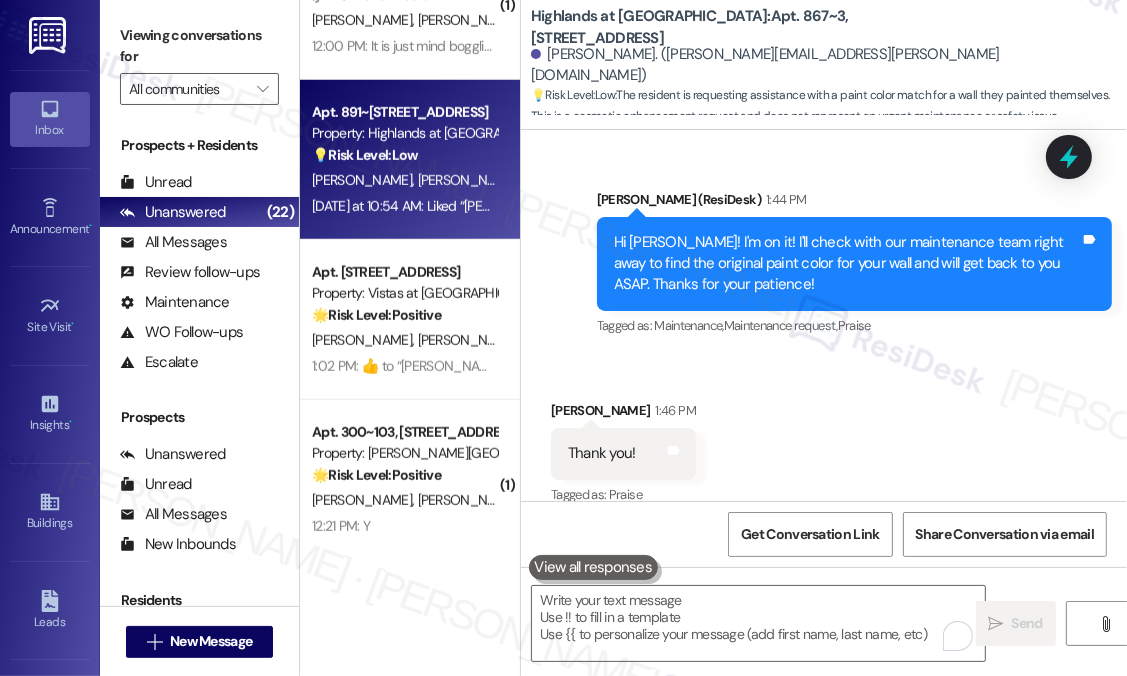 click on "Apt. 891~102, 535 II Blackrock Drive Property: Highlands at Huckleberry Ridge Apartments 💡  Risk Level:  Low The resident liked a message confirming they will receive a link for the Stratis Bluetooth app. This indicates the issue is being resolved and is a non-essential request. K. Evans C. Evans L. Henderson Yesterday at 10:54 AM: Liked “Sarah (Highlands at Huckleberry Ridge Apartments): Hi Kimberly. The site team asked me to let you know that the leasing office will be sending you the link for the Stratis Bluetooth app.” Yesterday at 10:54 AM: Liked “Sarah (Highlands at Huckleberry Ridge Apartments): Hi Kimberly. The site team asked me to let you know that the leasing office will be sending you the link for the Stratis Bluetooth app.”" at bounding box center (410, 160) 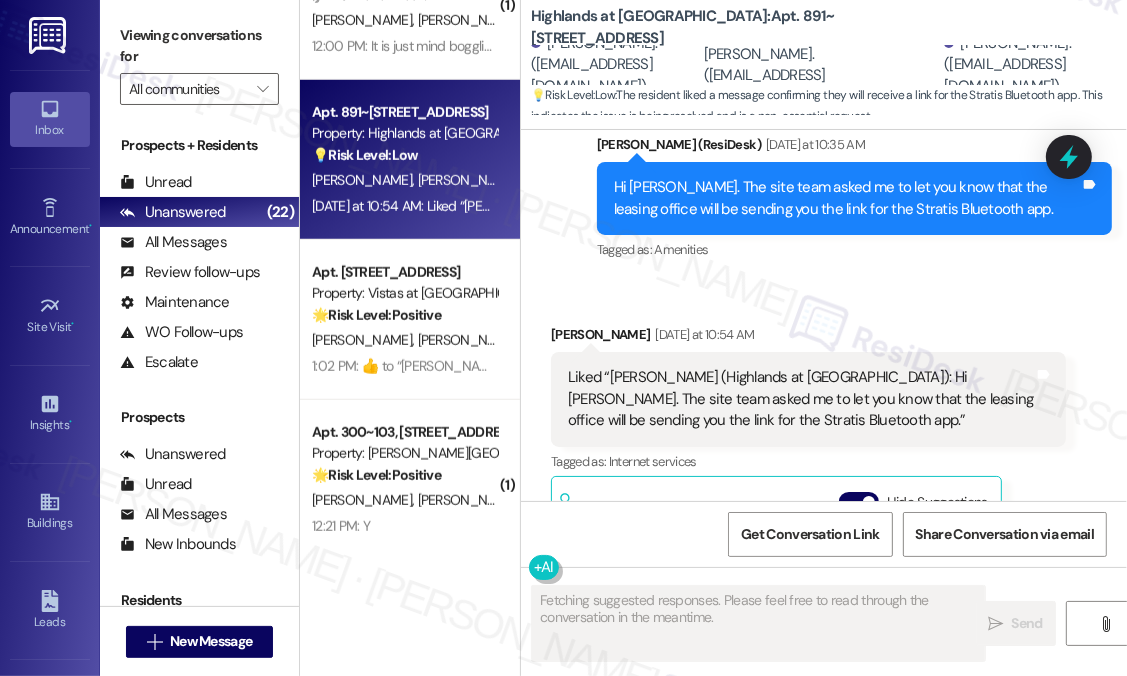 scroll, scrollTop: 28114, scrollLeft: 0, axis: vertical 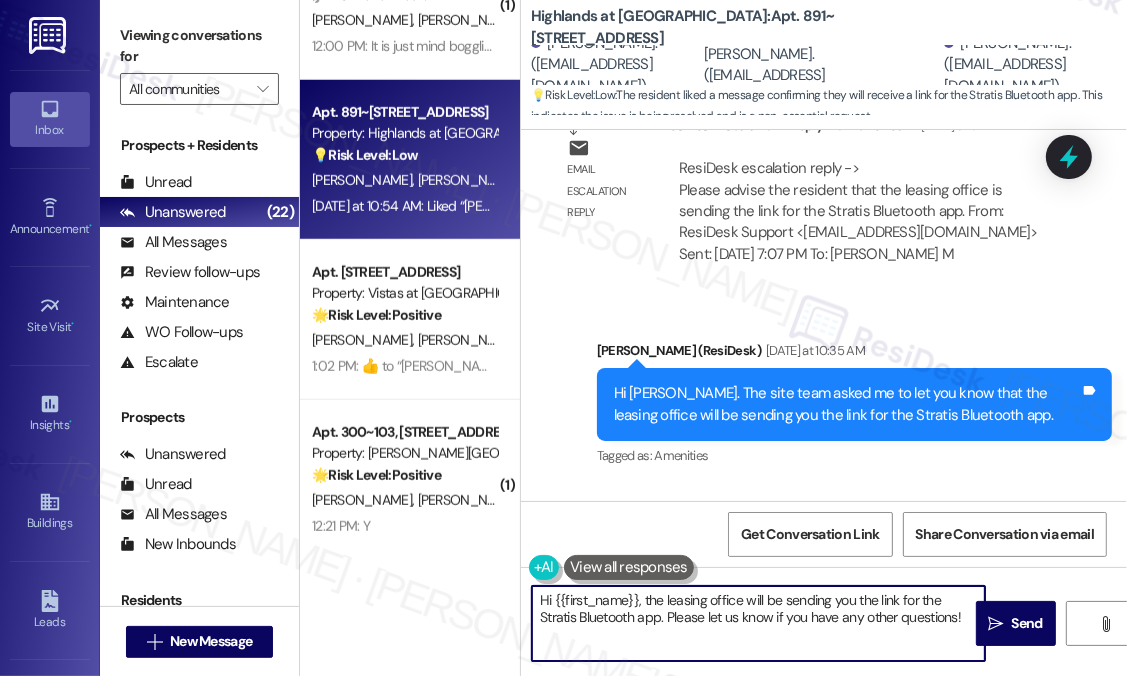 click on "Hi {{first_name}}, the leasing office will be sending you the link for the Stratis Bluetooth app. Please let us know if you have any other questions!" at bounding box center (758, 623) 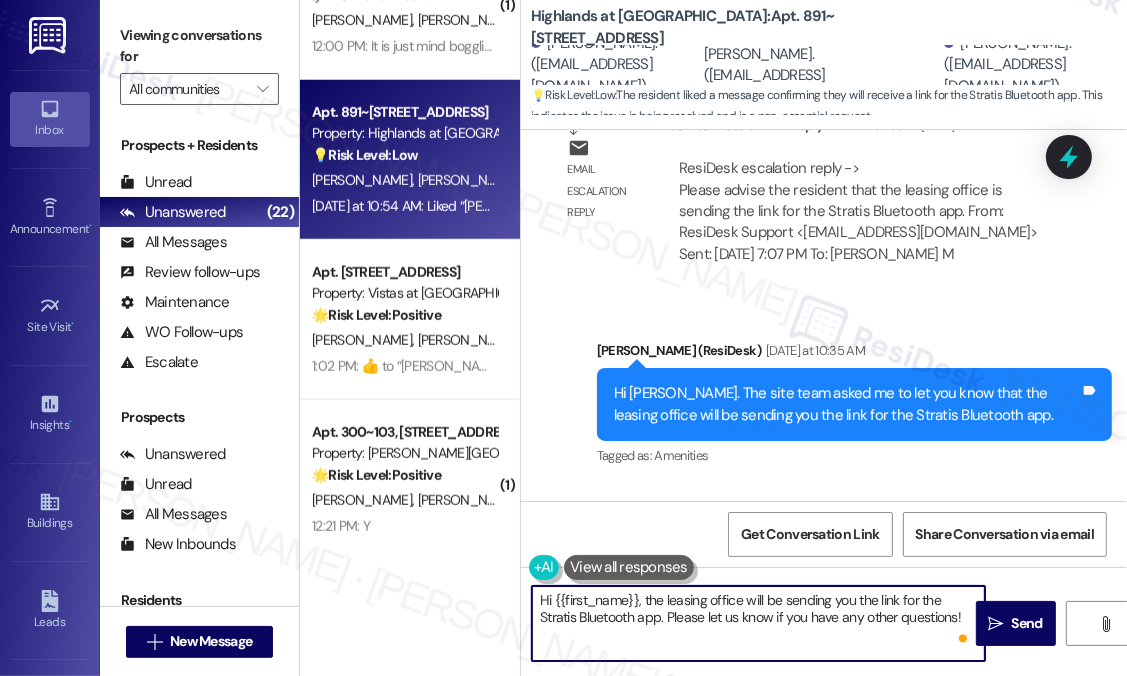 paste on "👍​" 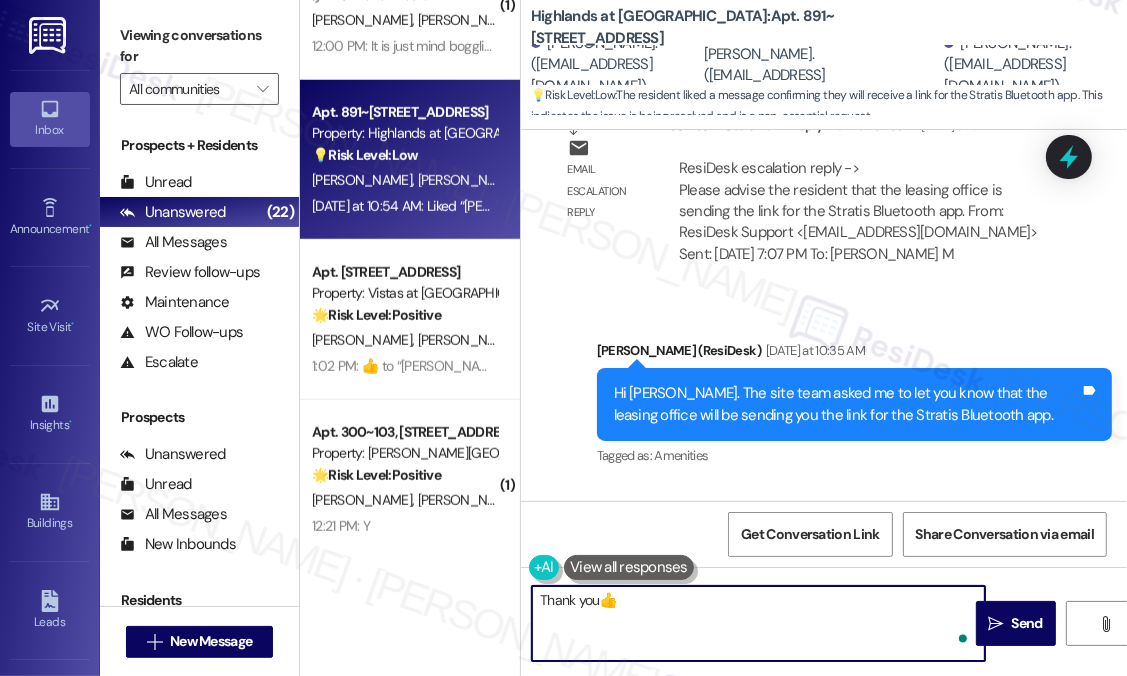 type on "Thank you!👍​" 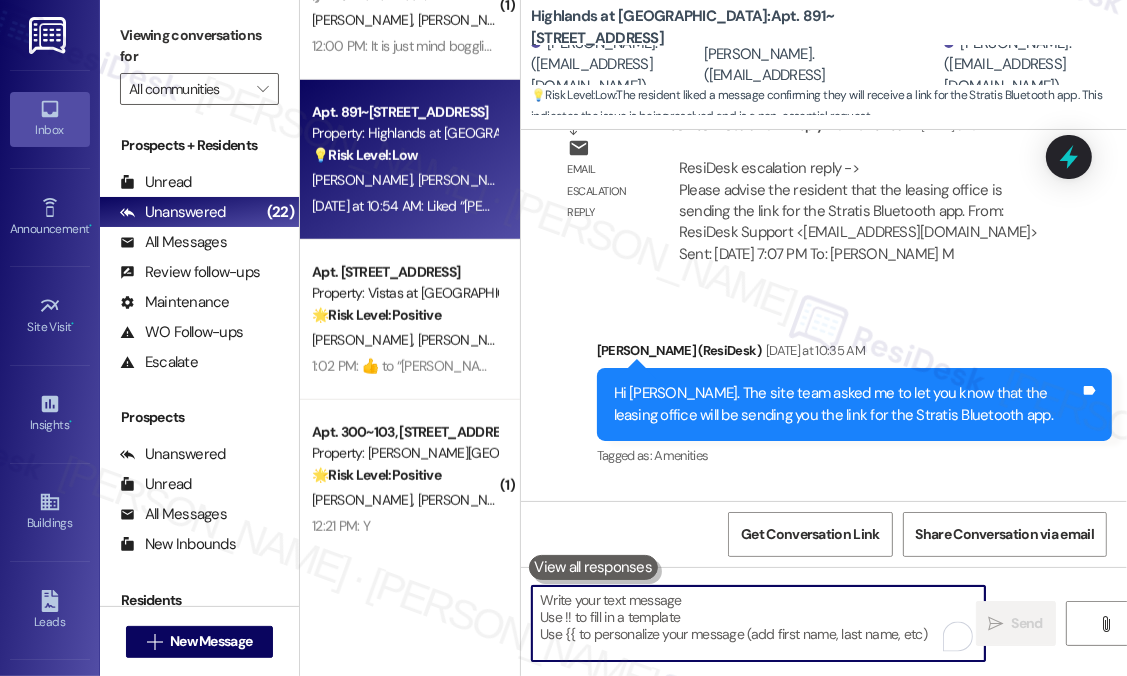 scroll, scrollTop: 28414, scrollLeft: 0, axis: vertical 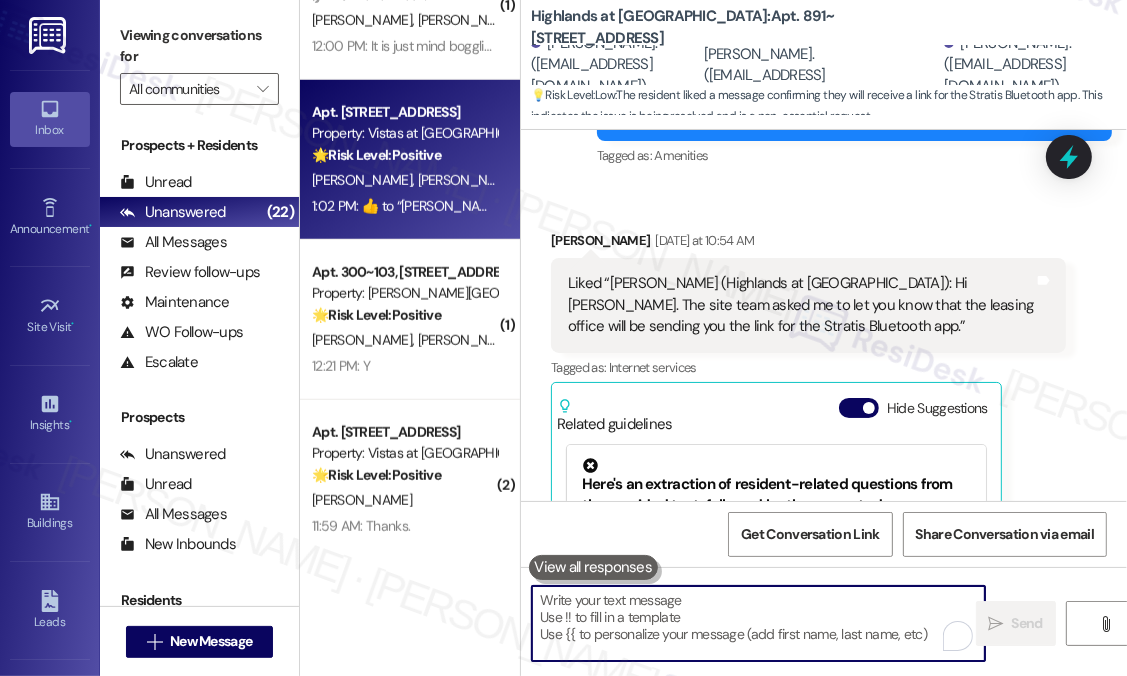 type 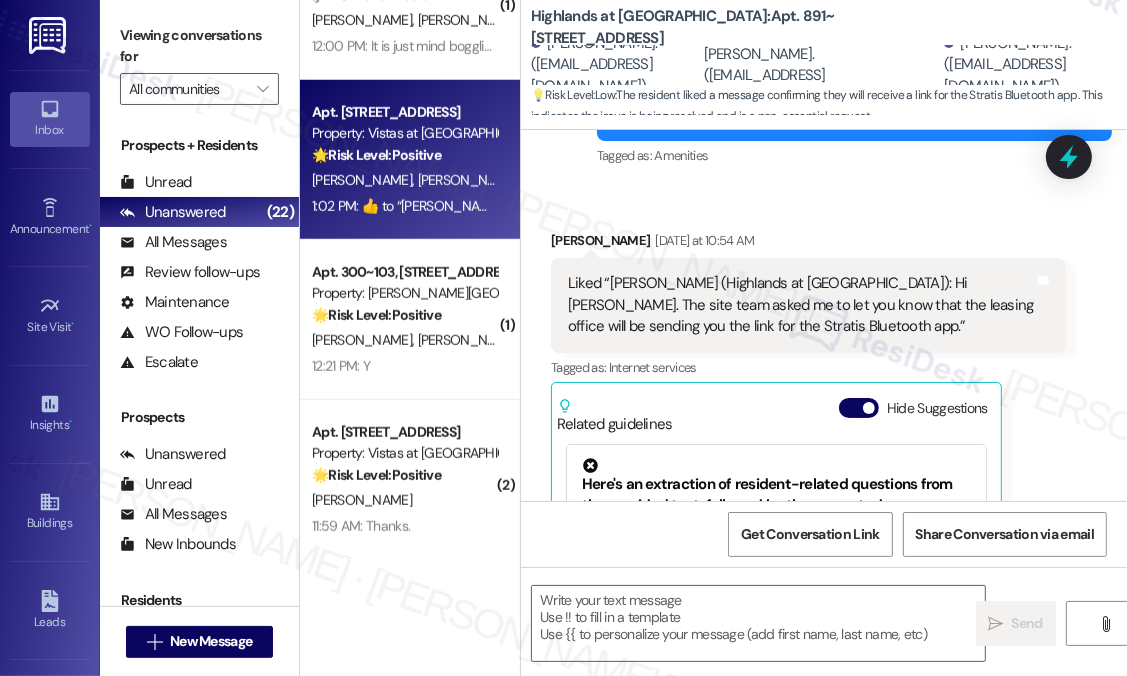 type on "Fetching suggested responses. Please feel free to read through the conversation in the meantime." 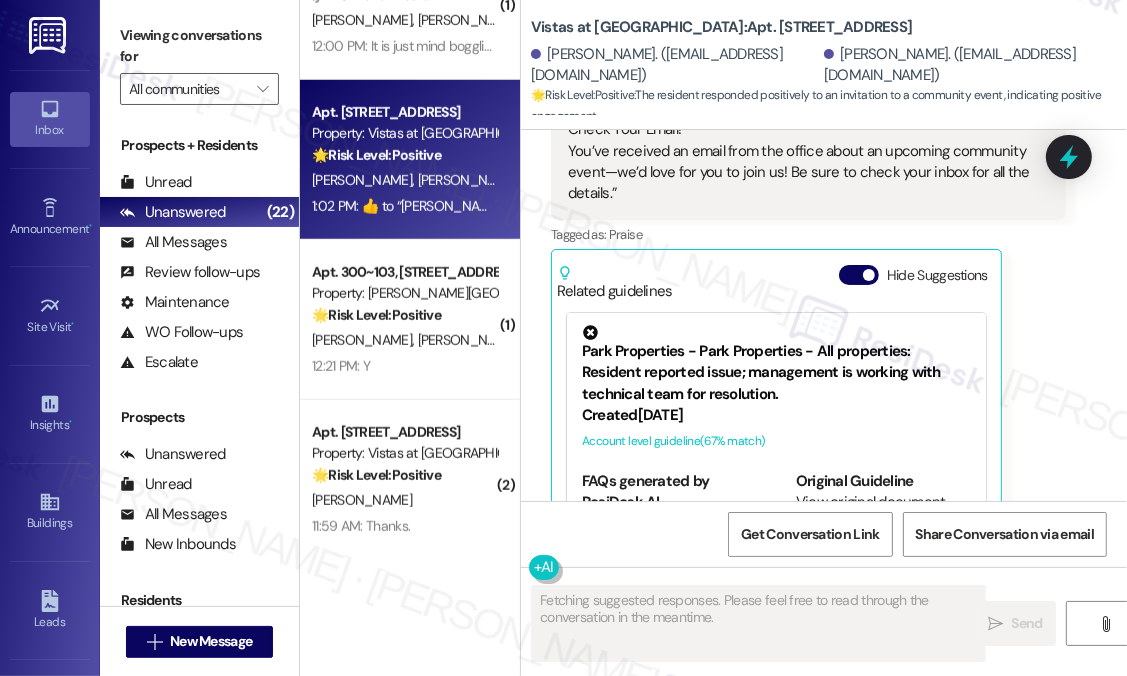 scroll, scrollTop: 5493, scrollLeft: 0, axis: vertical 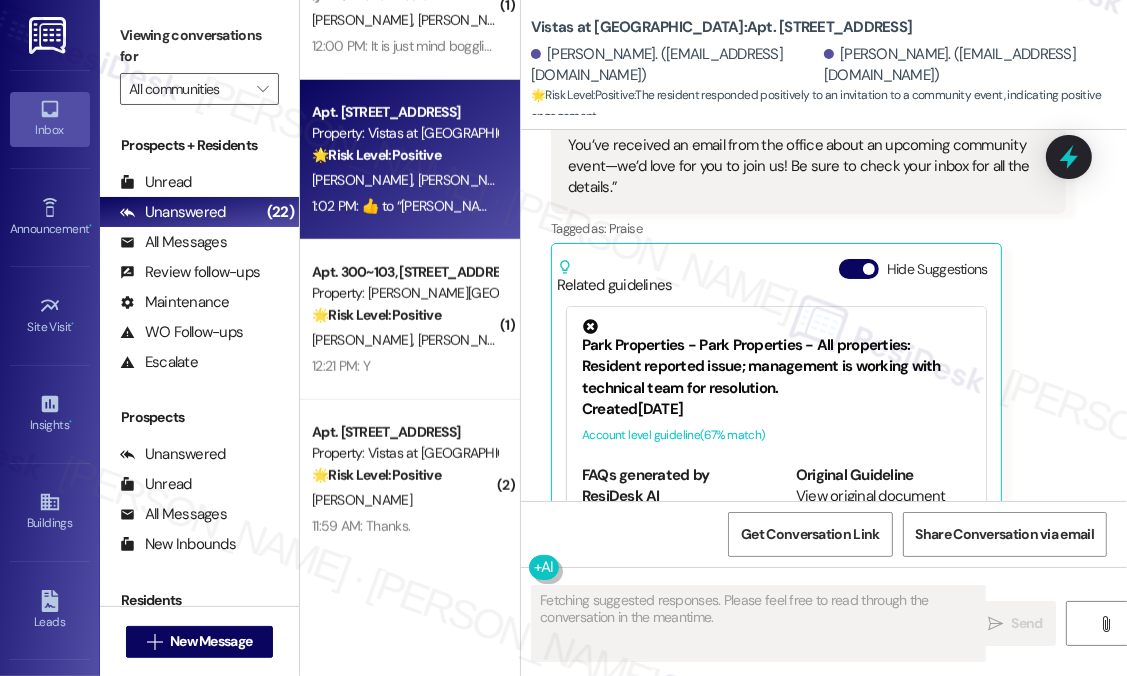 click on "Received via SMS Joseph Baca 1:02 PM  ​👍​ to “ Sarah (Vistas at Dreaming Creek): Hi Joseph and Melanie,
Check Your Email!
You’ve received an email from the office about an upcoming community event—we’d love for you to join us! Be sure to check your inbox for all the details. ”  Tags and notes Tagged as:   Praise Click to highlight conversations about Praise  Related guidelines Hide Suggestions Park Properties - Park Properties - All properties: Resident reported issue; management is working with technical team for resolution.
Created  3 months ago Account level guideline  ( 67 % match) FAQs generated by ResiDesk AI What specific issue is management working to resolve? The document doesn't specify the exact issue. Management is aware of a problem and is working with their technical team to resolve it. How long will it take to resolve the issue? The document doesn't provide a timeframe. Management is actively working on the issue, but no specific resolution time is mentioned." at bounding box center (808, 300) 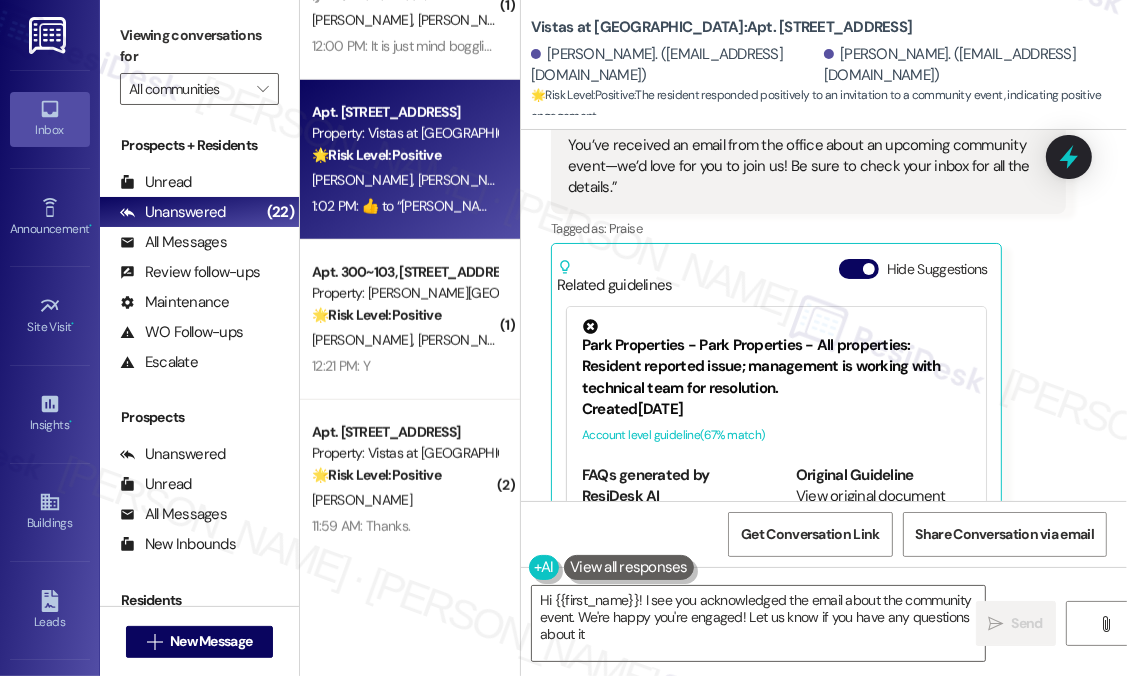 type on "Hi {{first_name}}! I see you acknowledged the email about the community event. We're happy you're engaged! Let us know if you have any questions about it!" 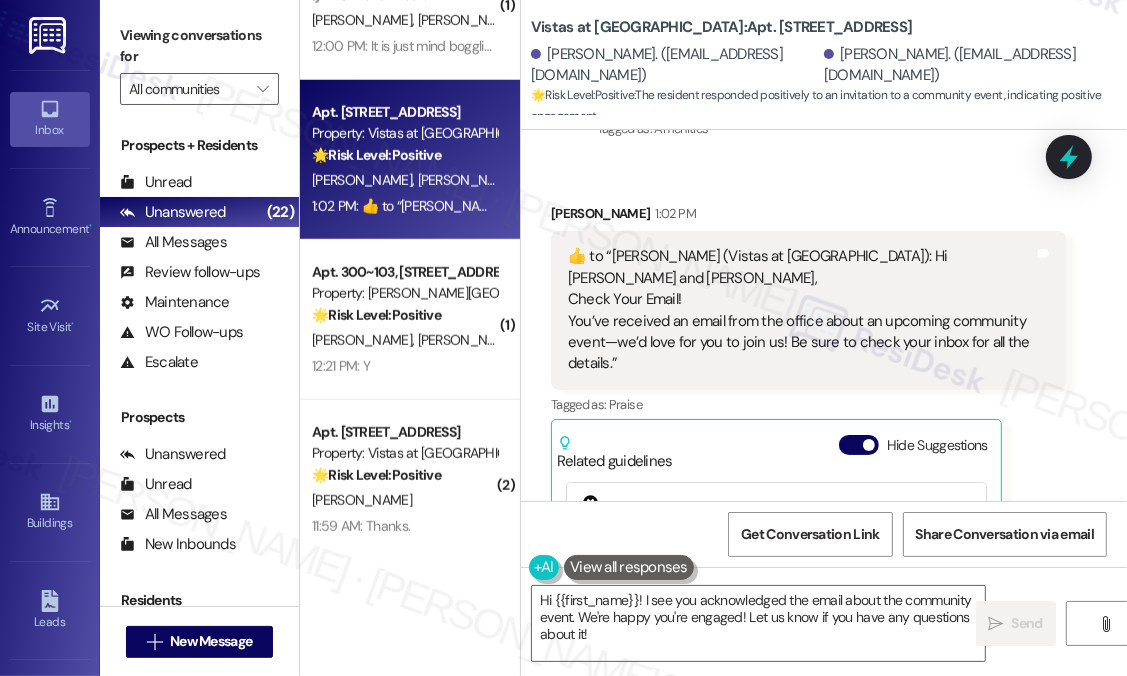 scroll, scrollTop: 5294, scrollLeft: 0, axis: vertical 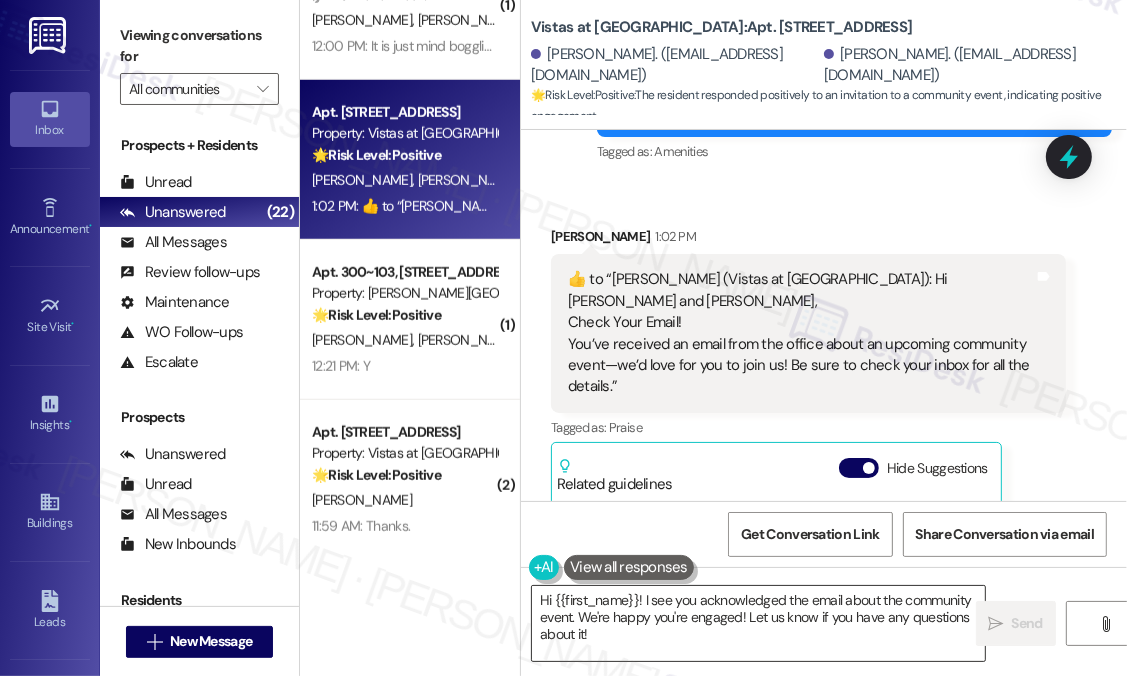 click on "Hi {{first_name}}! I see you acknowledged the email about the community event. We're happy you're engaged! Let us know if you have any questions about it!" at bounding box center [758, 623] 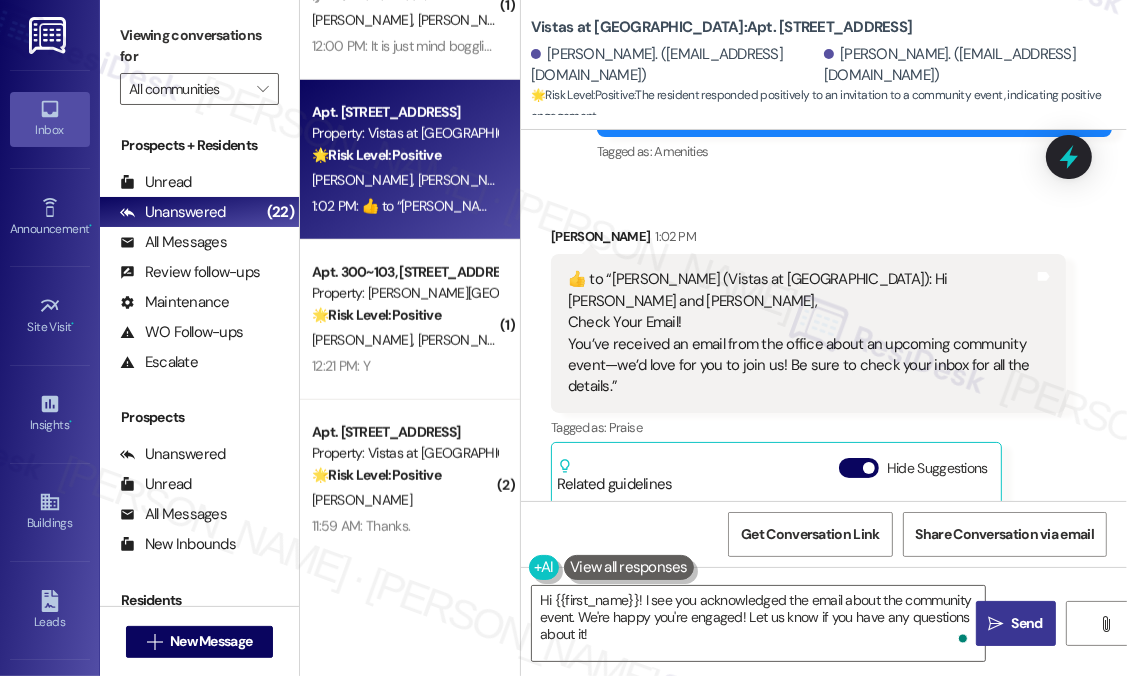 click on "Send" at bounding box center (1027, 623) 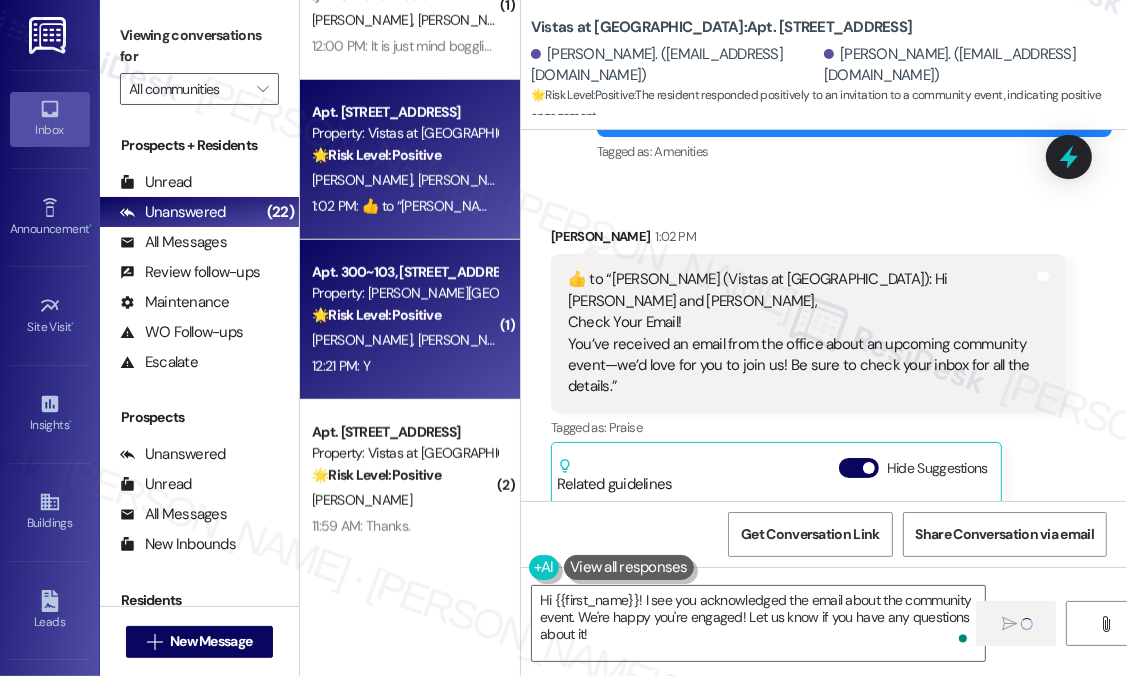 click on "🌟  Risk Level:  Positive" at bounding box center [376, 315] 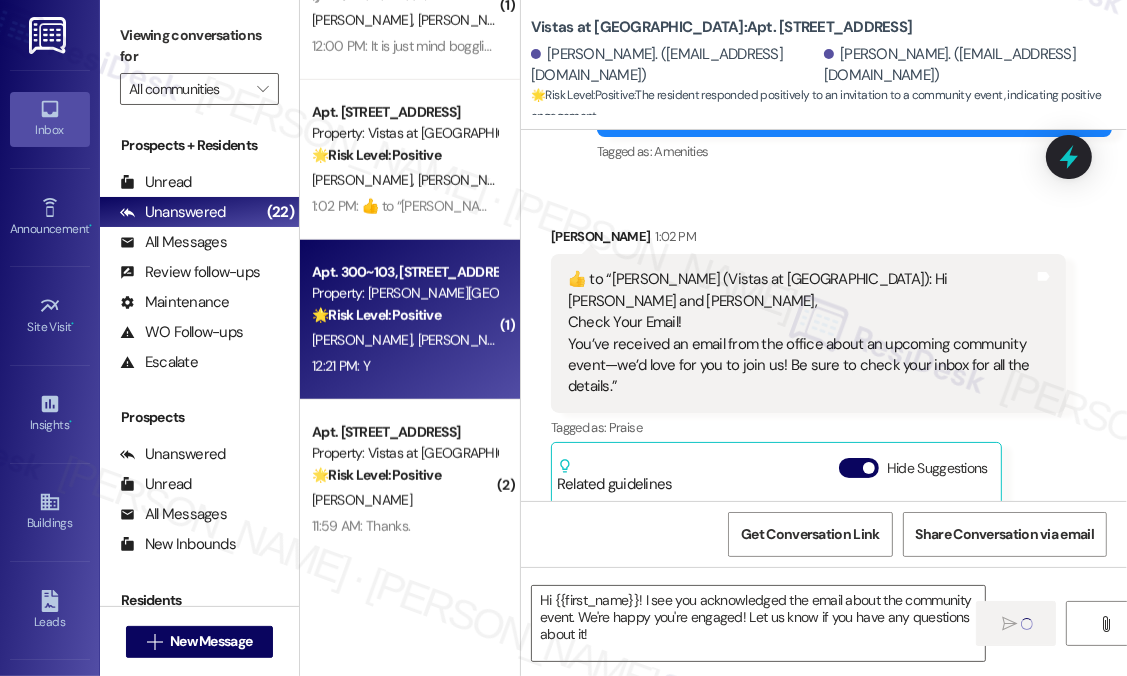 type on "Fetching suggested responses. Please feel free to read through the conversation in the meantime." 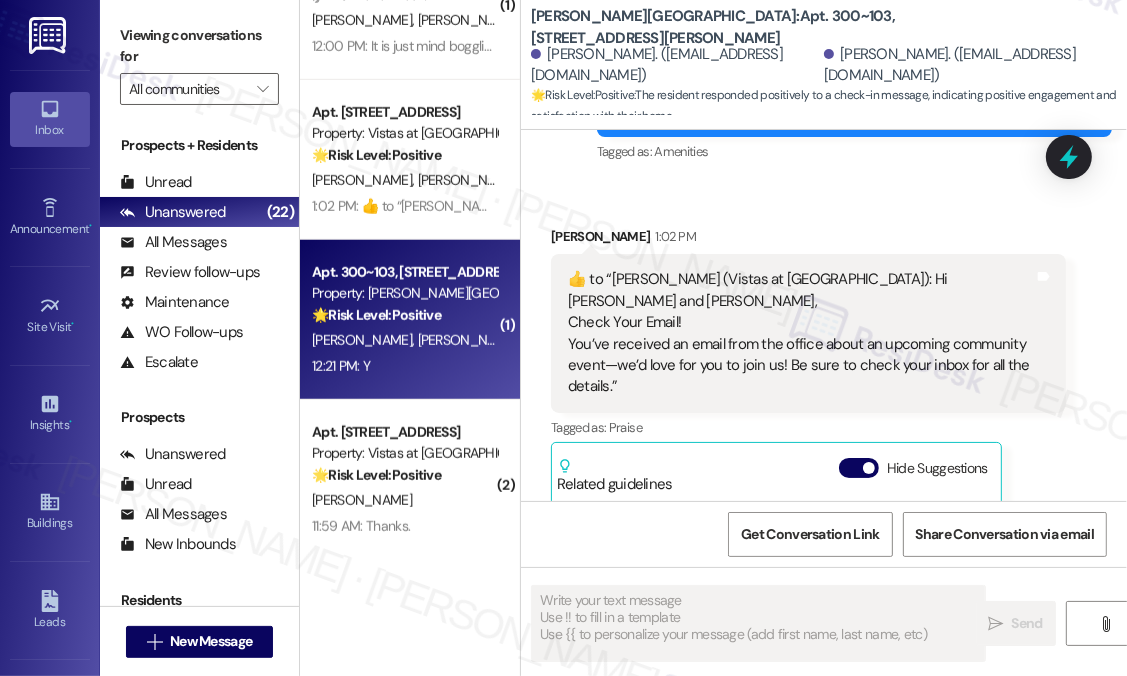 scroll, scrollTop: 1994, scrollLeft: 0, axis: vertical 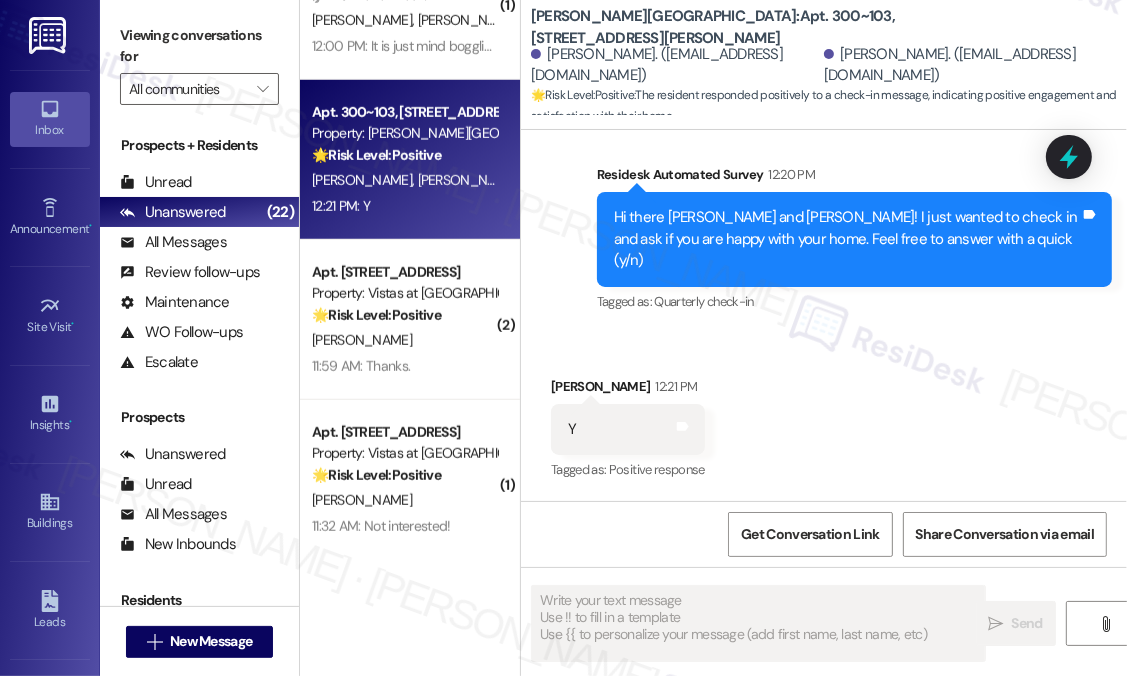 click on "Received via SMS Patricia White 12:21 PM Y Tags and notes Tagged as:   Positive response Click to highlight conversations about Positive response" at bounding box center (824, 415) 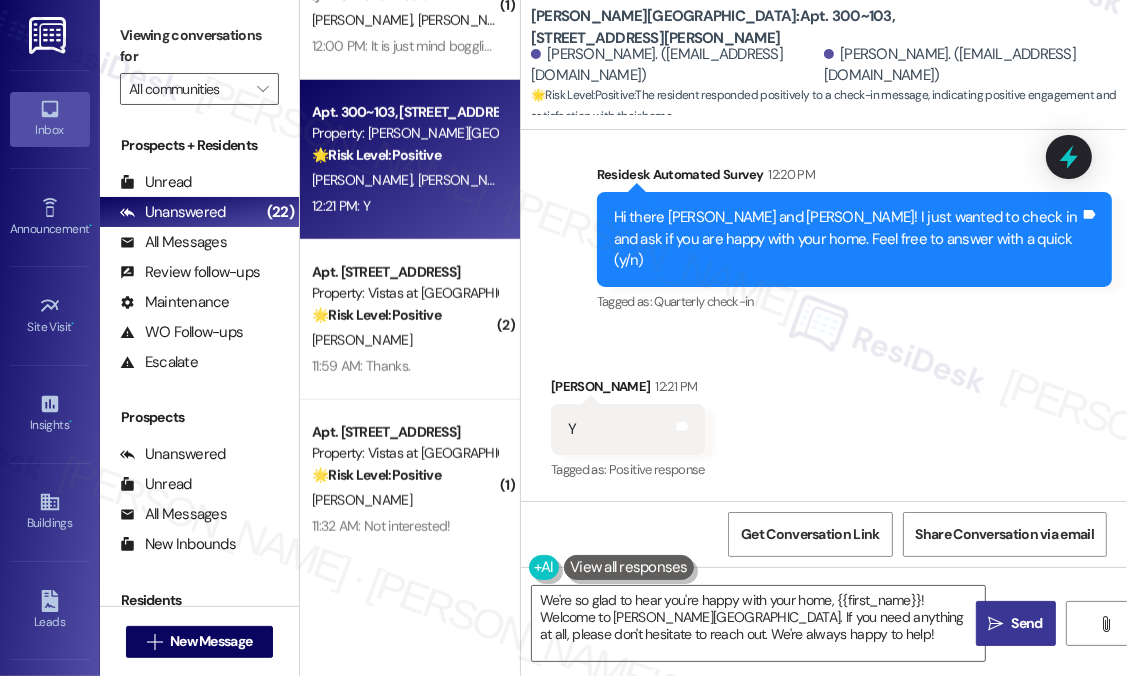 click on "Survey, sent via SMS Residesk Automated Survey 12:20 PM Hi there Joseph and Patricia! I just wanted to check in and ask if you are happy with your home.  Feel free to answer with a quick (y/n) Tags and notes Tagged as:   Quarterly check-in Click to highlight conversations about Quarterly check-in" at bounding box center (824, 225) 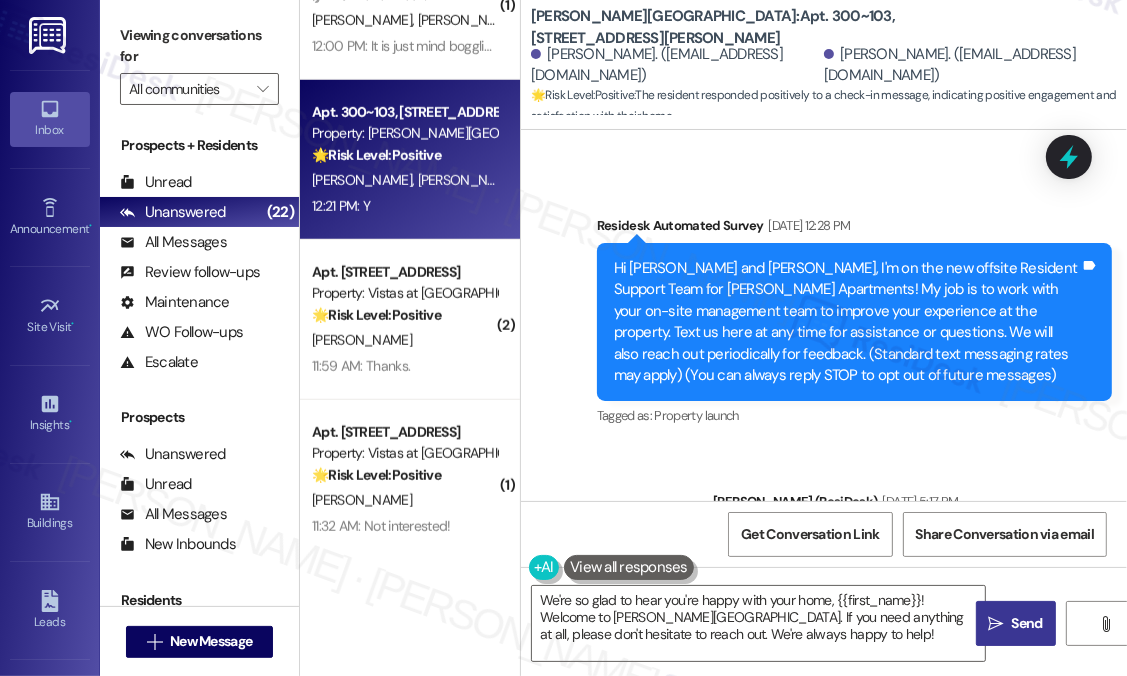 scroll, scrollTop: 0, scrollLeft: 0, axis: both 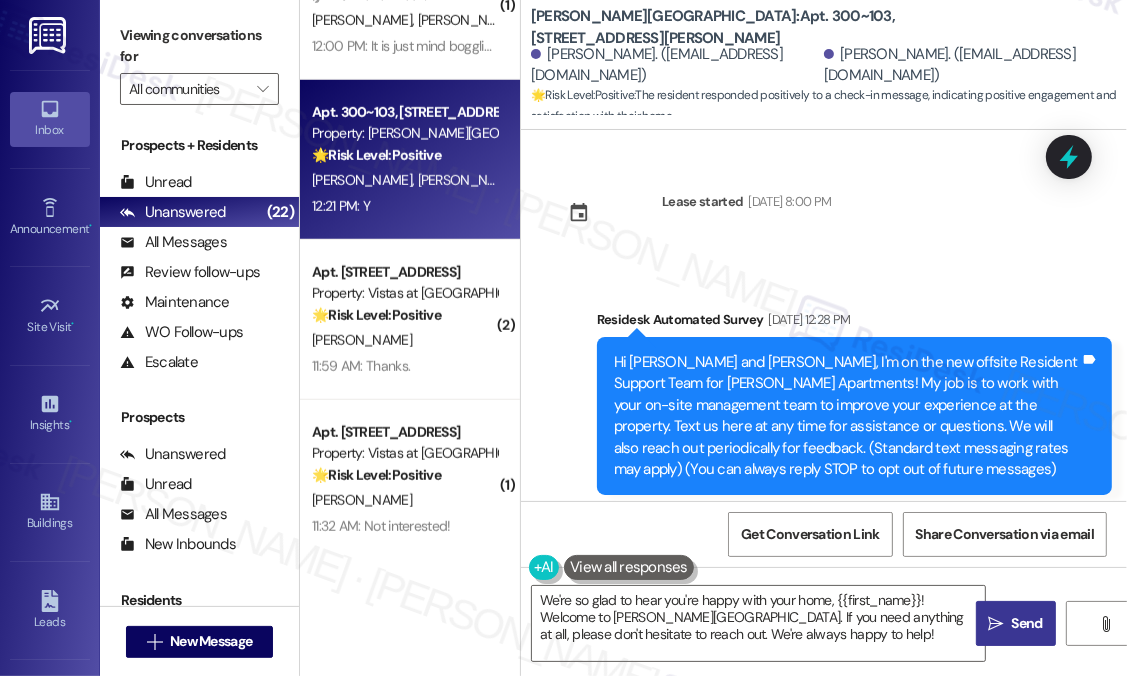 click on "Survey, sent via SMS Residesk Automated Survey Jun 25, 2025 at 12:28 PM Hi Joseph and Patricia, I'm on the new offsite Resident Support Team for Preston Lake Apartments! My job is to work with your on-site management team to improve your experience at the property. Text us here at any time for assistance or questions. We will also reach out periodically for feedback. (Standard text messaging rates may apply) (You can always reply STOP to opt out of future messages) Tags and notes Tagged as:   Property launch Click to highlight conversations about Property launch Announcement, sent via SMS Sarah   (ResiDesk) Jun 26, 2025 at 5:17 PM Hi Joseph and Patricia!
The Ice Cream Truck is Here!
Come outside now and grab a sweet treat while it lasts! Tags and notes Tagged as:   Parking ,  Click to highlight conversations about Parking Amenities Click to highlight conversations about Amenities Announcement, sent via SMS Sarah   (ResiDesk) Jul 10, 2025 at 2:57 PM Hi Joseph and Patricia,
Tags and notes Tagged as:" at bounding box center (824, 1075) 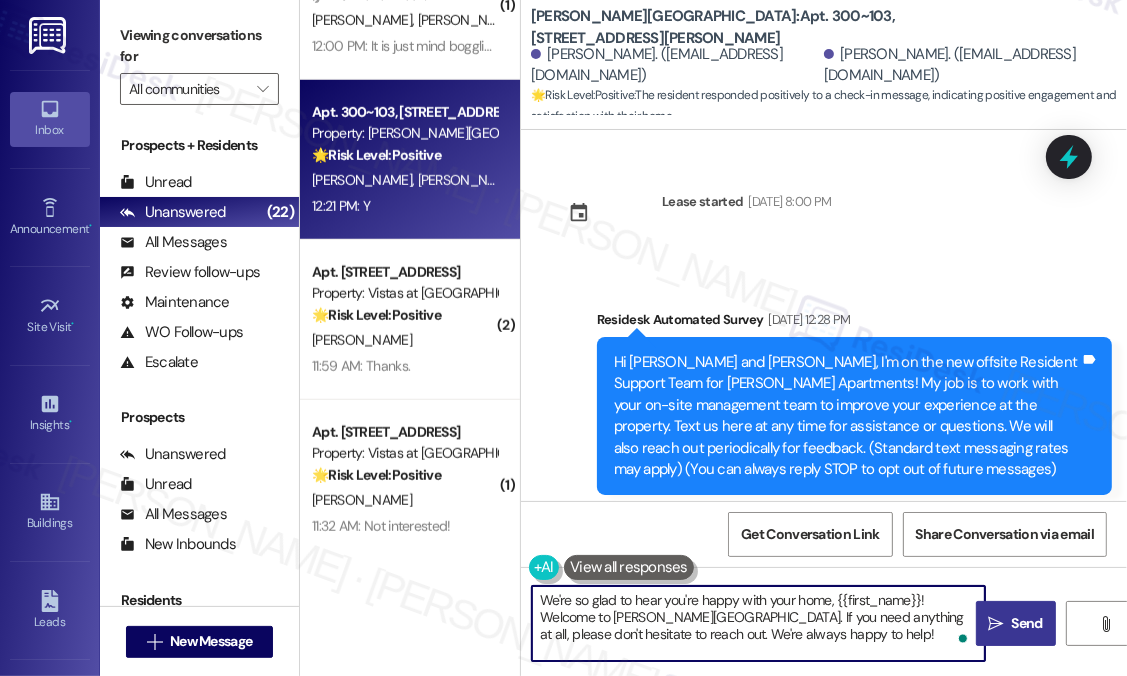 drag, startPoint x: 920, startPoint y: 635, endPoint x: 766, endPoint y: 621, distance: 154.63506 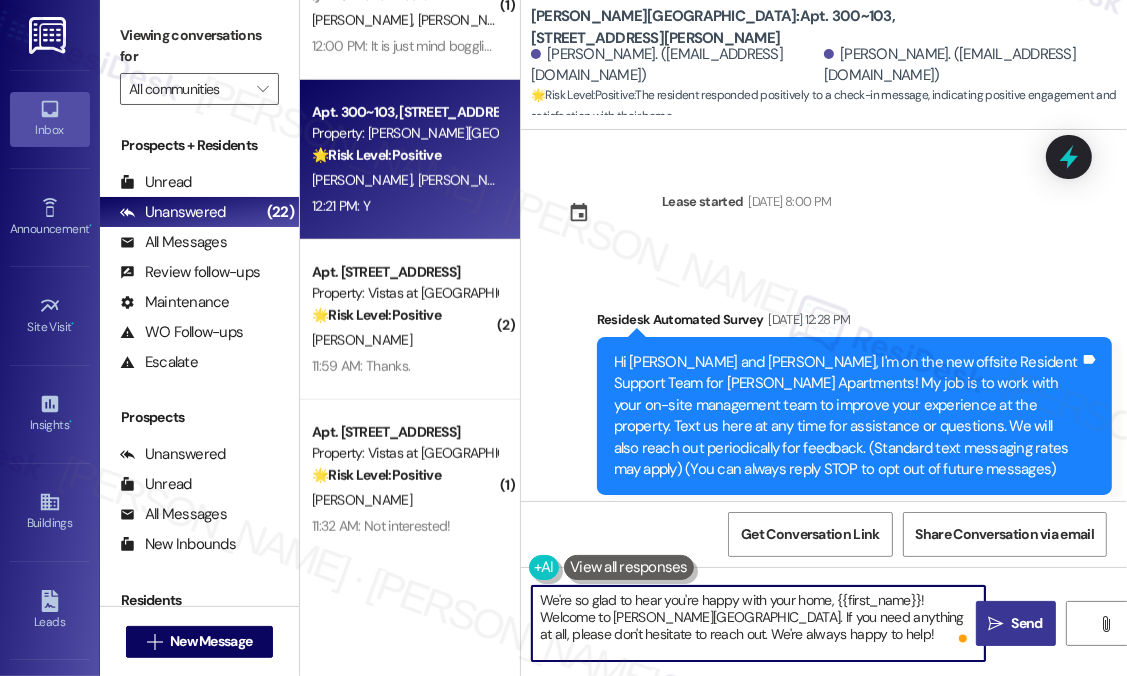 paste on "I may ask...has {{property}} lived up to your expectations?" 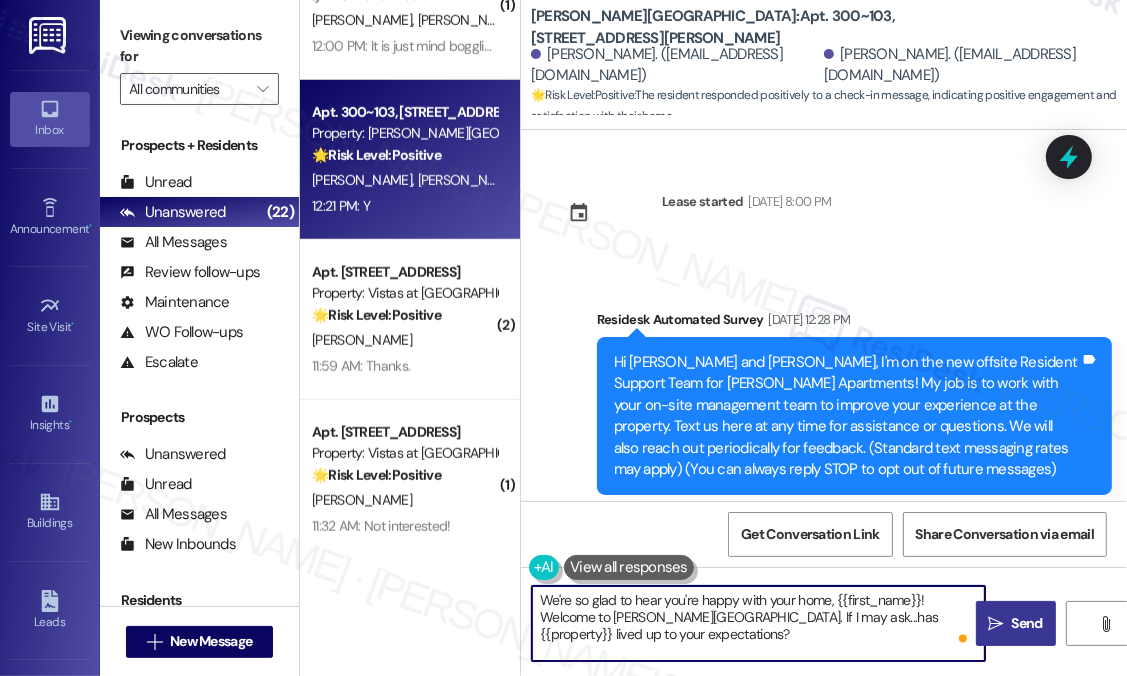 type on "We're so glad to hear you're happy with your home, {{first_name}}! Welcome to Preston Lake Apartments. If I may ask...has {{property}} lived up to your expectations?" 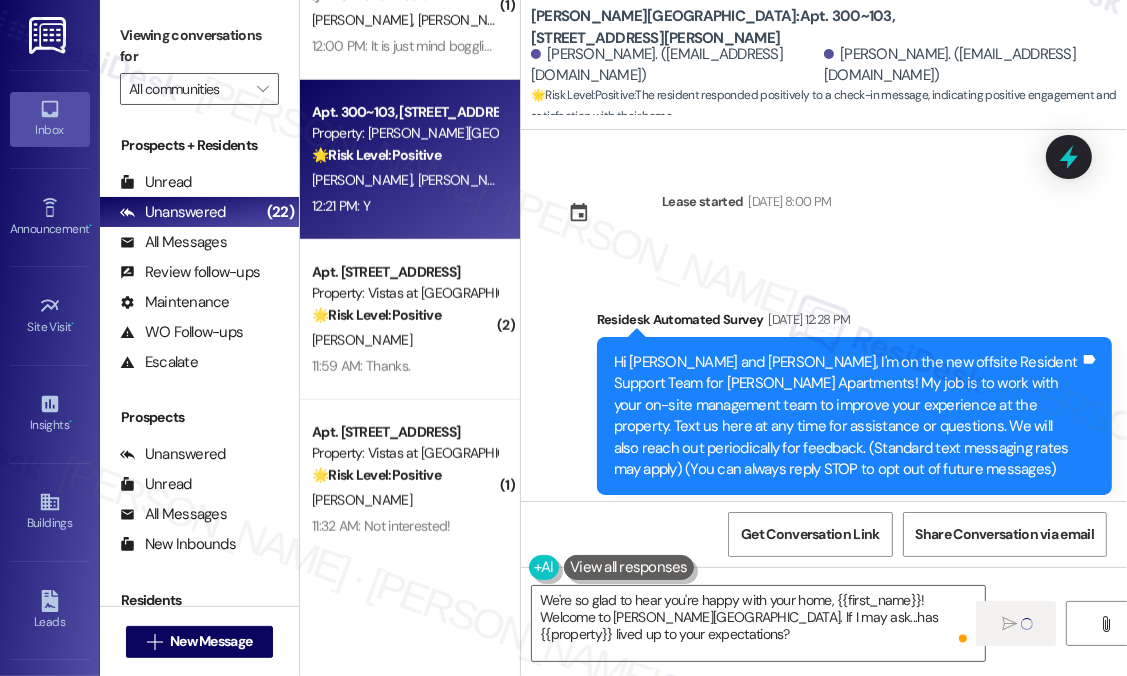 type 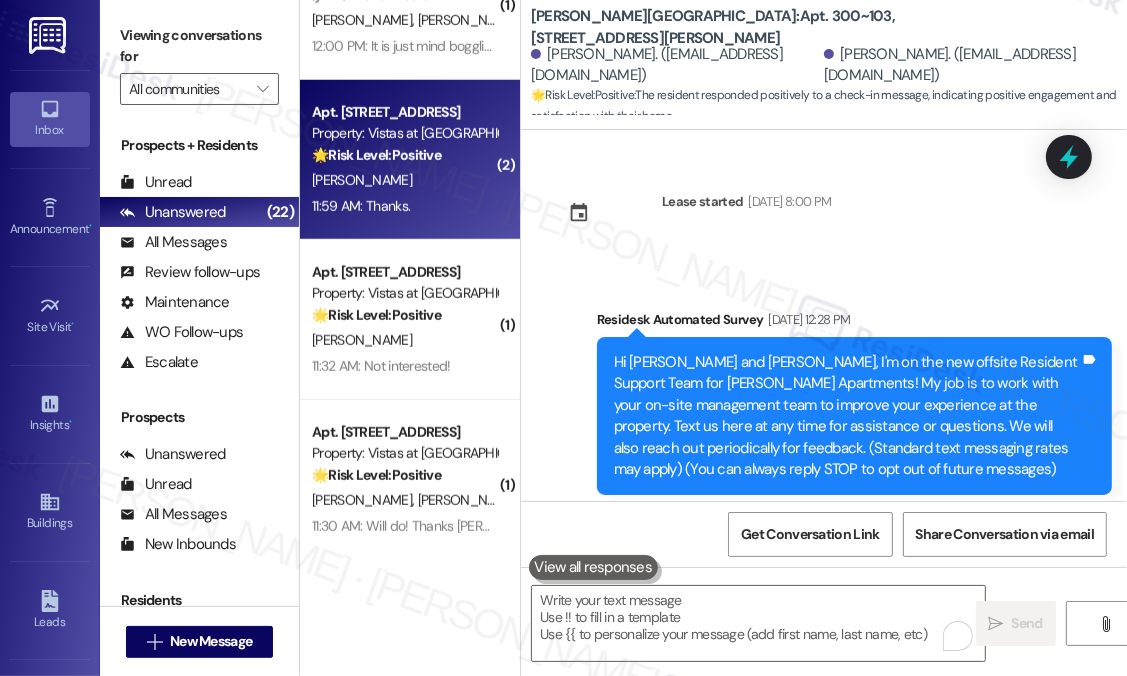 click on "11:59 AM: Thanks.  11:59 AM: Thanks." at bounding box center [404, 206] 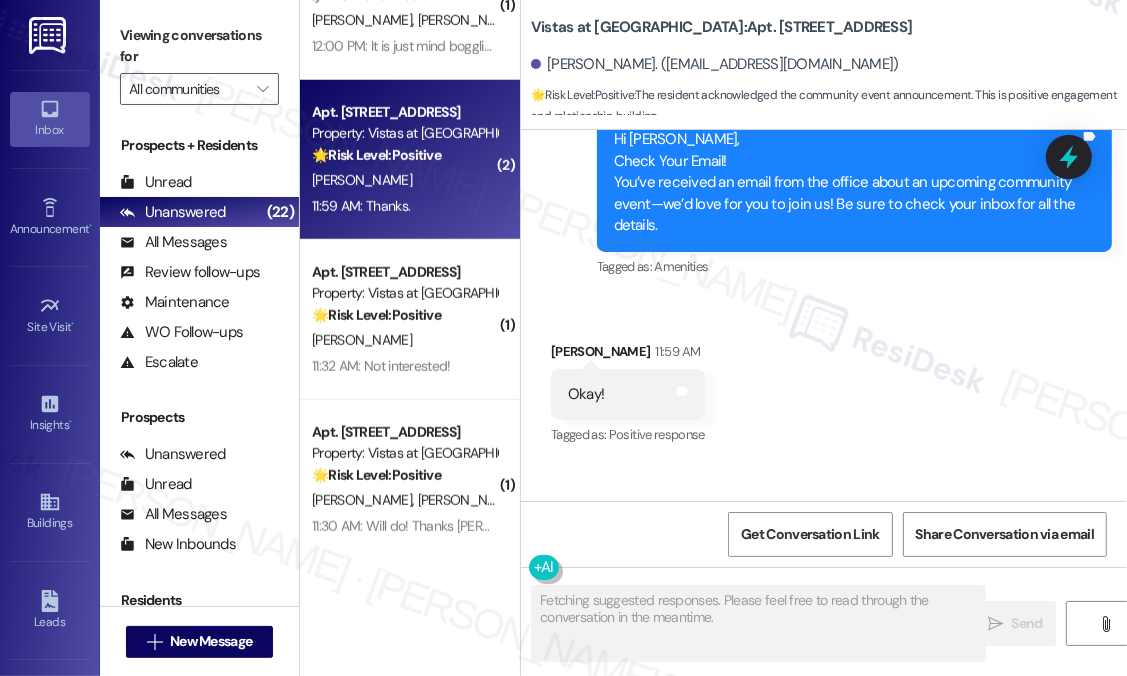 scroll, scrollTop: 3723, scrollLeft: 0, axis: vertical 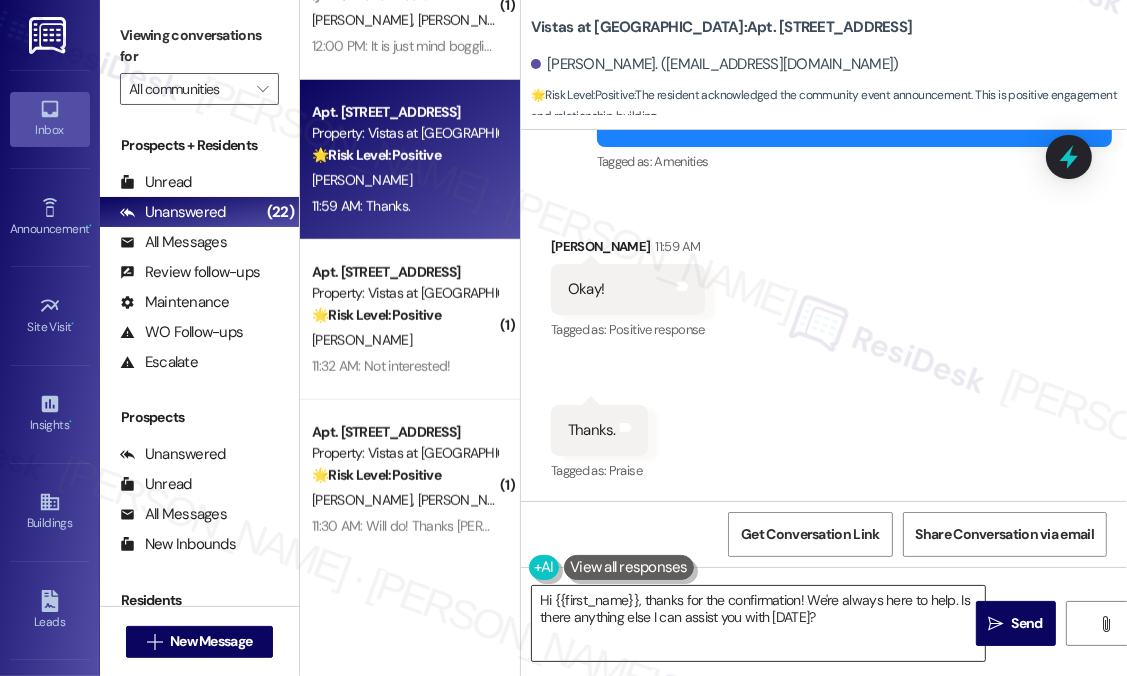 click on "Hi {{first_name}}, thanks for the confirmation! We're always here to help. Is there anything else I can assist you with today?" at bounding box center (758, 623) 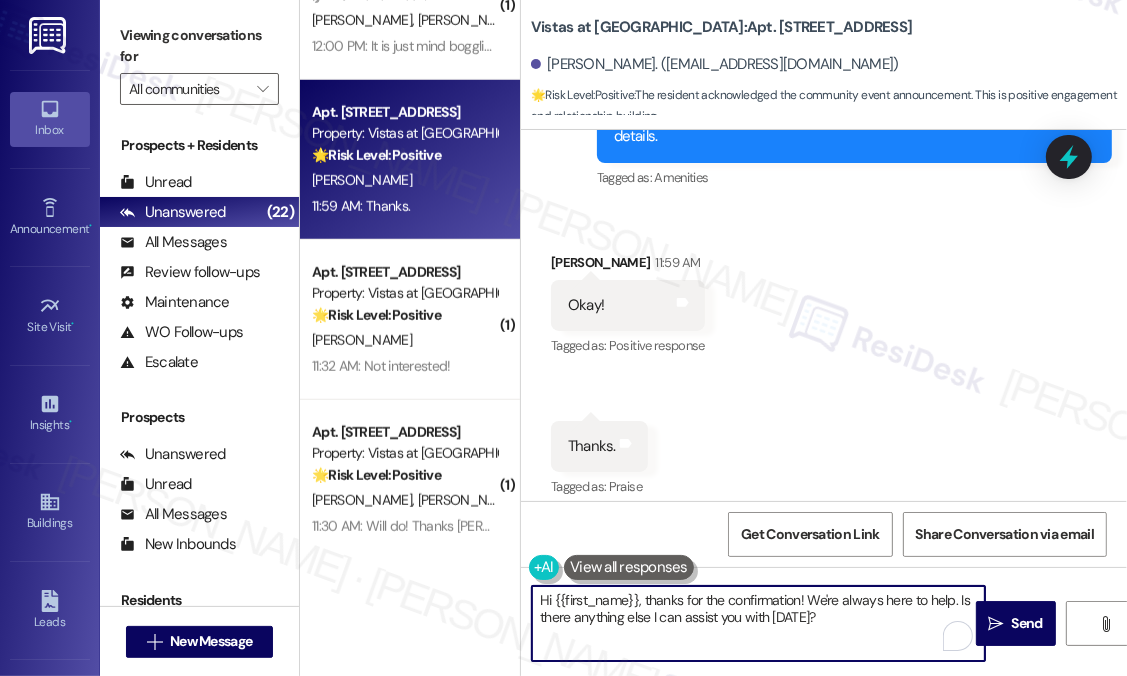 scroll, scrollTop: 3723, scrollLeft: 0, axis: vertical 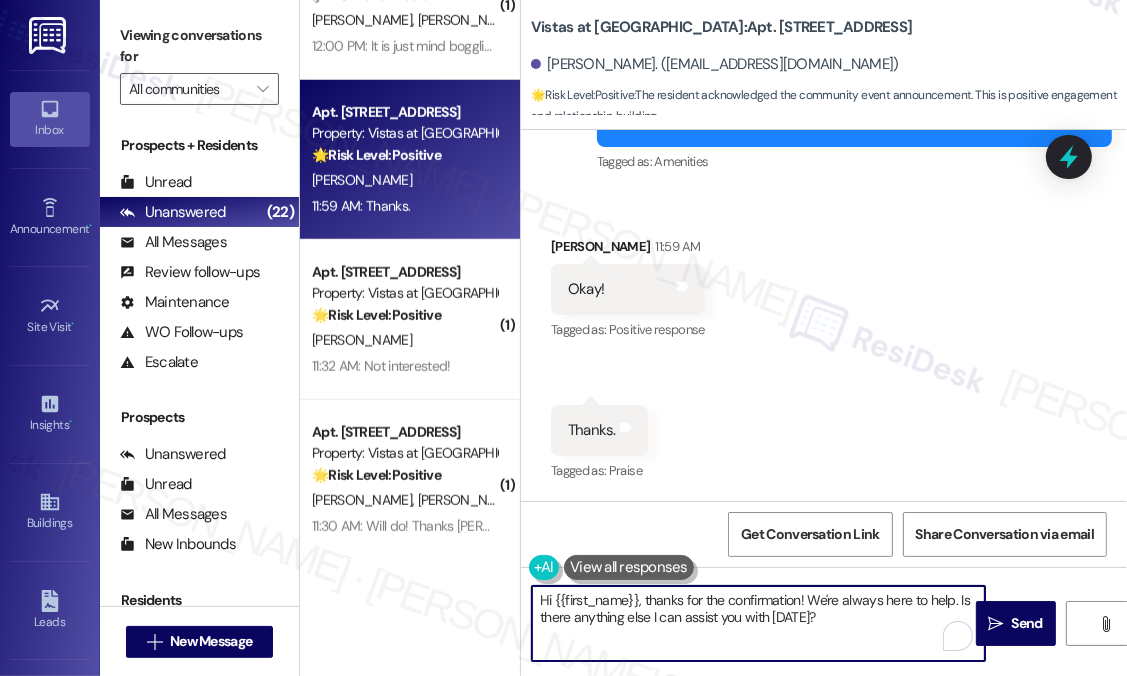 drag, startPoint x: 864, startPoint y: 625, endPoint x: 534, endPoint y: 595, distance: 331.36084 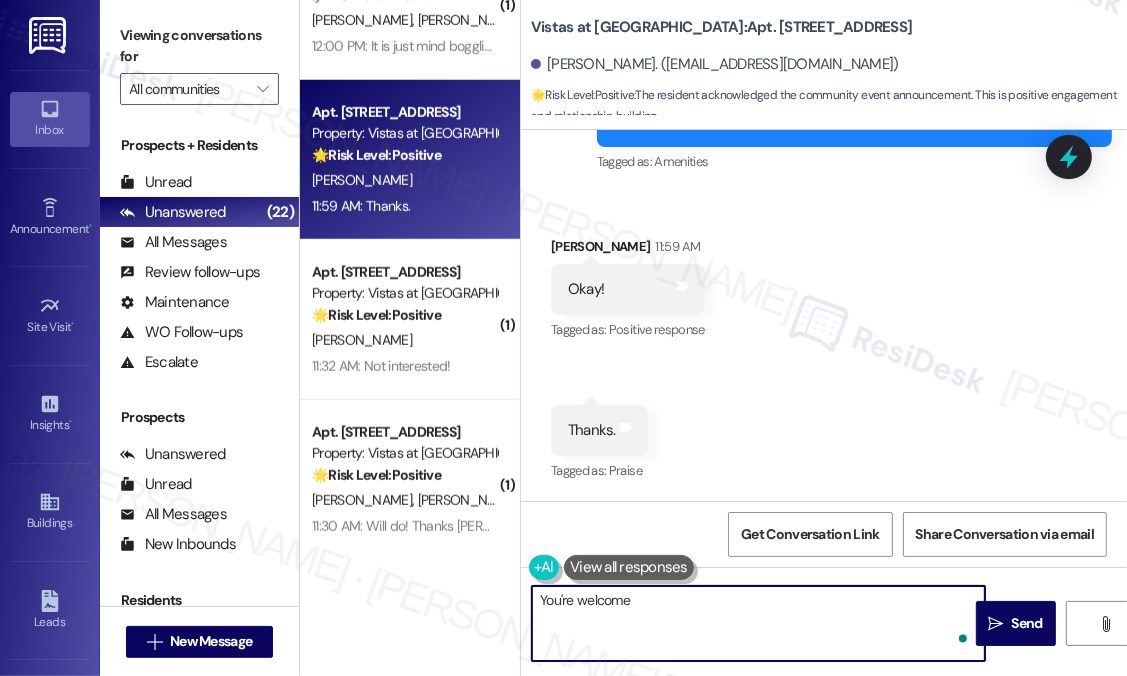 type on "You're welcome!" 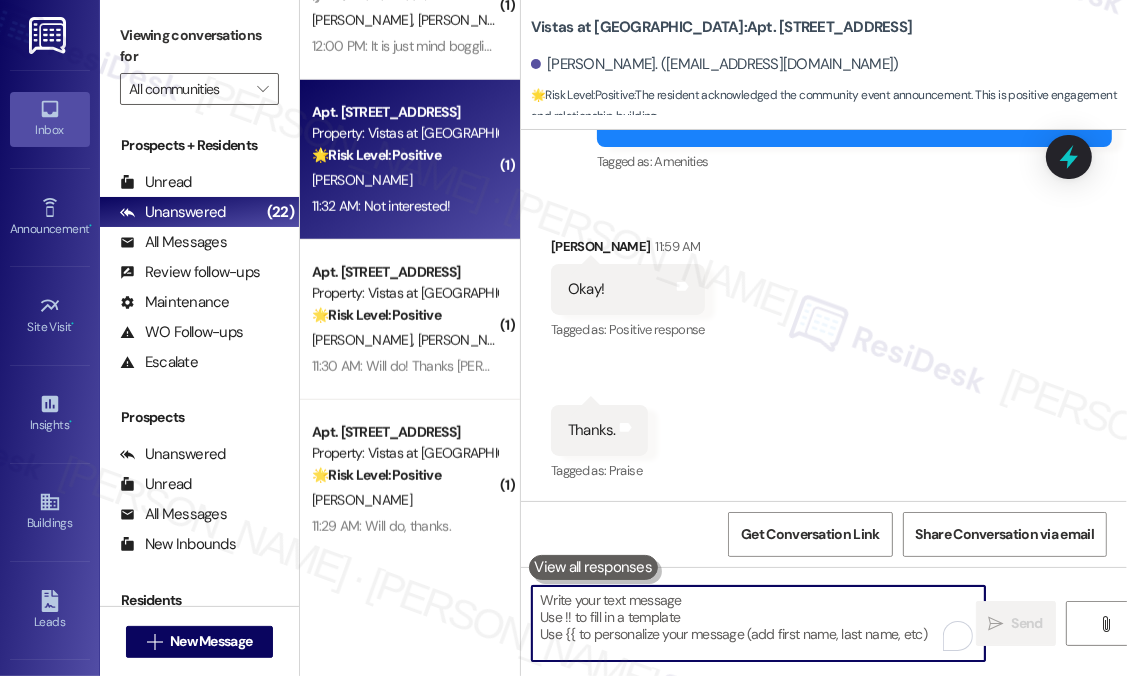 type 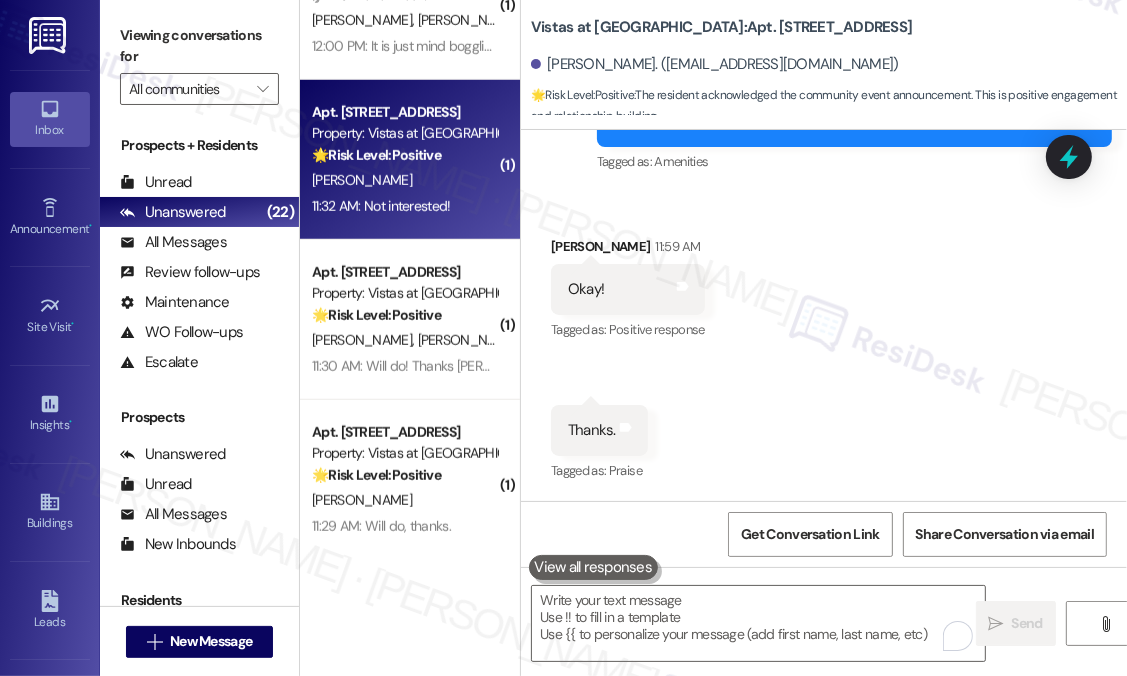 click on "11:32 AM: Not interested! 11:32 AM: Not interested!" at bounding box center [381, 206] 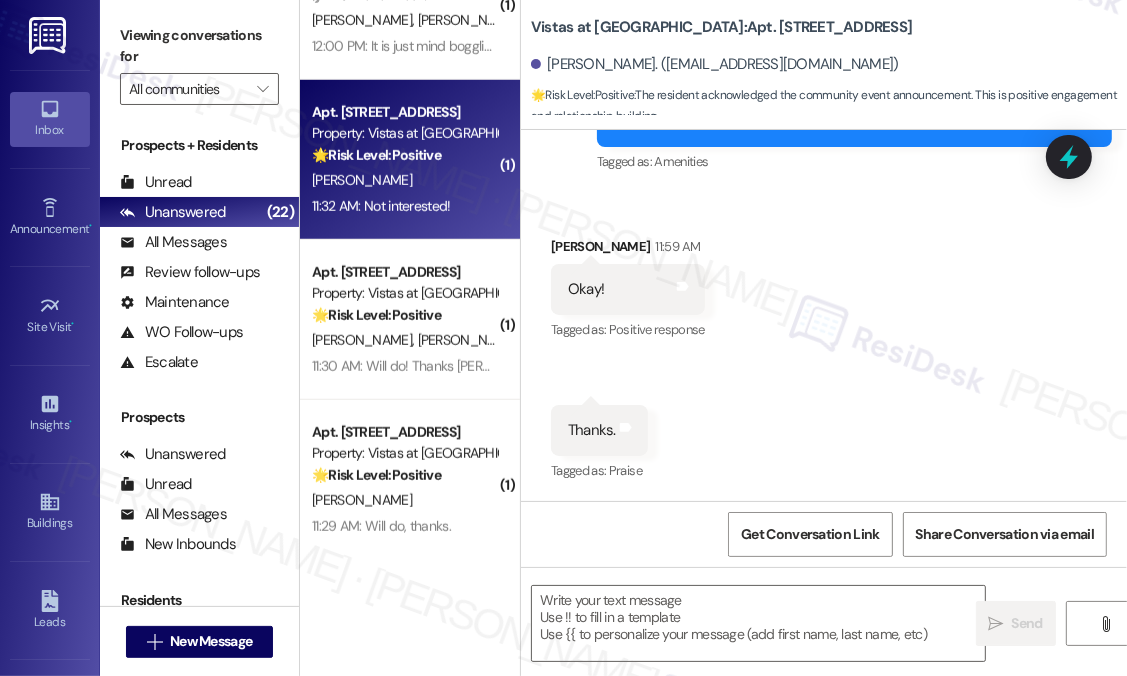 type on "Fetching suggested responses. Please feel free to read through the conversation in the meantime." 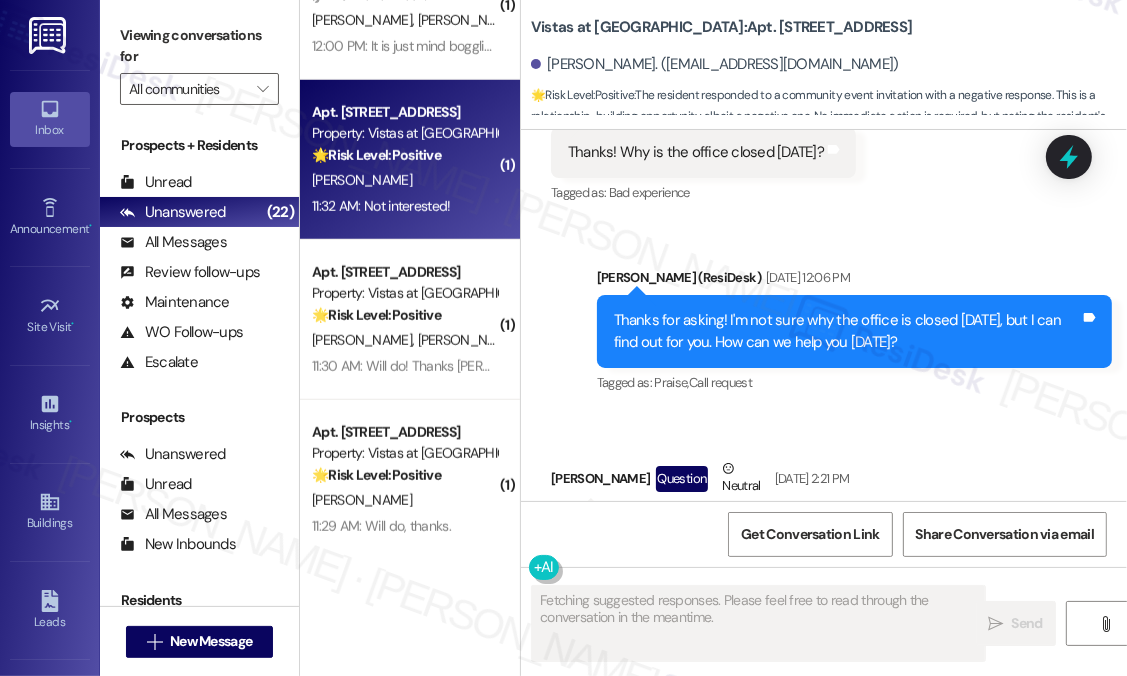 scroll, scrollTop: 10988, scrollLeft: 0, axis: vertical 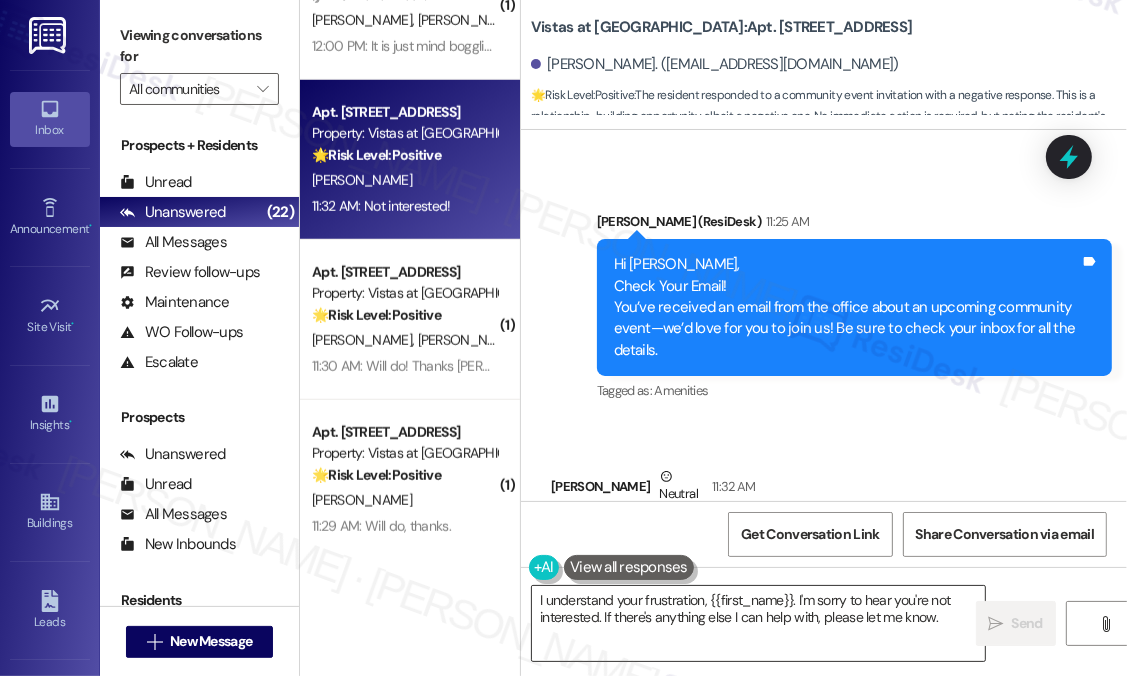 click on "I understand your frustration, {{first_name}}. I'm sorry to hear you're not interested. If there's anything else I can help with, please let me know." at bounding box center [758, 623] 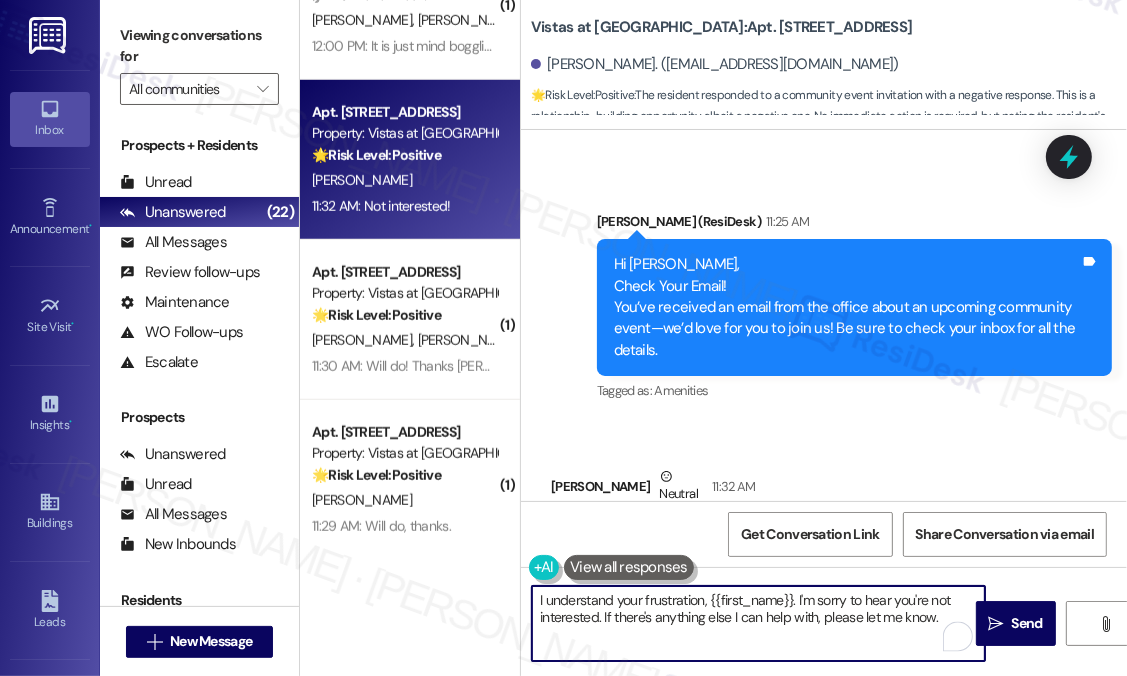click on "I understand your frustration, {{first_name}}. I'm sorry to hear you're not interested. If there's anything else I can help with, please let me know." at bounding box center [758, 623] 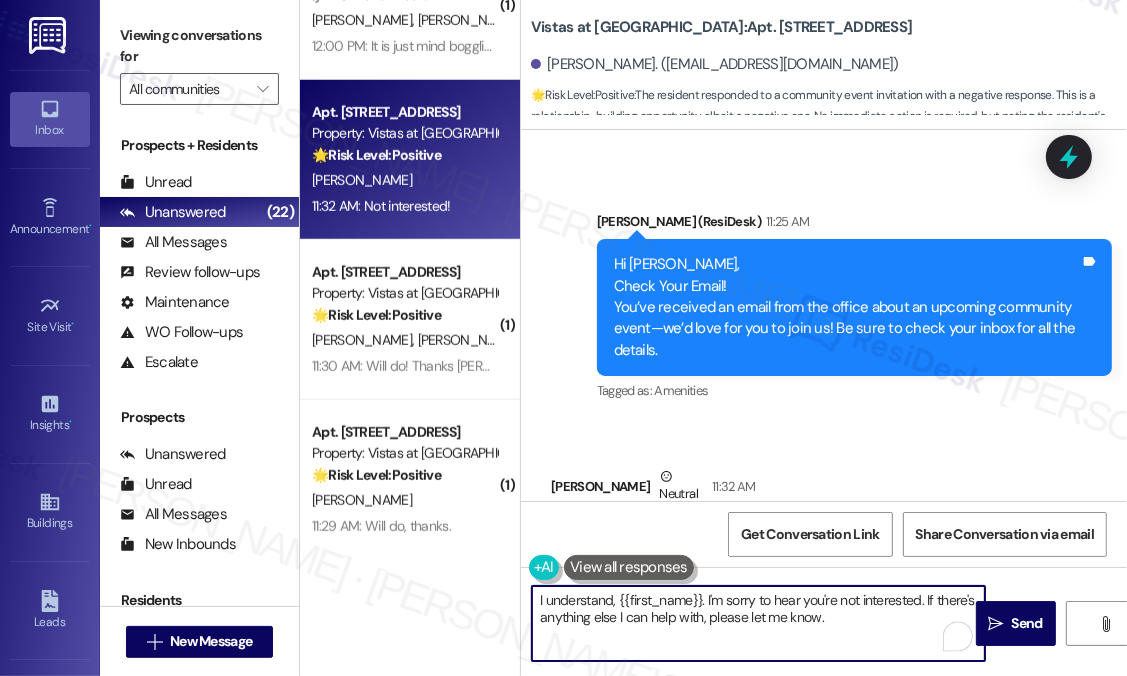 drag, startPoint x: 928, startPoint y: 603, endPoint x: 929, endPoint y: 636, distance: 33.01515 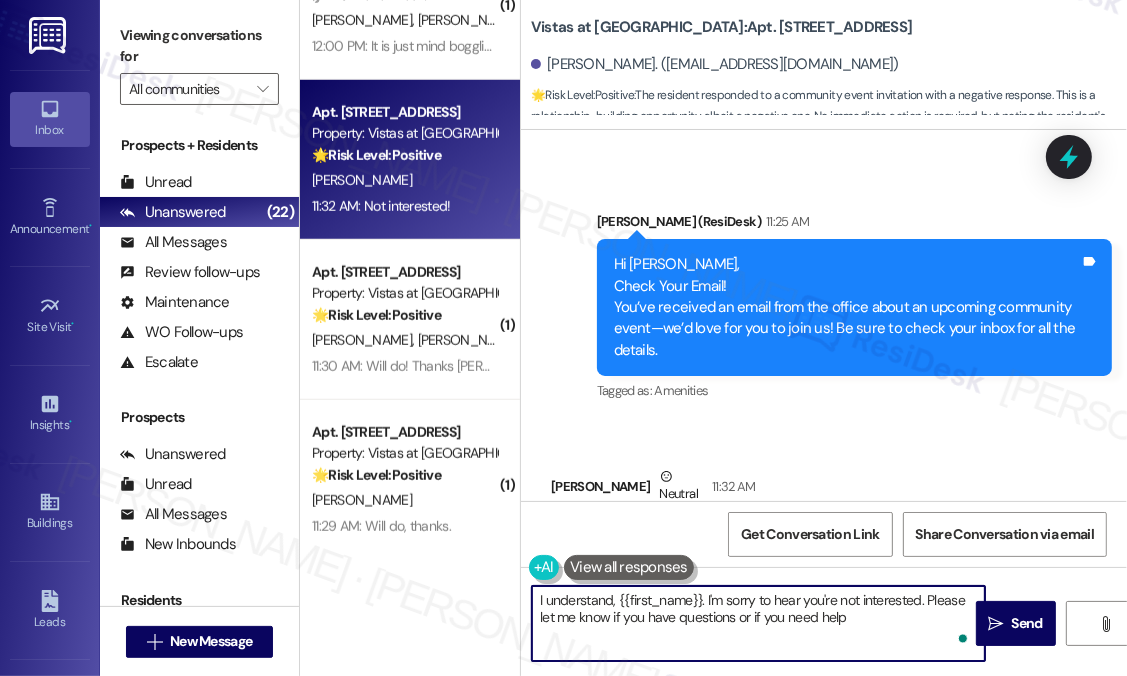 type on "I understand, {{first_name}}. I'm sorry to hear you're not interested. Please let me know if you have questions or if you need help." 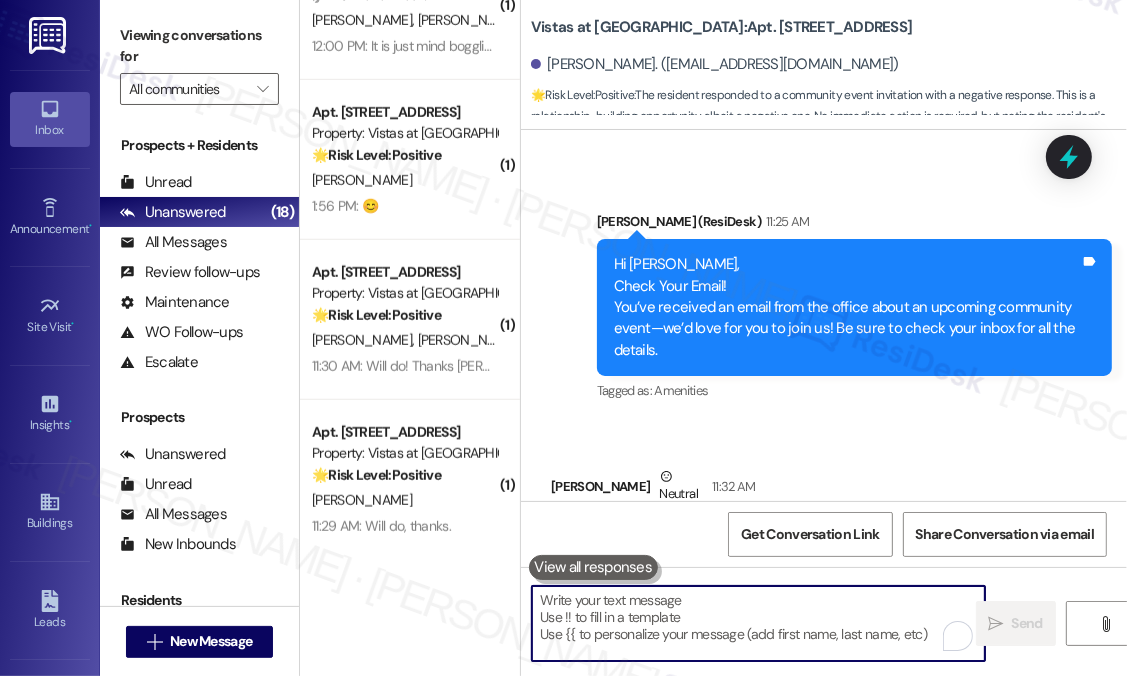 scroll, scrollTop: 11149, scrollLeft: 0, axis: vertical 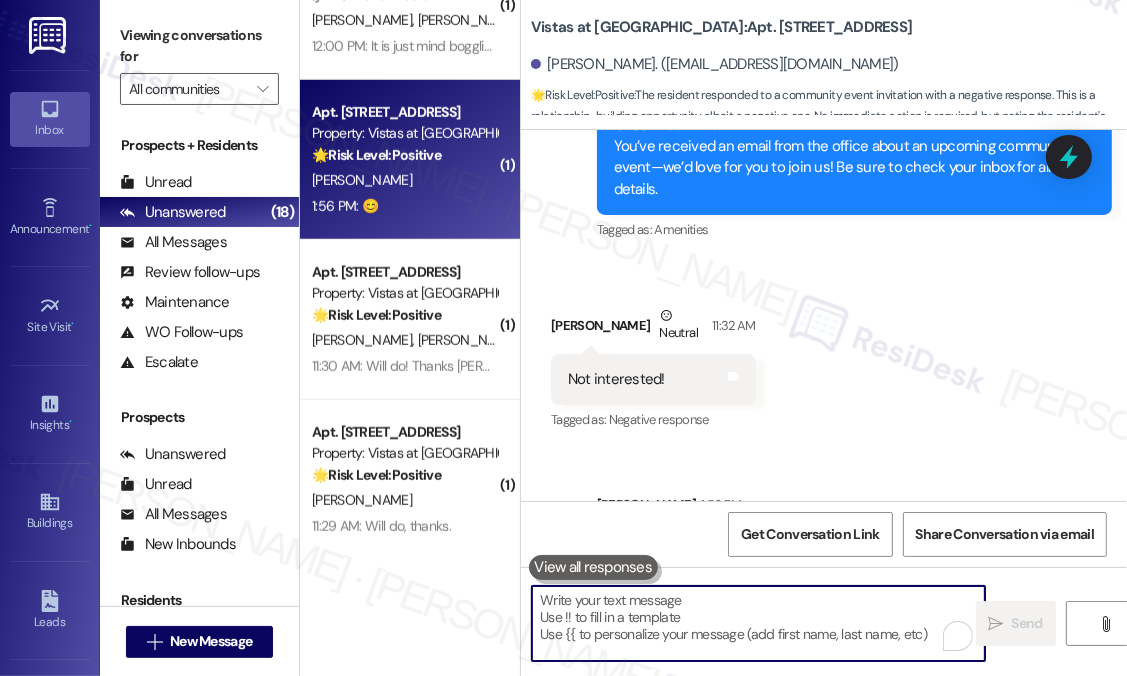 type 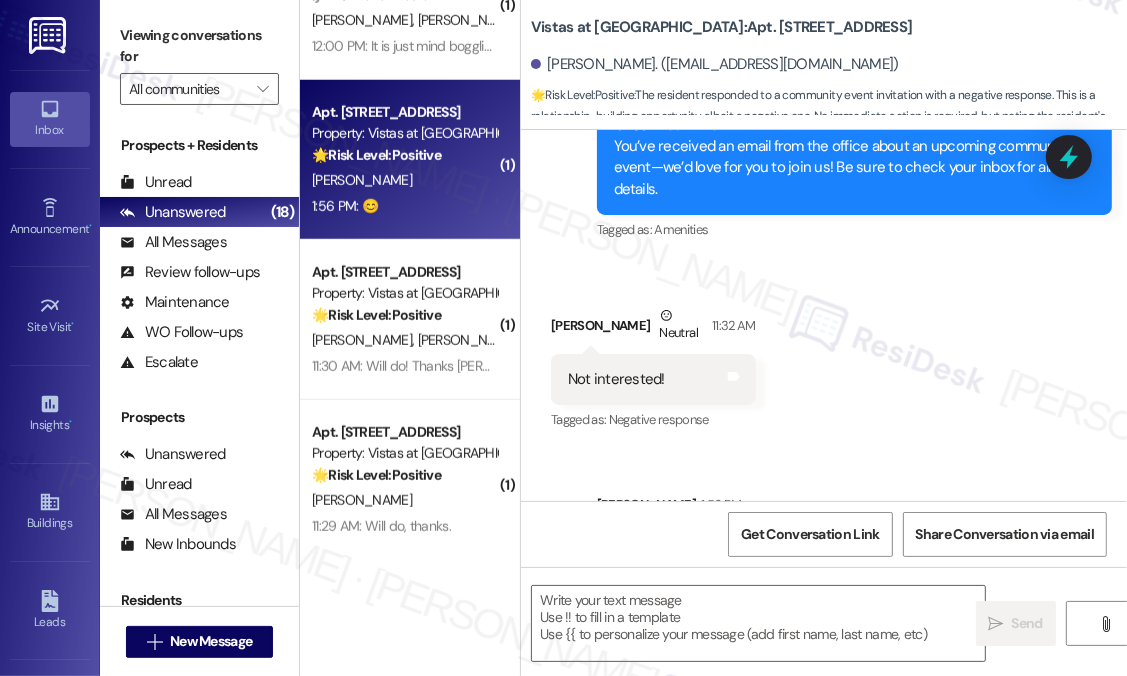 type on "Fetching suggested responses. Please feel free to read through the conversation in the meantime." 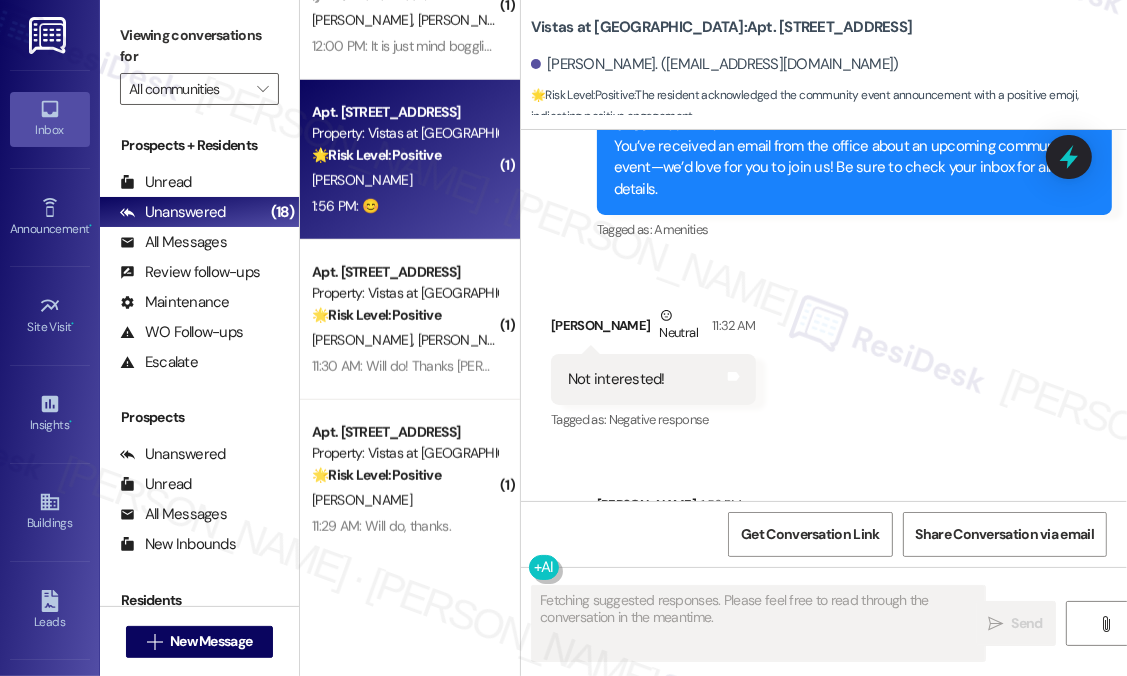 scroll, scrollTop: 4060, scrollLeft: 0, axis: vertical 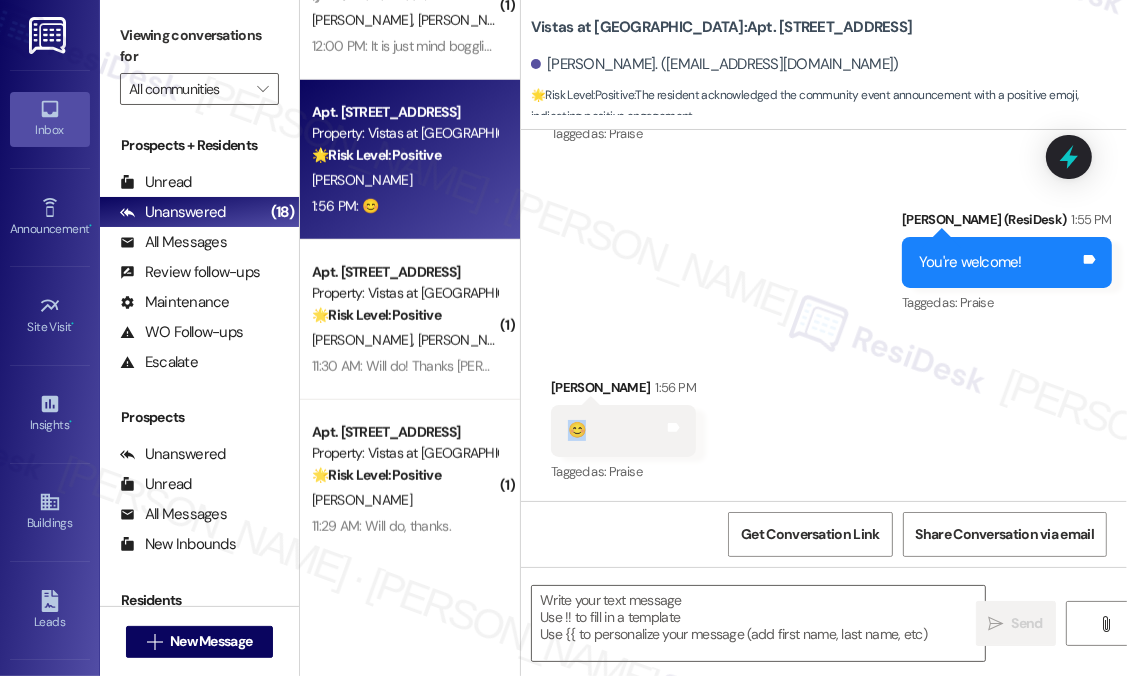 drag, startPoint x: 590, startPoint y: 433, endPoint x: 570, endPoint y: 434, distance: 20.024984 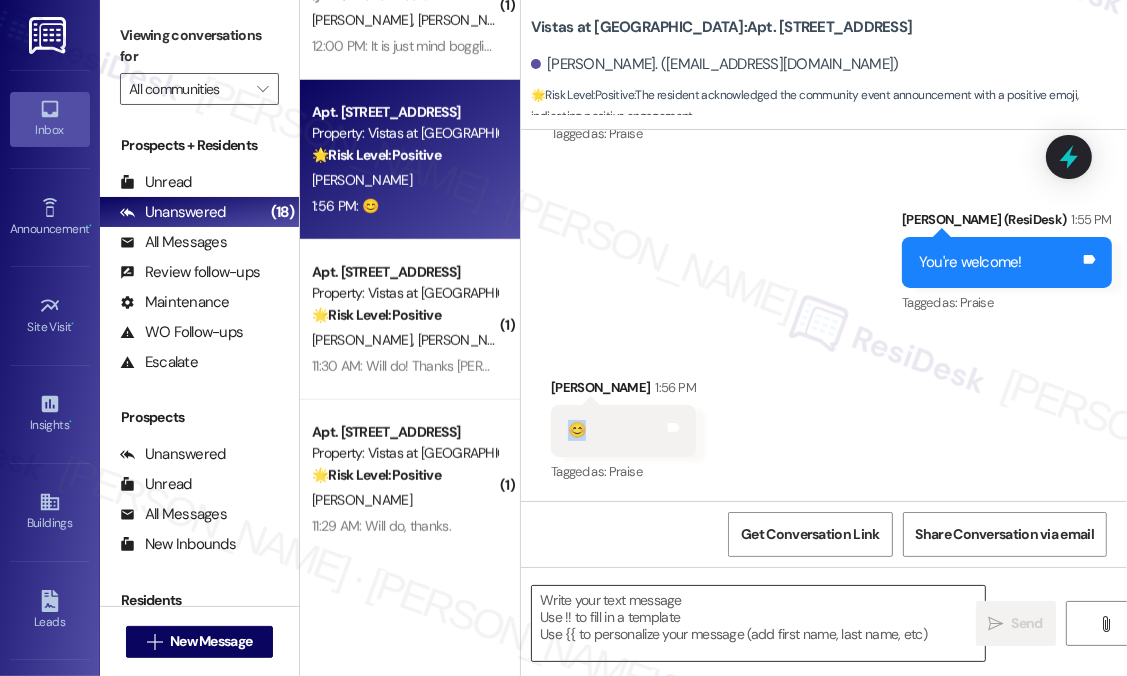 copy on "😊" 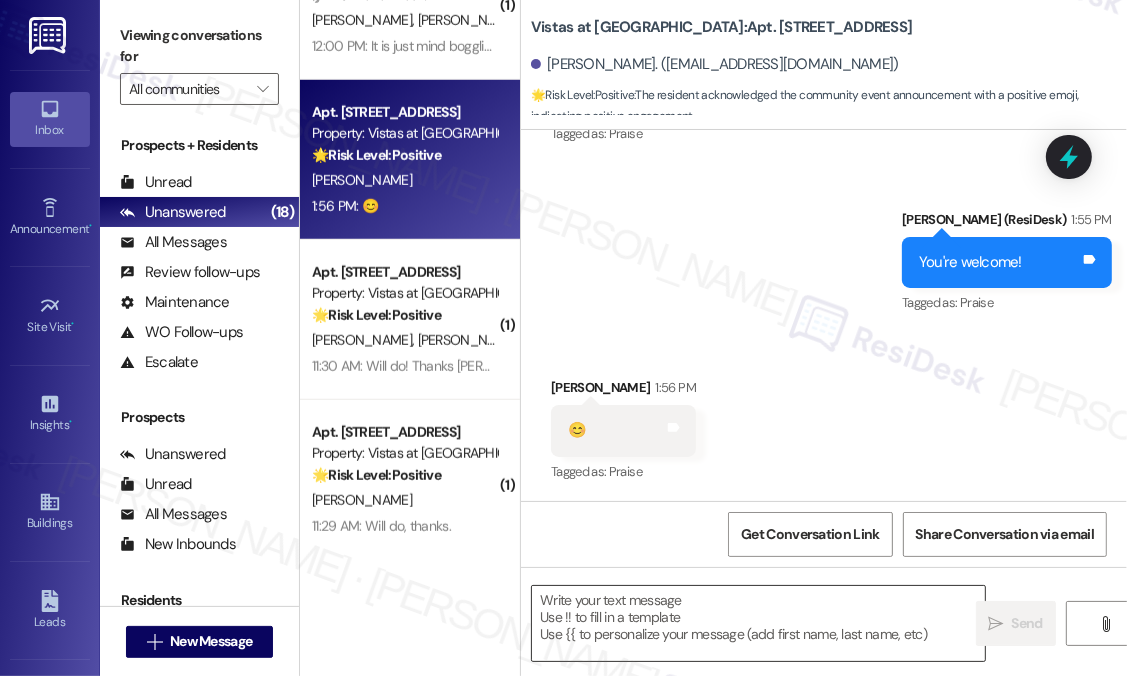click at bounding box center [758, 623] 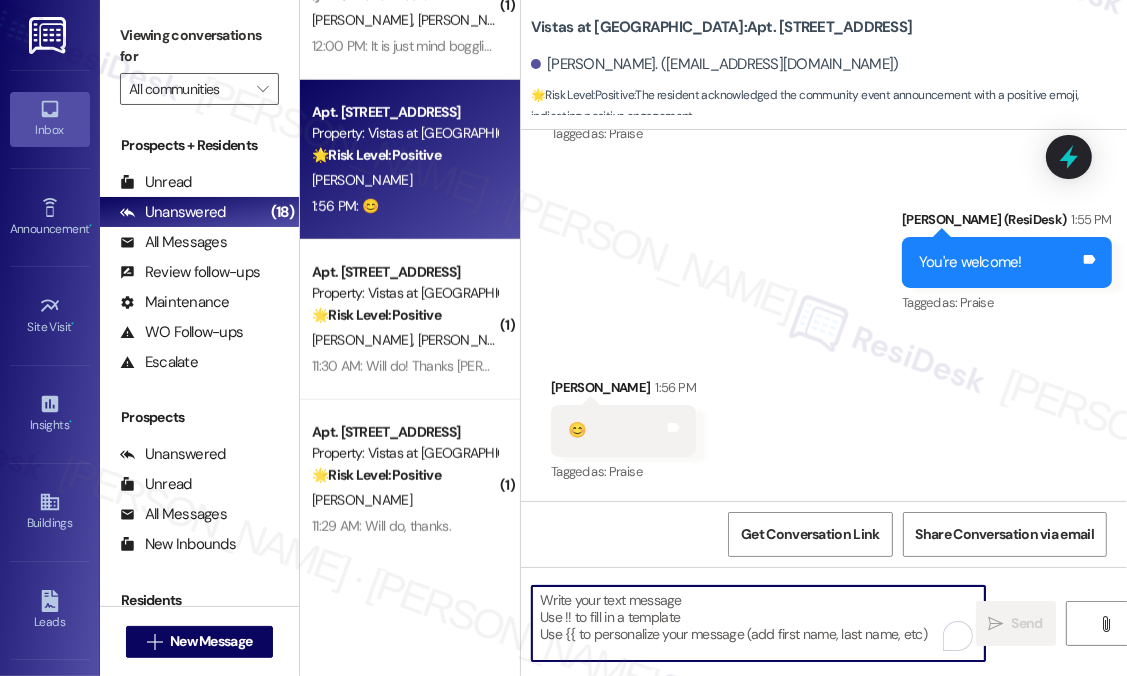 paste on "😊" 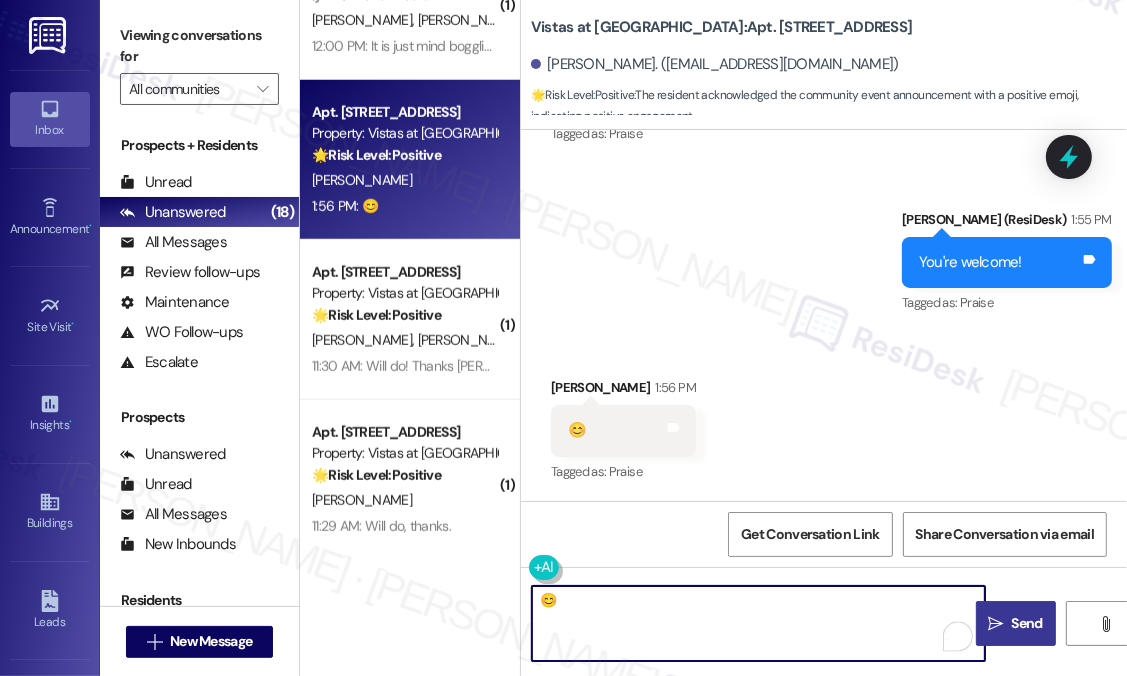 type on "😊" 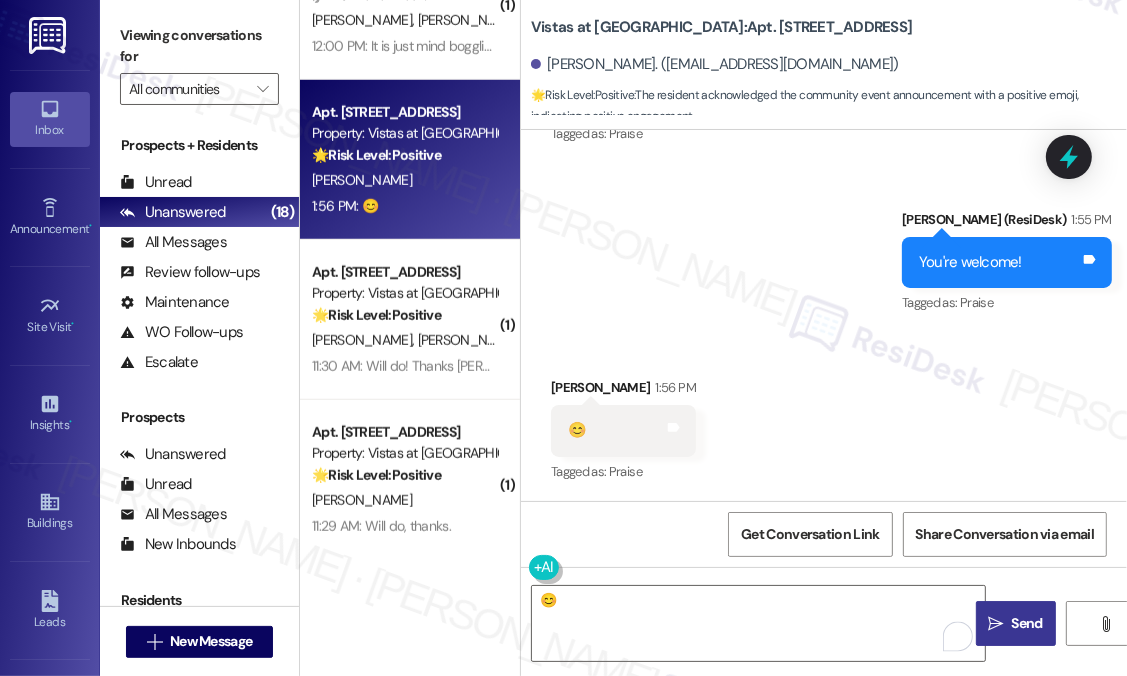 click on "Send" at bounding box center [1027, 623] 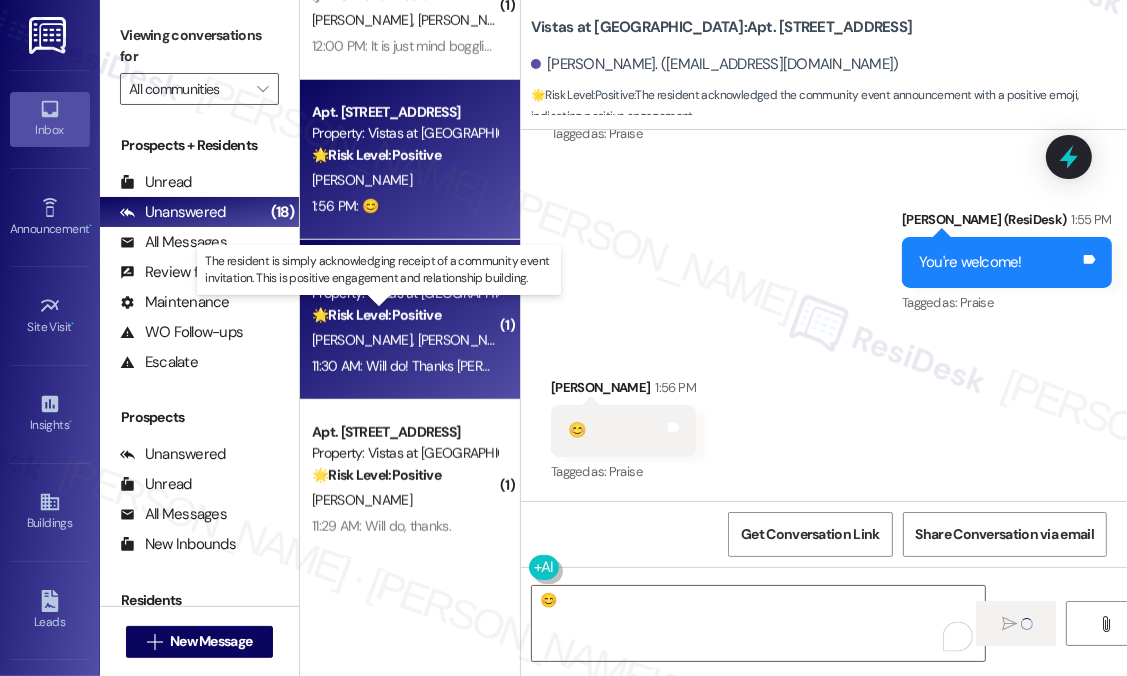 click on "🌟  Risk Level:  Positive" at bounding box center (376, 315) 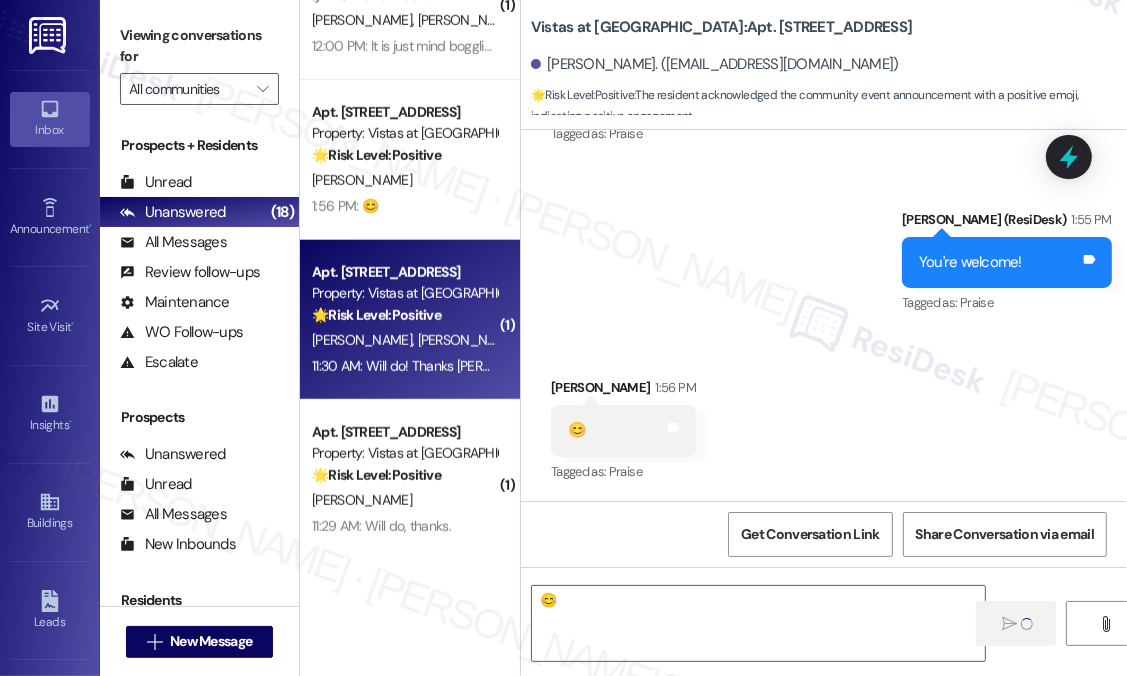 type on "Fetching suggested responses. Please feel free to read through the conversation in the meantime." 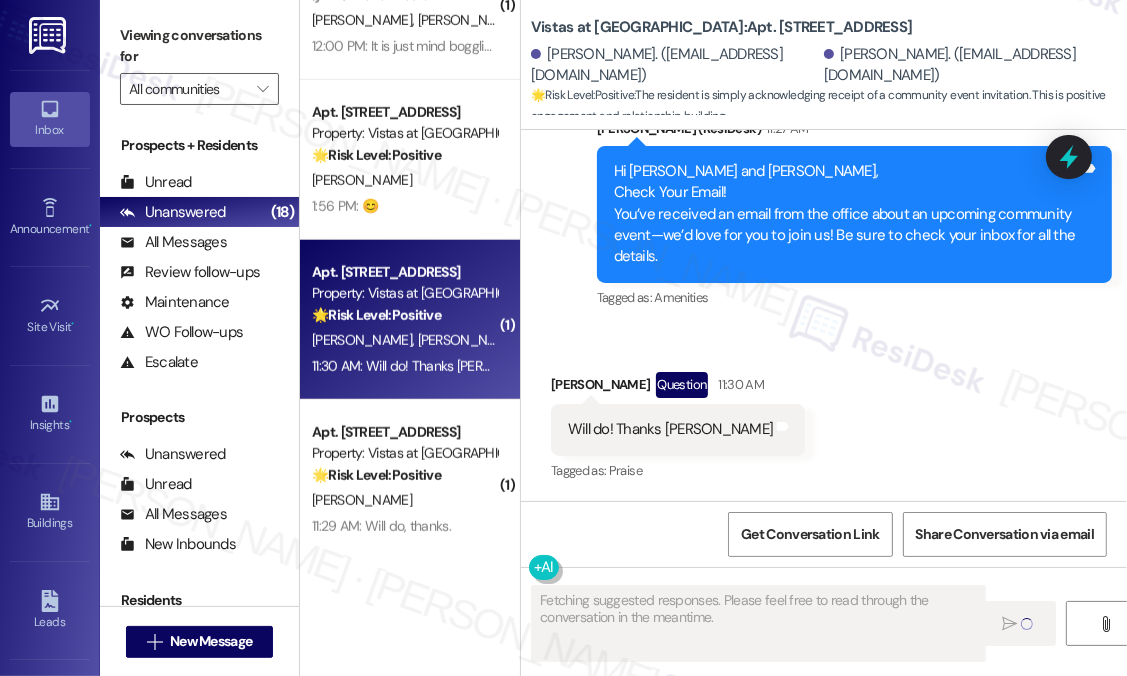 scroll, scrollTop: 3832, scrollLeft: 0, axis: vertical 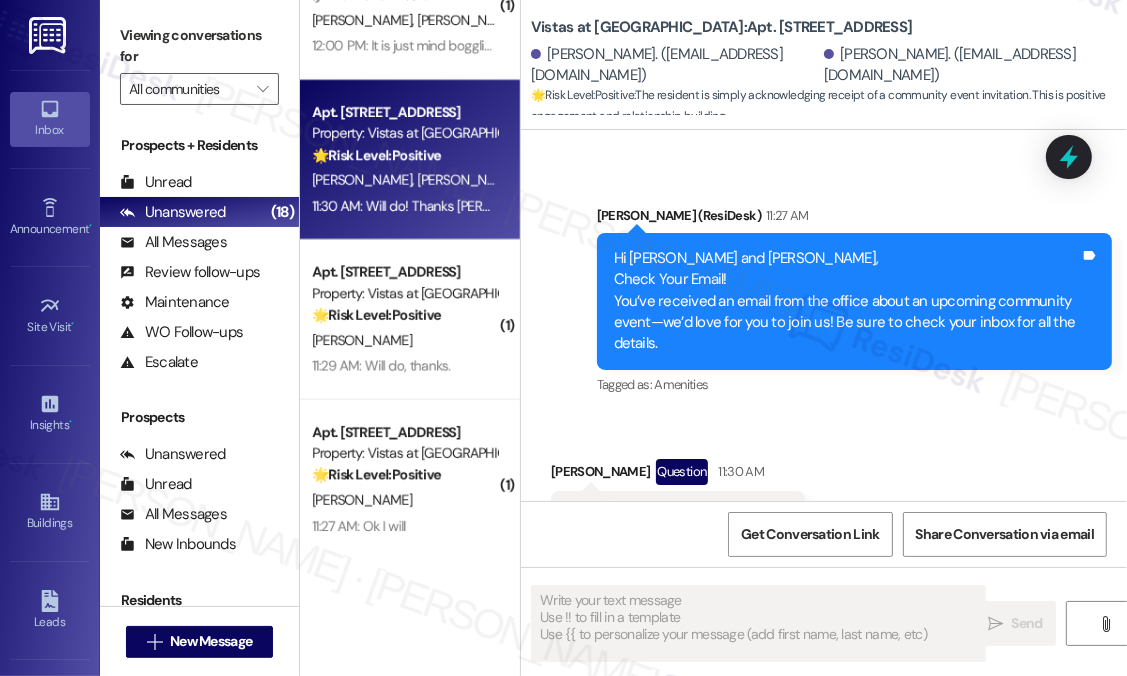 click on "Received via SMS Kendall Cogar Question 11:30 AM Will do! Thanks Sarah  Tags and notes Tagged as:   Praise Click to highlight conversations about Praise" at bounding box center (824, 500) 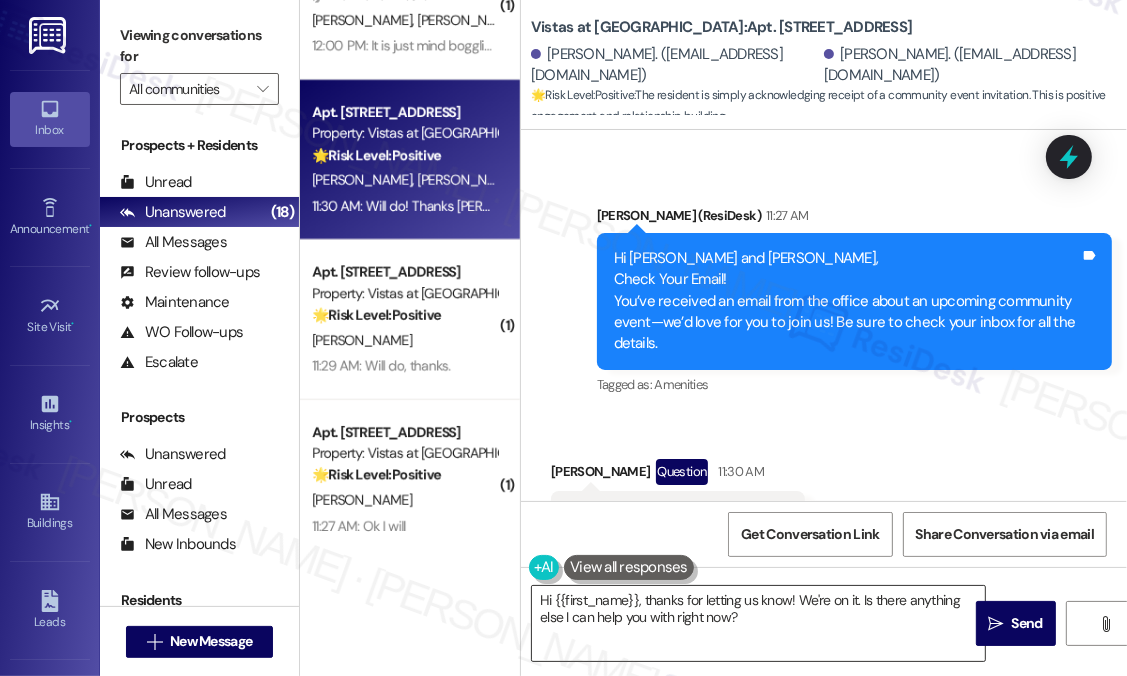 click on "Hi {{first_name}}, thanks for letting us know! We're on it. Is there anything else I can help you with right now?" at bounding box center [758, 623] 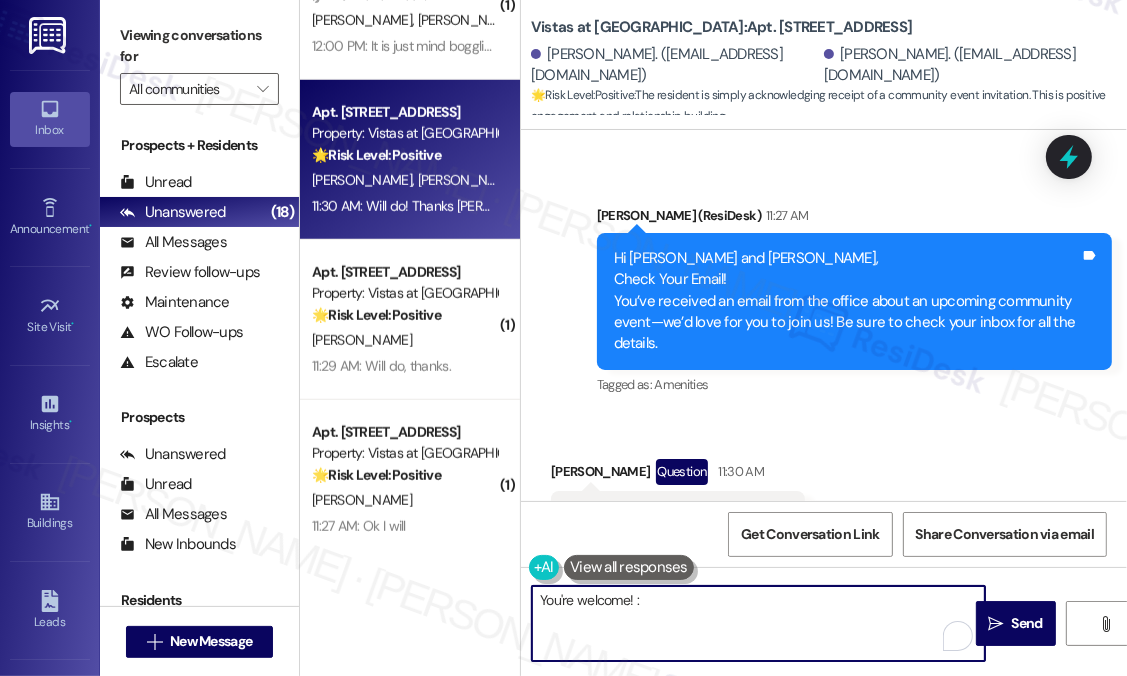 type on "You're welcome! :)" 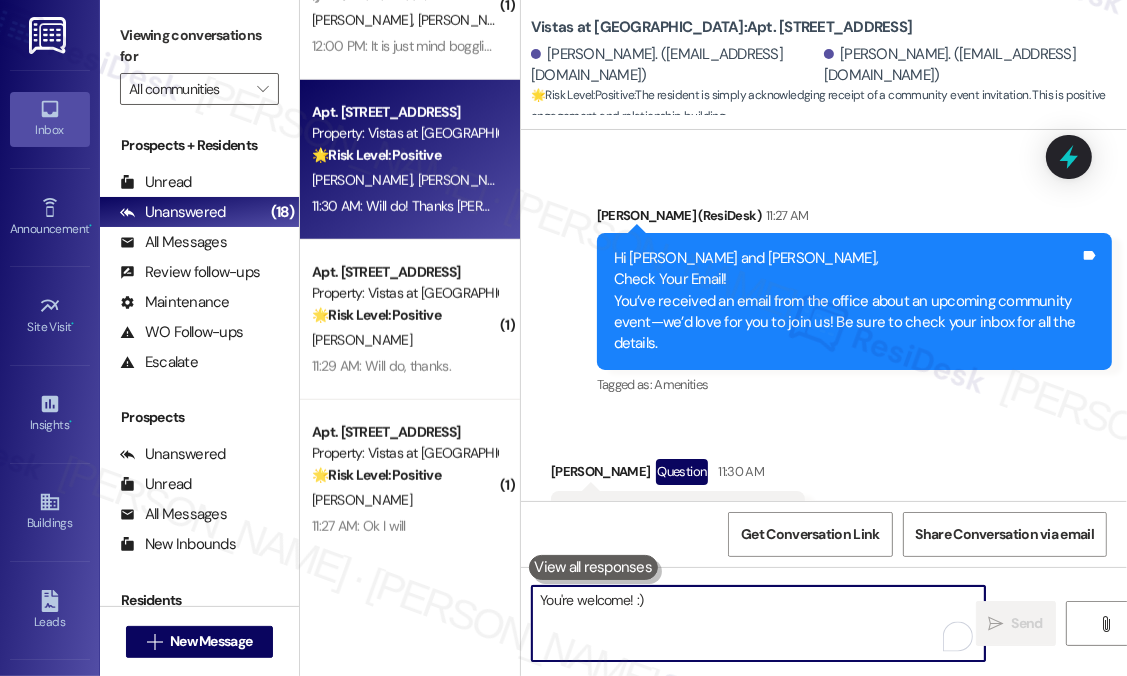 scroll, scrollTop: 3971, scrollLeft: 0, axis: vertical 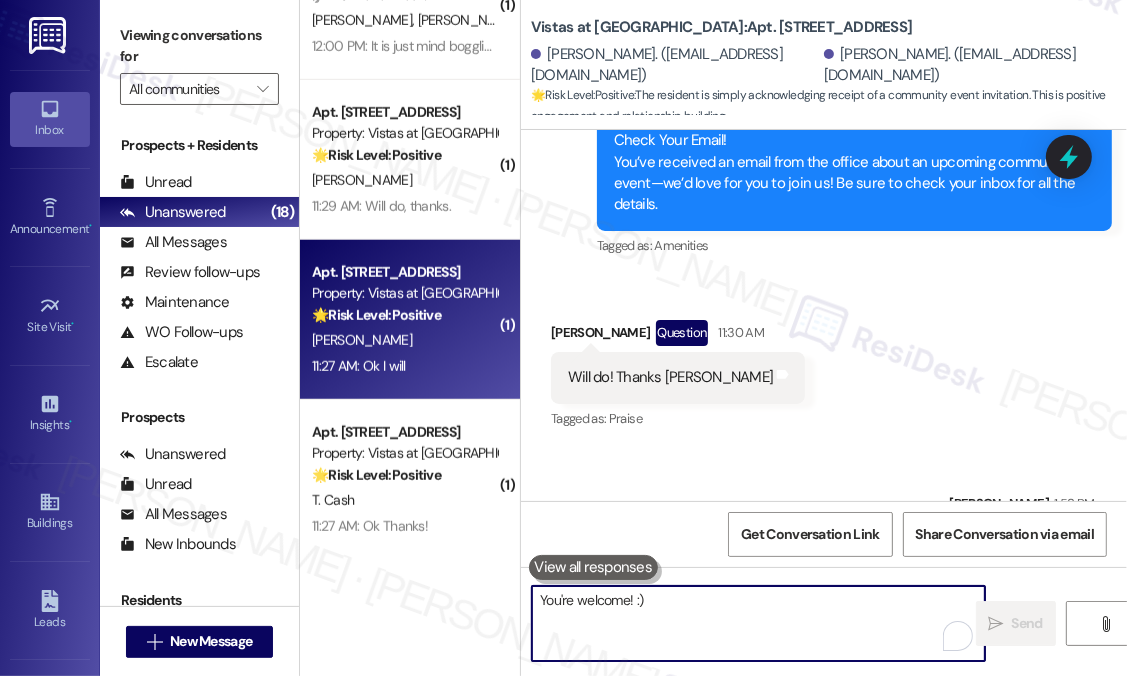 type 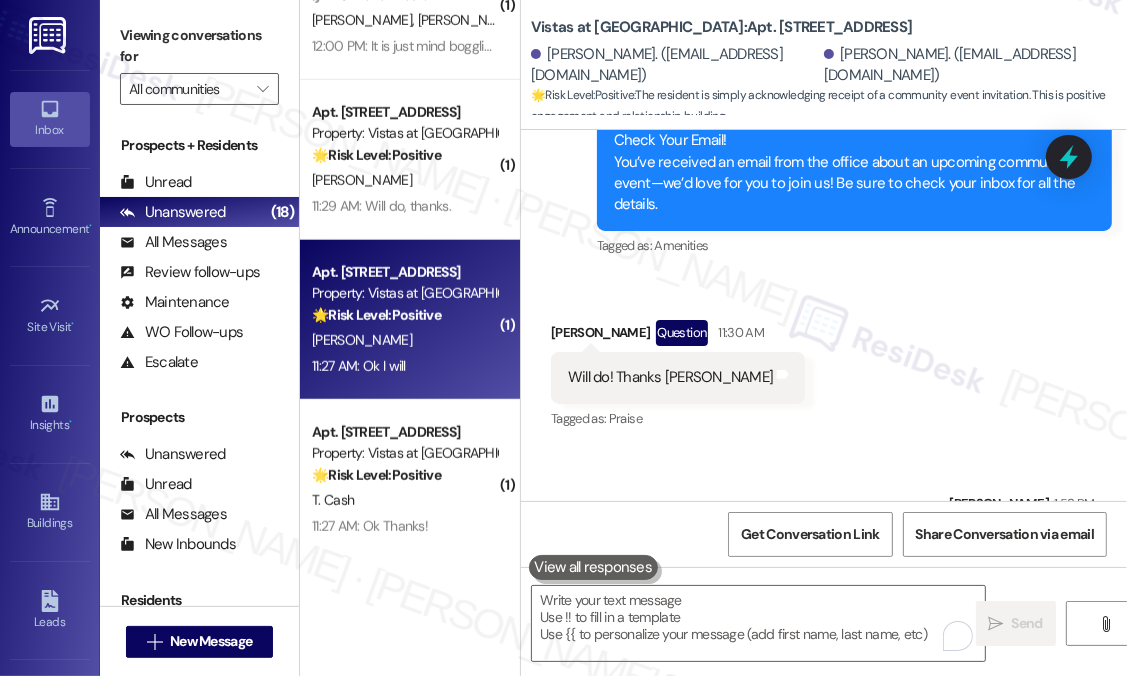 click on "11:27 AM: Ok I will  11:27 AM: Ok I will" at bounding box center (404, 366) 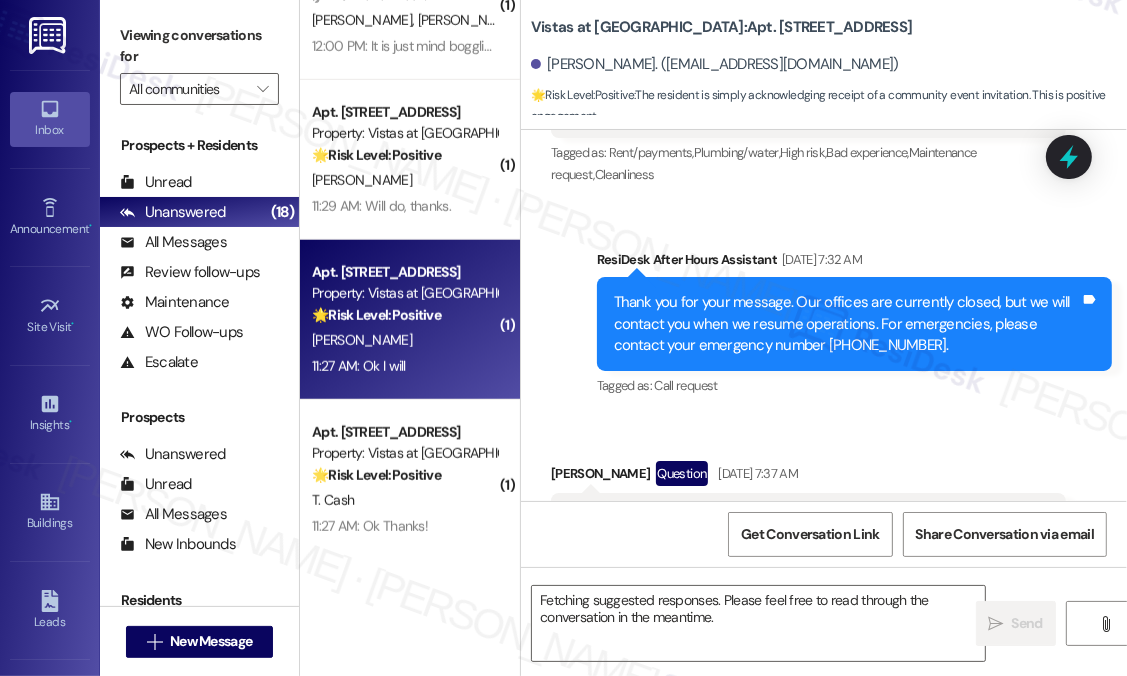 scroll, scrollTop: 15087, scrollLeft: 0, axis: vertical 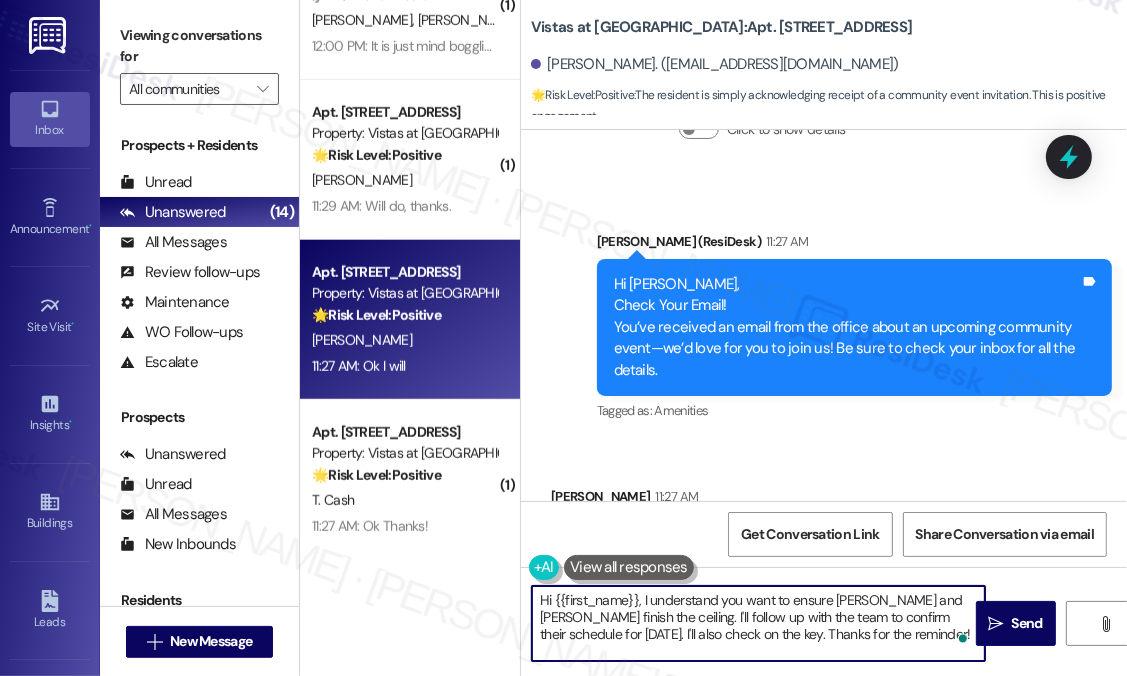 drag, startPoint x: 880, startPoint y: 639, endPoint x: 540, endPoint y: 600, distance: 342.22946 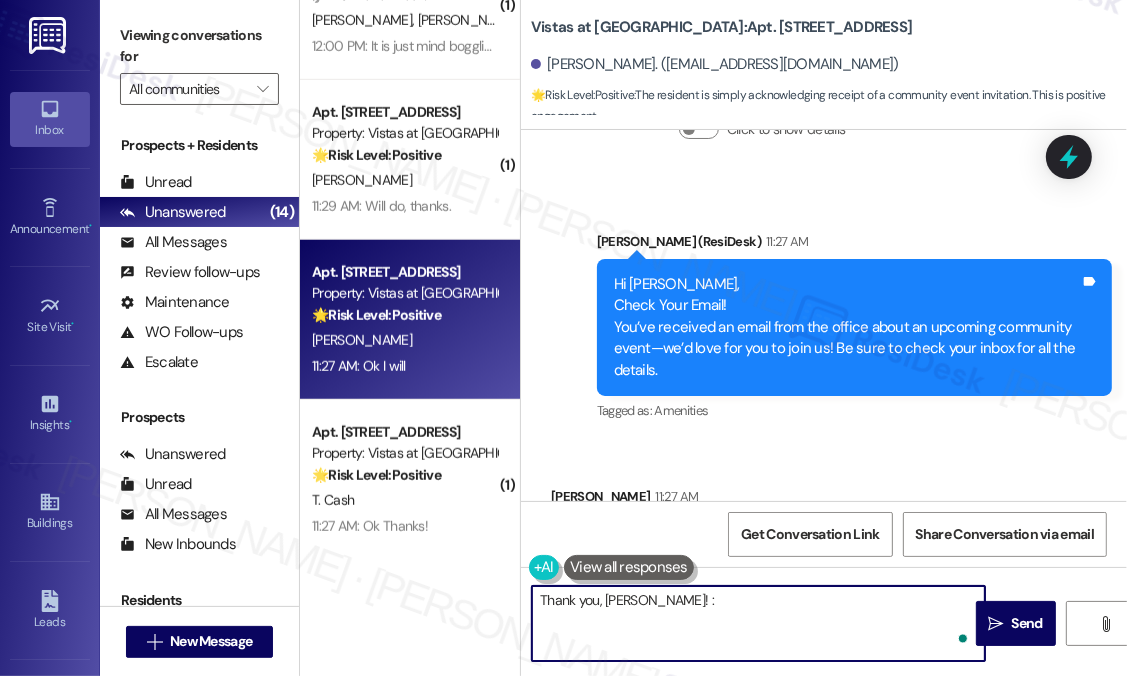 type on "Thank you, Bernice! :)" 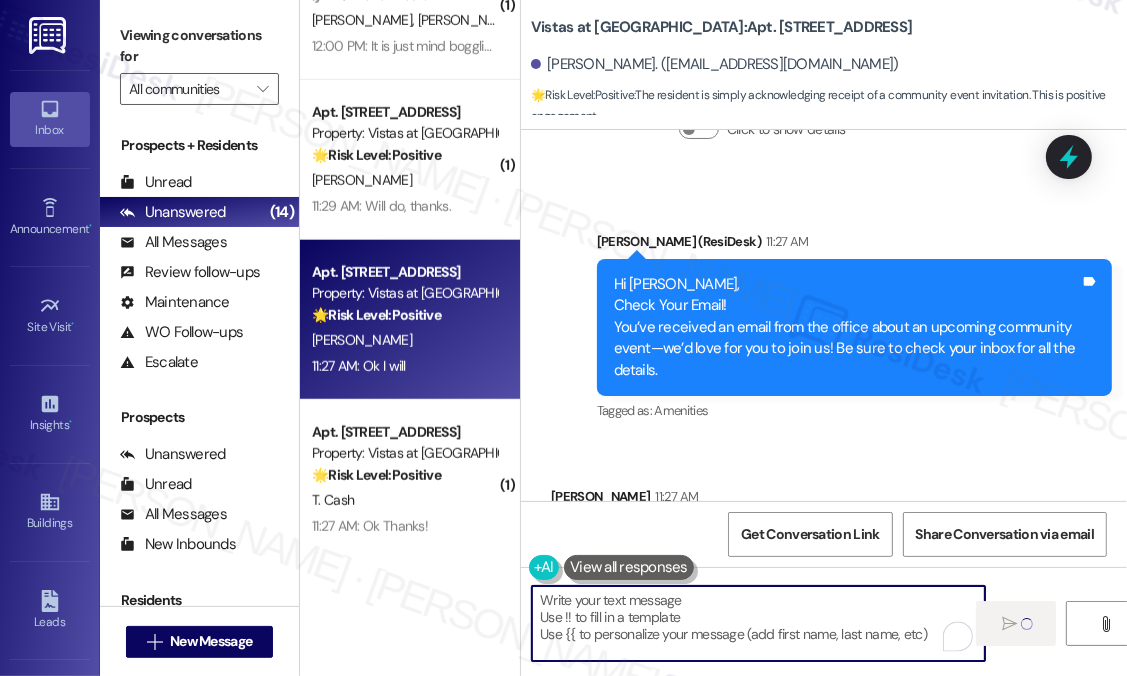 scroll, scrollTop: 15086, scrollLeft: 0, axis: vertical 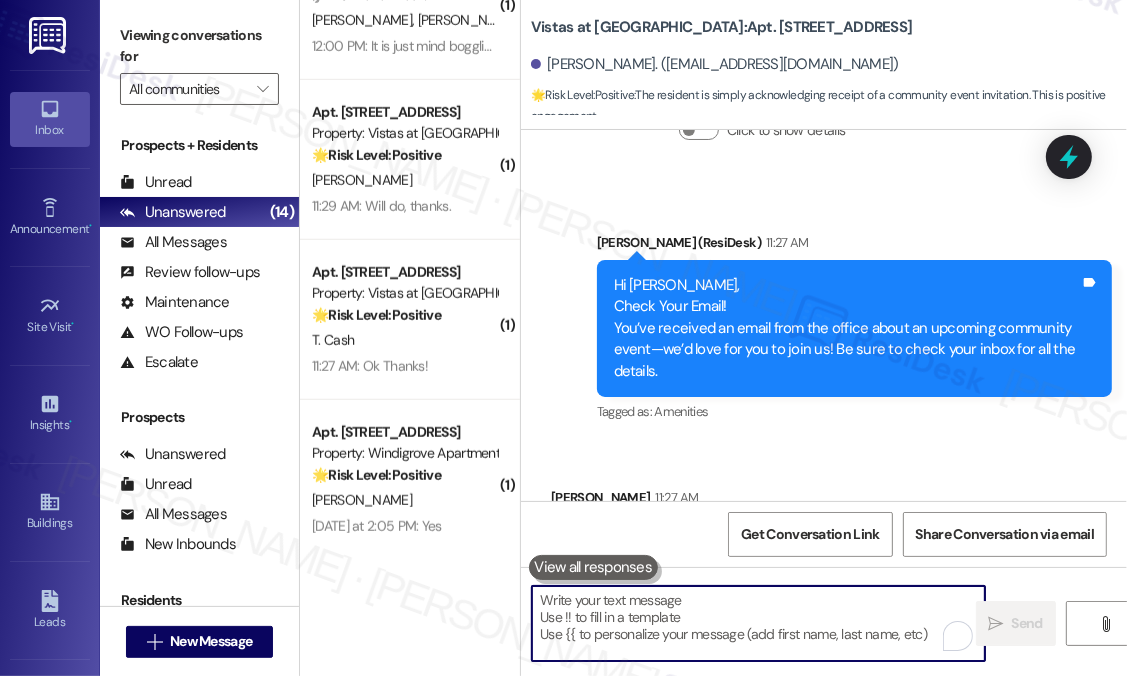 type 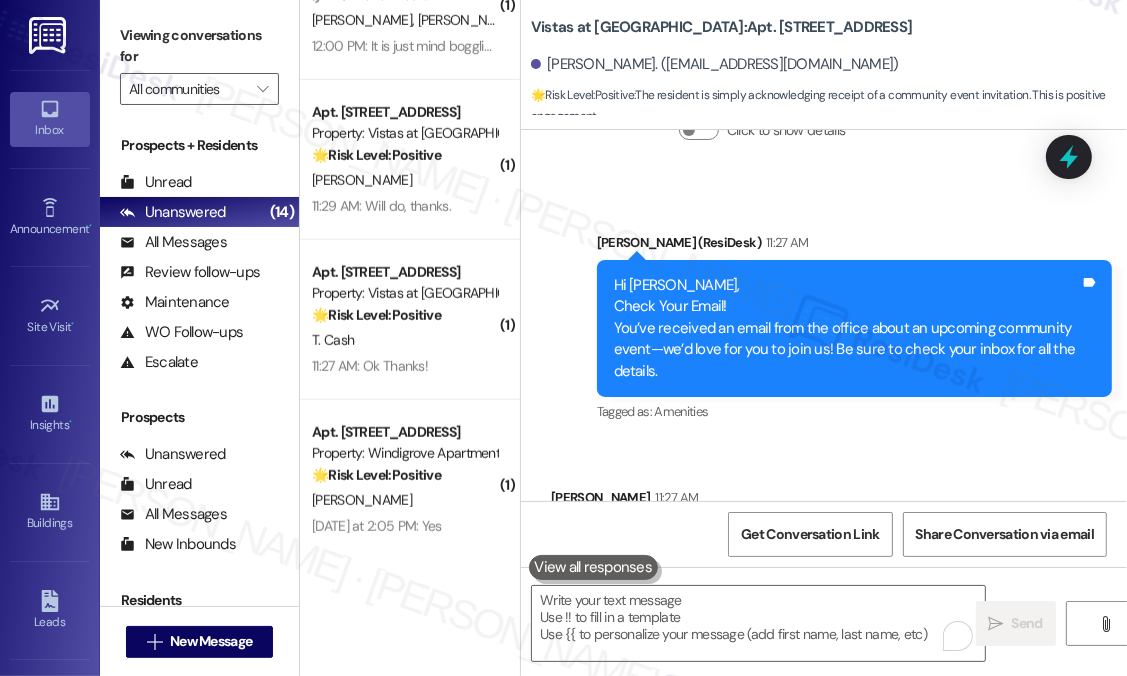 scroll, scrollTop: 15226, scrollLeft: 0, axis: vertical 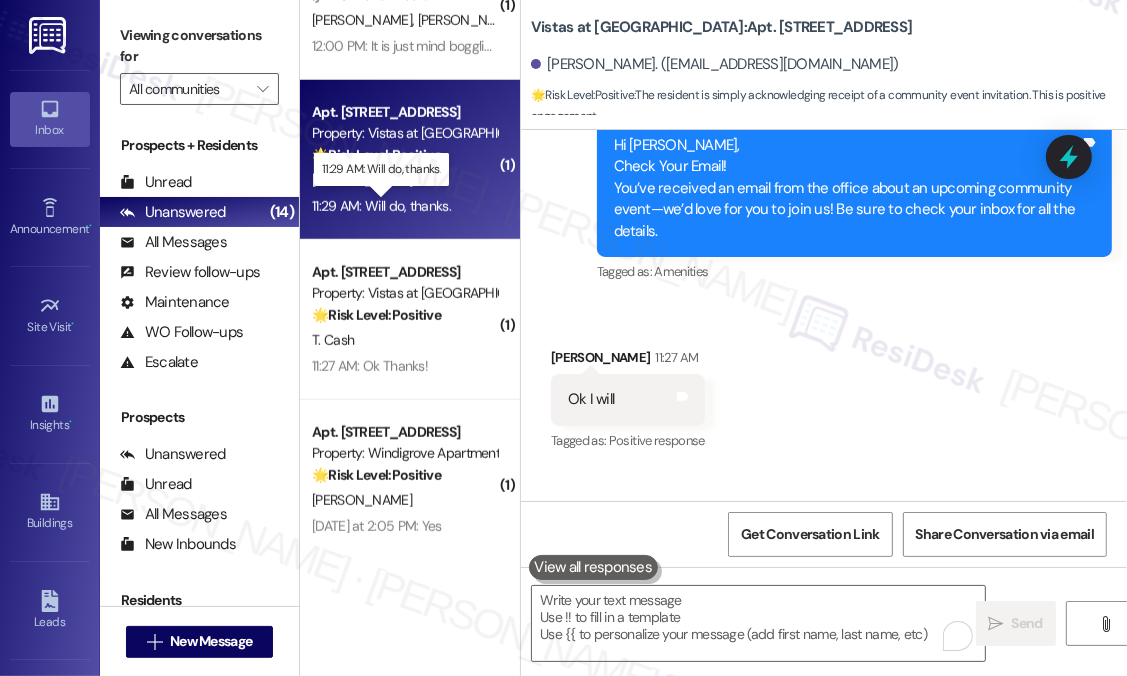 click on "11:29 AM: Will do, thanks. 11:29 AM: Will do, thanks." at bounding box center (381, 206) 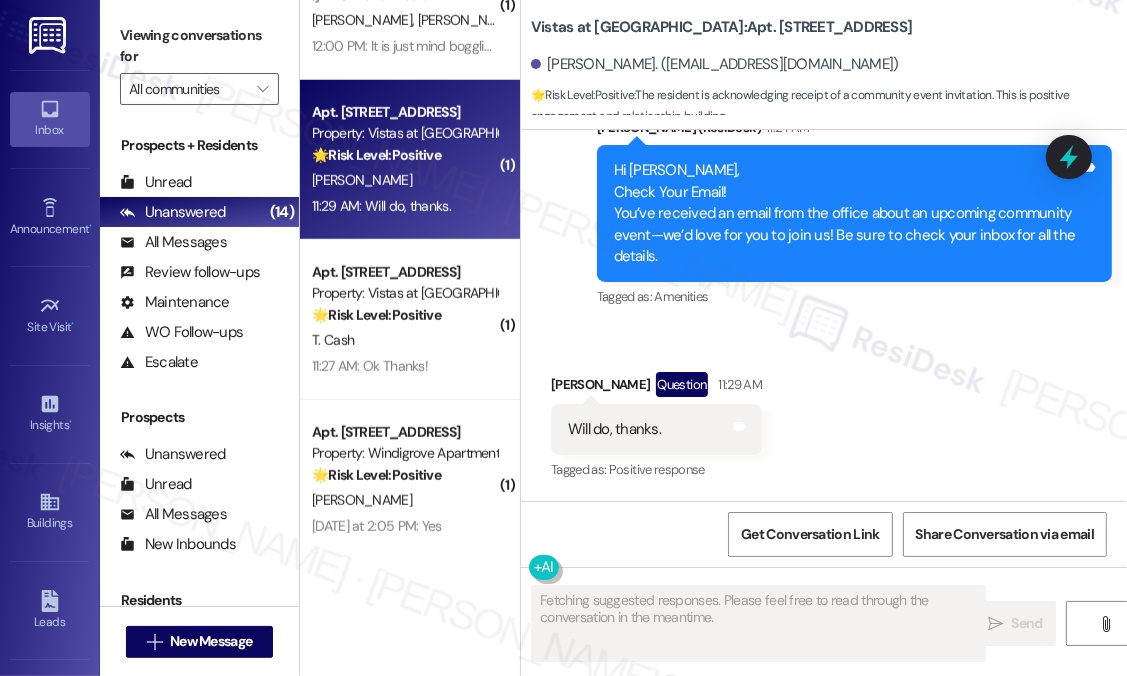 scroll, scrollTop: 6128, scrollLeft: 0, axis: vertical 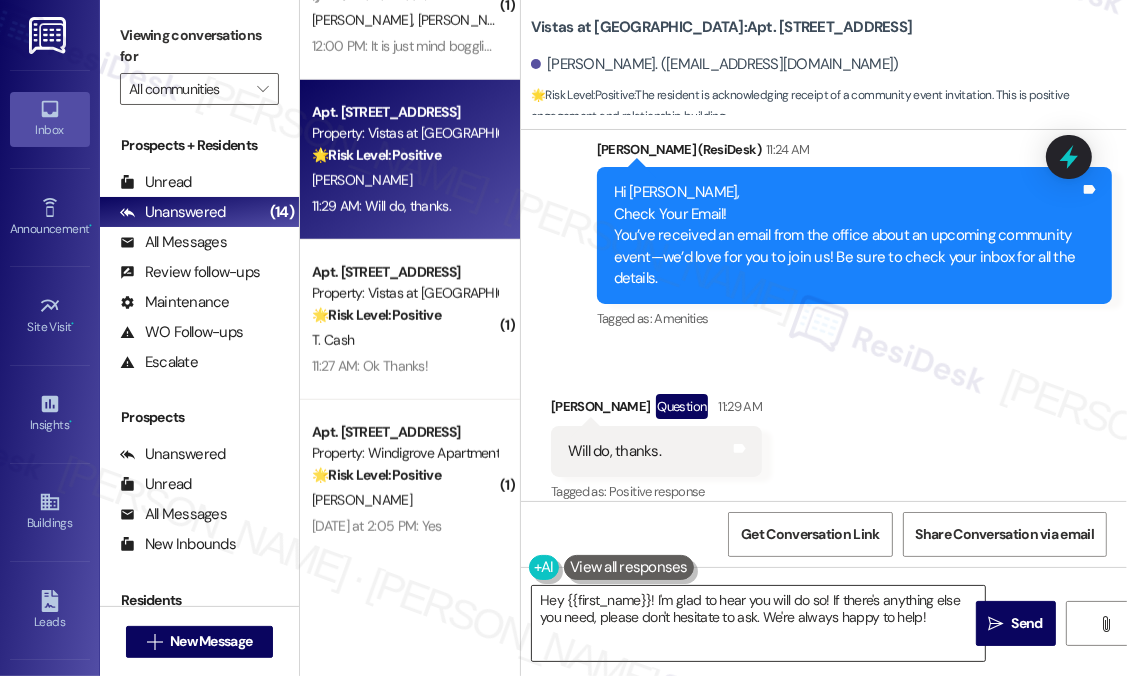 click on "Hey {{first_name}}! I'm glad to hear you will do so! If there's anything else you need, please don't hesitate to ask. We're always happy to help!" at bounding box center (758, 623) 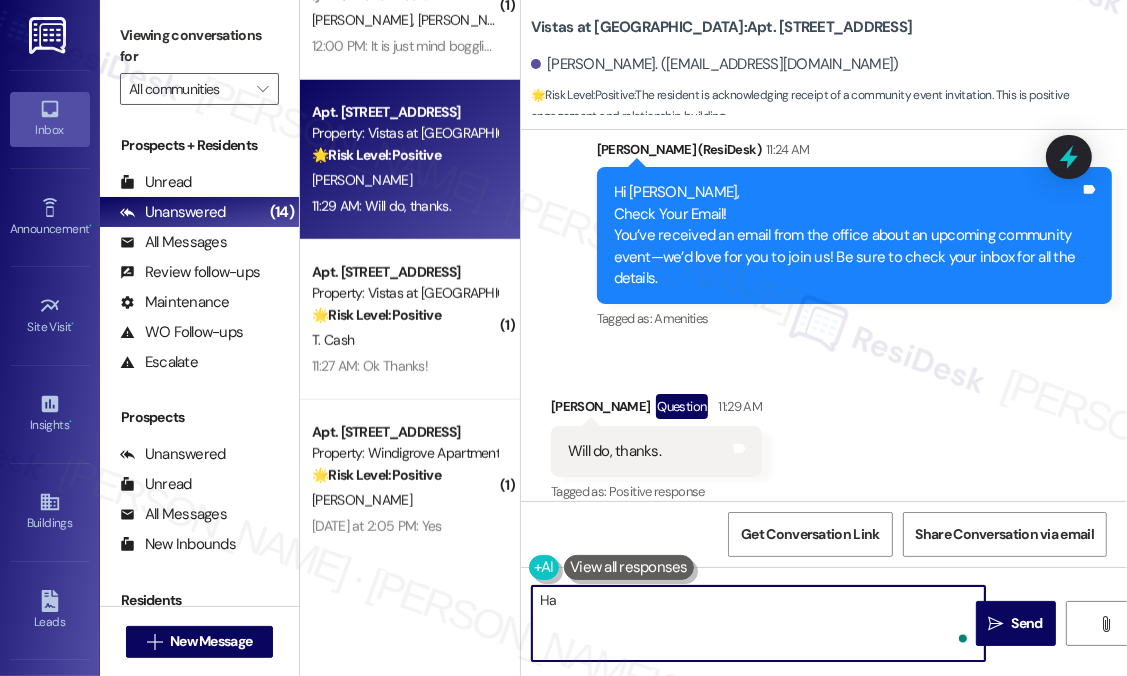 type on "H" 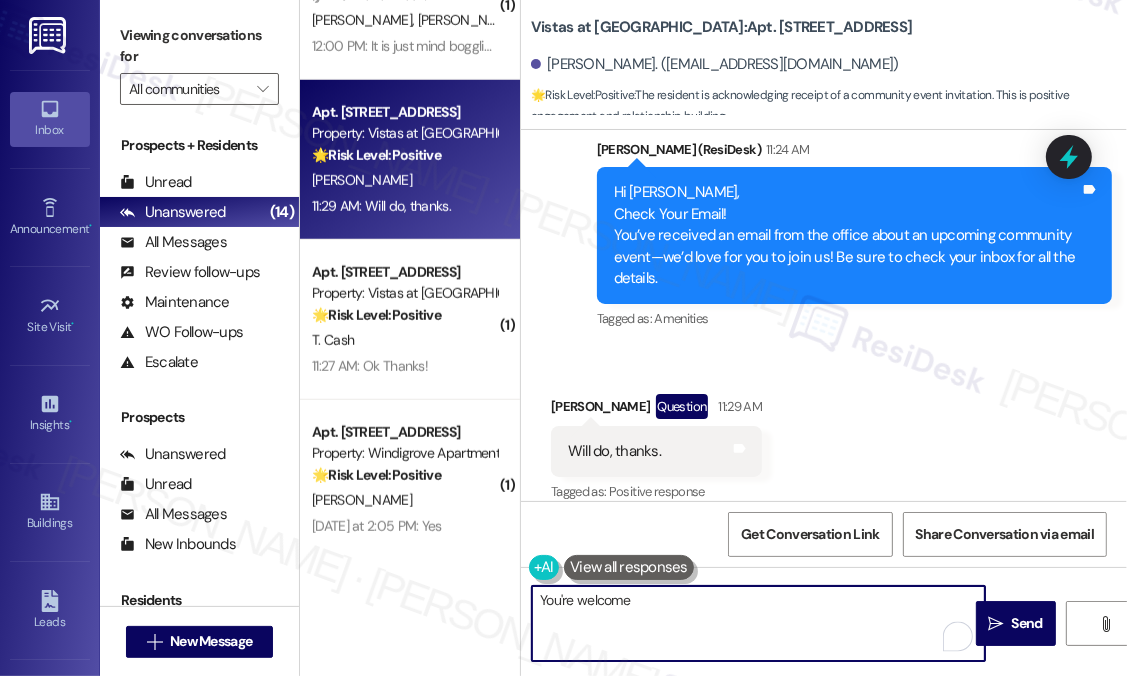type on "You're welcome!" 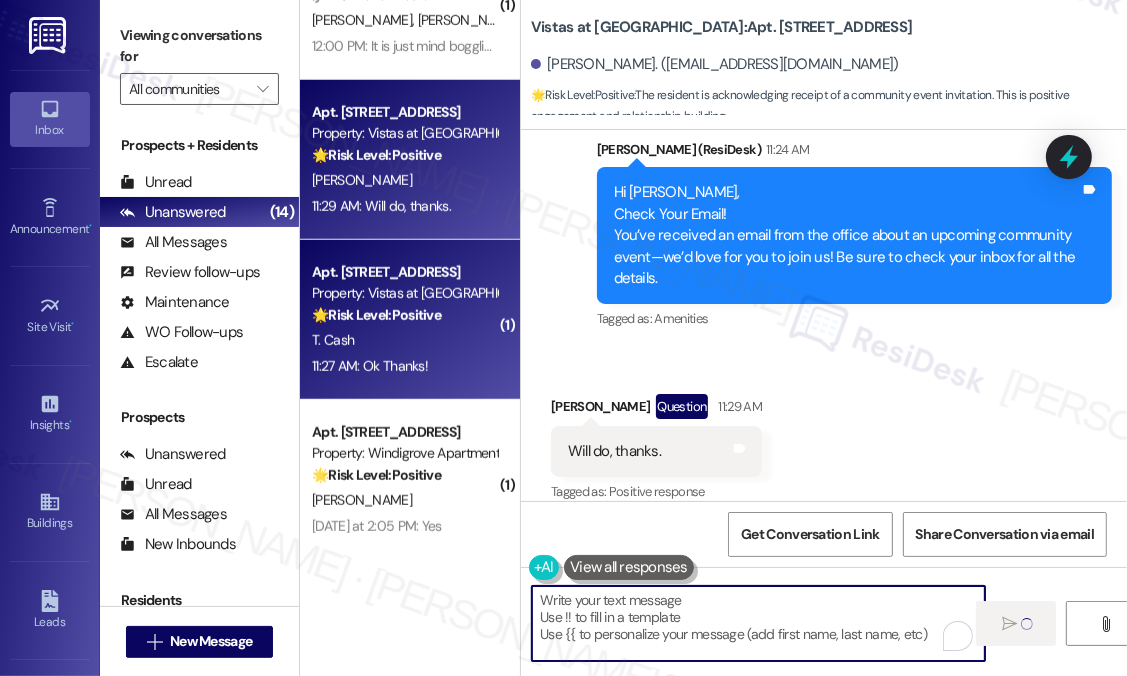 type 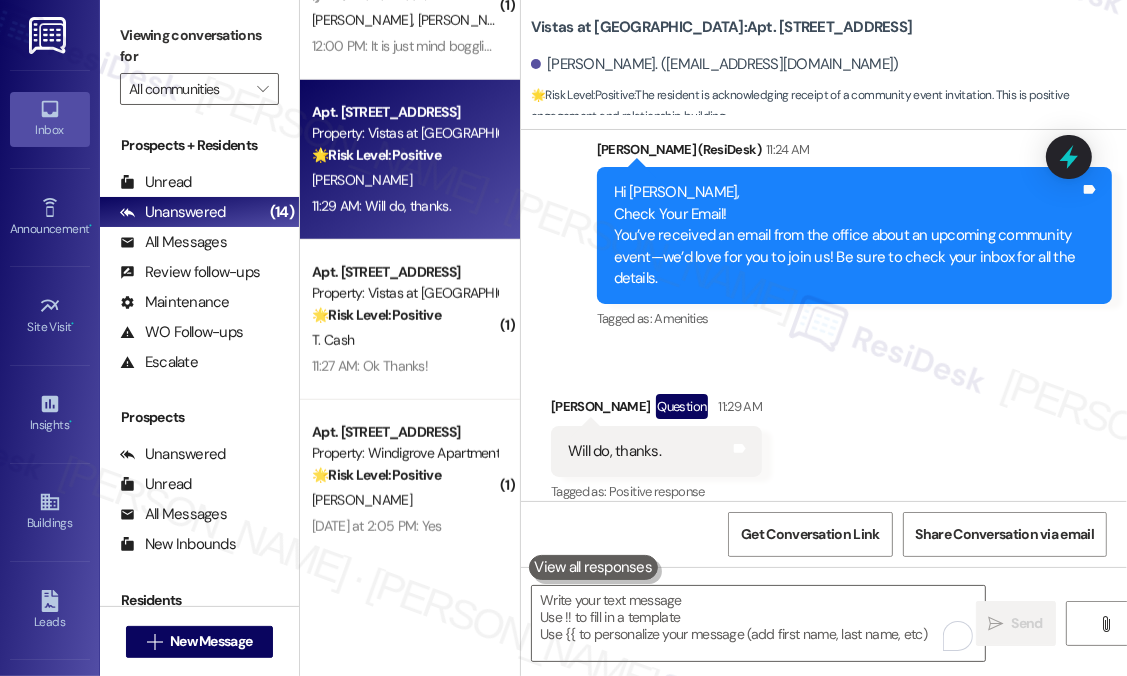 click on "11:27 AM: Ok Thanks! 11:27 AM: Ok Thanks!" at bounding box center (370, 366) 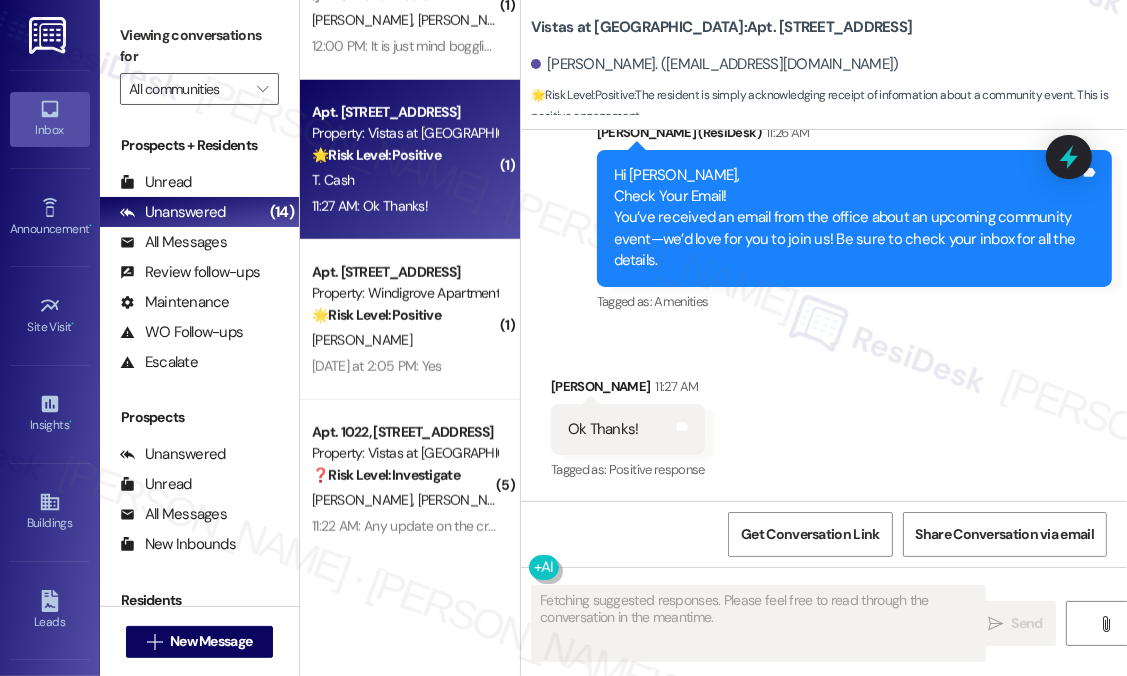 scroll, scrollTop: 4957, scrollLeft: 0, axis: vertical 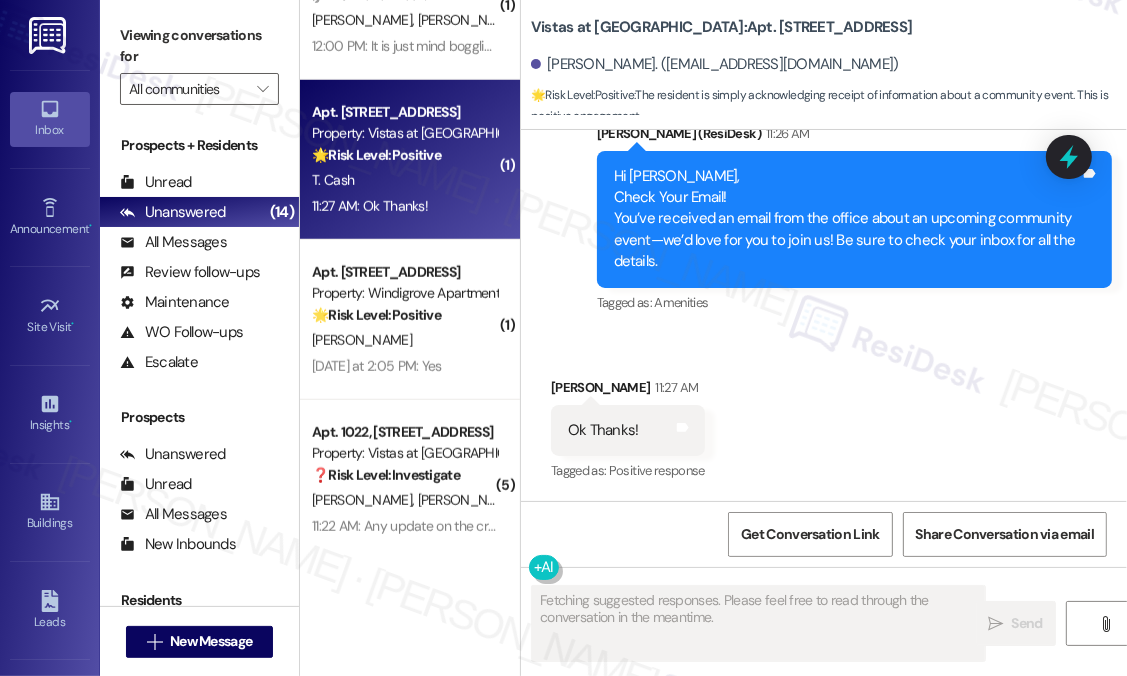 click on "T. Cash" at bounding box center [404, 180] 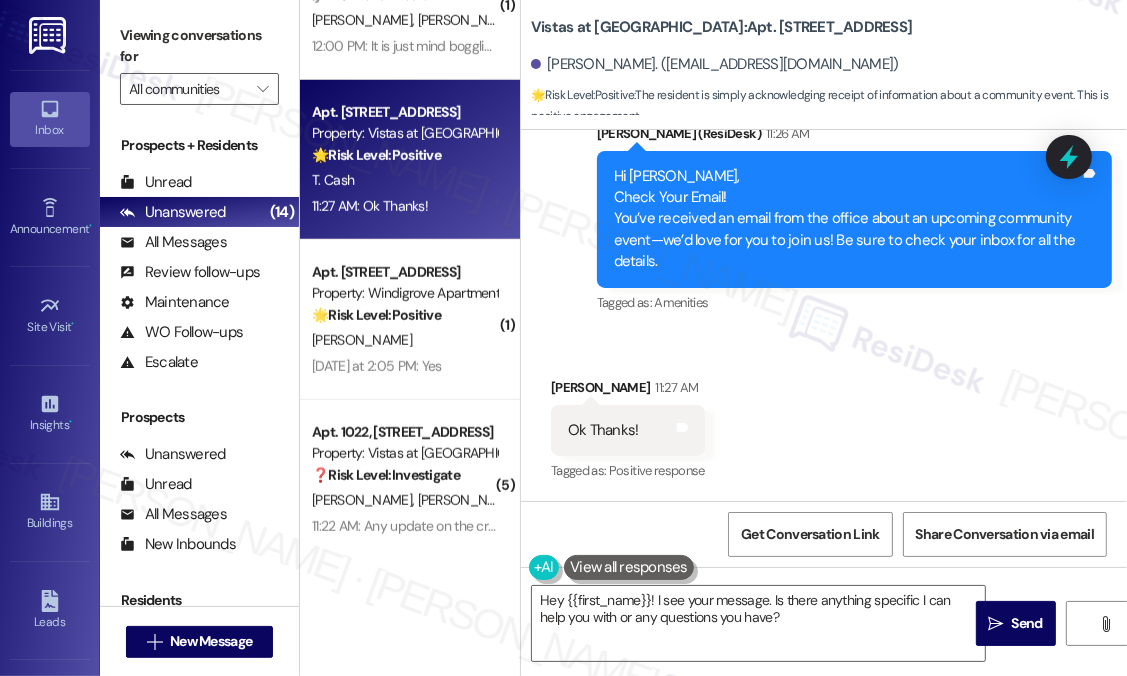 click on "Received via SMS Trudy Cash 11:27 AM Ok Thanks! Tags and notes Tagged as:   Positive response Click to highlight conversations about Positive response" at bounding box center [824, 416] 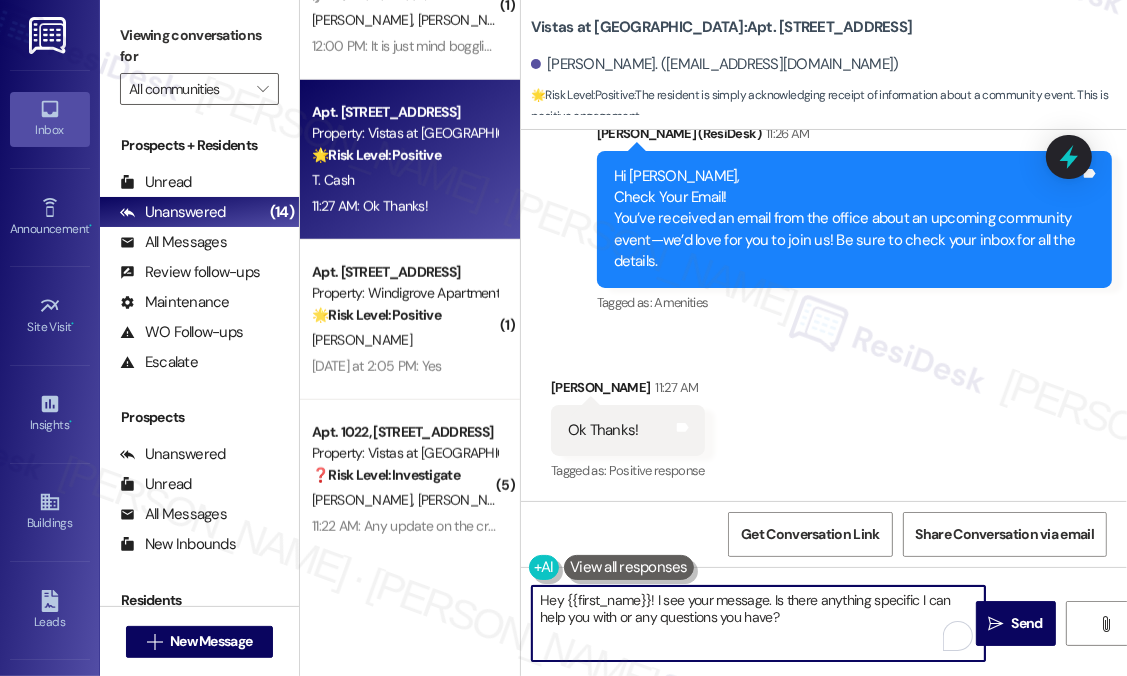 drag, startPoint x: 833, startPoint y: 628, endPoint x: 531, endPoint y: 602, distance: 303.11713 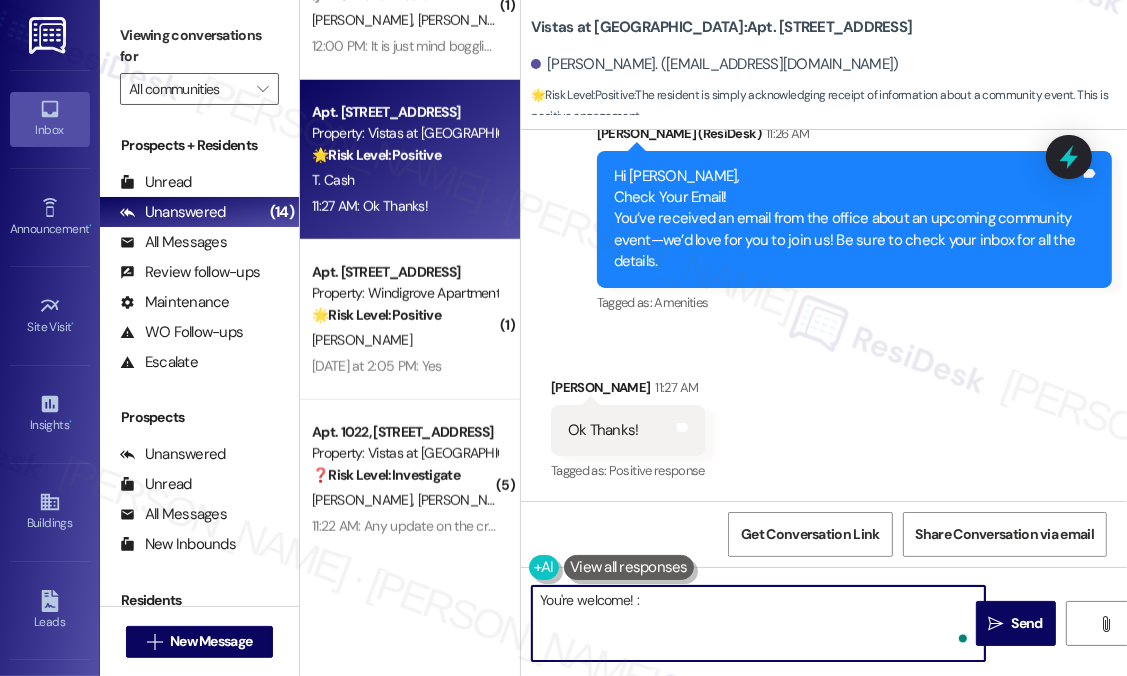 type on "You're welcome! :)" 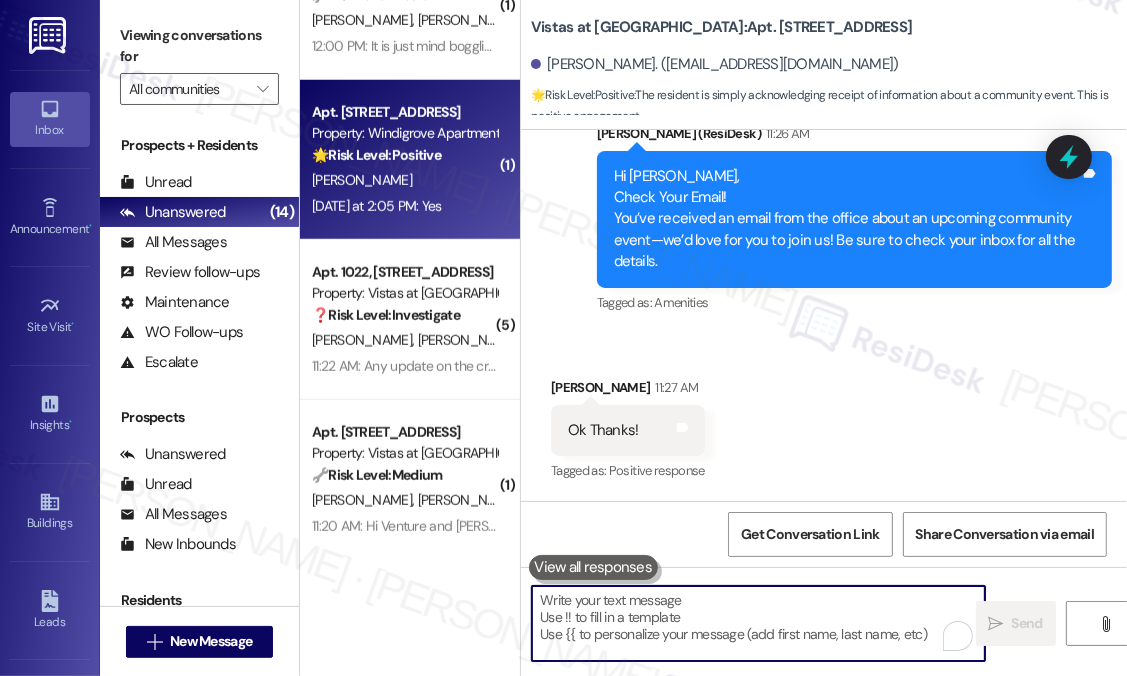 type 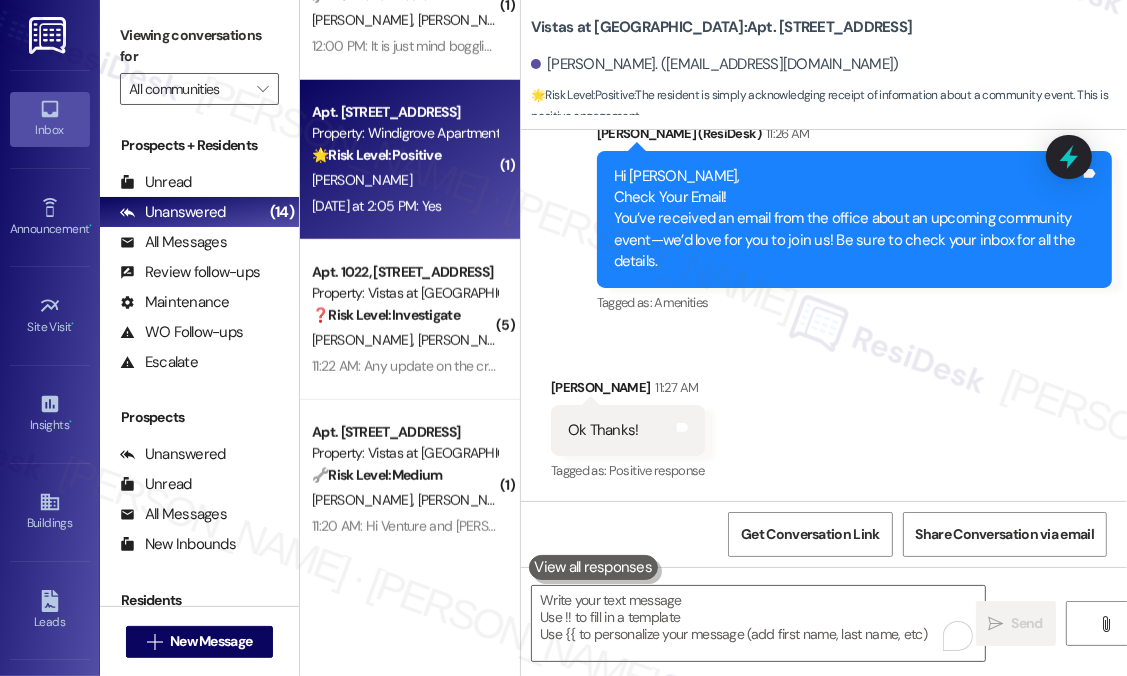 click on "B. Moore" at bounding box center (404, 180) 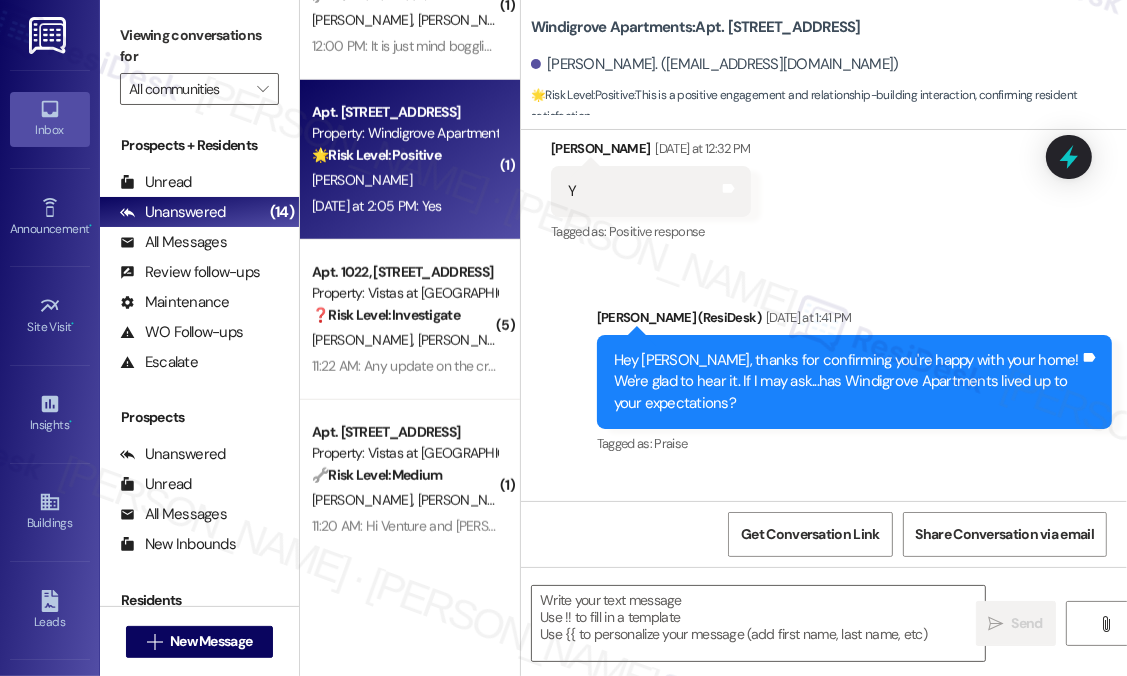 type on "Fetching suggested responses. Please feel free to read through the conversation in the meantime." 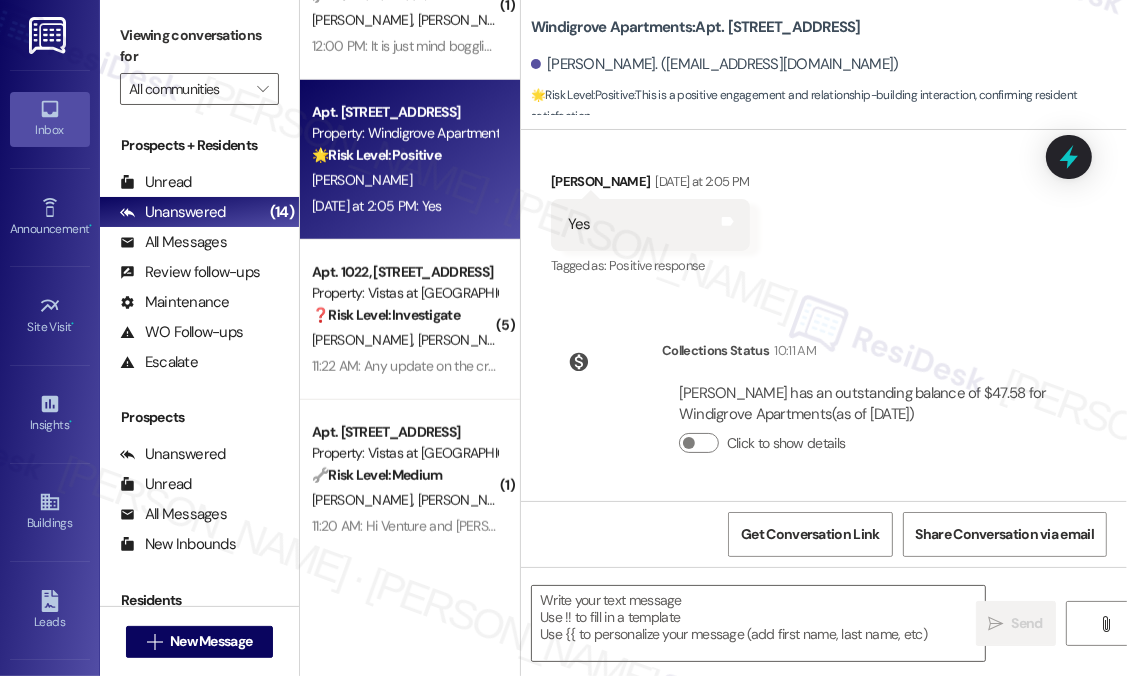 scroll, scrollTop: 784, scrollLeft: 0, axis: vertical 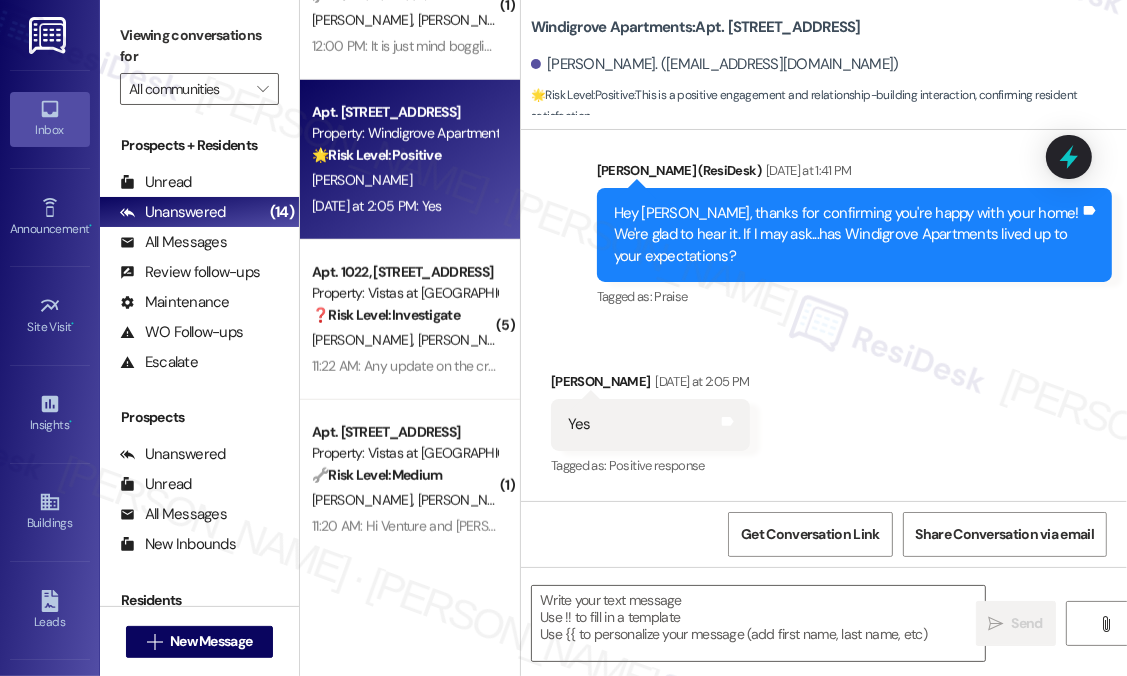 click on "Received via SMS Brady Moore Yesterday at 2:05 PM Yes Tags and notes Tagged as:   Positive response Click to highlight conversations about Positive response" at bounding box center (824, 410) 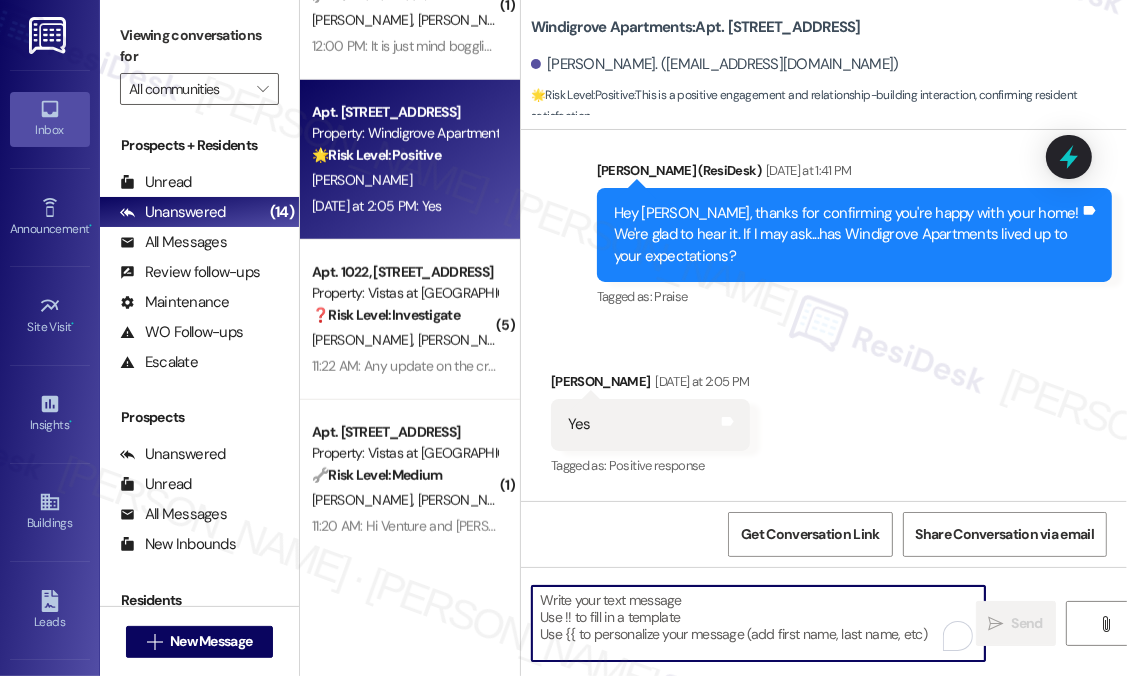 click at bounding box center (758, 623) 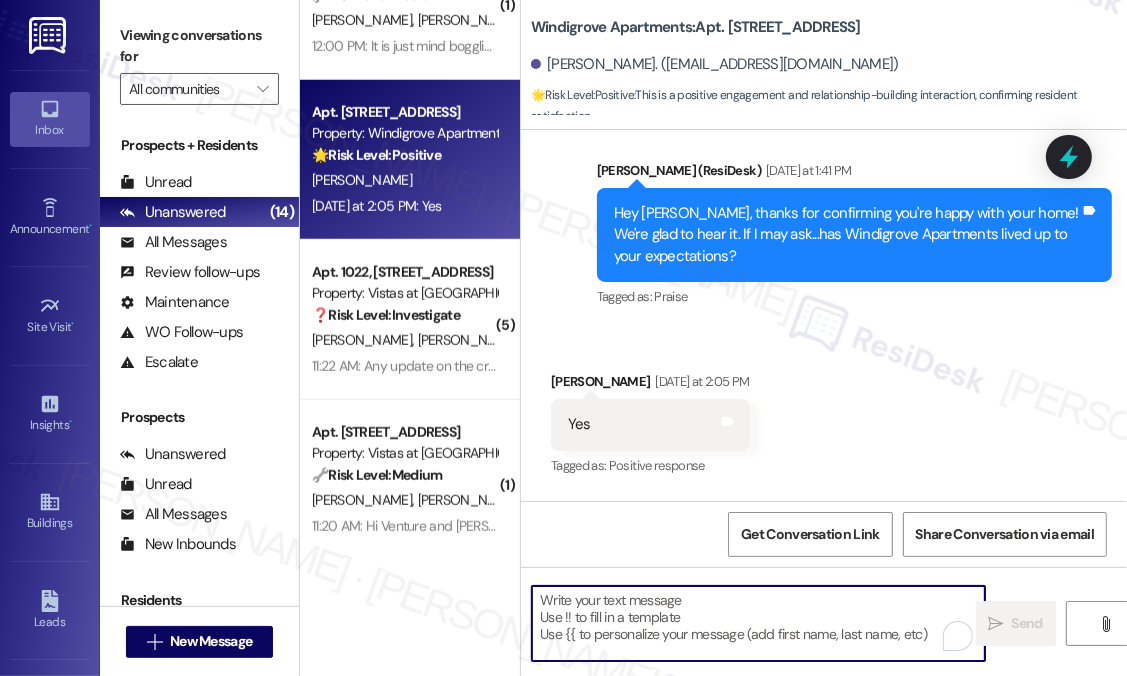 paste on "Awesome! ❤️ Can I ask a quick favor...would you mind writing us a Google review? No worries at all if not.
Here's a quick link {{google_review_link}}. Please let me know once you're done. :)" 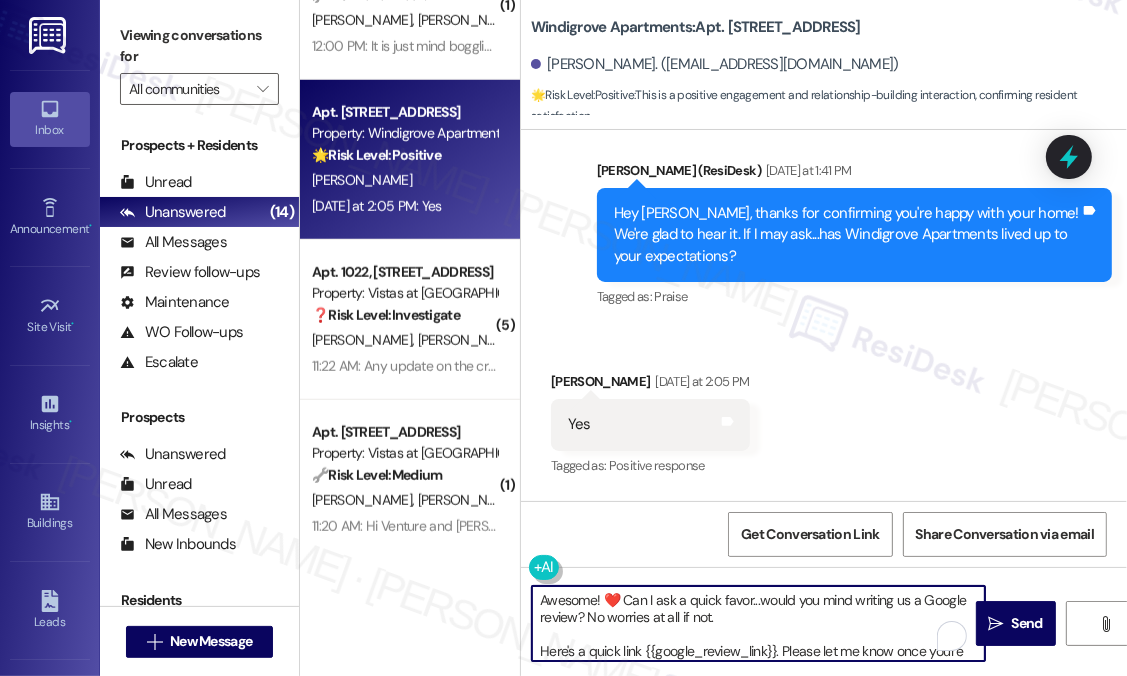 scroll, scrollTop: 16, scrollLeft: 0, axis: vertical 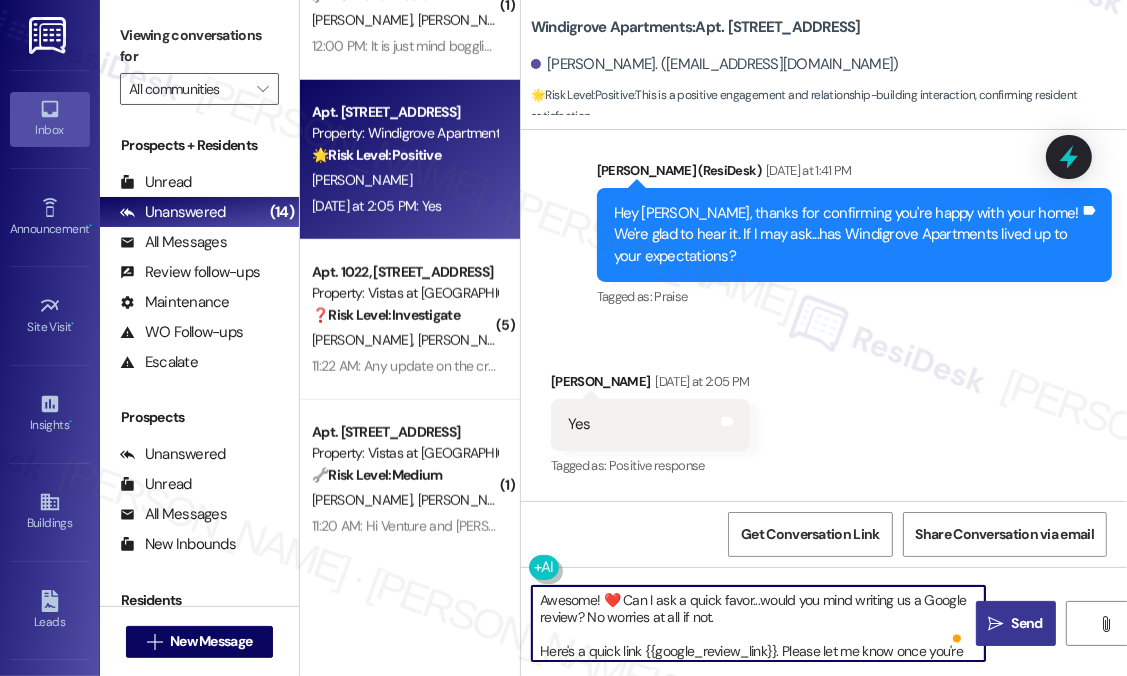 type on "Awesome! ❤️ Can I ask a quick favor...would you mind writing us a Google review? No worries at all if not.
Here's a quick link {{google_review_link}}. Please let me know once you're done. :)" 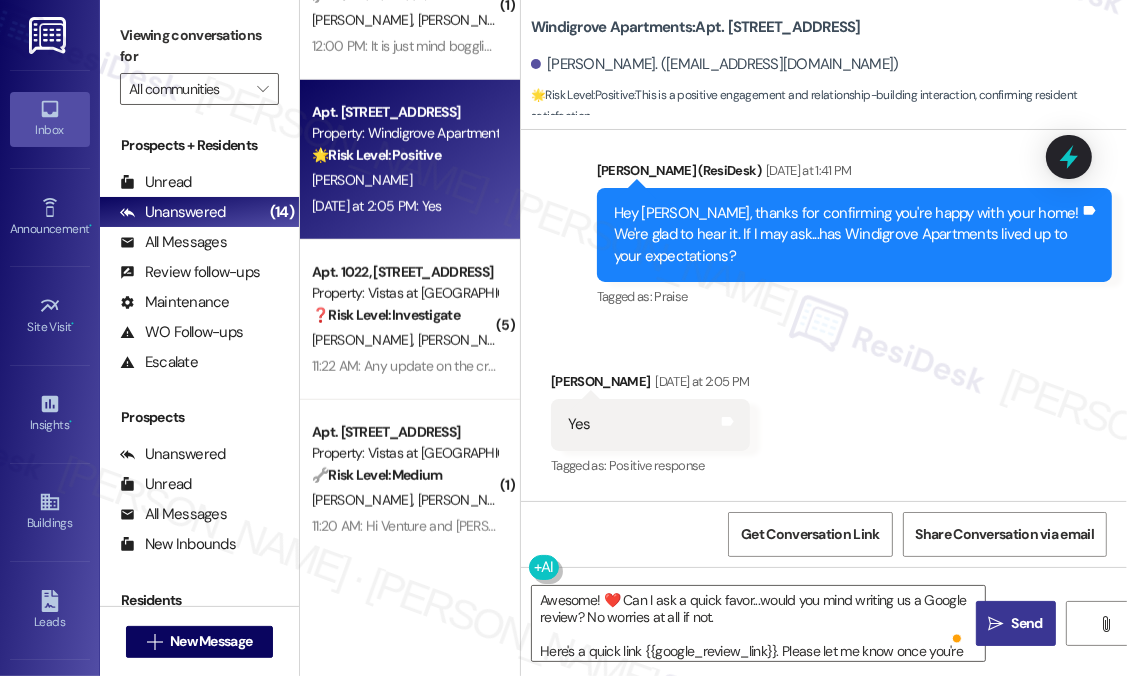 click on "Send" at bounding box center [1027, 623] 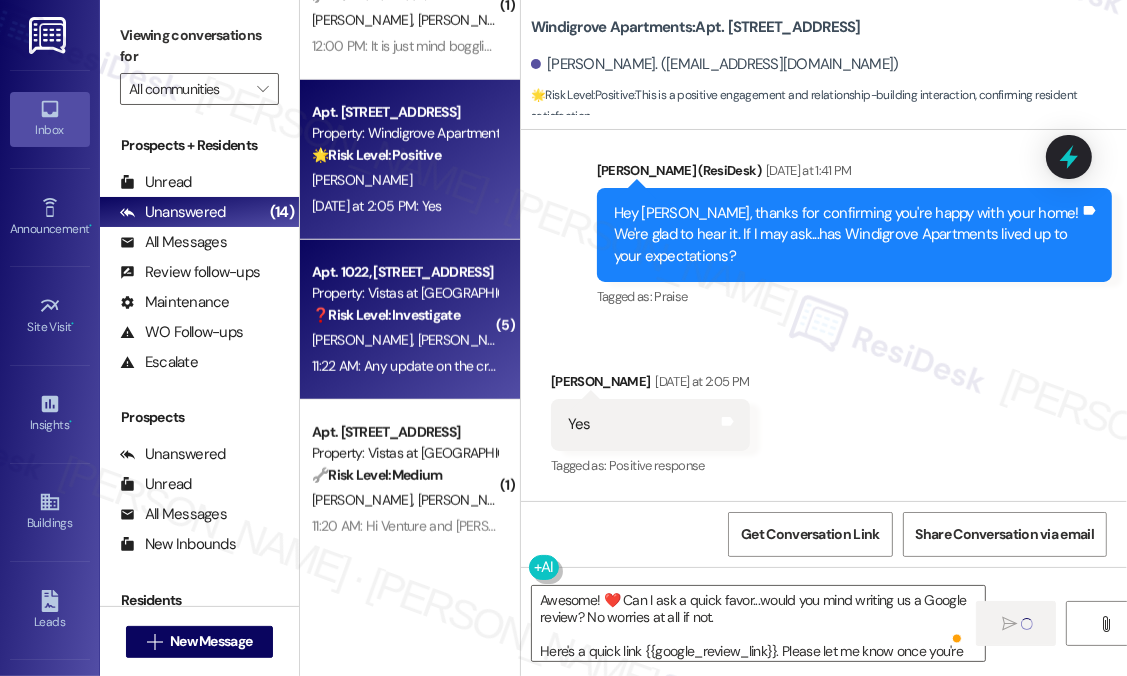 type 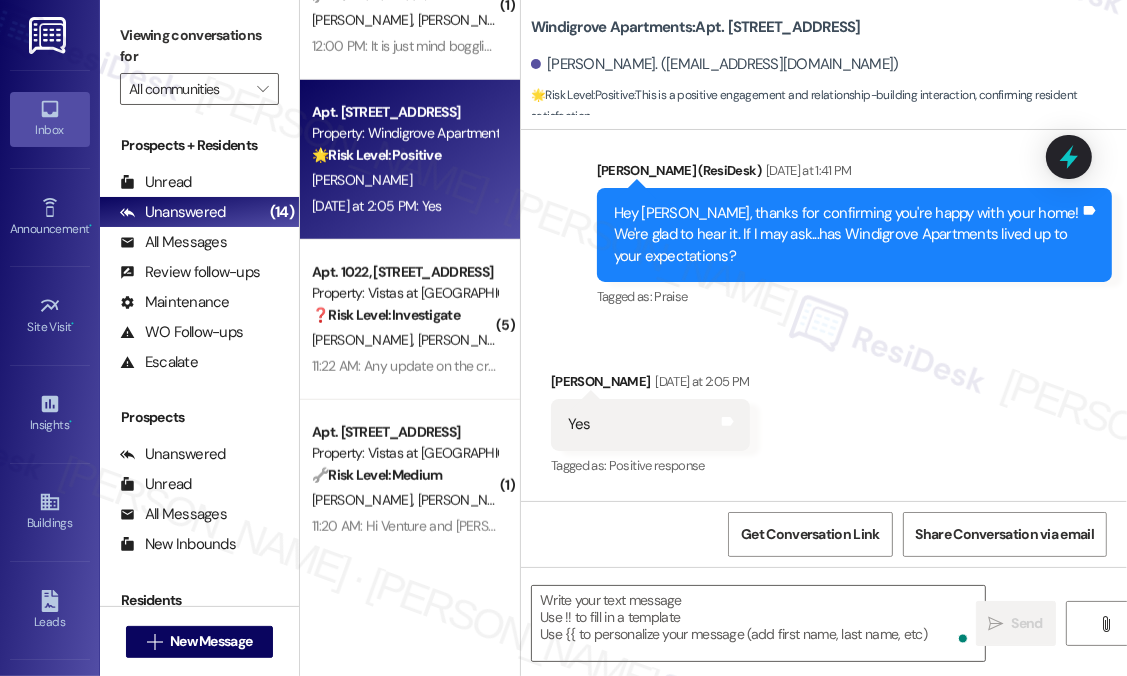 scroll, scrollTop: 778, scrollLeft: 0, axis: vertical 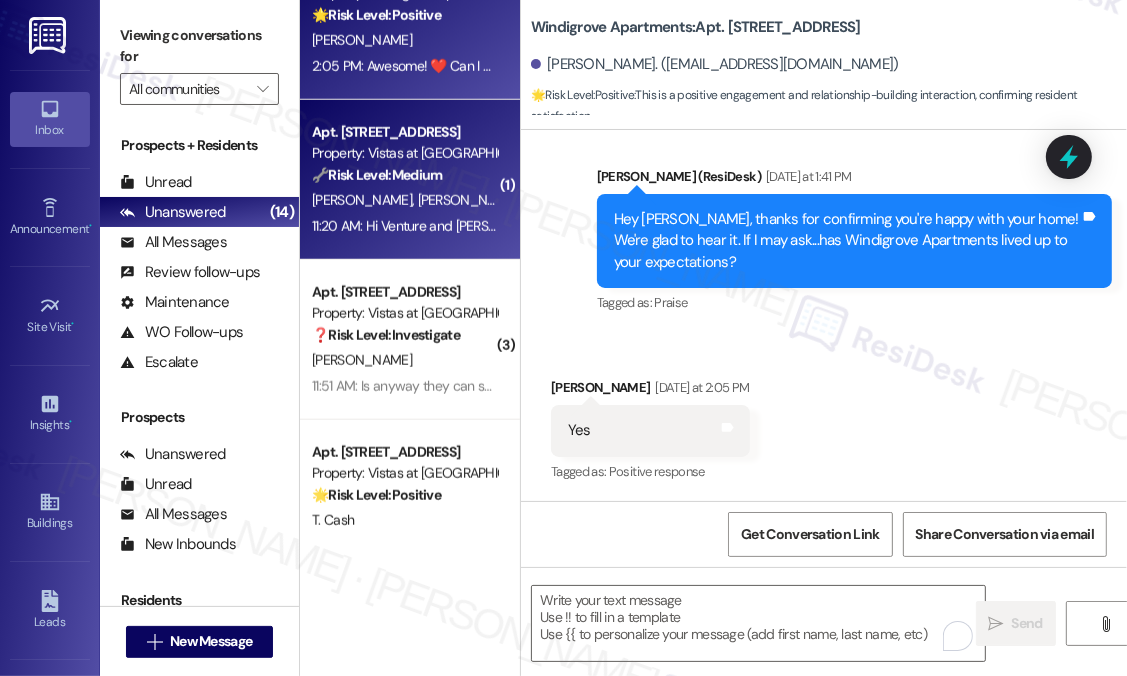 click on "A. Ballard V. Ciccarelli" at bounding box center [404, 200] 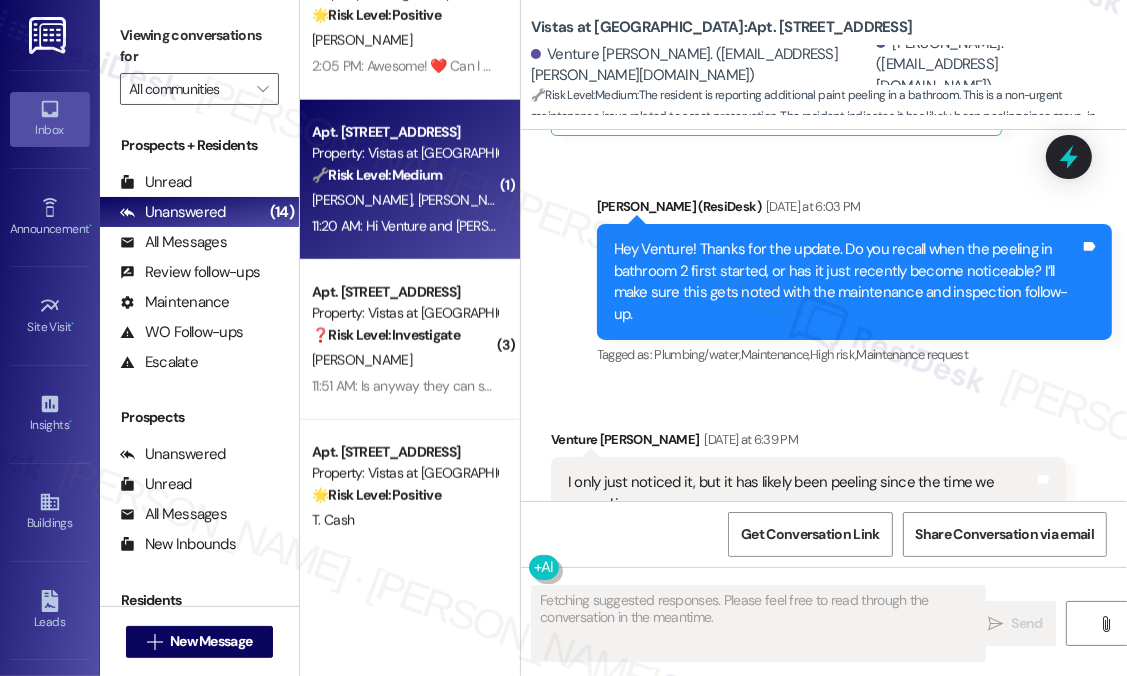 scroll, scrollTop: 2951, scrollLeft: 0, axis: vertical 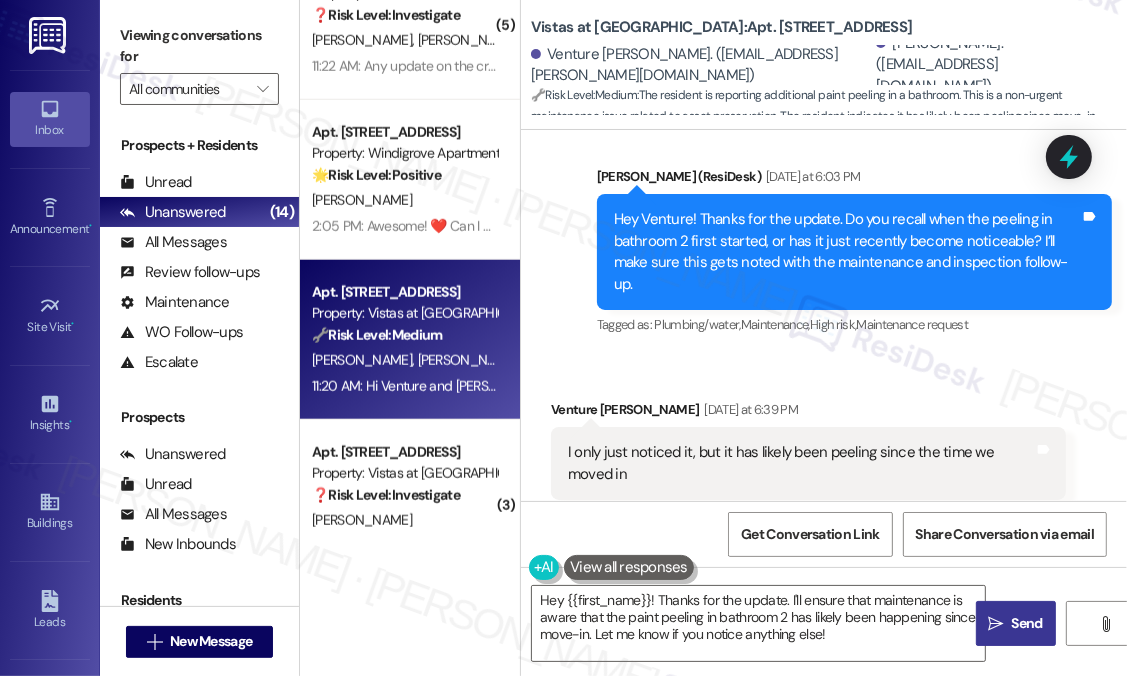click on "Sent via SMS Sarah   (ResiDesk) Yesterday at 6:03 PM Hey Venture! Thanks for the update. Do you recall when the peeling in bathroom 2 first started, or has it just recently become noticeable? I’ll make sure this gets noted with the maintenance and inspection follow-up. Tags and notes Tagged as:   Plumbing/water ,  Click to highlight conversations about Plumbing/water Maintenance ,  Click to highlight conversations about Maintenance High risk ,  Click to highlight conversations about High risk Maintenance request Click to highlight conversations about Maintenance request" at bounding box center (854, 252) 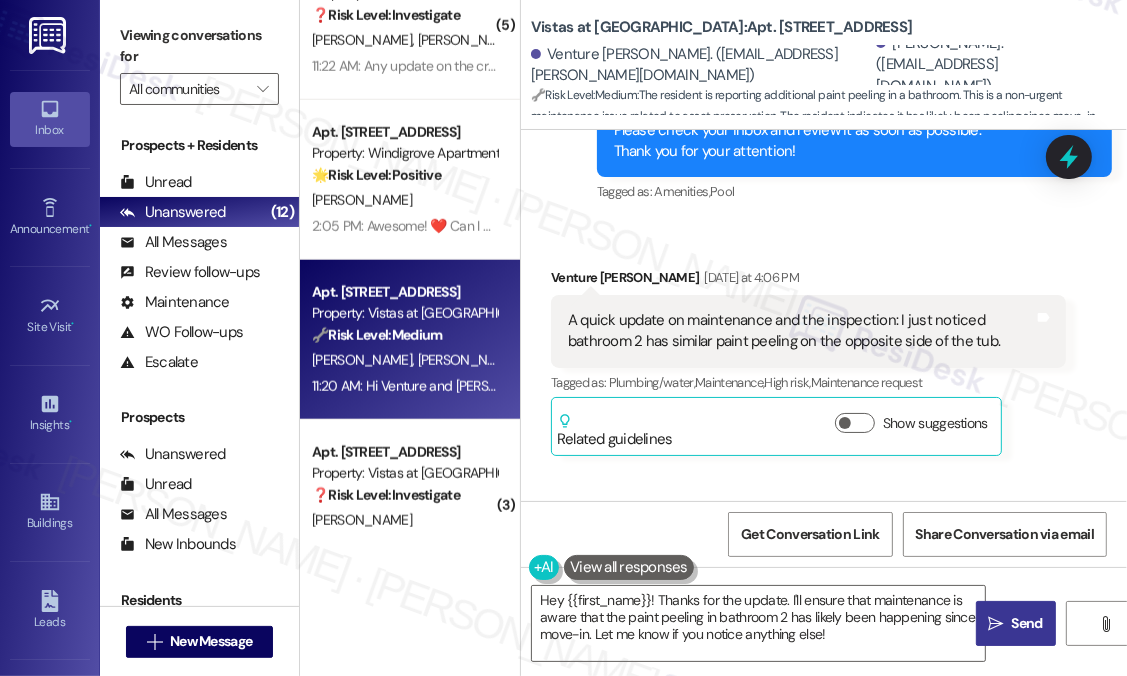 scroll, scrollTop: 2551, scrollLeft: 0, axis: vertical 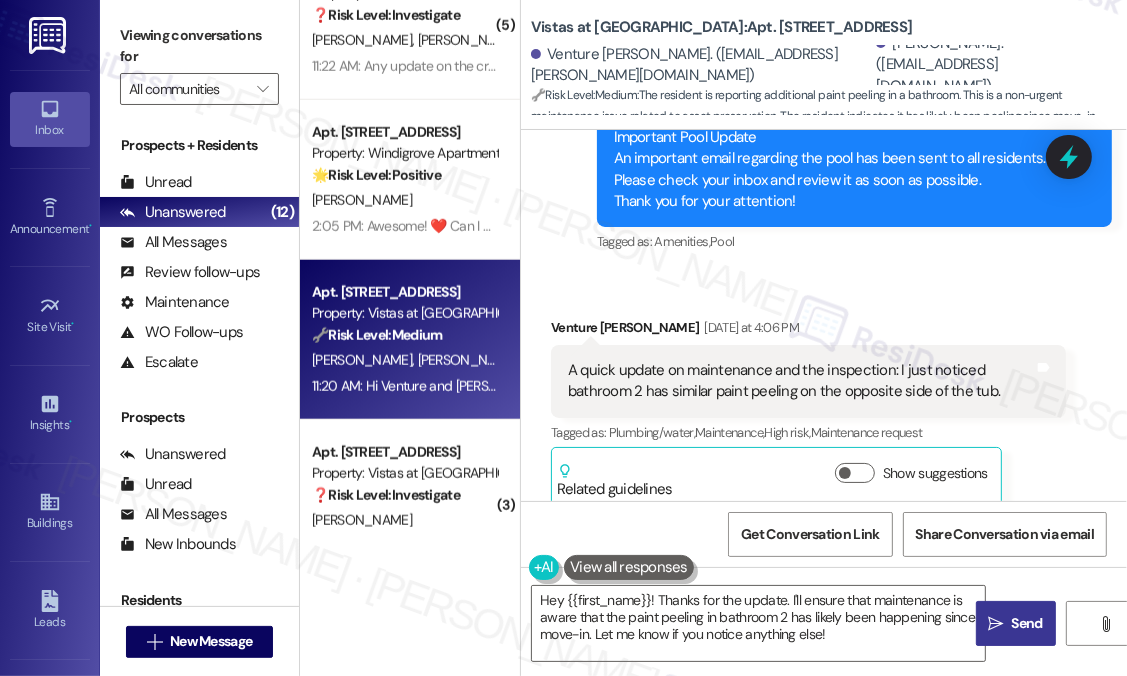 click on "Received via SMS Venture Ciccarelli Yesterday at 4:06 PM A quick update on maintenance and the inspection: I just noticed bathroom 2 has similar paint peeling on the opposite side of the tub. Tags and notes Tagged as:   Plumbing/water ,  Click to highlight conversations about Plumbing/water Maintenance ,  Click to highlight conversations about Maintenance High risk ,  Click to highlight conversations about High risk Maintenance request Click to highlight conversations about Maintenance request  Related guidelines Show suggestions" at bounding box center [808, 412] 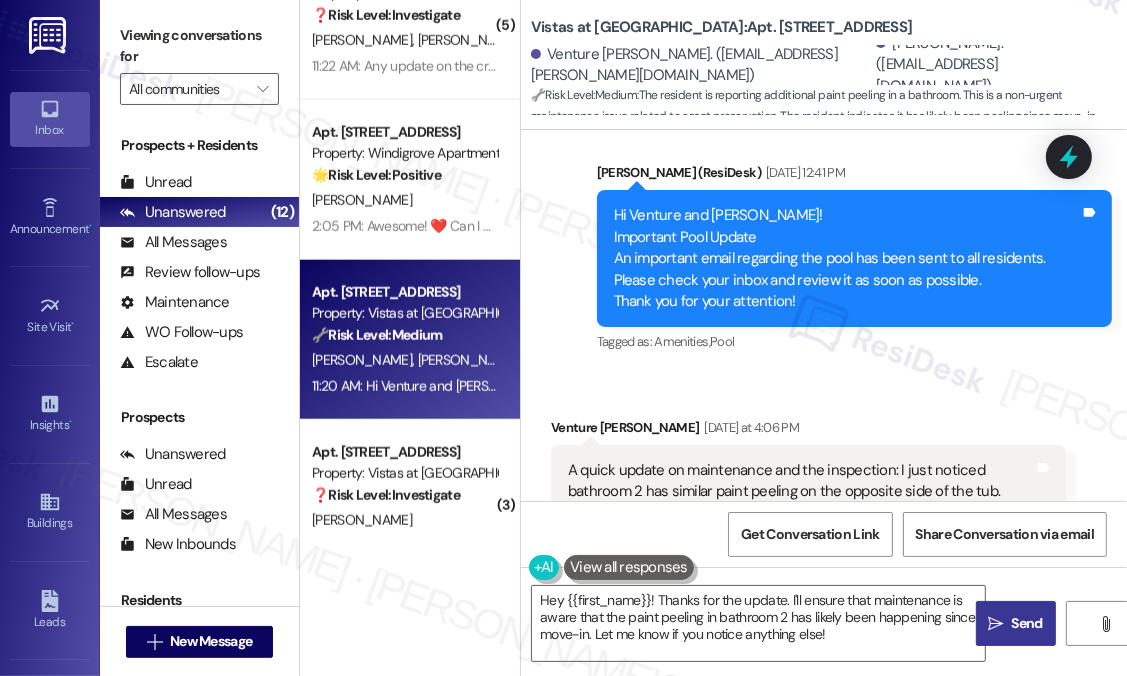 click on "A quick update on maintenance and the inspection: I just noticed bathroom 2 has similar paint peeling on the opposite side of the tub." at bounding box center [801, 481] 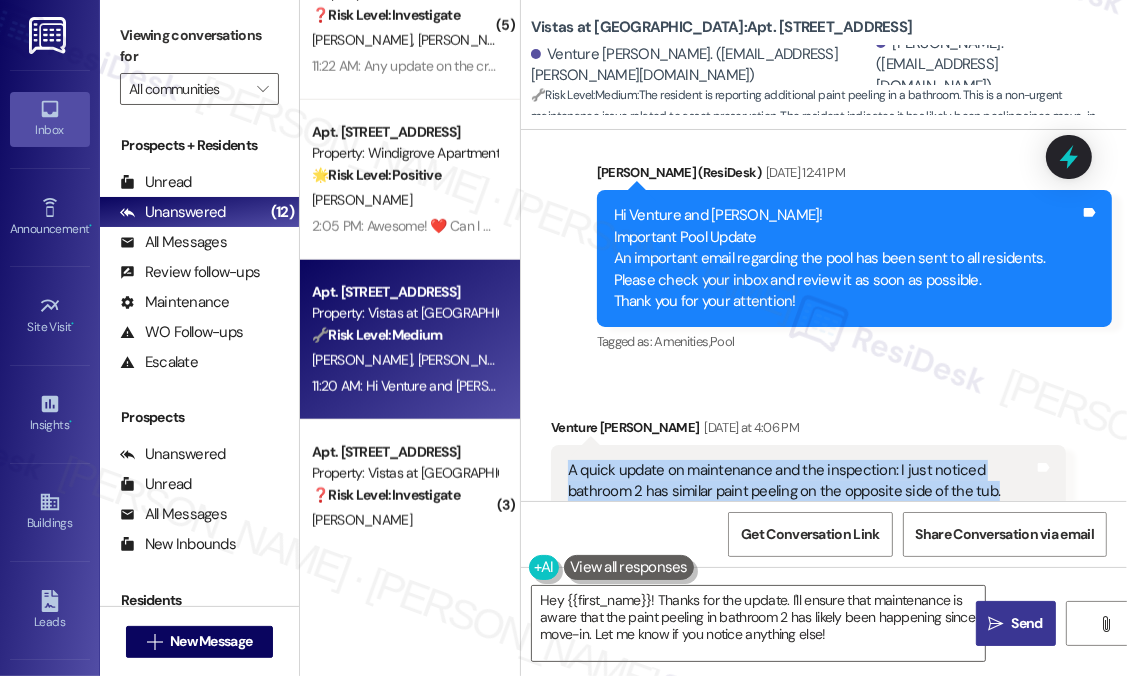 drag, startPoint x: 1010, startPoint y: 448, endPoint x: 565, endPoint y: 432, distance: 445.28754 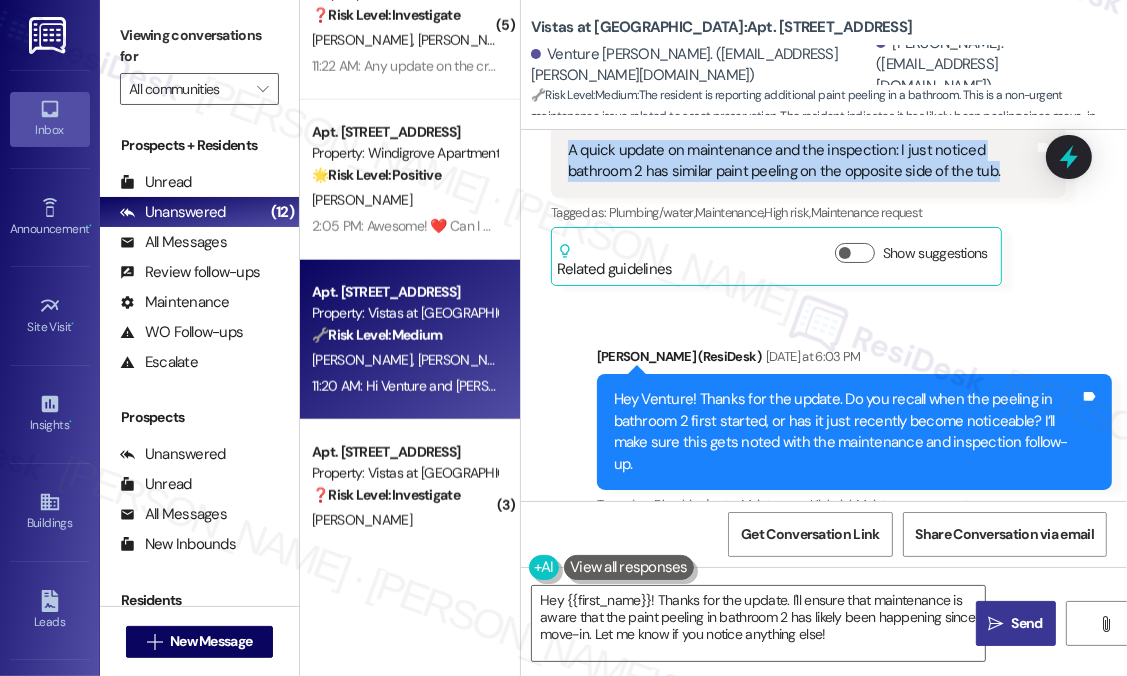 scroll, scrollTop: 3051, scrollLeft: 0, axis: vertical 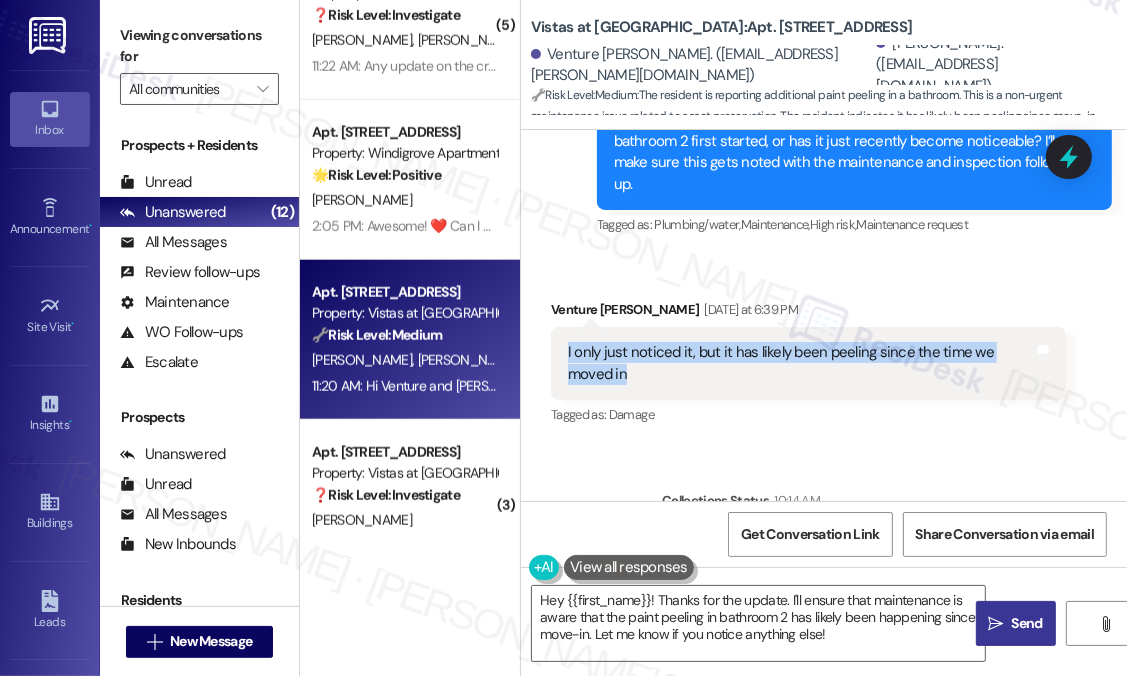 drag, startPoint x: 710, startPoint y: 333, endPoint x: 556, endPoint y: 305, distance: 156.52477 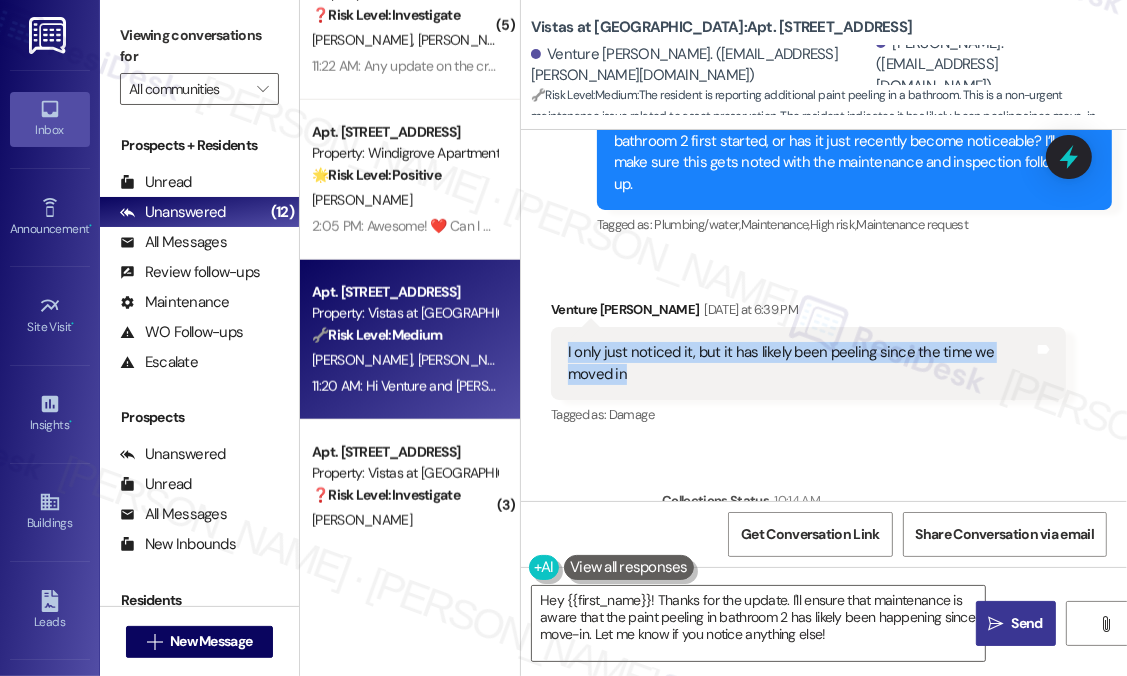 copy on "I only just noticed it, but it has likely been peeling since the time we moved in" 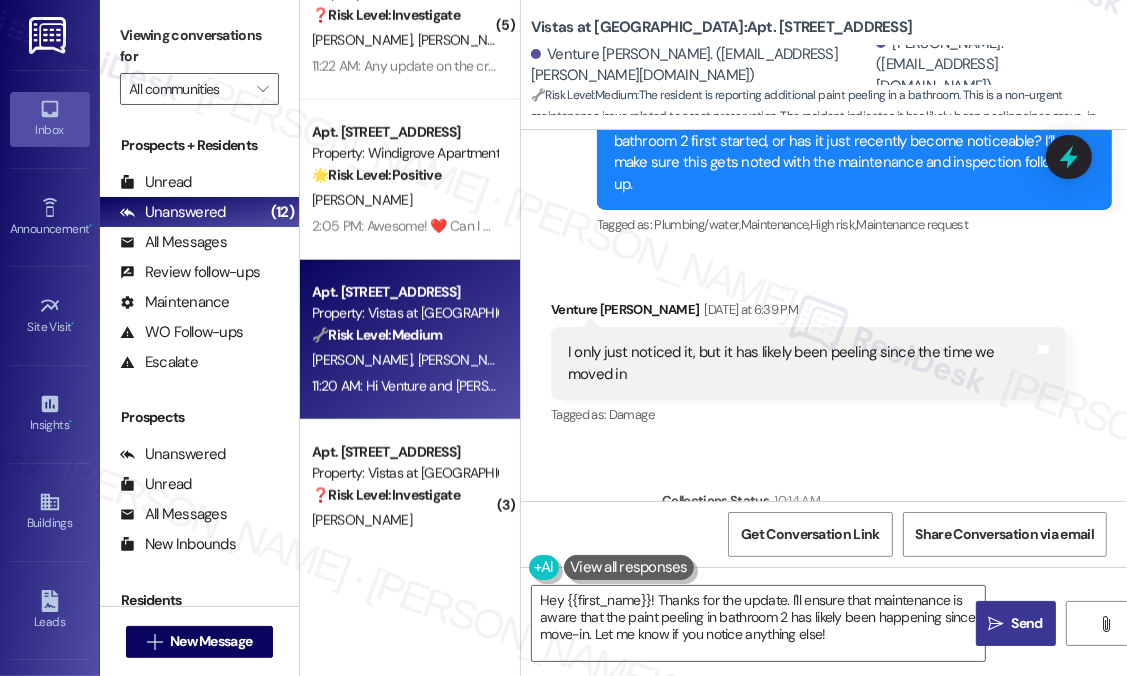 click on "Lease started Jun 30, 2025 at 8:00 PM Survey, sent via SMS Residesk Automated Survey Jul 09, 2025 at 12:21 PM Hi Venture and Audrey! We're so glad you chose Vistas at Dreaming Creek! We would love to improve your move-in experience. If you could improve one thing about our move-in process, what would it be? Send us your ideas! (You can always reply STOP to opt out of future messages) Tags and notes Tagged as:   Move in Click to highlight conversations about Move in Announcement, sent via SMS Sarah   (ResiDesk) Jul 09, 2025 at 6:03 PM Hi Venture and Audrey!
At this time, the police are following up on the incident
Thank you, Tags and notes Tagged as:   Safety & security ,  Click to highlight conversations about Safety & security Maintenance Click to highlight conversations about Maintenance Announcement, sent via SMS Sarah   (ResiDesk) Jul 11, 2025 at 12:51 PM Hi Venture and Audrey!
Pool Closed for Maintenance
Please note that the pool will be closed until 6:00 PM today for maintenance.
Tagged as:" at bounding box center [824, 315] 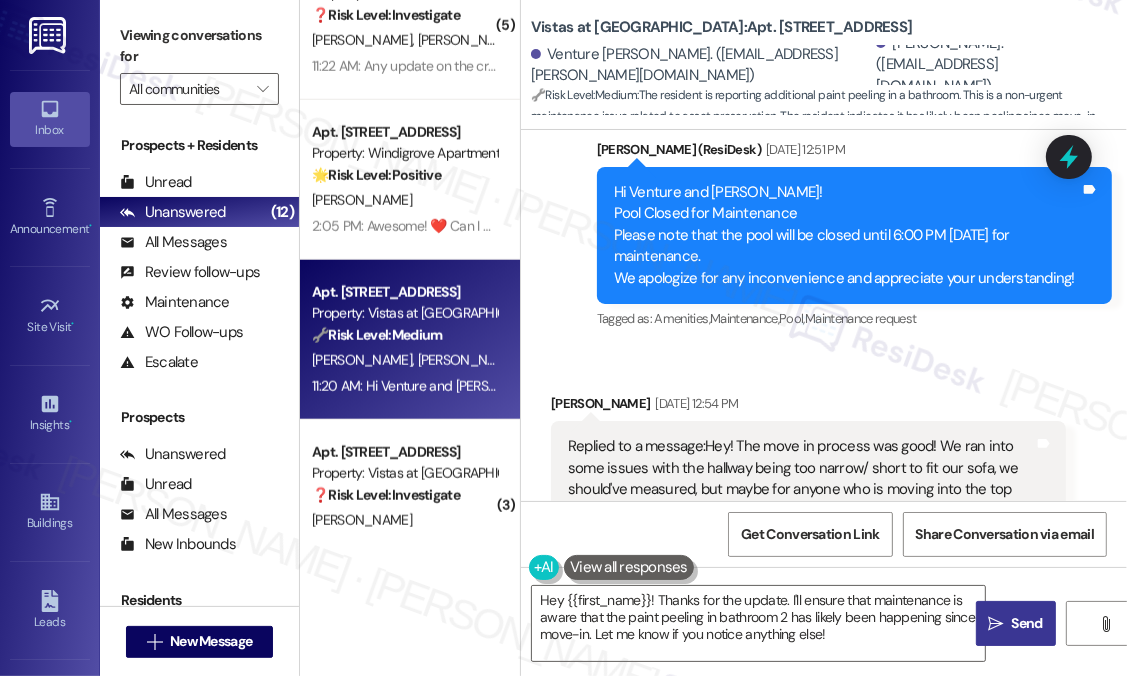 scroll, scrollTop: 751, scrollLeft: 0, axis: vertical 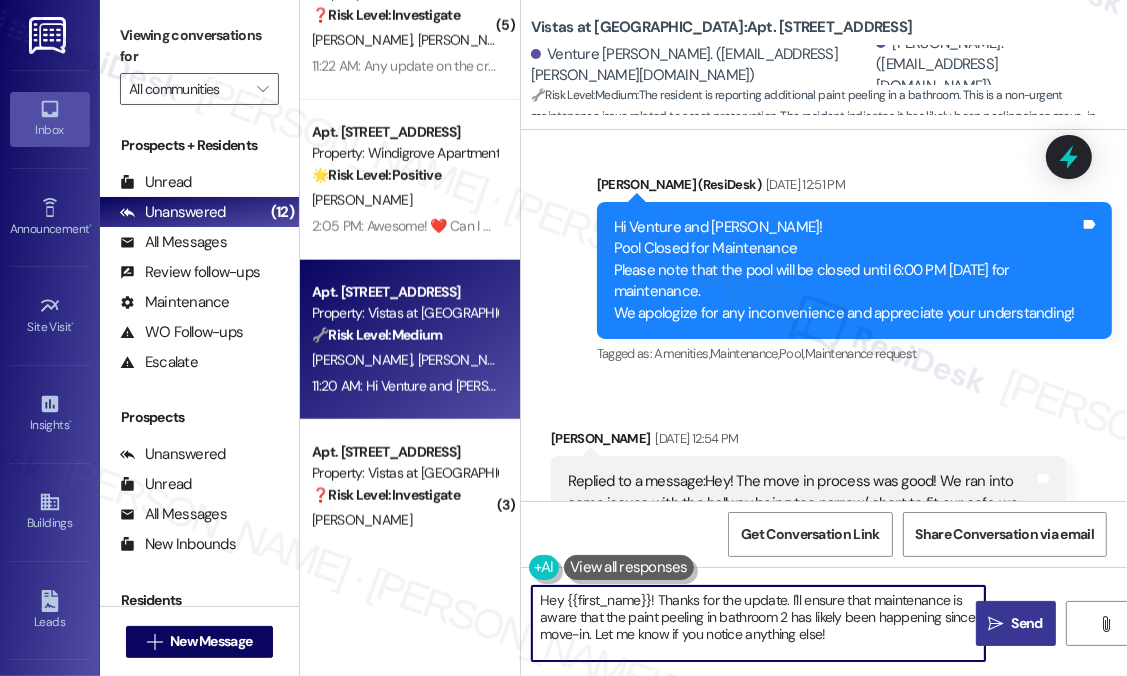 click on "Hey {{first_name}}! Thanks for the update. I'll ensure that maintenance is aware that the paint peeling in bathroom 2 has likely been happening since move-in. Let me know if you notice anything else!" at bounding box center (758, 623) 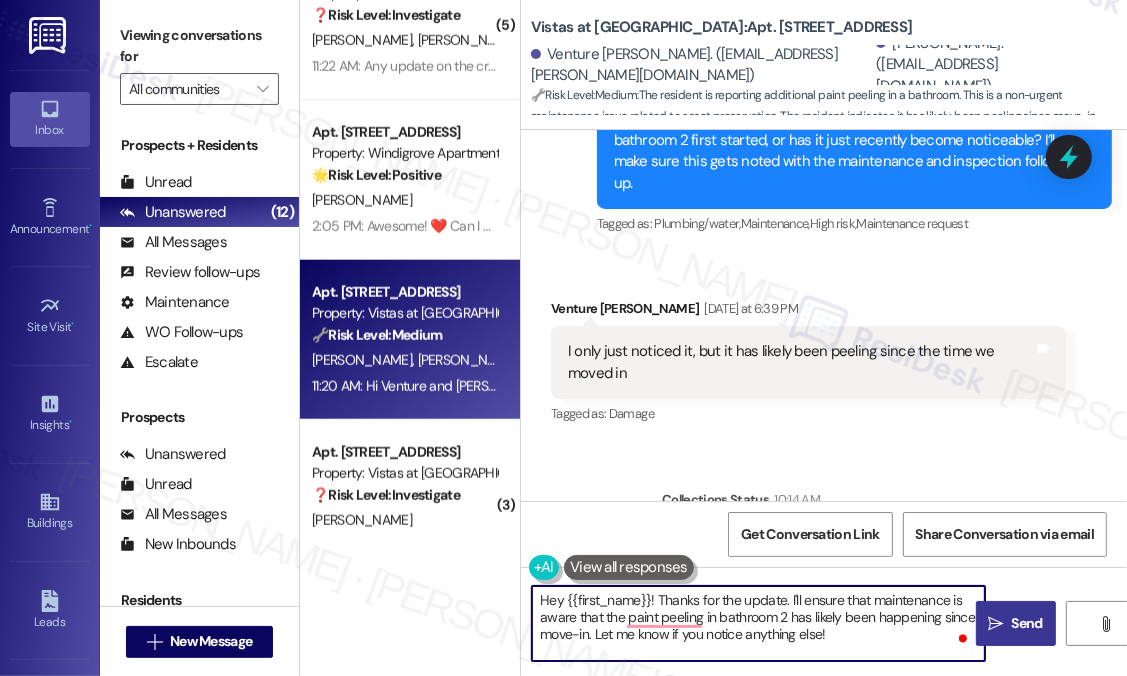 scroll, scrollTop: 3011, scrollLeft: 0, axis: vertical 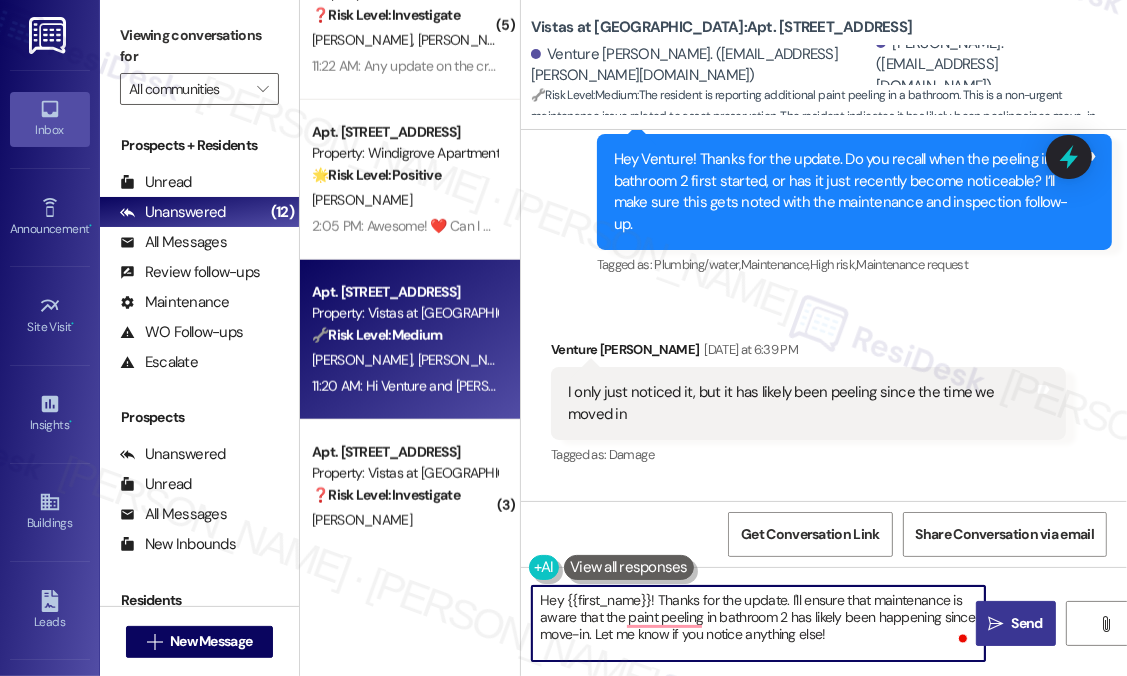 drag, startPoint x: 842, startPoint y: 633, endPoint x: 568, endPoint y: 601, distance: 275.86227 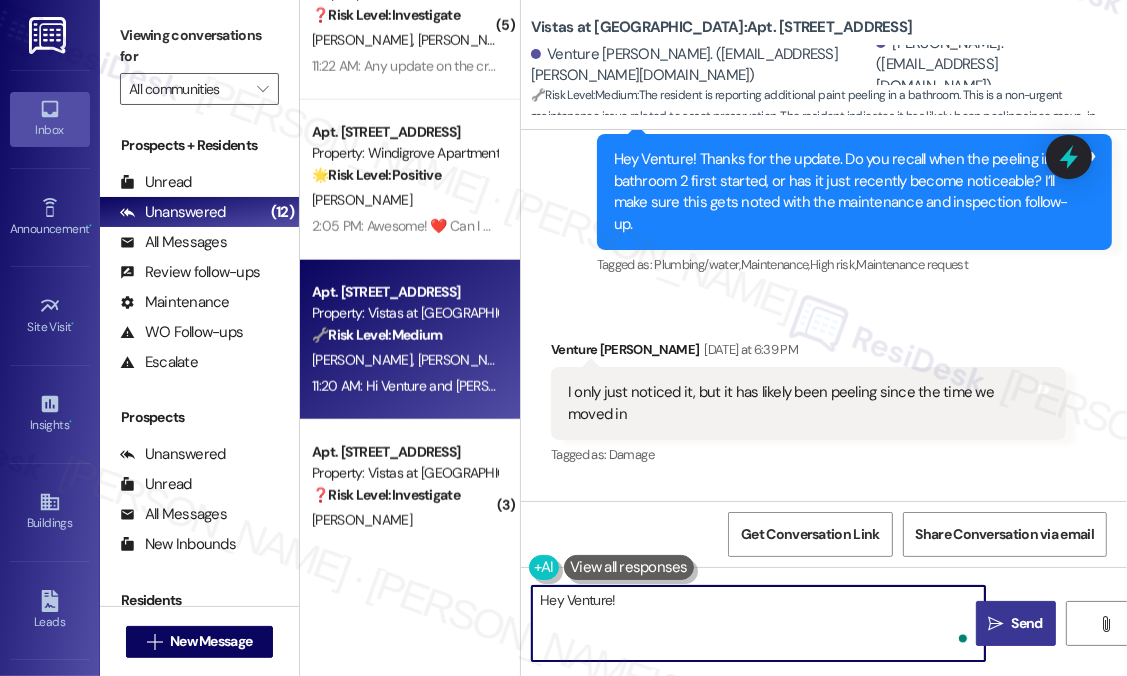 paste on "Thanks for the update—I’ll go ahead and submit a work order for the paint peeling in bathroom 2. Do we have your permission to enter during your absence to take a look? Also, please let us know if there are any pets our maintenance team should be aware of." 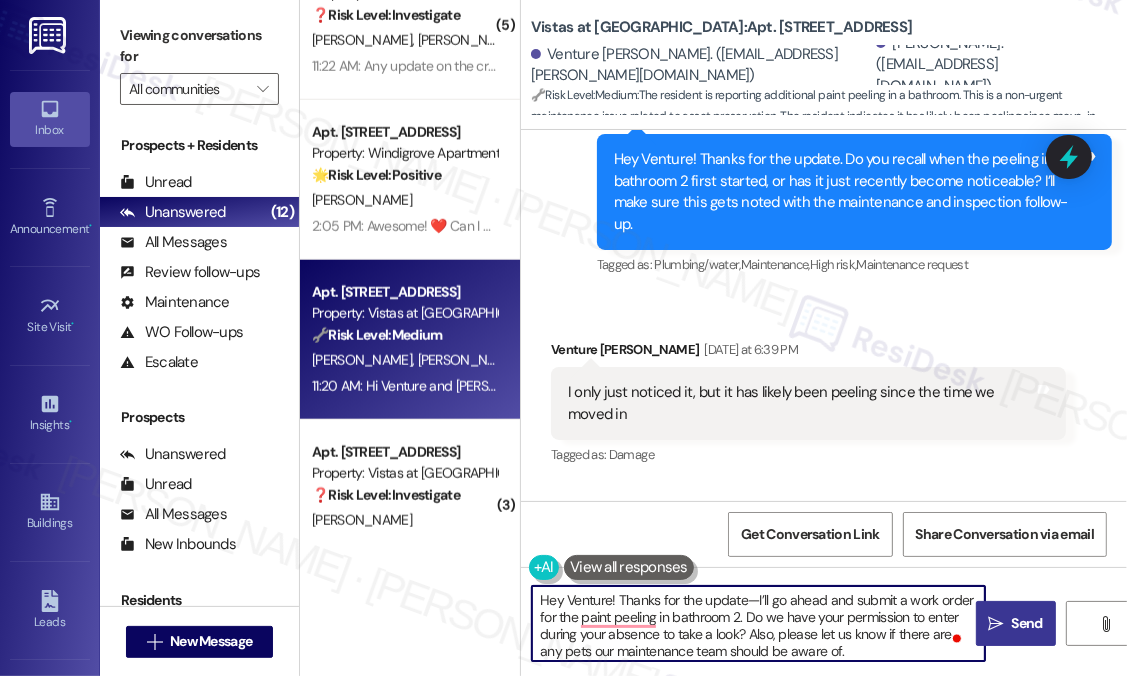 click on "Hey Venture! Thanks for the update—I’ll go ahead and submit a work order for the paint peeling in bathroom 2. Do we have your permission to enter during your absence to take a look? Also, please let us know if there are any pets our maintenance team should be aware of." at bounding box center (758, 623) 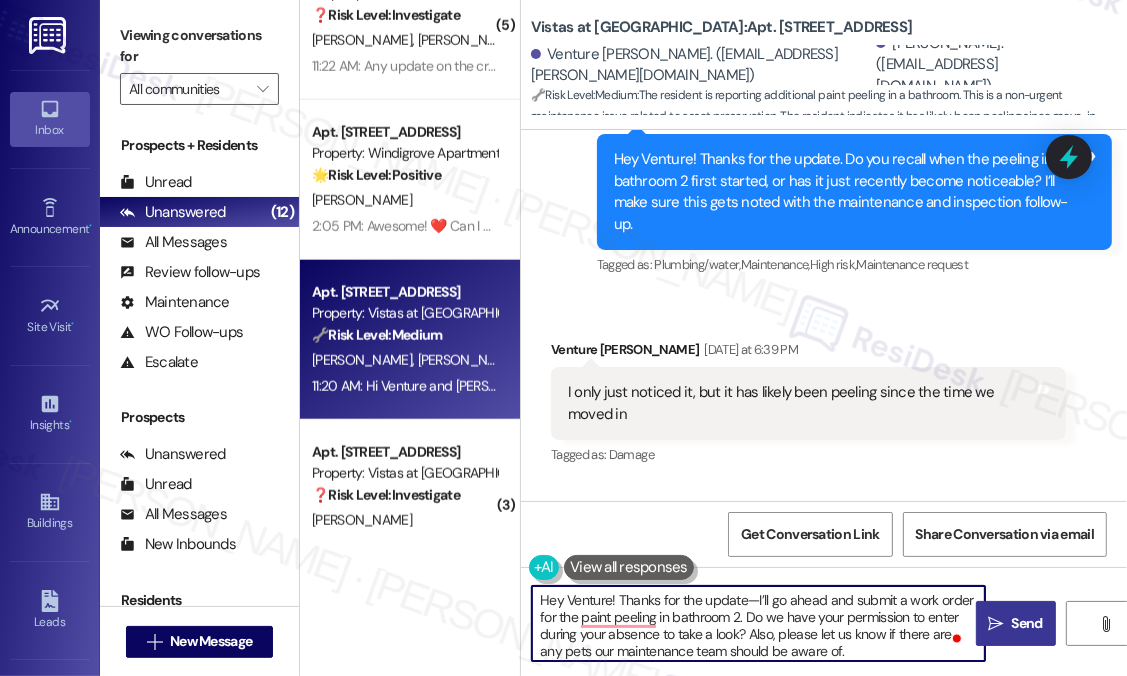 type on "Hey Venture! Thanks for the update—I’ll go ahead and submit a work order for the paint peeling in bathroom 2. Do we have your permission to enter during your absence to take a look? Also, please let us know if there are any pets our maintenance team should be aware of." 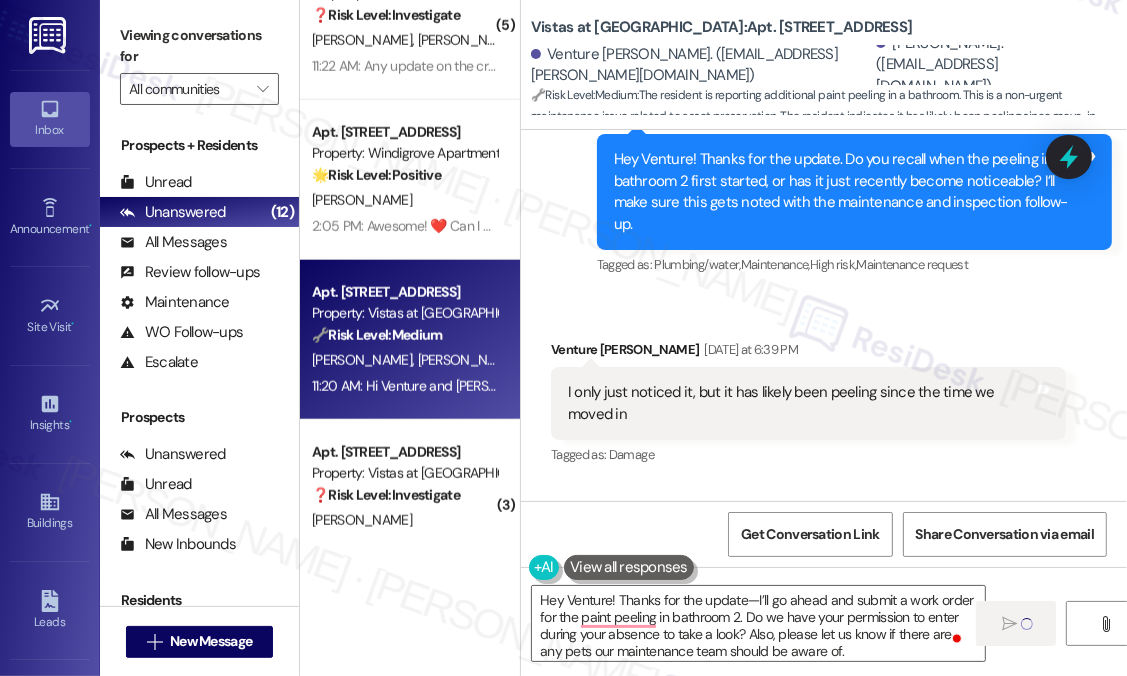 type 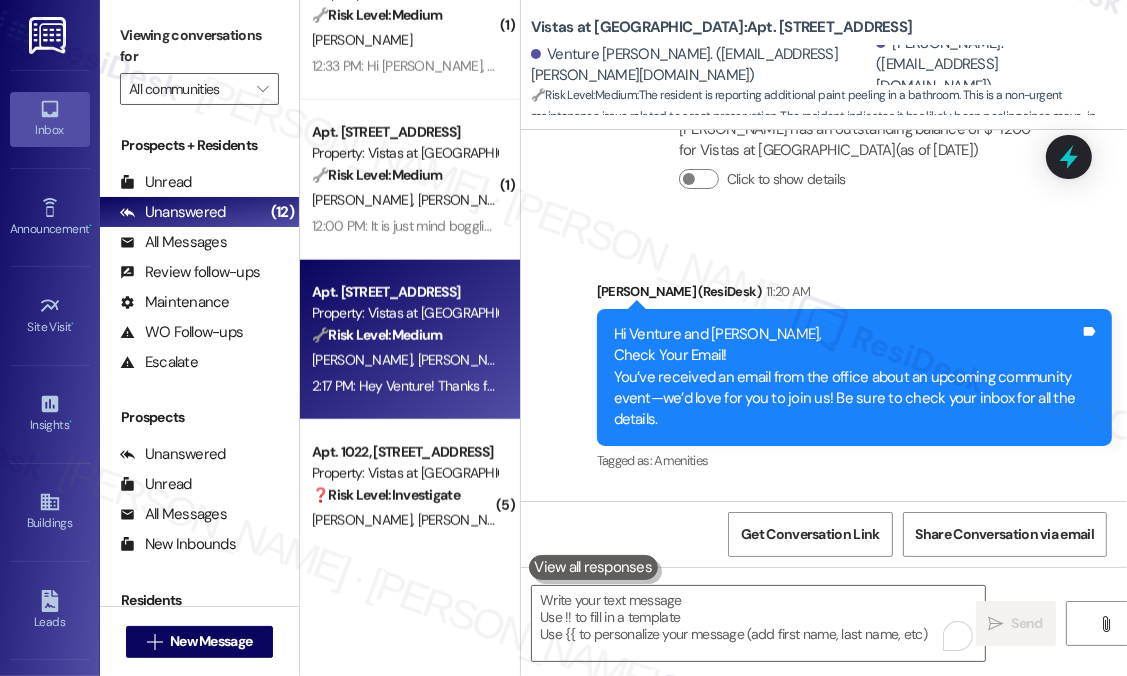 scroll, scrollTop: 3615, scrollLeft: 0, axis: vertical 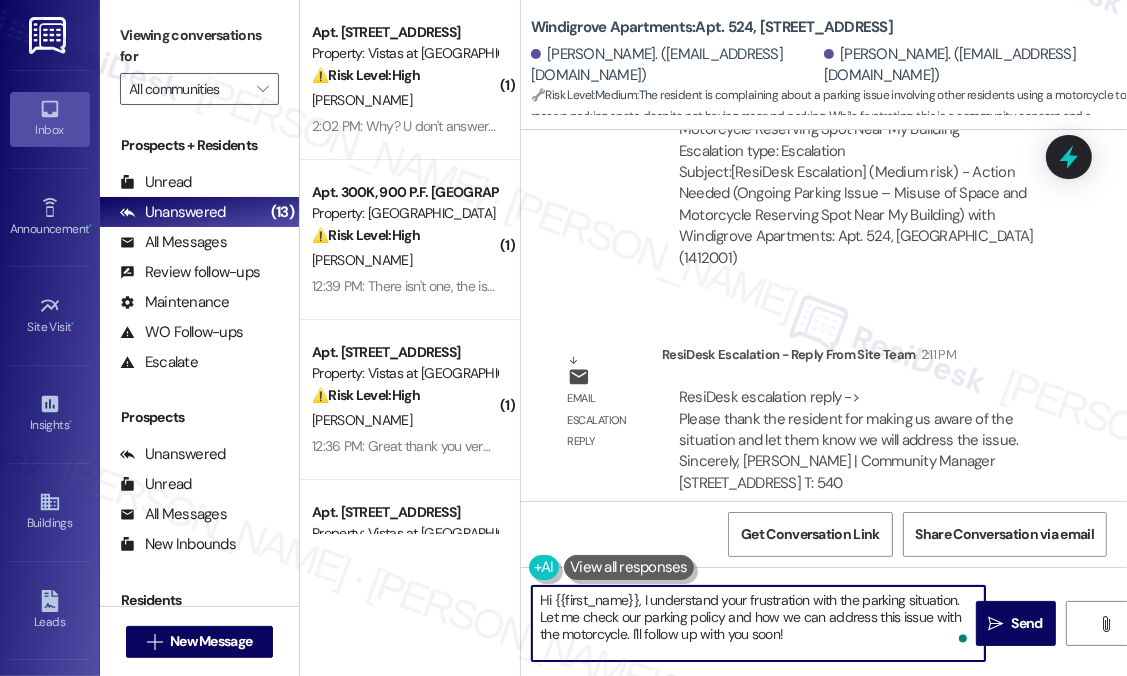 drag, startPoint x: 830, startPoint y: 639, endPoint x: 795, endPoint y: 635, distance: 35.22783 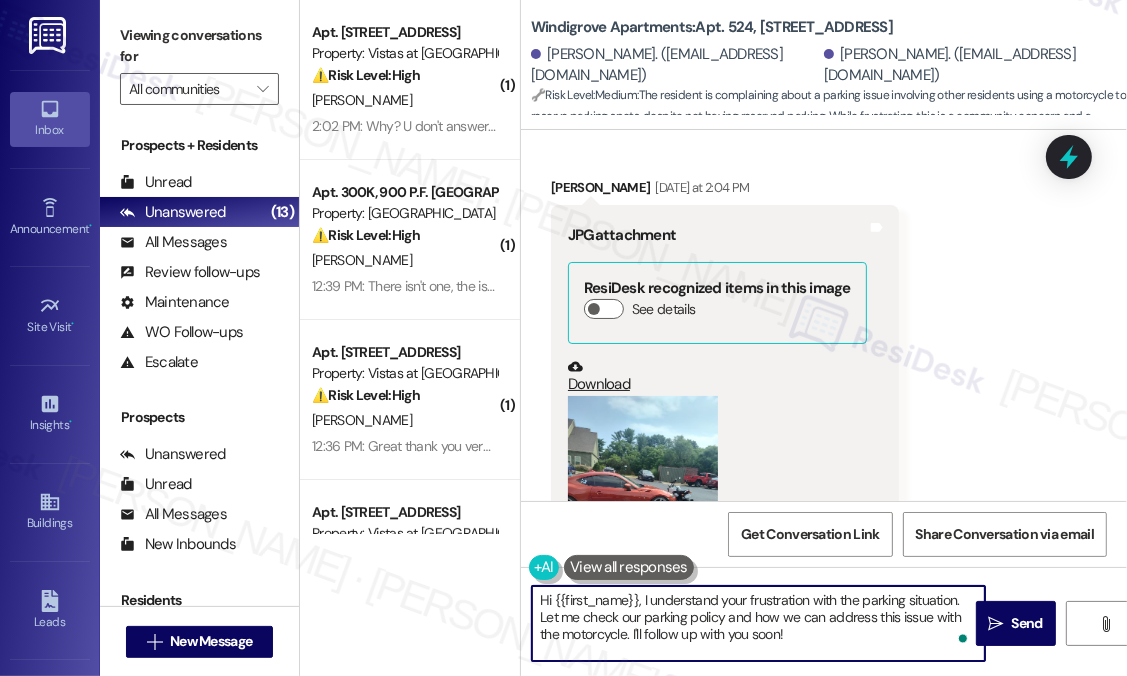 scroll, scrollTop: 1193, scrollLeft: 0, axis: vertical 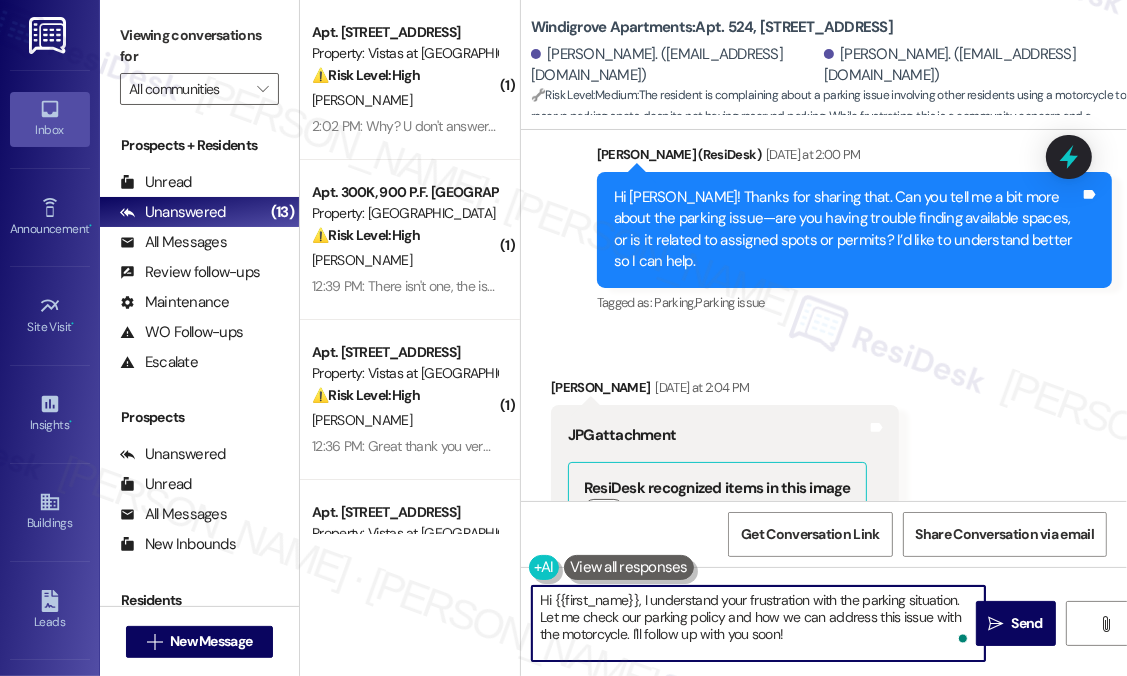 click on "Hi {{first_name}}, I understand your frustration with the parking situation. Let me check our parking policy and how we can address this issue with the motorcycle. I'll follow up with you soon!" at bounding box center (758, 623) 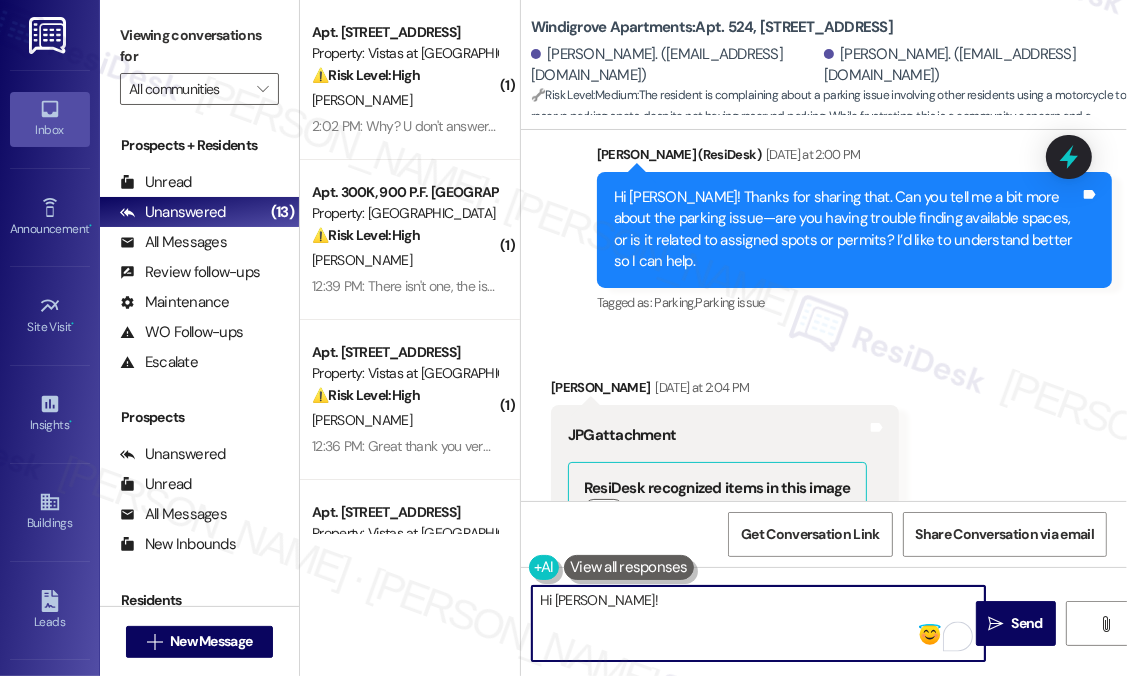 paste on "The site team asked me to thank you for bringing this to their attention and to let you know that they will be addressing the issue." 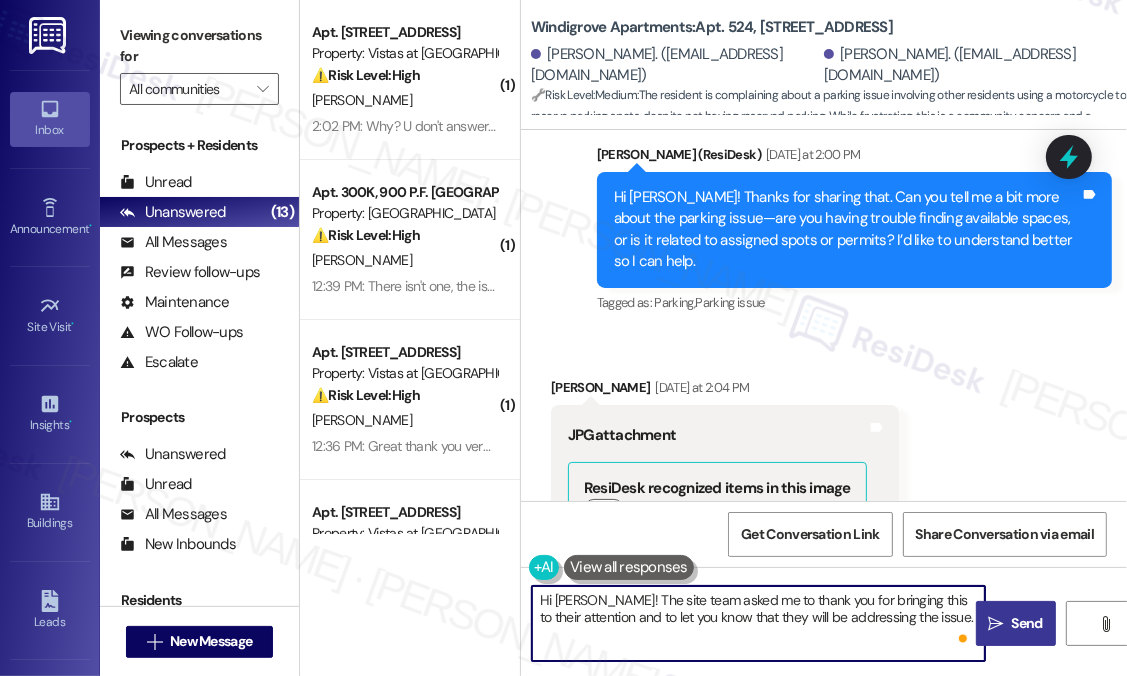 type on "Hi [PERSON_NAME]! The site team asked me to thank you for bringing this to their attention and to let you know that they will be addressing the issue." 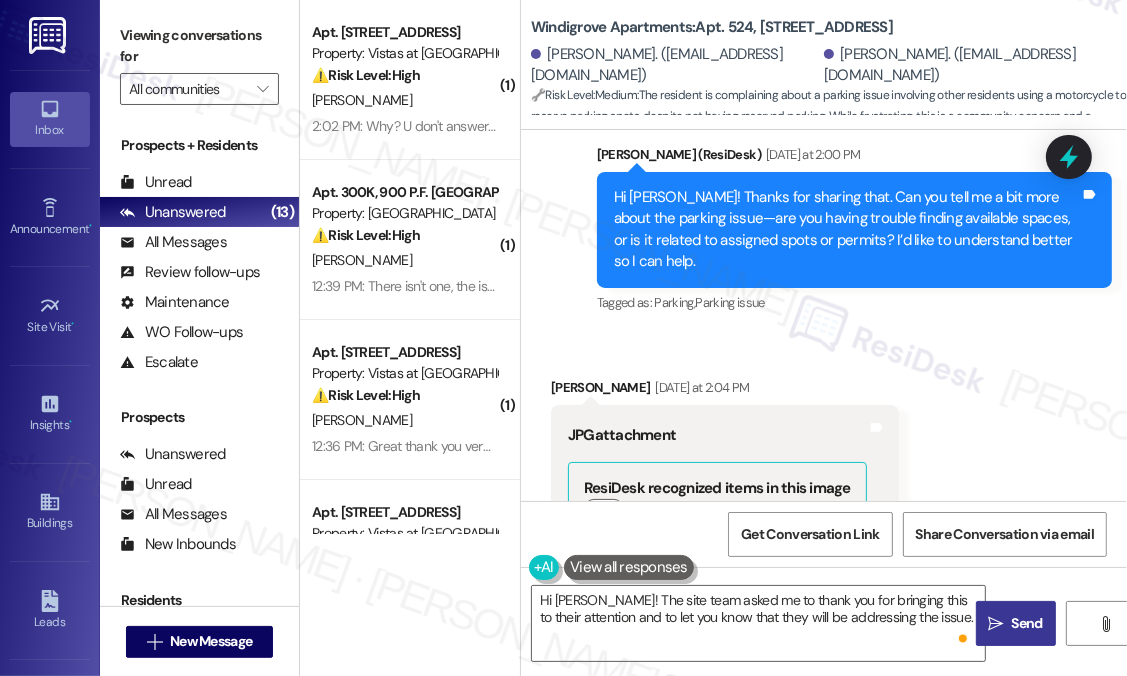 click on "Send" at bounding box center (1027, 623) 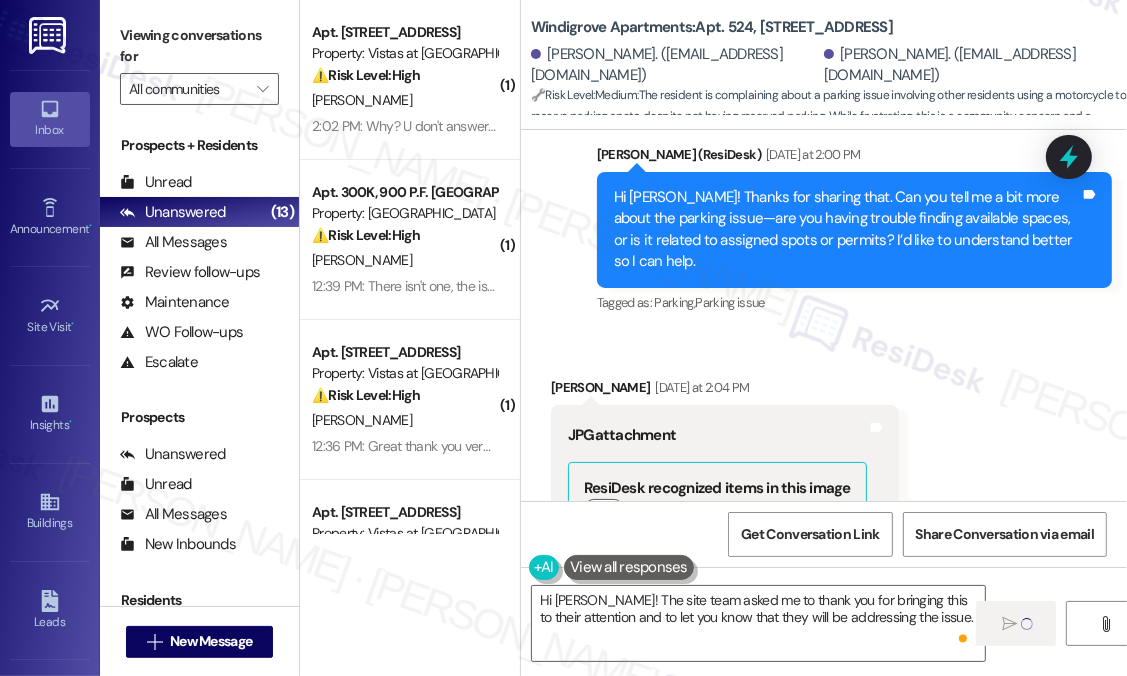 type 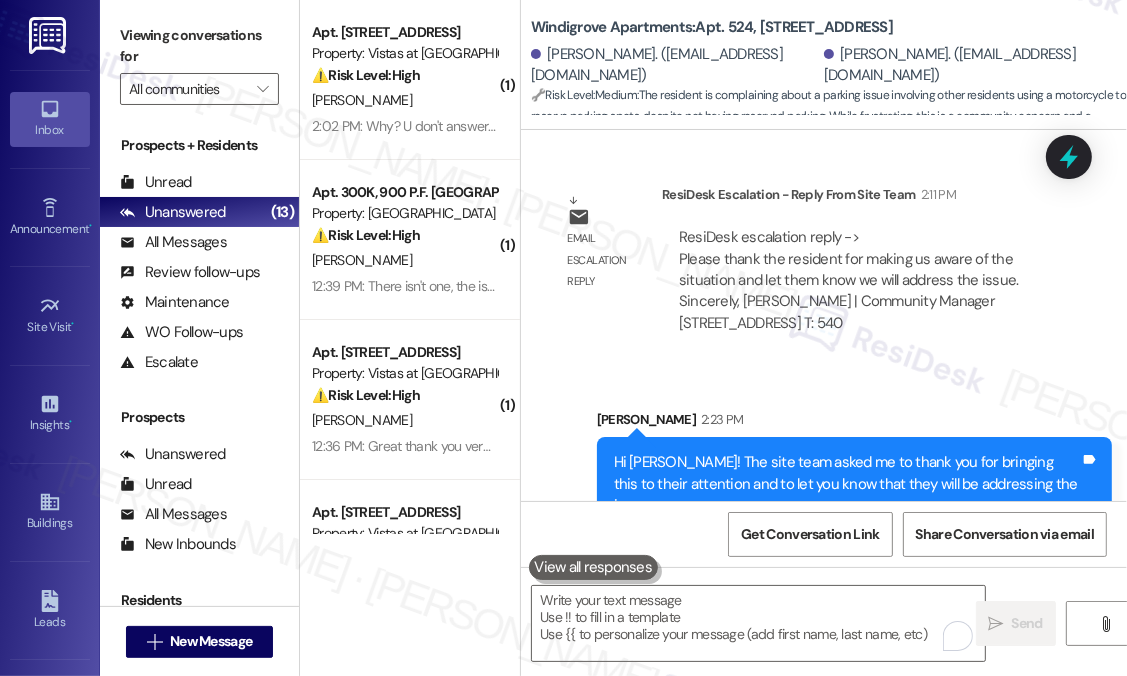 scroll, scrollTop: 3654, scrollLeft: 0, axis: vertical 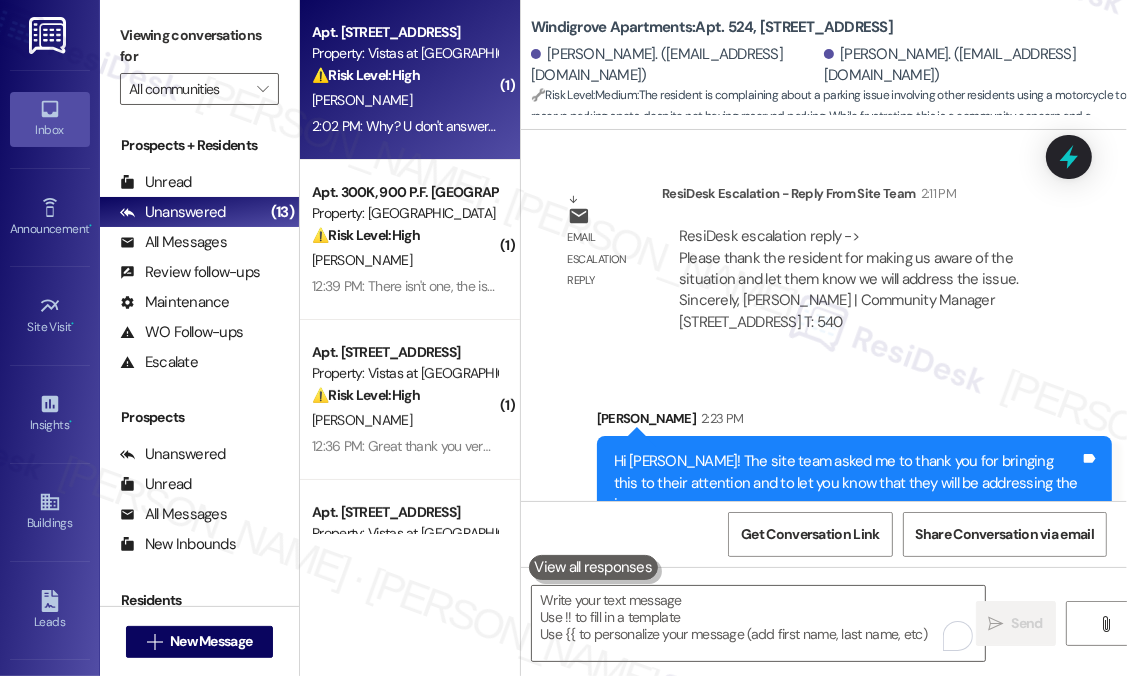 click on "2:02 PM: Why? U don't answer any of my concerns. Just leave me alone whoever u are and I will be getting outside help on what I asked u weeks ago to look into and u have shown me ur not  interested in that.  2:02 PM: Why? U don't answer any of my concerns. Just leave me alone whoever u are and I will be getting outside help on what I asked u weeks ago to look into and u have shown me ur not  interested in that." at bounding box center (913, 126) 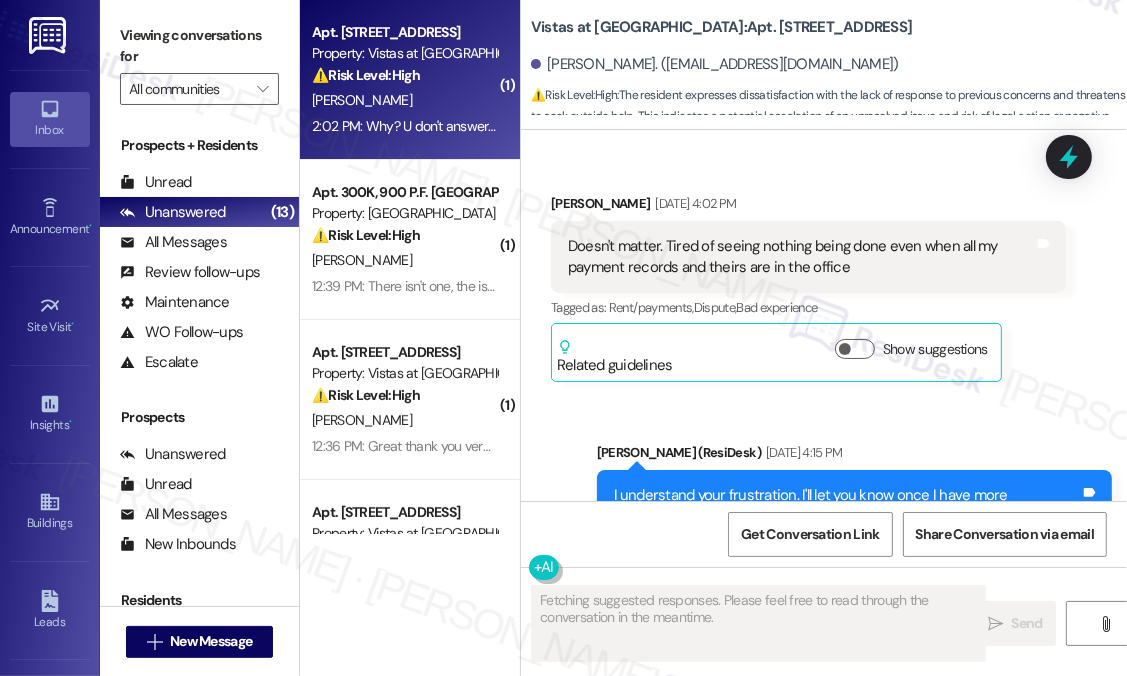 scroll, scrollTop: 11719, scrollLeft: 0, axis: vertical 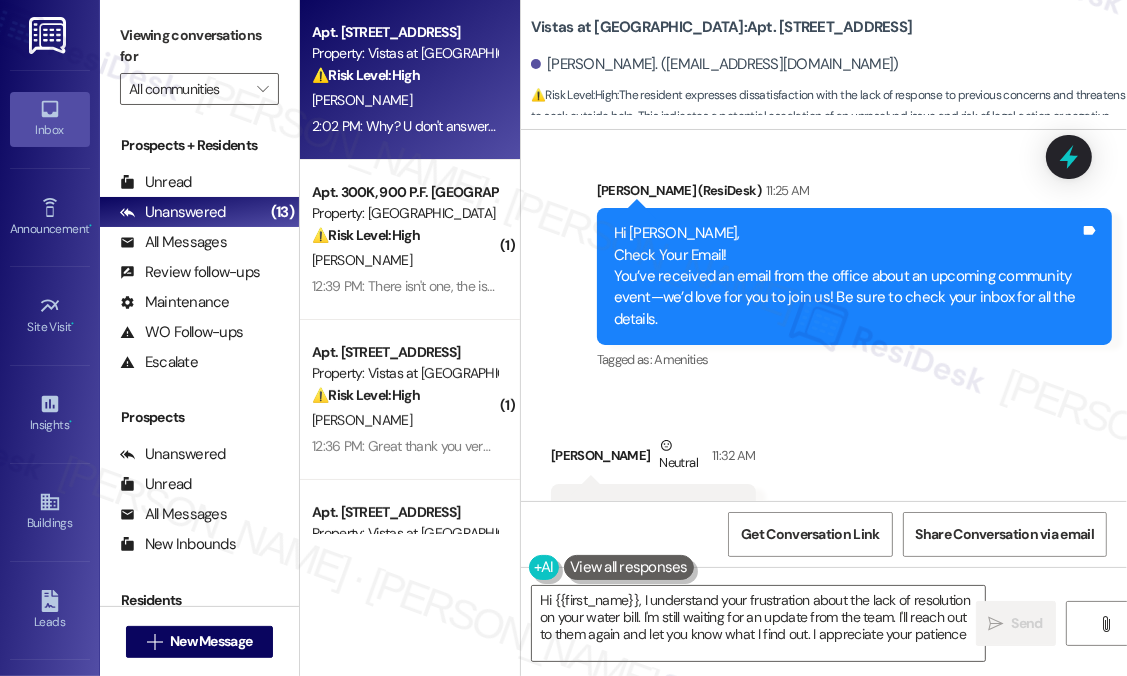 type on "Hi {{first_name}}, I understand your frustration about the lack of resolution on your water bill. I'm still waiting for an update from the team. I'll reach out to them again and let you know what I find out. I appreciate your patience." 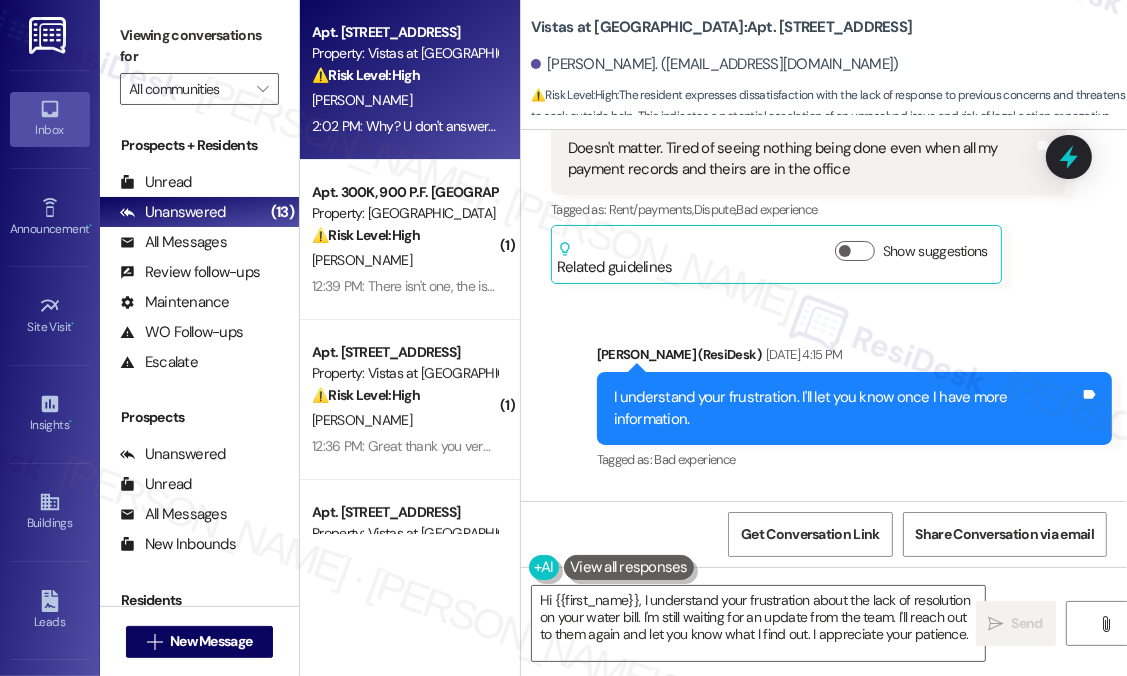 scroll, scrollTop: 9219, scrollLeft: 0, axis: vertical 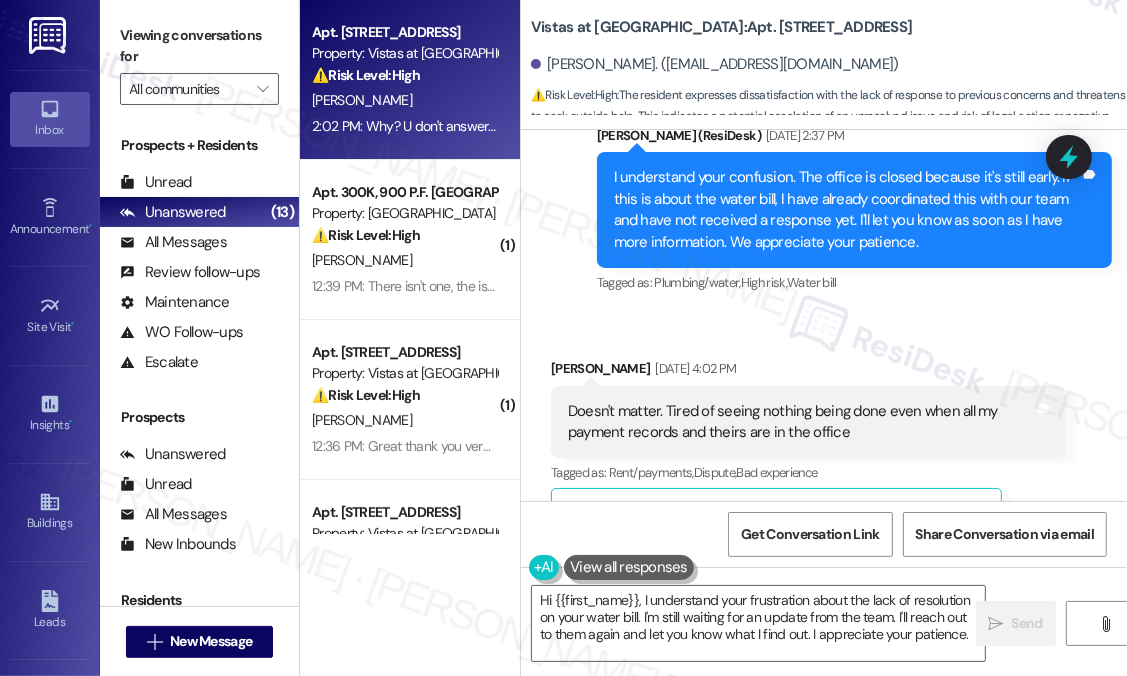 click on "Received via SMS [PERSON_NAME] [DATE] 4:02 PM Doesn't matter. Tired of seeing nothing being done even when all my payment records and theirs are in the office Tags and notes Tagged as:   Rent/payments ,  Click to highlight conversations about Rent/payments Dispute ,  Click to highlight conversations about Dispute Bad experience Click to highlight conversations about Bad experience  Related guidelines Show suggestions" at bounding box center (824, 438) 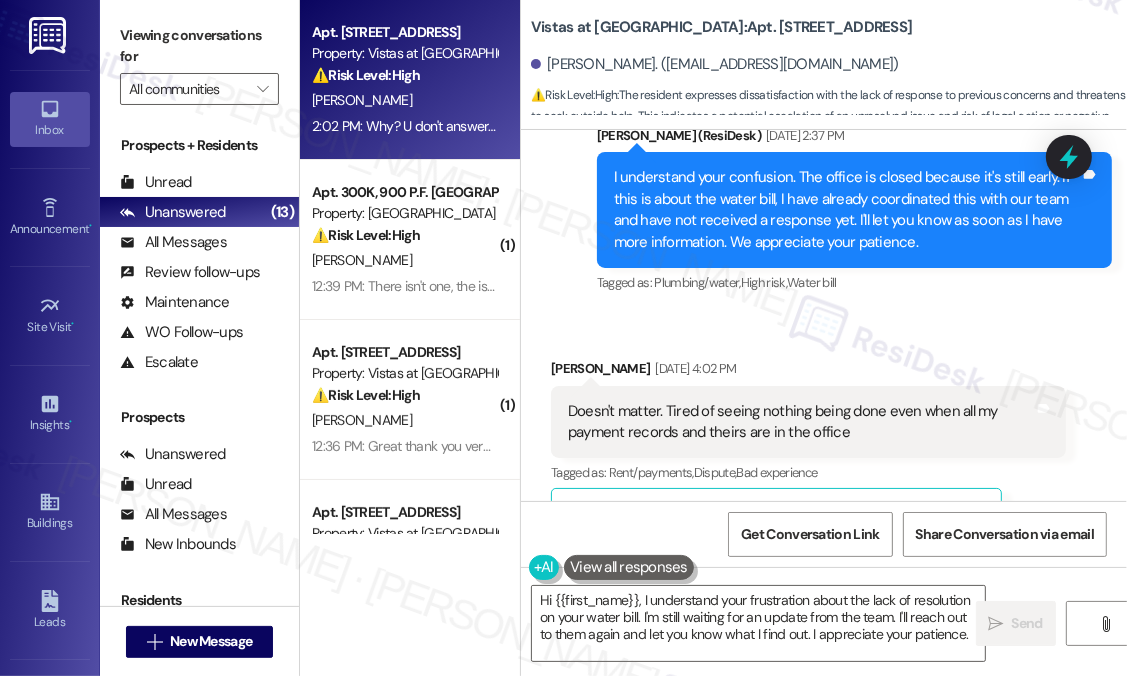 click on "Received via SMS [PERSON_NAME] [DATE] 4:02 PM Doesn't matter. Tired of seeing nothing being done even when all my payment records and theirs are in the office Tags and notes Tagged as:   Rent/payments ,  Click to highlight conversations about Rent/payments Dispute ,  Click to highlight conversations about Dispute Bad experience Click to highlight conversations about Bad experience  Related guidelines Show suggestions" at bounding box center [808, 453] 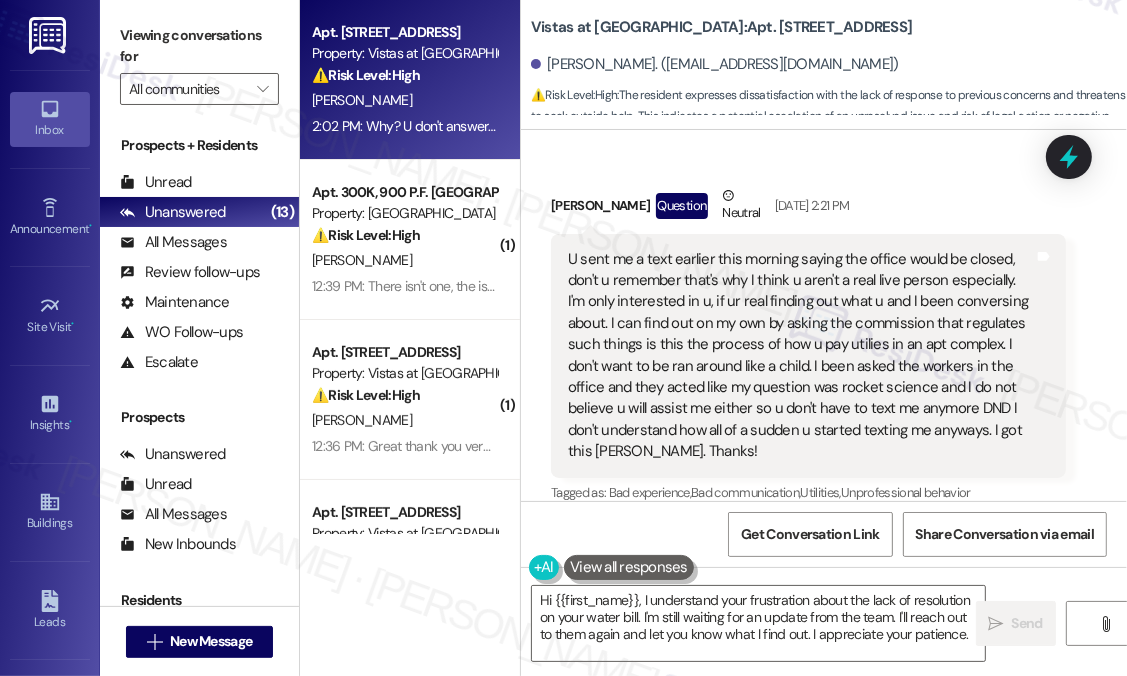 scroll, scrollTop: 8619, scrollLeft: 0, axis: vertical 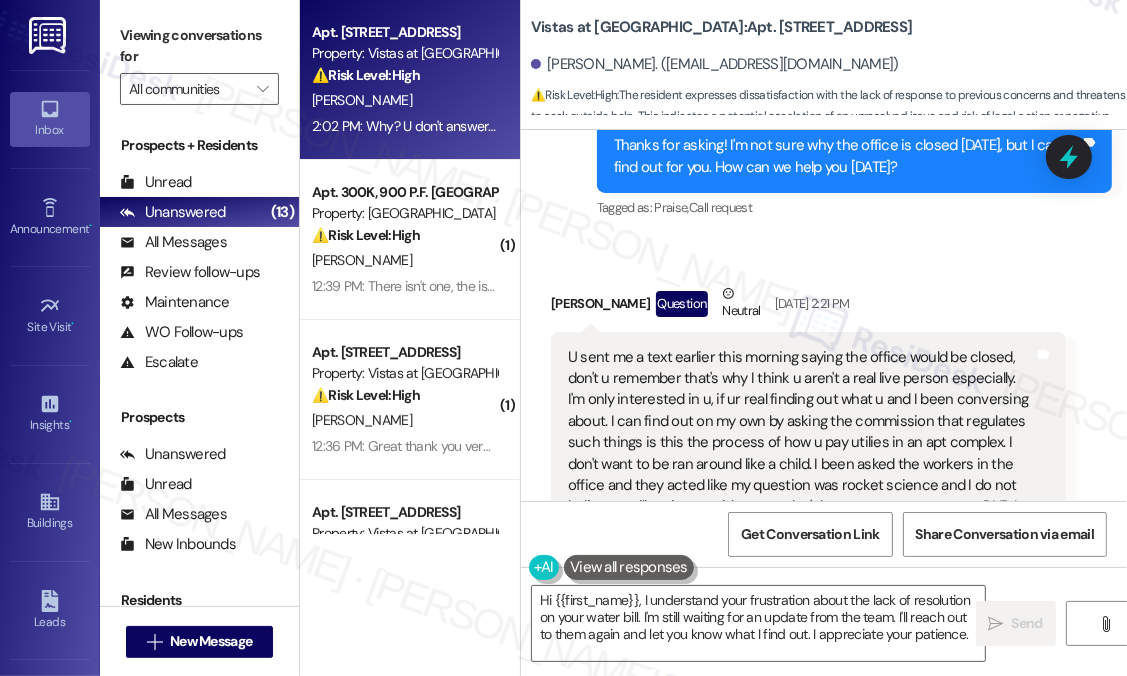 click on "[PERSON_NAME] Question   Neutral [DATE] 2:21 PM" at bounding box center [808, 307] 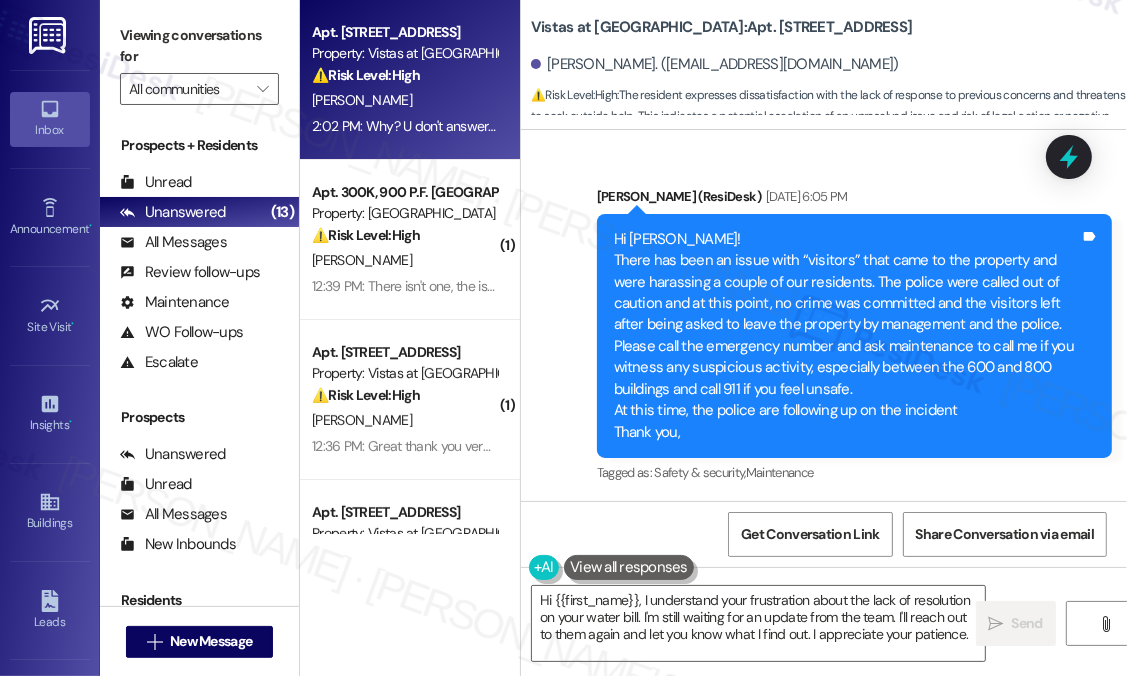 scroll, scrollTop: 6719, scrollLeft: 0, axis: vertical 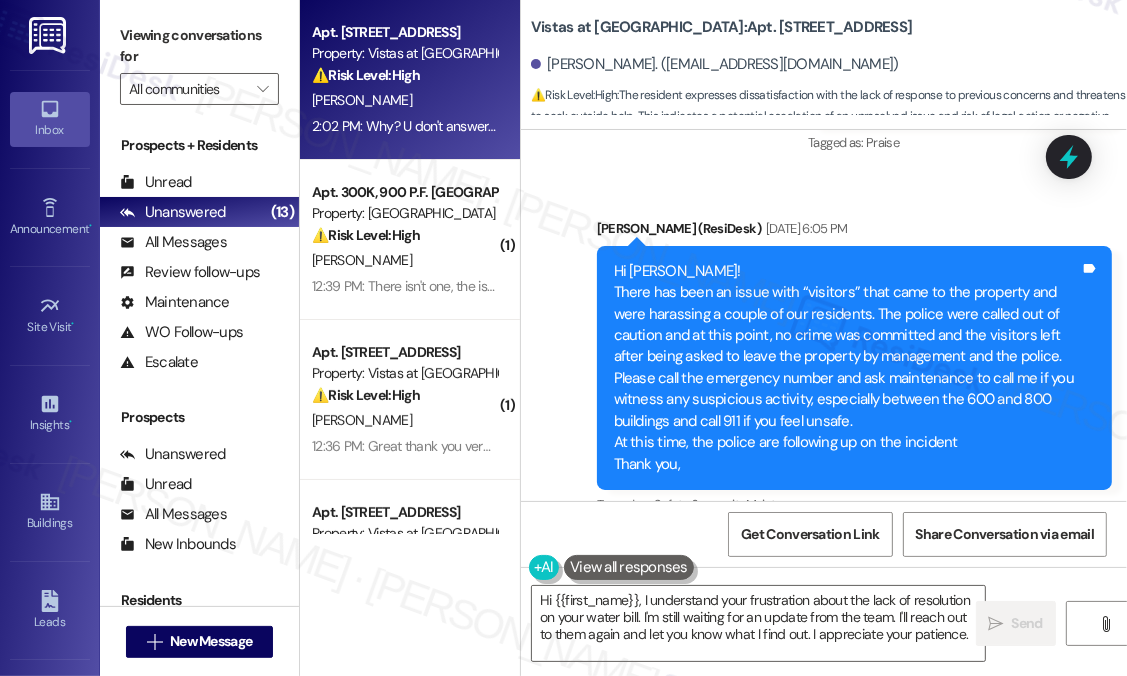 click on "Sent via SMS [PERSON_NAME]   (ResiDesk) [DATE] 6:45 PM Thank you, we appreciate your patience. Tags and notes Tagged as:   Praise Click to highlight conversations about Praise Announcement, sent via SMS [PERSON_NAME]   (ResiDesk) [DATE] 6:05 PM Hi [PERSON_NAME]!
There has been an issue with “visitors” that came to the property and were harassing a couple of our residents. The police were called out of caution and at this point, no crime was committed and the visitors left after being asked to leave the property by management and the police. Please call the emergency number and ask maintenance to call me if you witness any suspicious activity, especially between the 600 and 800 buildings and call 911 if you feel unsafe.
At this time, the police are following up on the incident
Thank you, Tags and notes Tagged as:   Safety & security ,  Click to highlight conversations about Safety & security Maintenance Click to highlight conversations about Maintenance" at bounding box center (824, 269) 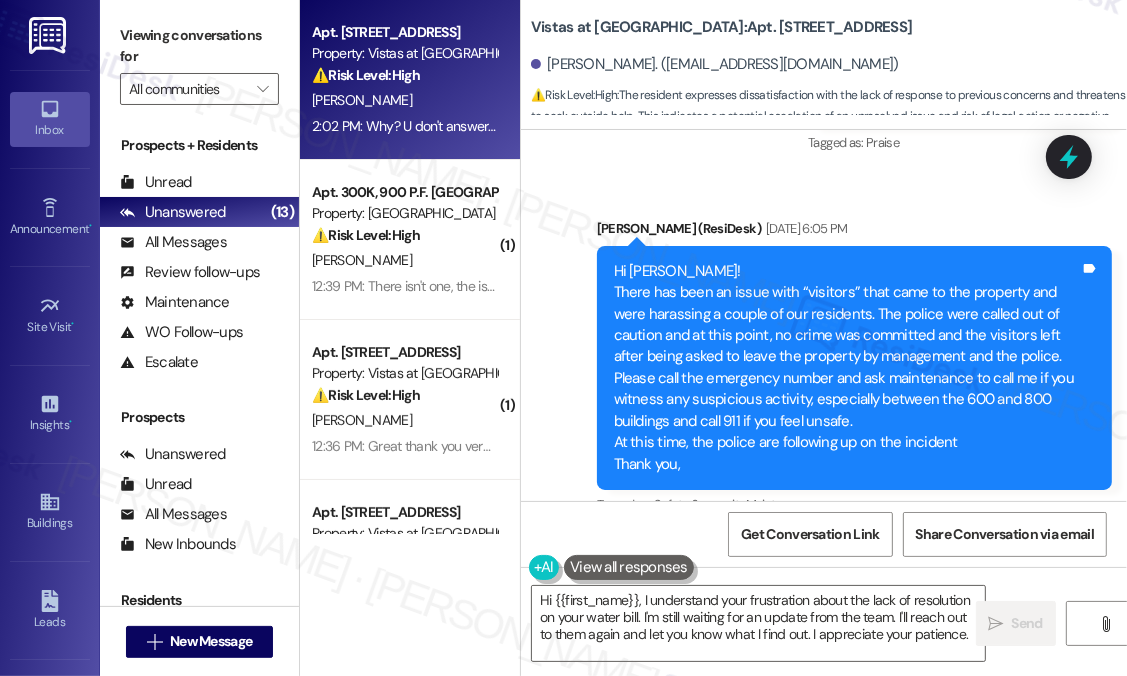click on "2:02 PM: Why? U don't answer any of my concerns. Just leave me alone whoever u are and I will be getting outside help on what I asked u weeks ago to look into and u have shown me ur not  interested in that.  2:02 PM: Why? U don't answer any of my concerns. Just leave me alone whoever u are and I will be getting outside help on what I asked u weeks ago to look into and u have shown me ur not  interested in that." at bounding box center [913, 126] 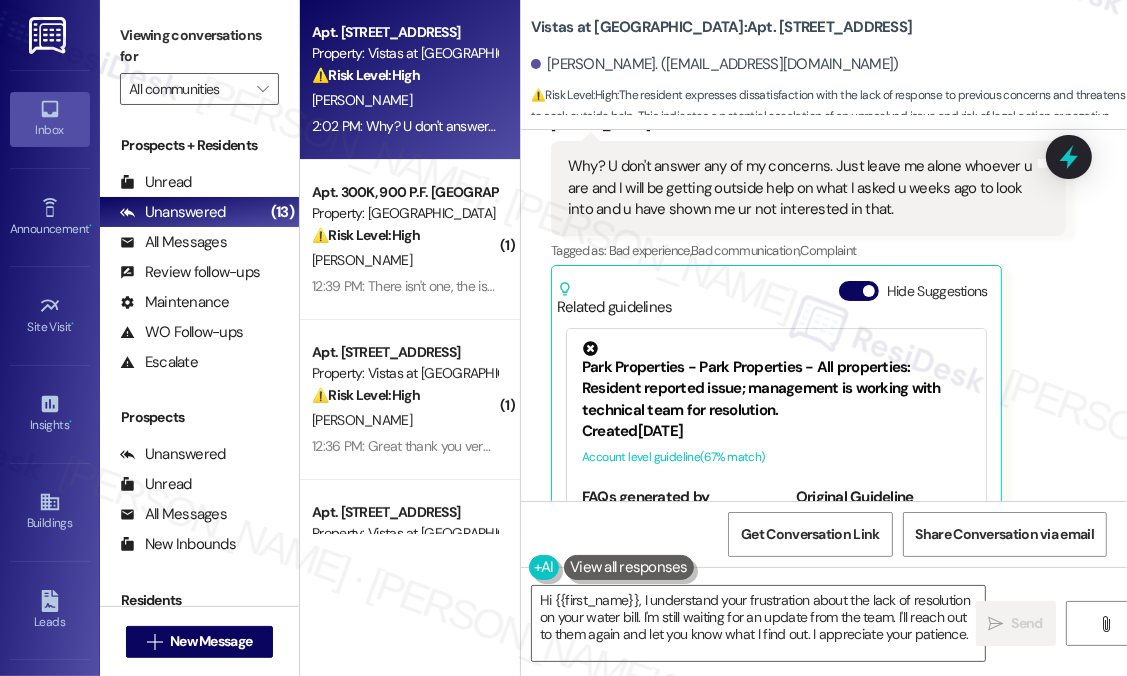 scroll, scrollTop: 11520, scrollLeft: 0, axis: vertical 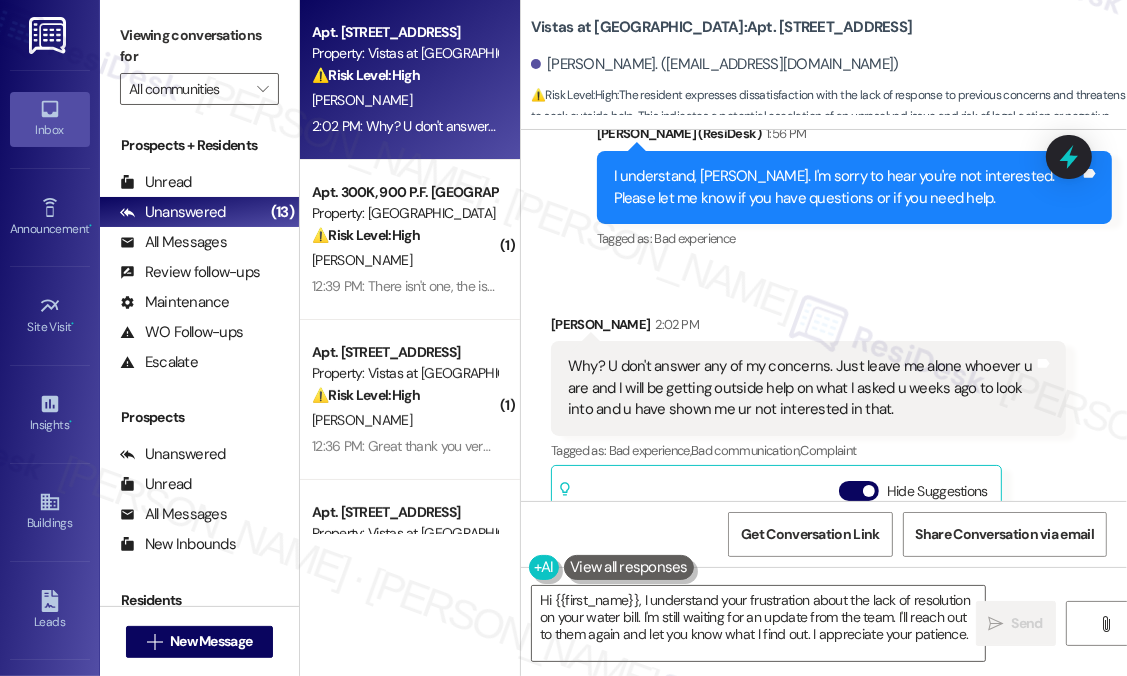 click on "Received via SMS [PERSON_NAME] 2:02 PM Why? U don't answer any of my concerns. Just leave me alone whoever u are and I will be getting outside help on what I asked u weeks ago to look into and u have shown me ur not  interested in that.  Tags and notes Tagged as:   Bad experience ,  Click to highlight conversations about Bad experience Bad communication ,  Click to highlight conversations about Bad communication Complaint Click to highlight conversations about Complaint  Related guidelines Hide Suggestions Park Properties - Park Properties - All properties: Resident reported issue; management is working with technical team for resolution.
Created  [DATE] Account level guideline  ( 67 % match) FAQs generated by ResiDesk AI What specific issue is management working to resolve? The document doesn't specify the exact issue. Management is aware of a problem and is working with their technical team to resolve it. How long will it take to resolve the issue? Original Guideline View original document here" at bounding box center [824, 539] 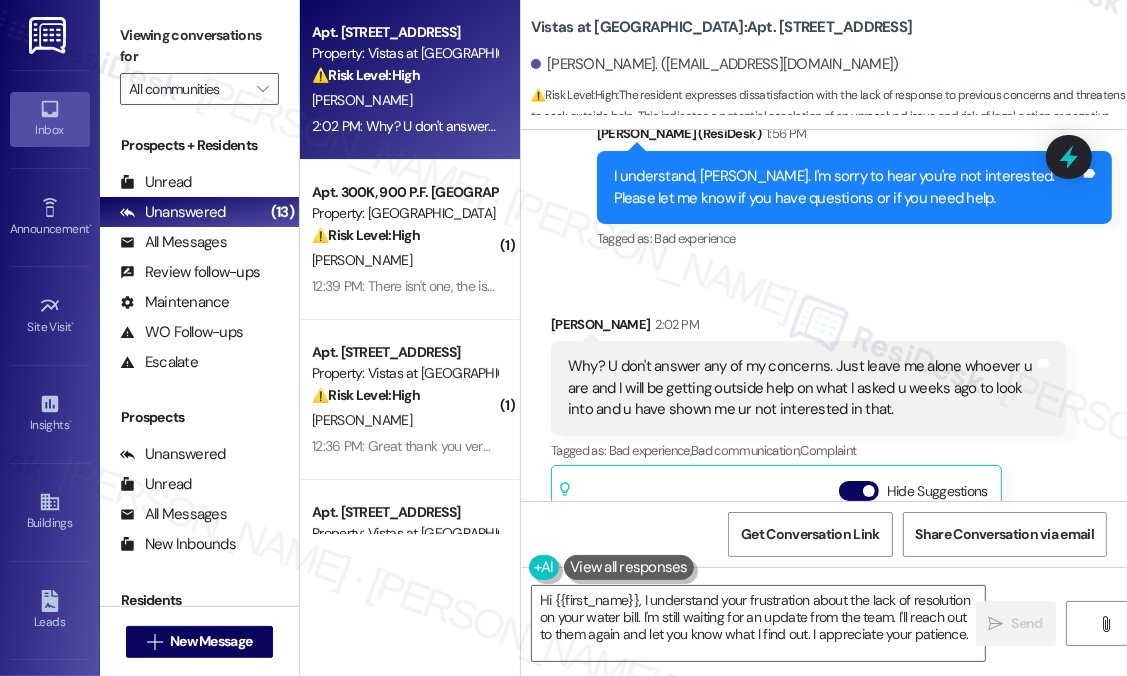 click on "Received via SMS [PERSON_NAME] 2:02 PM Why? U don't answer any of my concerns. Just leave me alone whoever u are and I will be getting outside help on what I asked u weeks ago to look into and u have shown me ur not  interested in that.  Tags and notes Tagged as:   Bad experience ,  Click to highlight conversations about Bad experience Bad communication ,  Click to highlight conversations about Bad communication Complaint Click to highlight conversations about Complaint  Related guidelines Hide Suggestions Park Properties - Park Properties - All properties: Resident reported issue; management is working with technical team for resolution.
Created  [DATE] Account level guideline  ( 67 % match) FAQs generated by ResiDesk AI What specific issue is management working to resolve? The document doesn't specify the exact issue. Management is aware of a problem and is working with their technical team to resolve it. How long will it take to resolve the issue? Original Guideline View original document here" at bounding box center (808, 554) 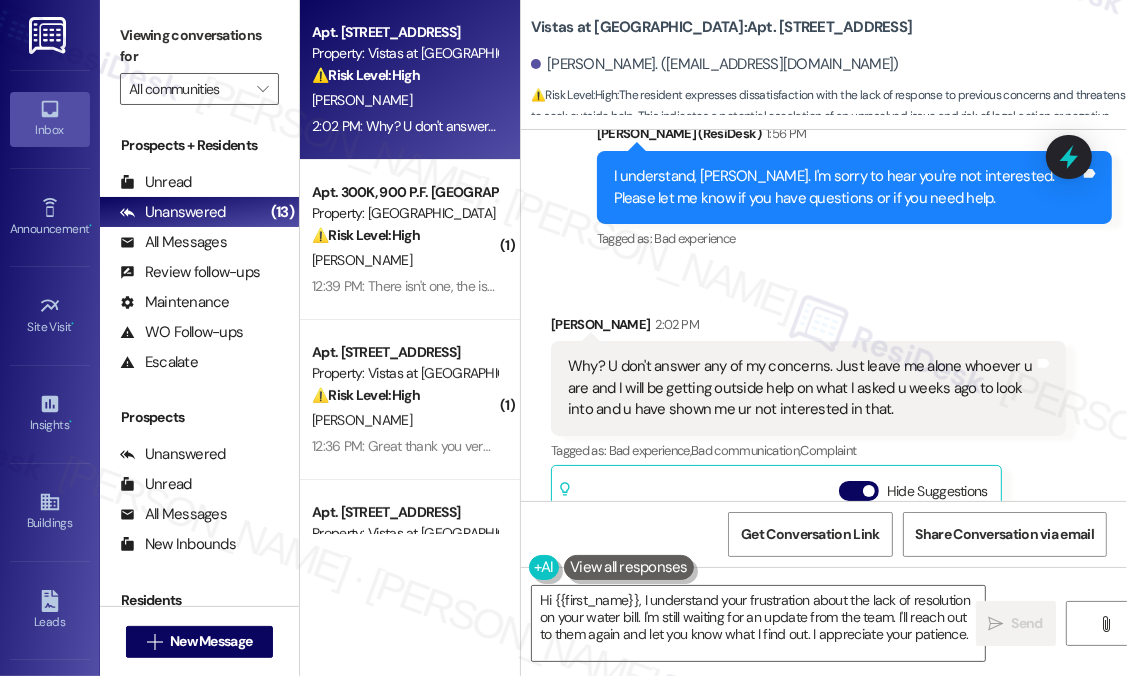 click on "Received via SMS [PERSON_NAME] 2:02 PM Why? U don't answer any of my concerns. Just leave me alone whoever u are and I will be getting outside help on what I asked u weeks ago to look into and u have shown me ur not  interested in that.  Tags and notes Tagged as:   Bad experience ,  Click to highlight conversations about Bad experience Bad communication ,  Click to highlight conversations about Bad communication Complaint Click to highlight conversations about Complaint  Related guidelines Hide Suggestions Park Properties - Park Properties - All properties: Resident reported issue; management is working with technical team for resolution.
Created  [DATE] Account level guideline  ( 67 % match) FAQs generated by ResiDesk AI What specific issue is management working to resolve? The document doesn't specify the exact issue. Management is aware of a problem and is working with their technical team to resolve it. How long will it take to resolve the issue? Original Guideline View original document here" at bounding box center [808, 554] 